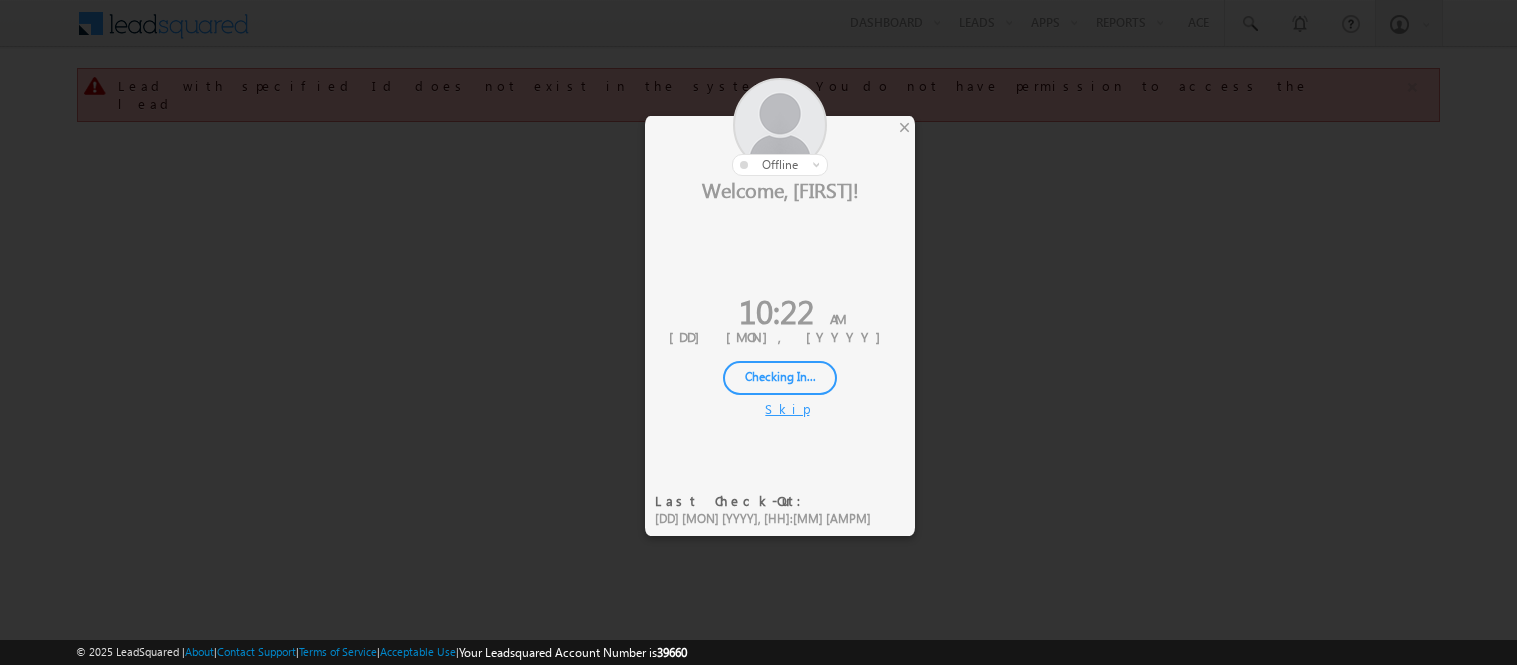 scroll, scrollTop: 0, scrollLeft: 0, axis: both 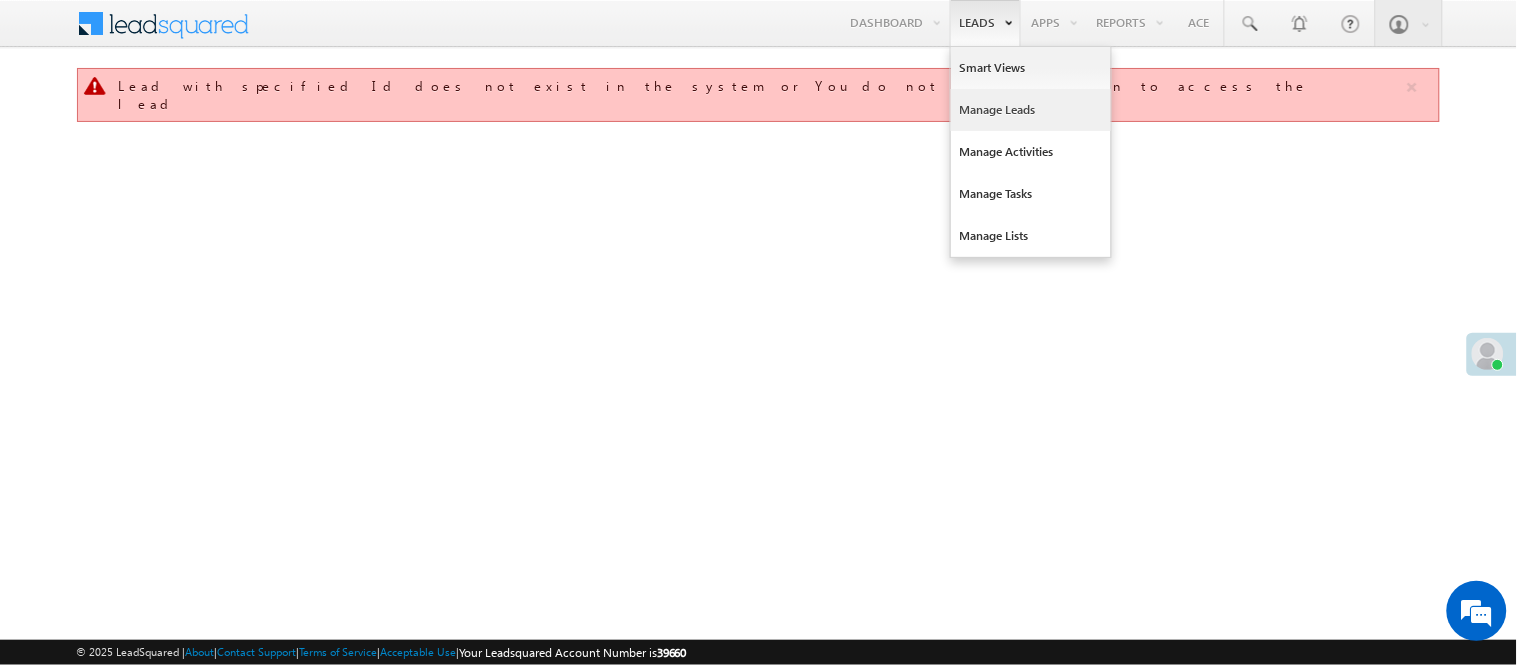 click on "Manage Leads" at bounding box center (1031, 110) 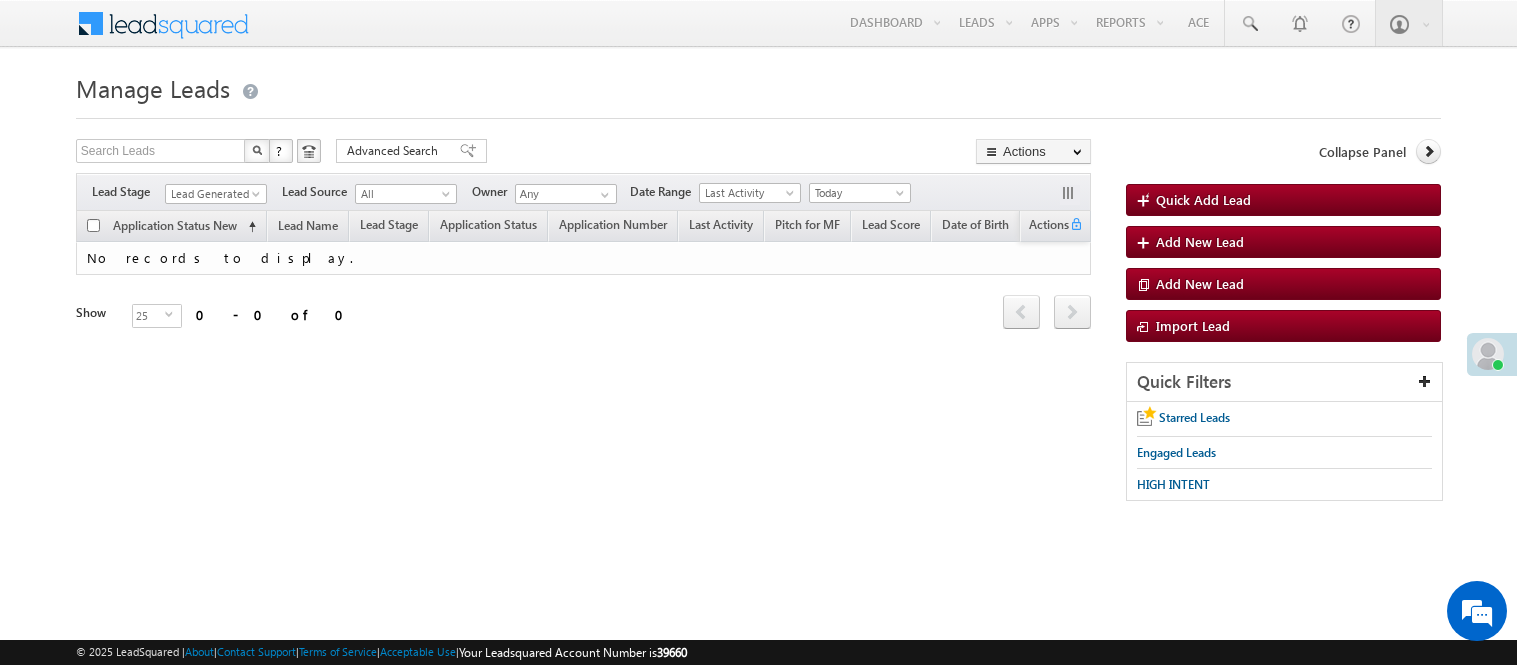 scroll, scrollTop: 0, scrollLeft: 0, axis: both 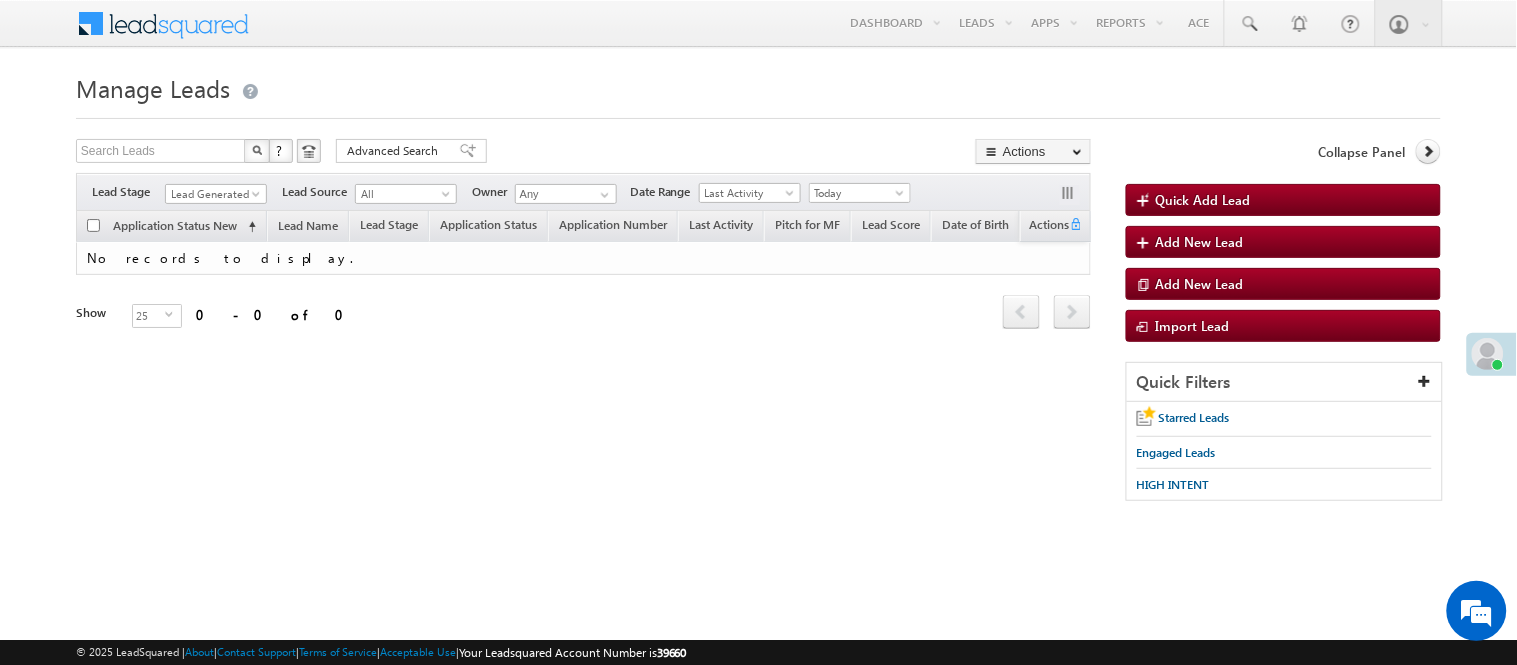 click on "Lead Generated" at bounding box center [213, 194] 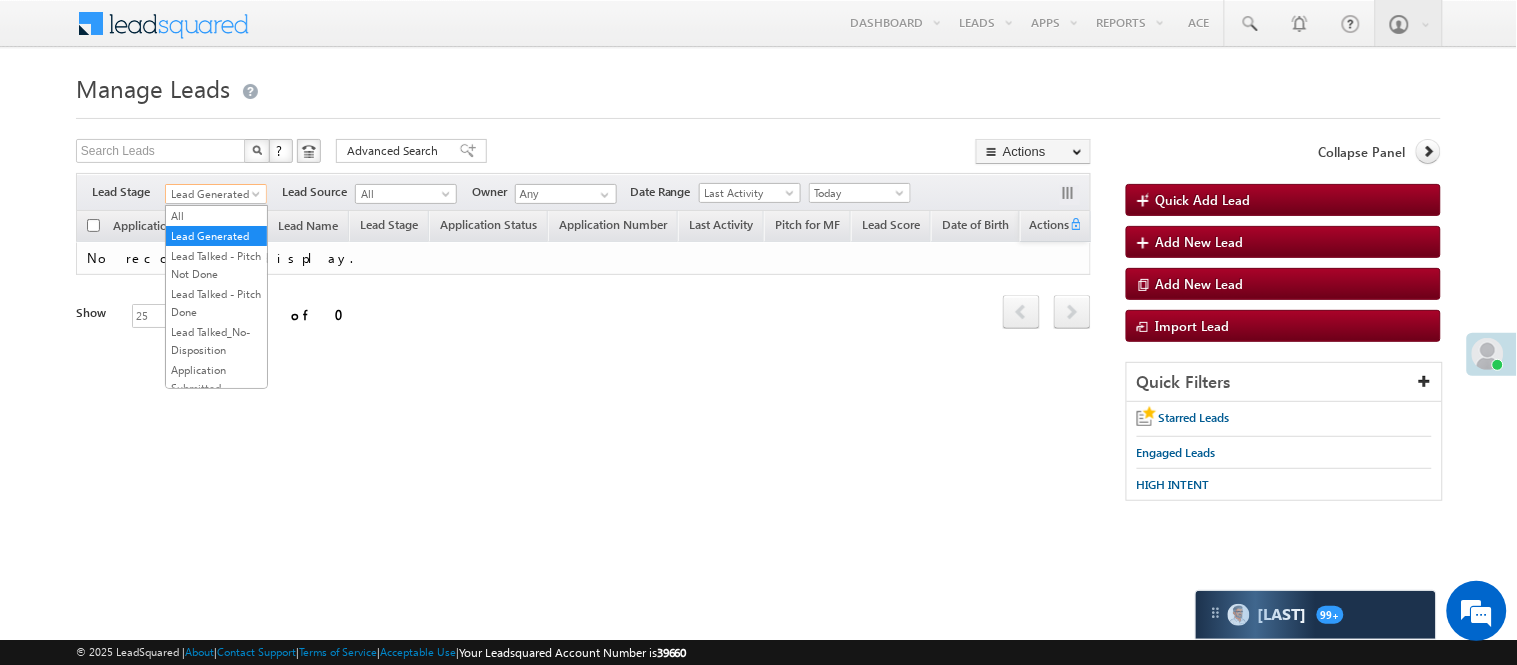 scroll, scrollTop: 496, scrollLeft: 0, axis: vertical 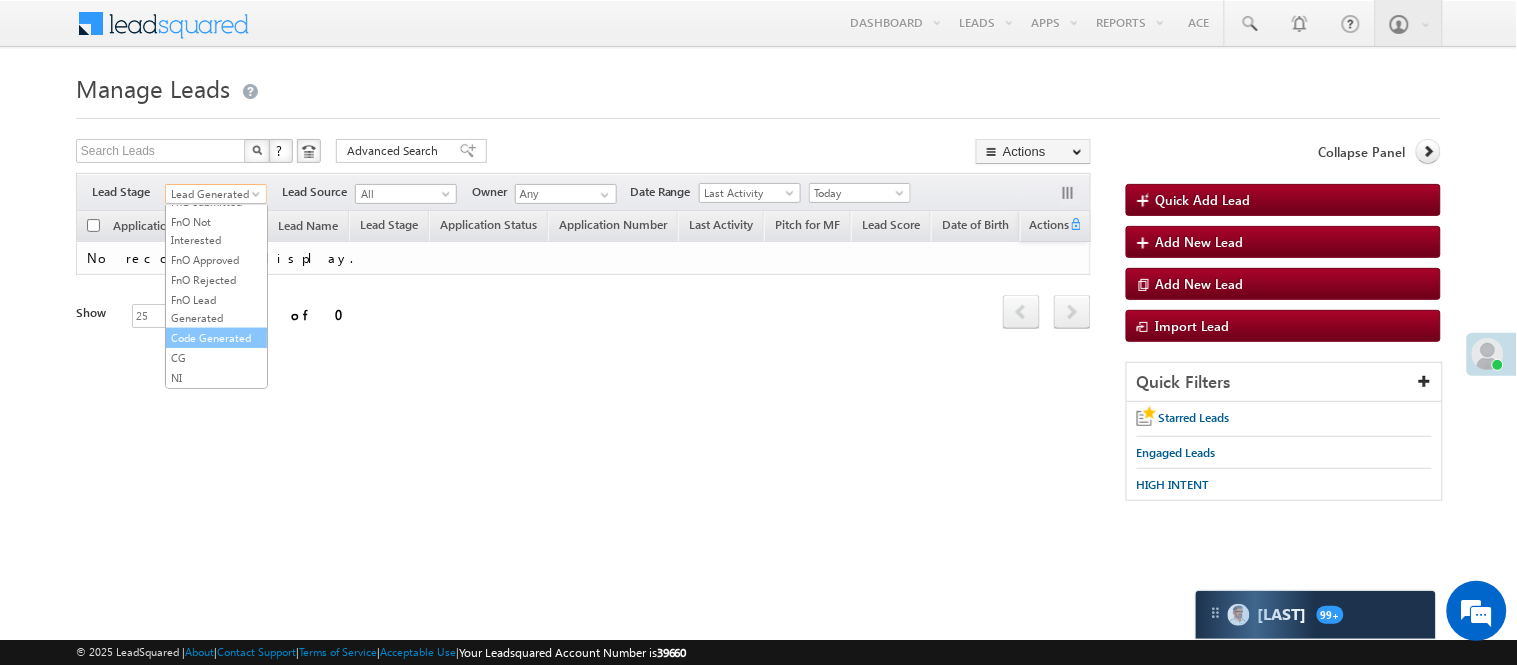 click on "Code Generated" at bounding box center (216, 338) 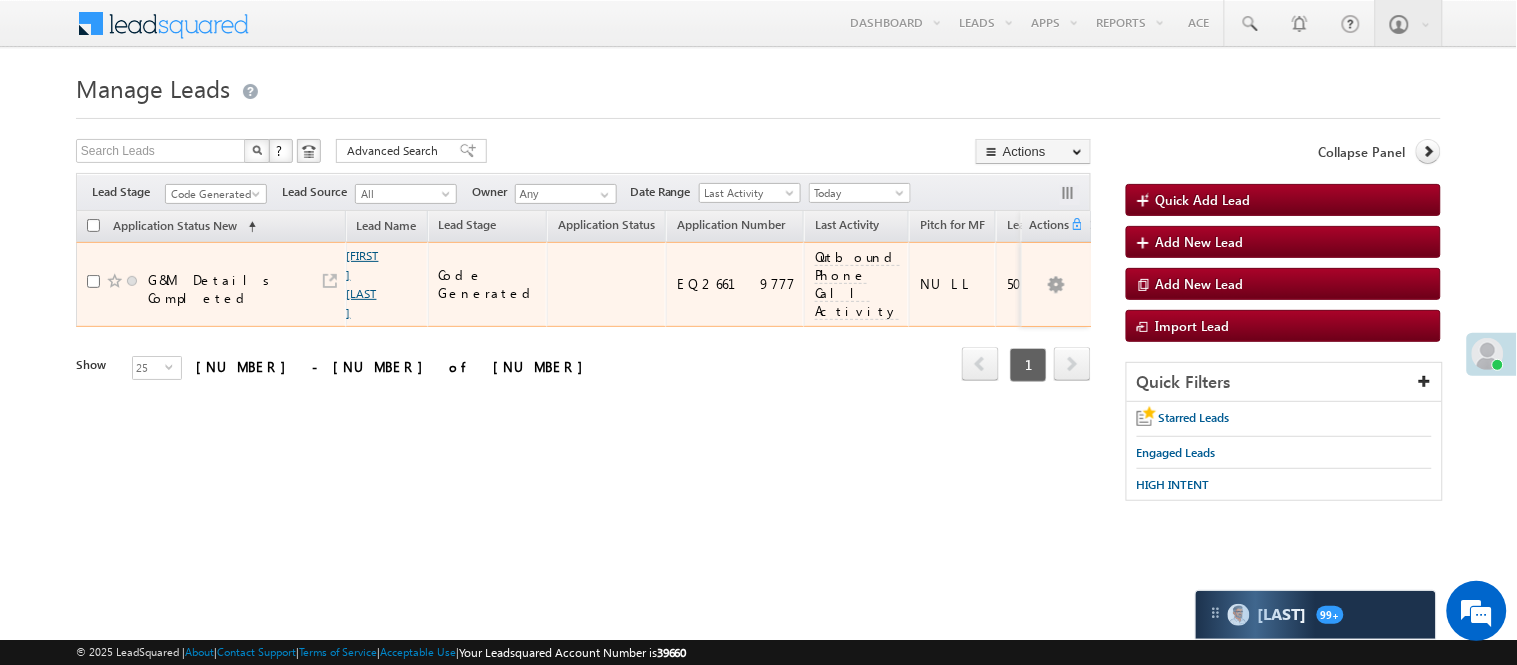 scroll, scrollTop: 0, scrollLeft: 0, axis: both 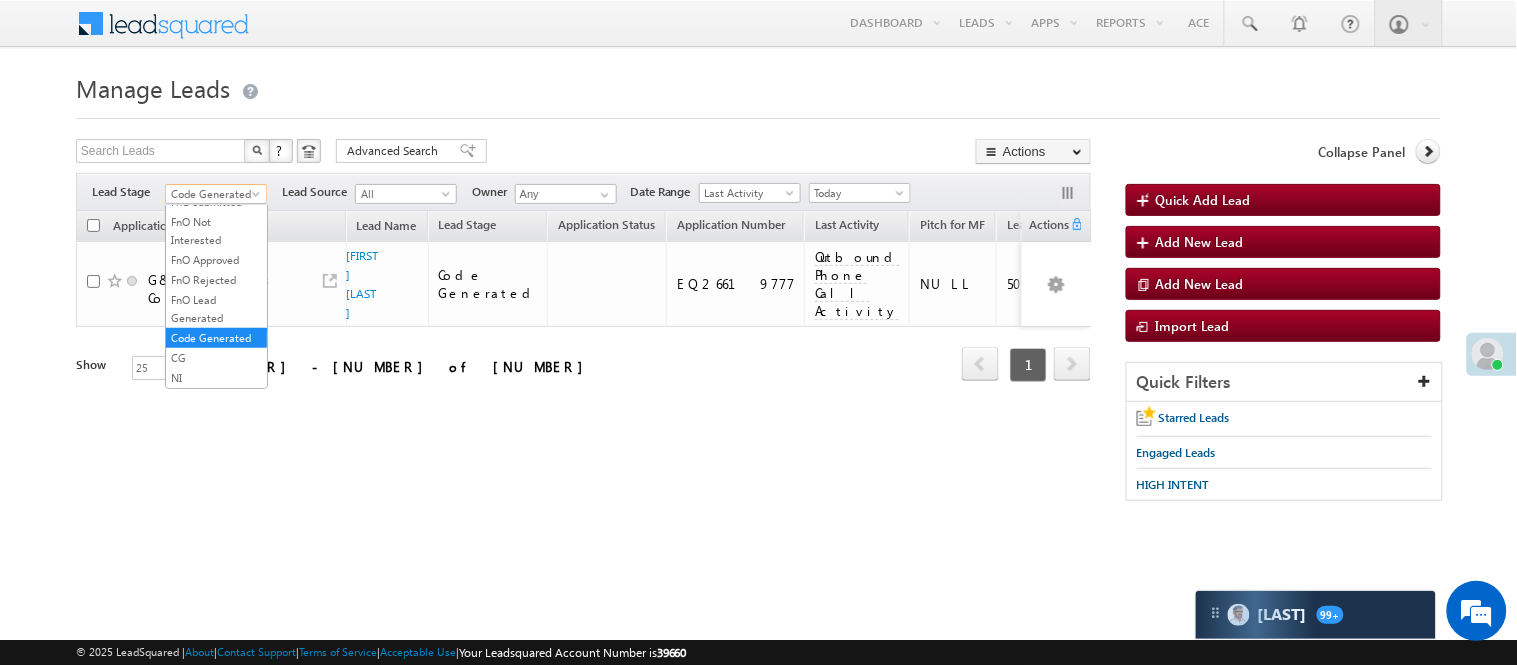 click on "Code Generated" at bounding box center [213, 194] 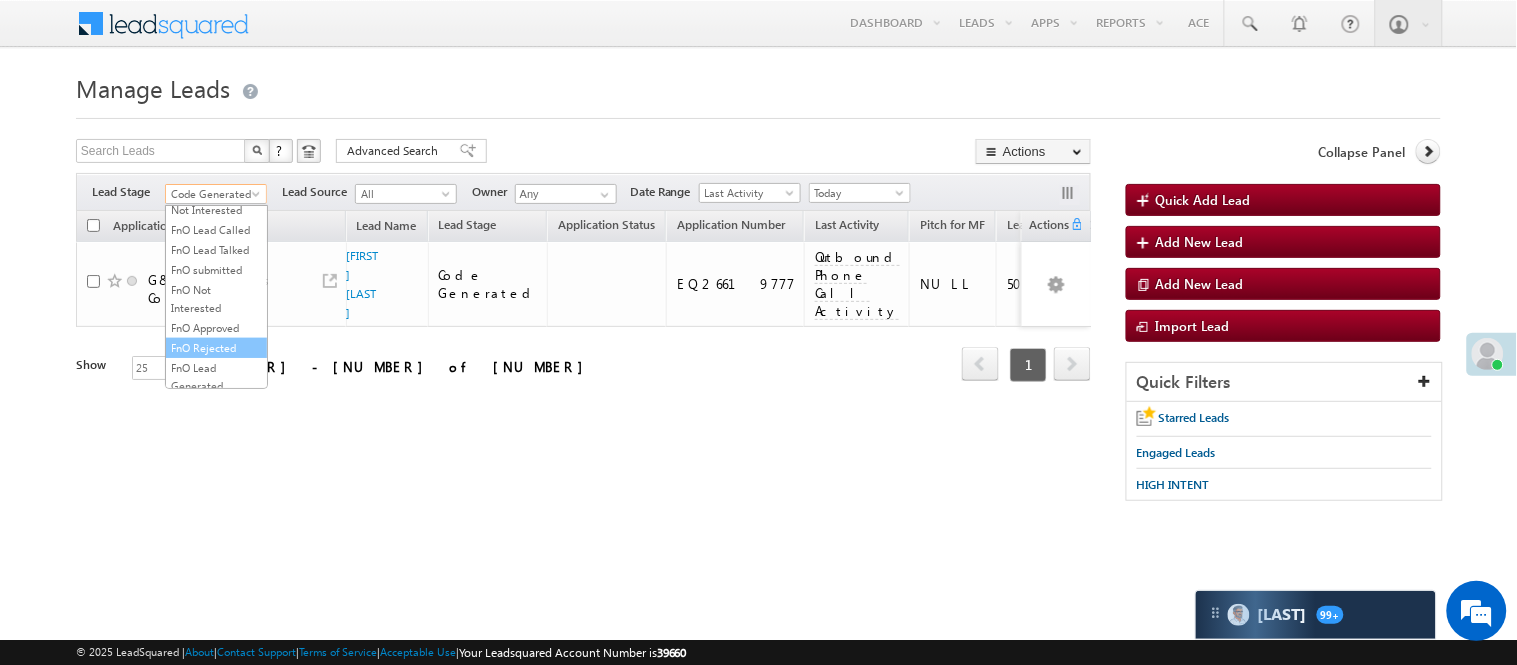 scroll, scrollTop: 0, scrollLeft: 0, axis: both 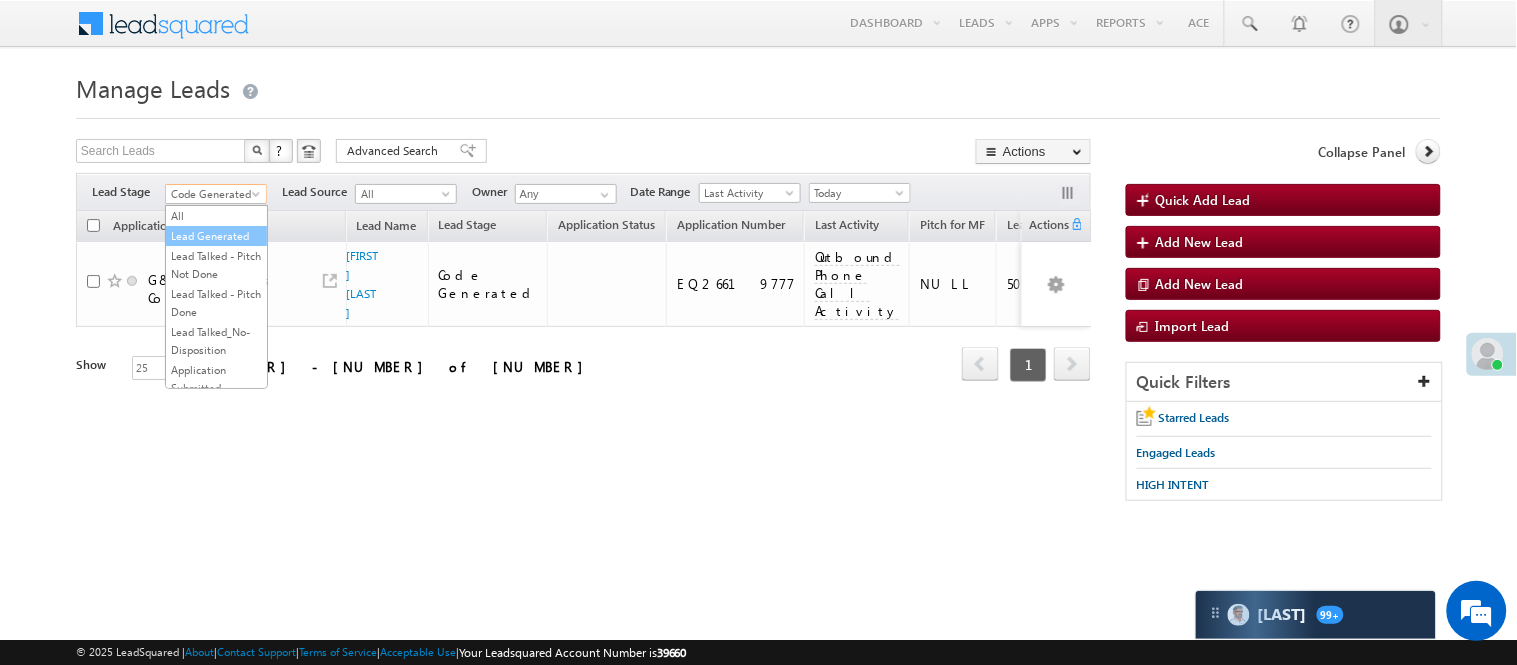 click on "Lead Generated" at bounding box center (216, 236) 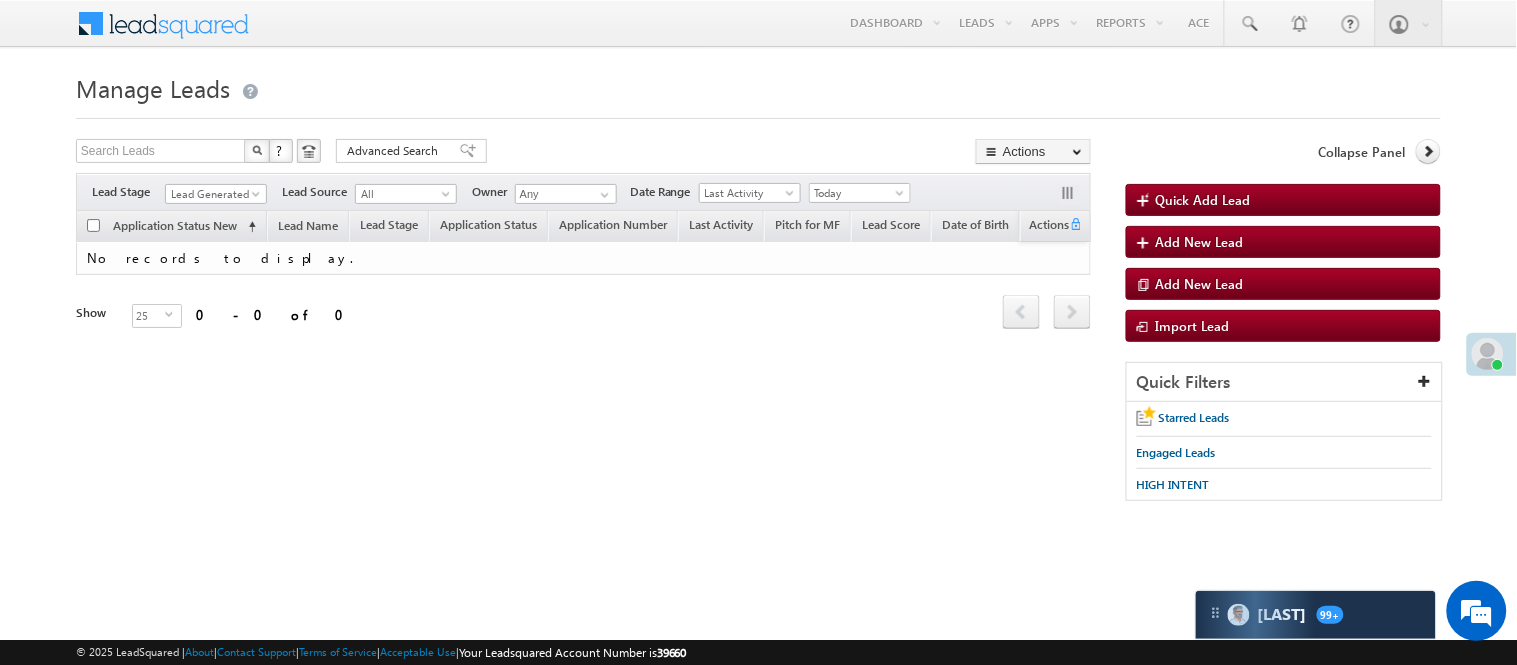 drag, startPoint x: 205, startPoint y: 173, endPoint x: 207, endPoint y: 185, distance: 12.165525 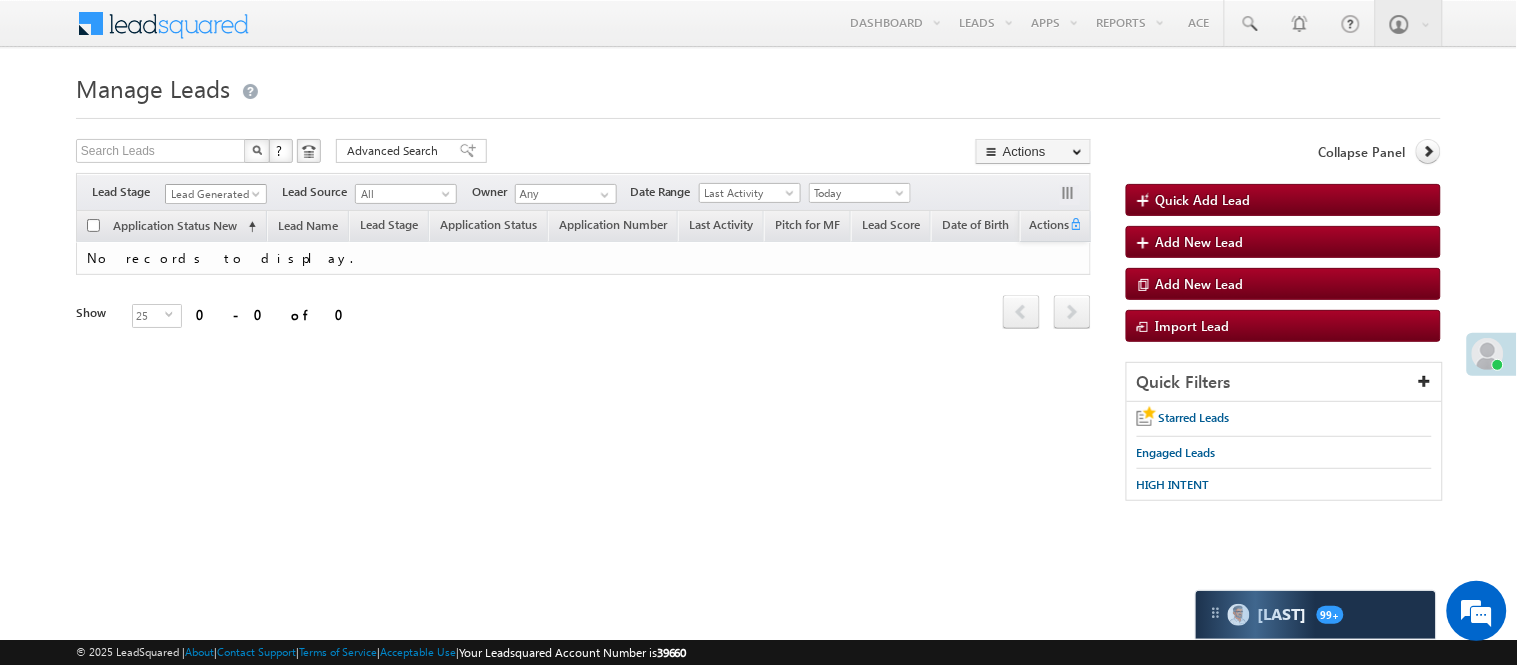 click on "Lead Generated" at bounding box center (213, 194) 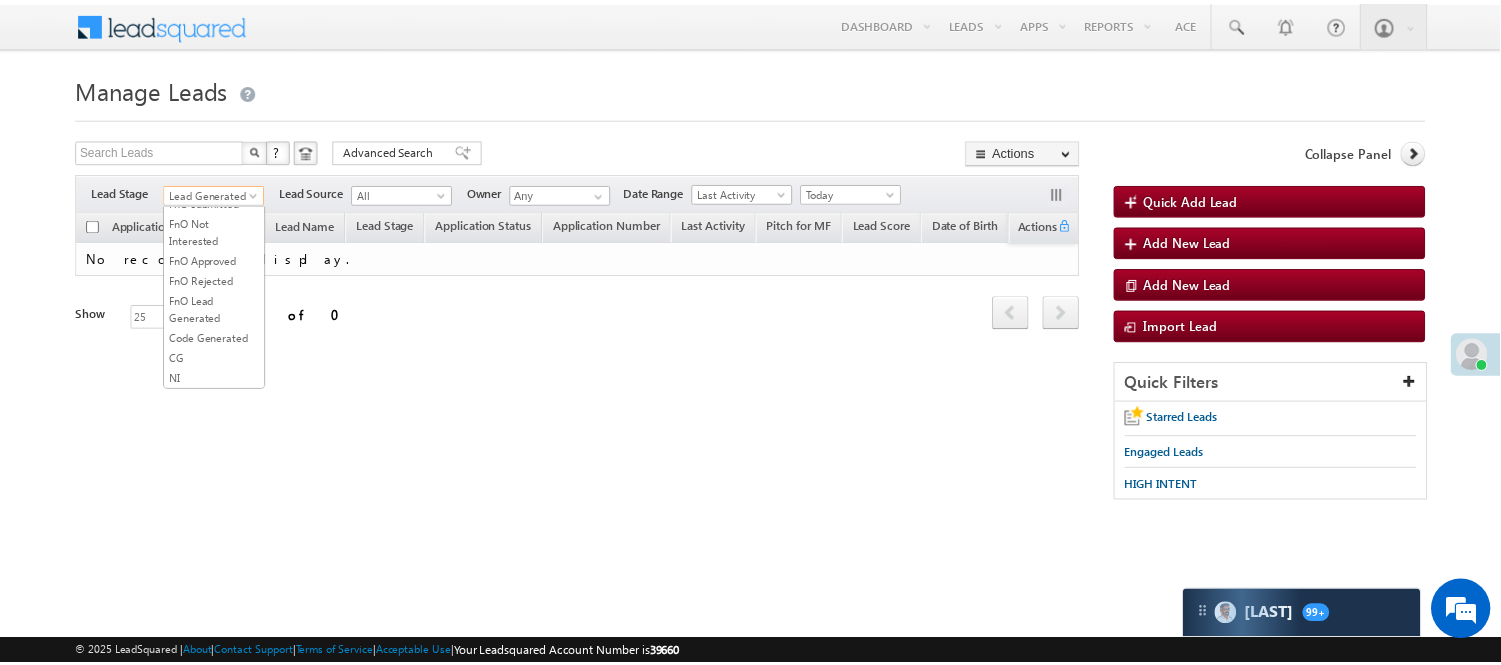 scroll, scrollTop: 274, scrollLeft: 0, axis: vertical 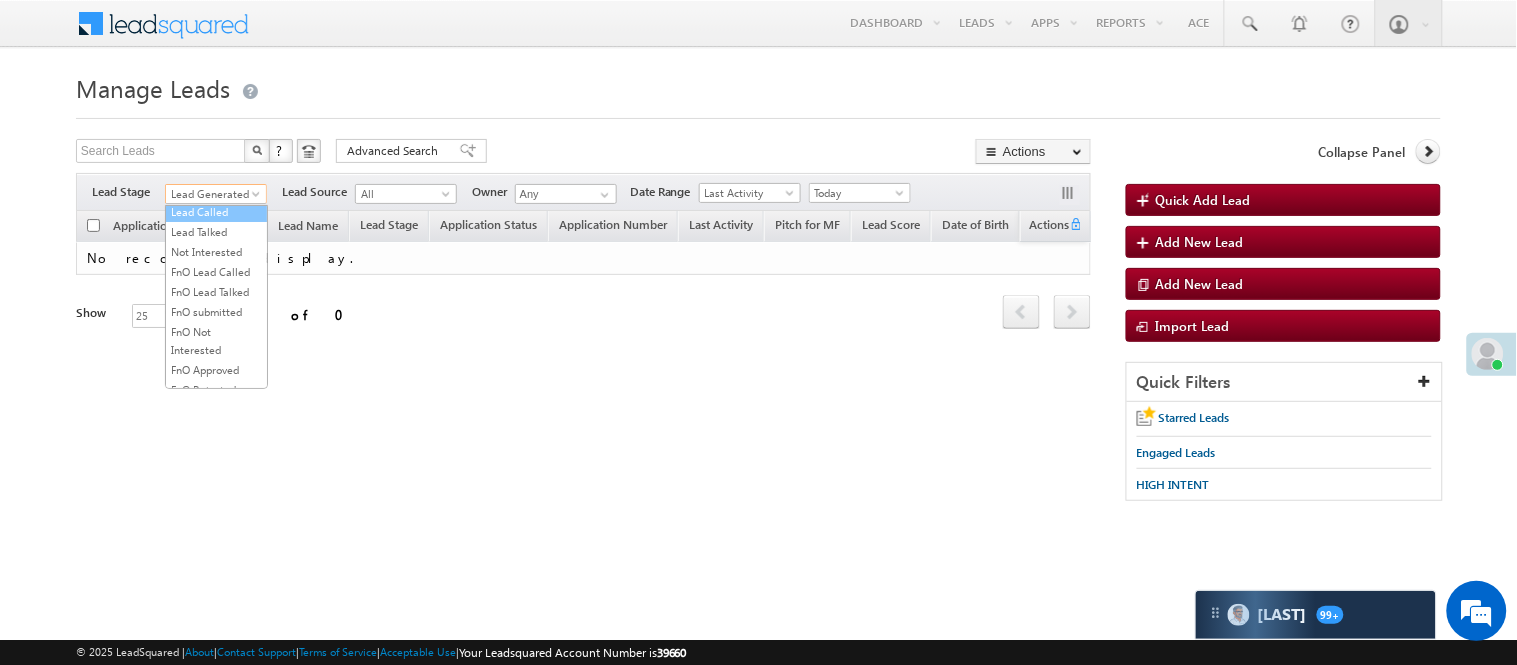 click on "Lead Called" at bounding box center (216, 212) 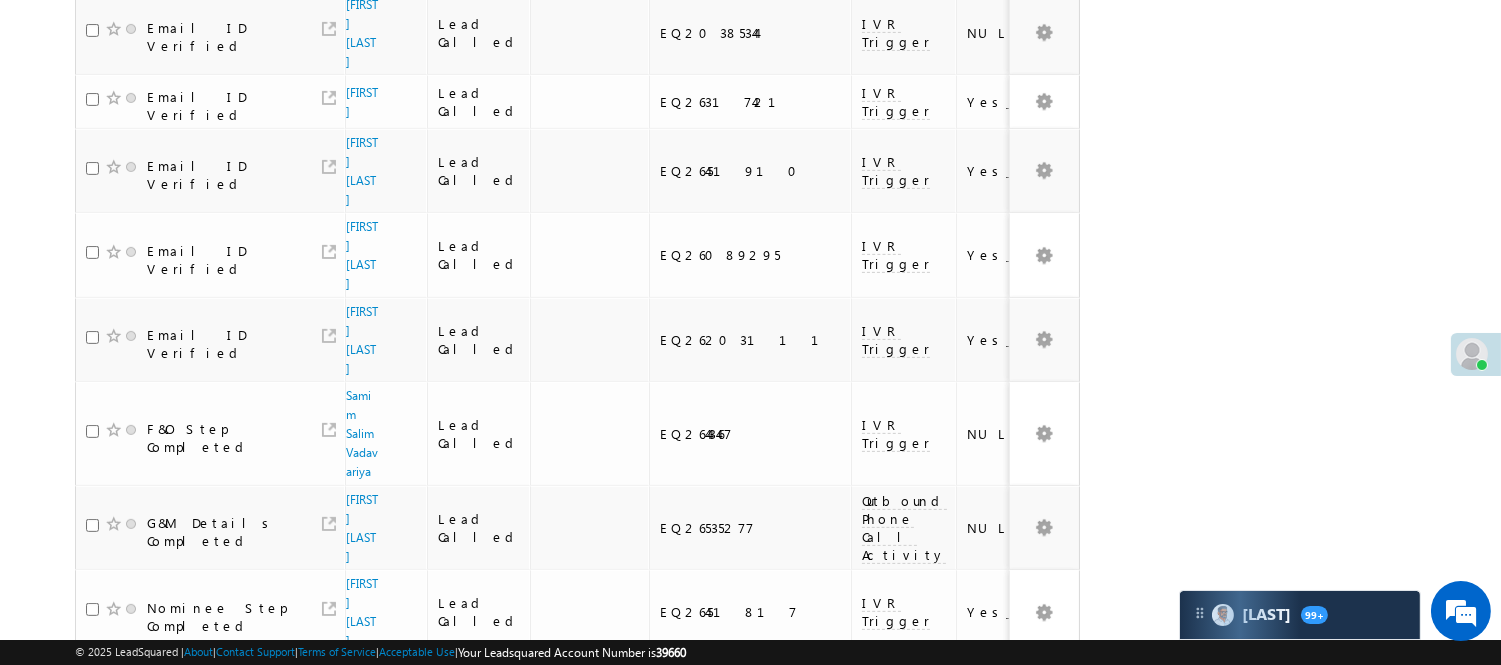scroll, scrollTop: 1496, scrollLeft: 0, axis: vertical 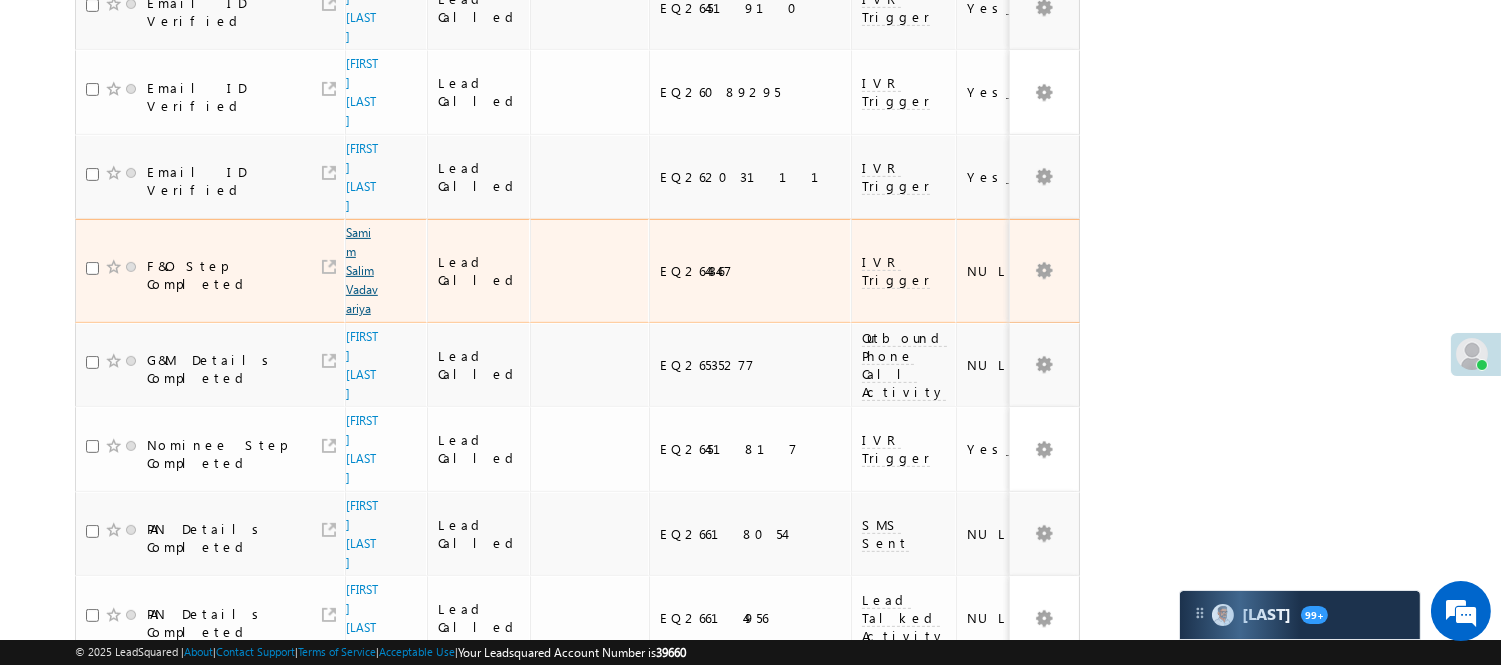 click on "Samim Salim Vadavariya" at bounding box center (362, 270) 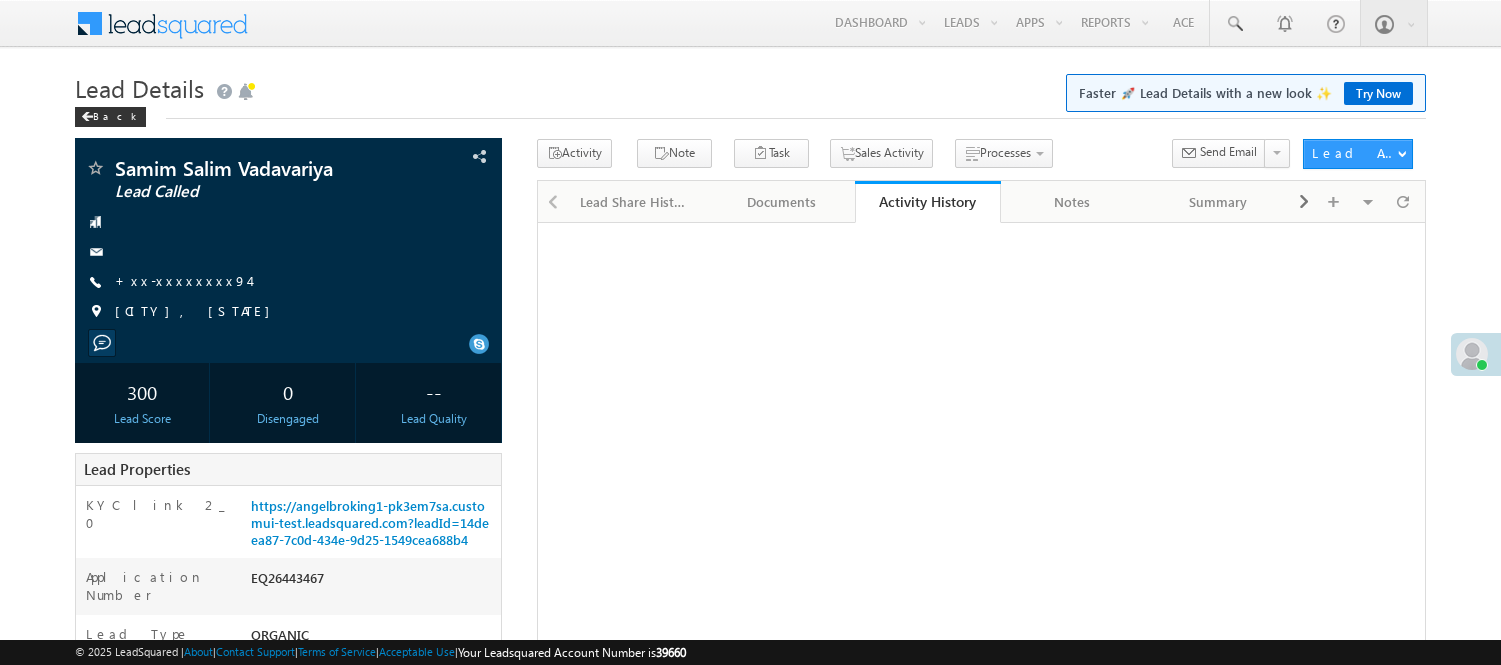 click on "+xx-xxxxxxxx94" at bounding box center [182, 280] 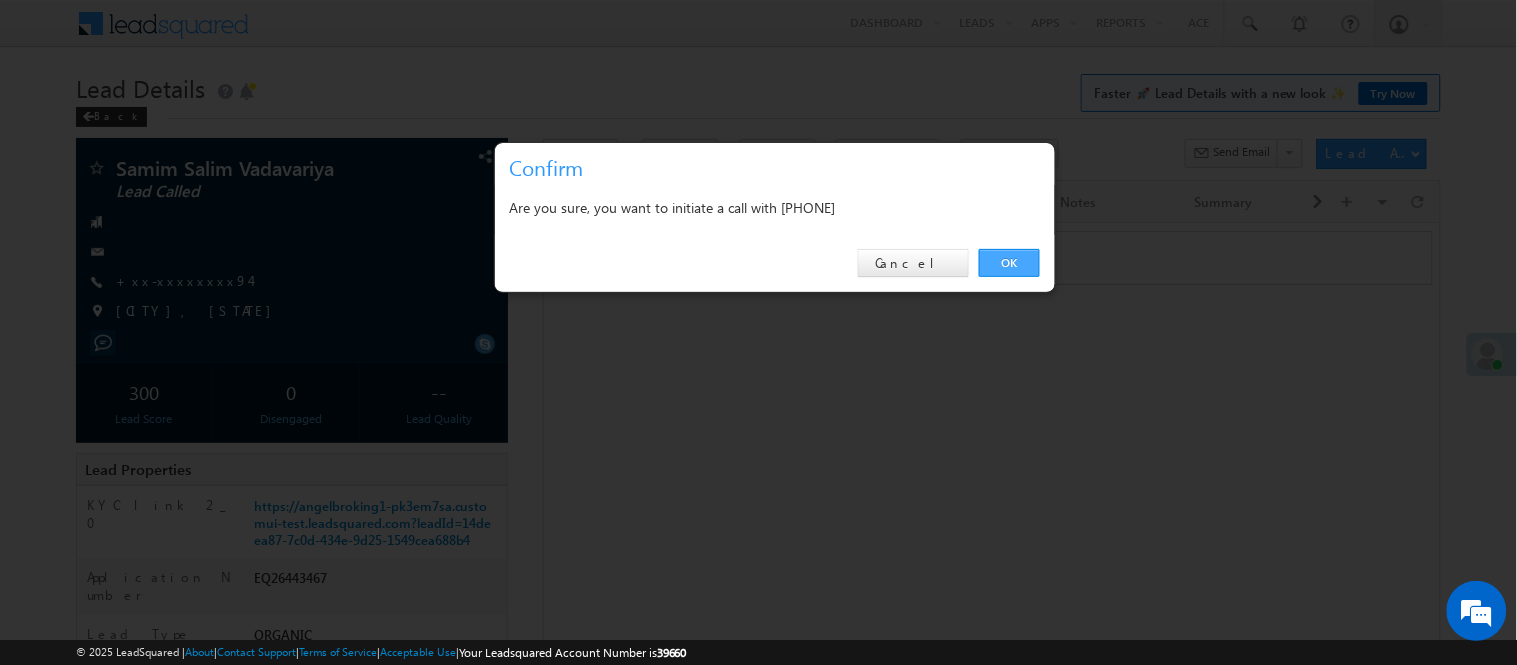 click on "OK" at bounding box center (1009, 263) 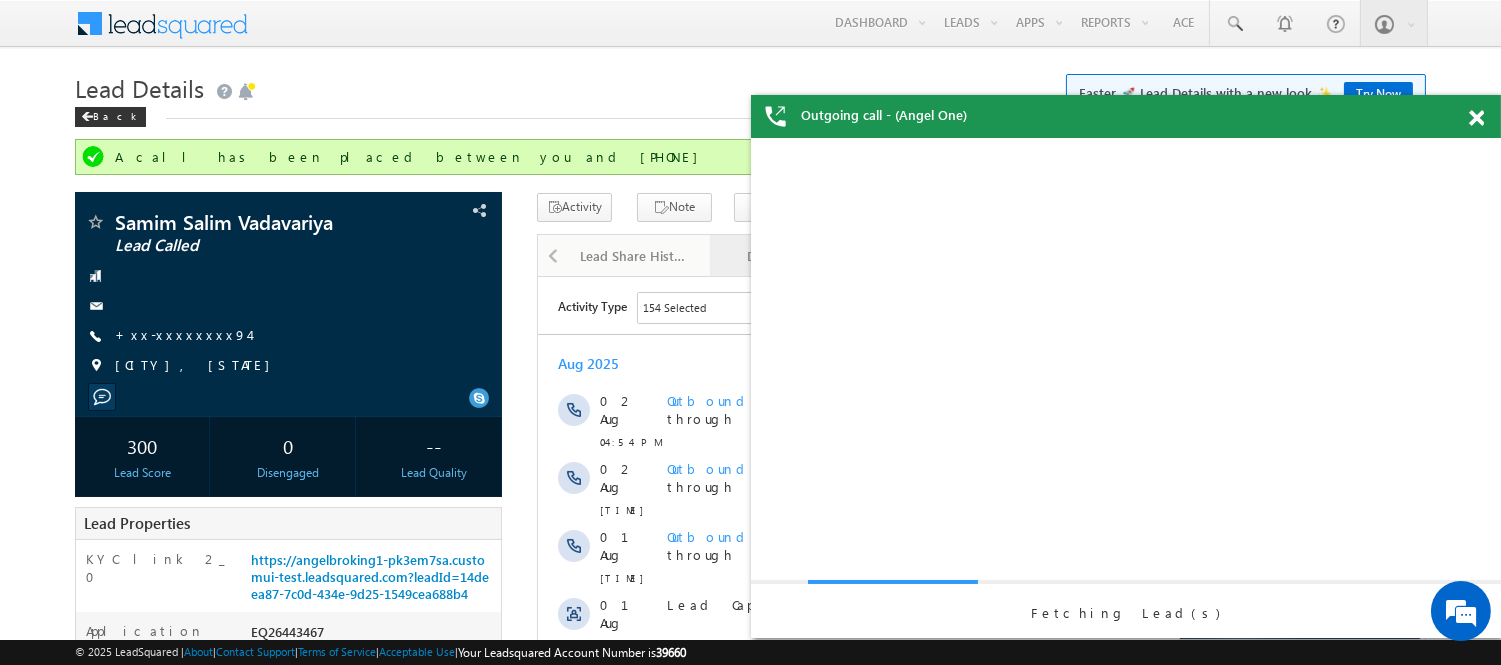 scroll, scrollTop: 0, scrollLeft: 0, axis: both 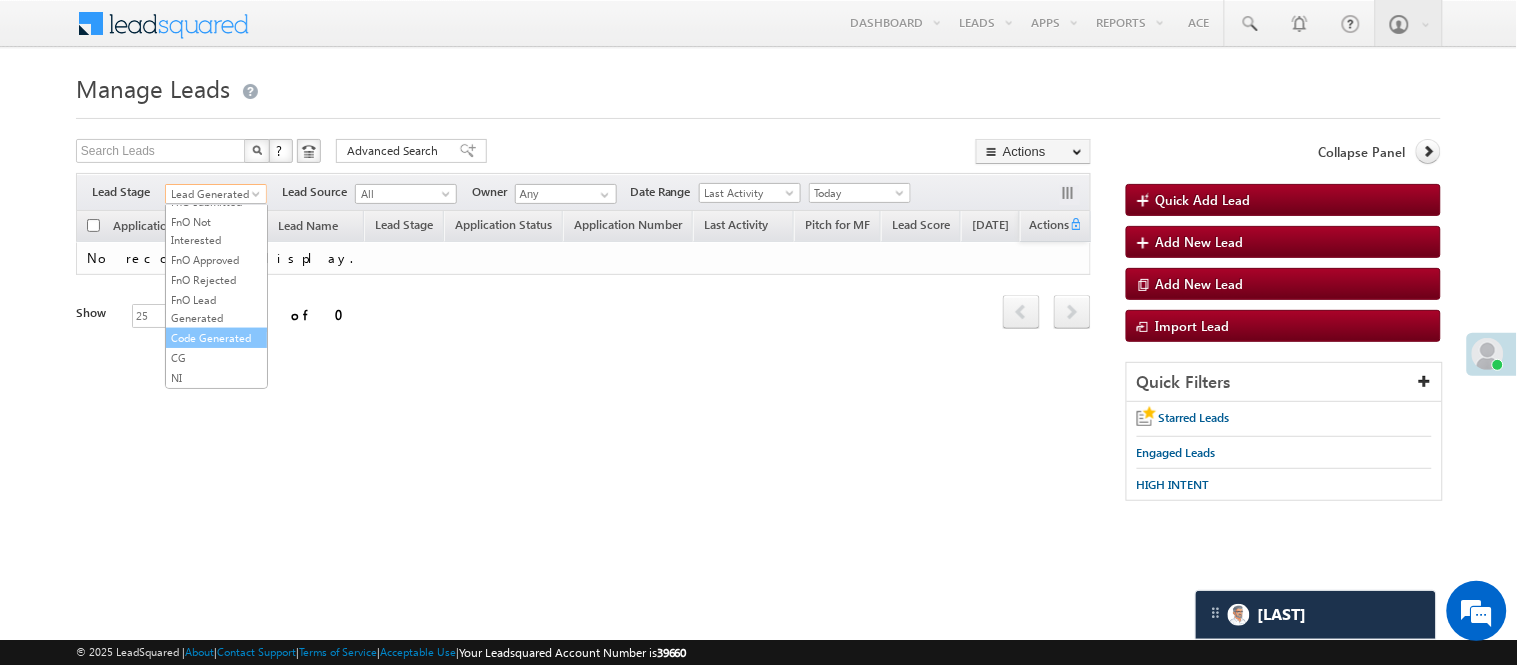 click on "Code Generated" at bounding box center (216, 338) 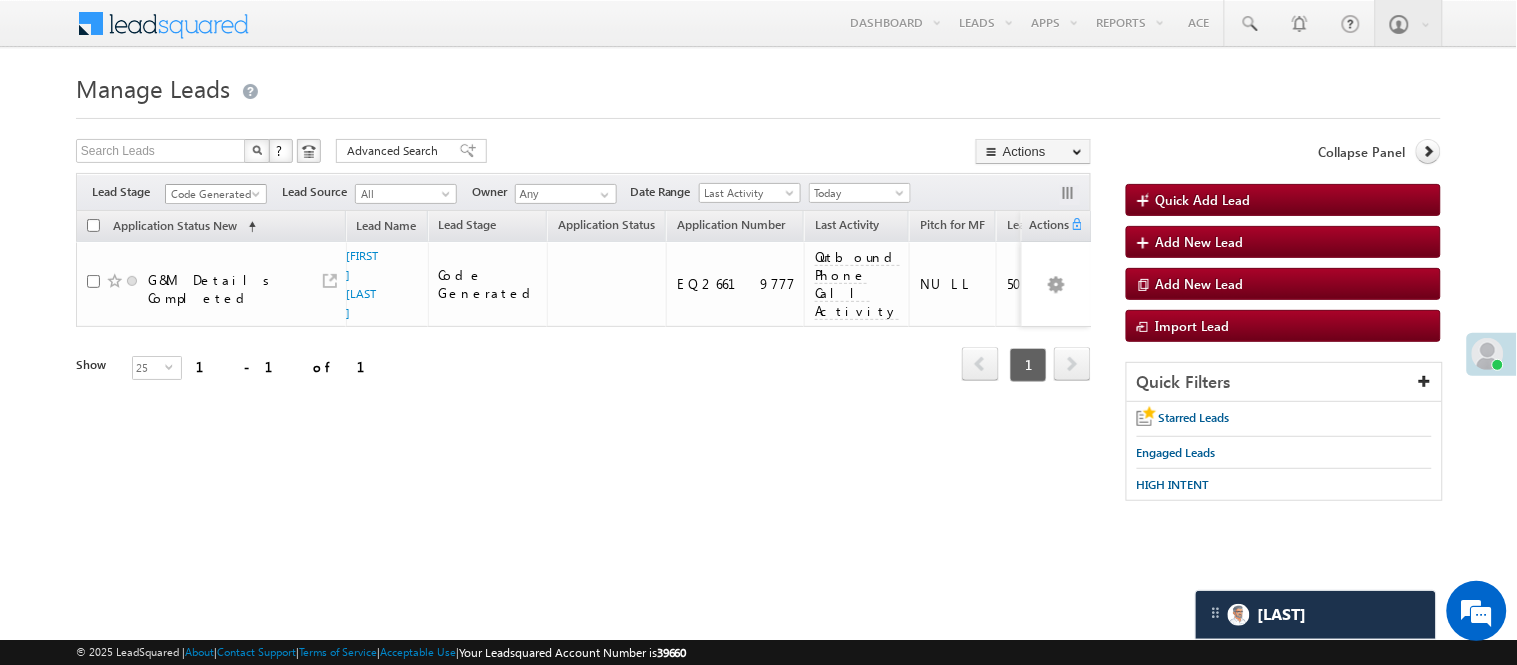 click on "Code Generated" at bounding box center (213, 194) 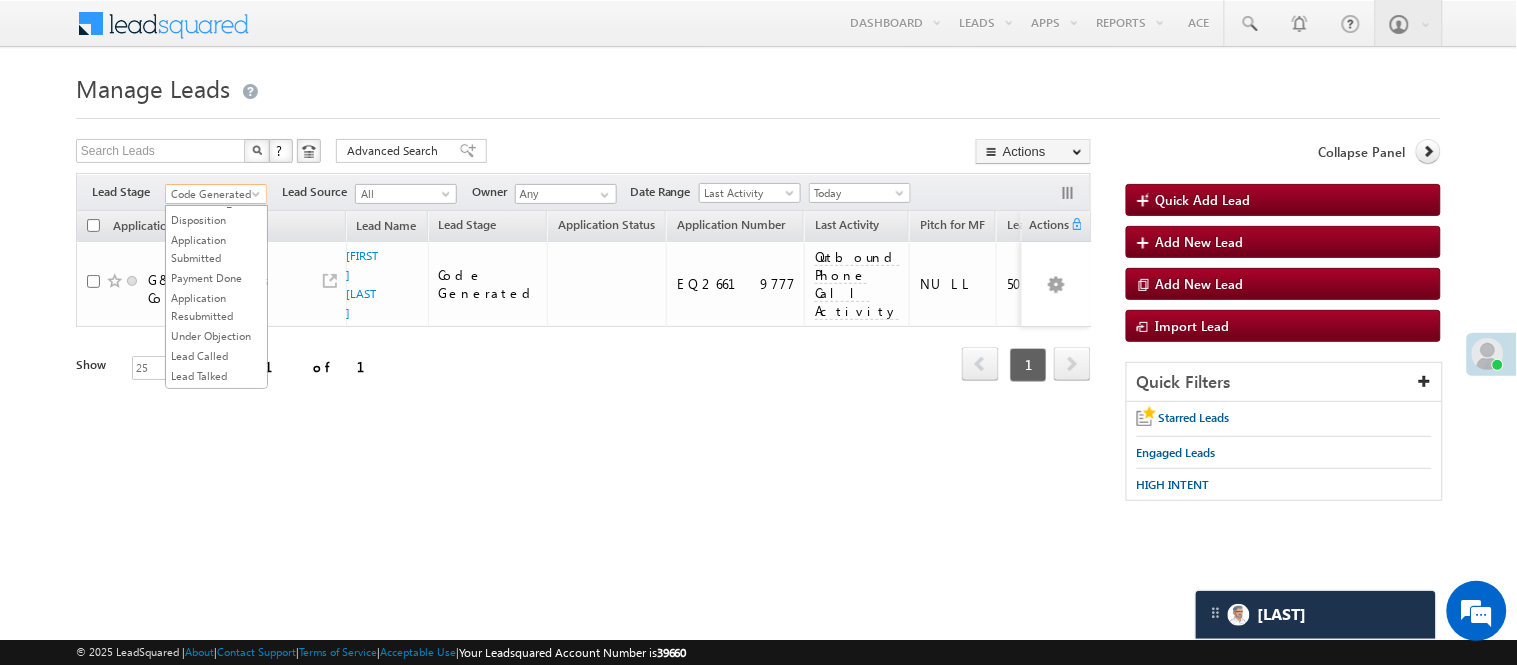 scroll, scrollTop: 0, scrollLeft: 0, axis: both 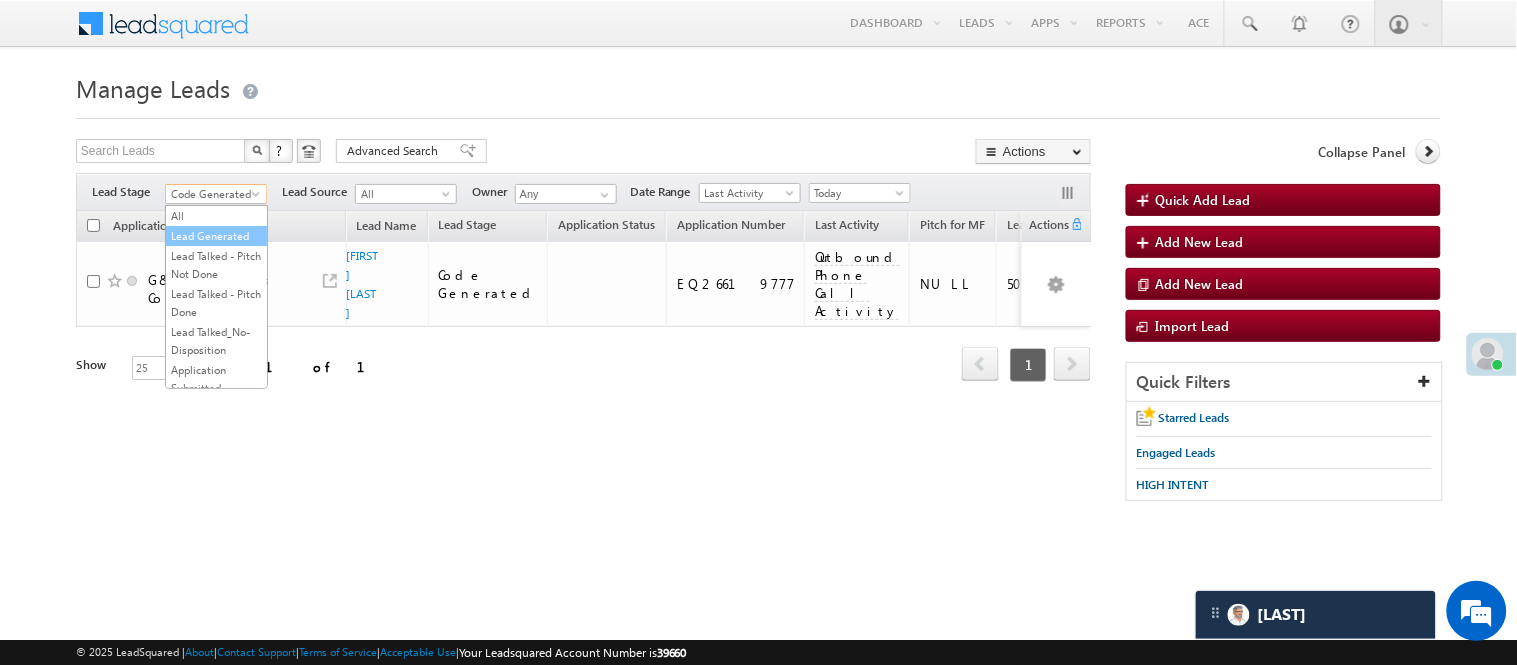 click on "Lead Generated" at bounding box center [216, 236] 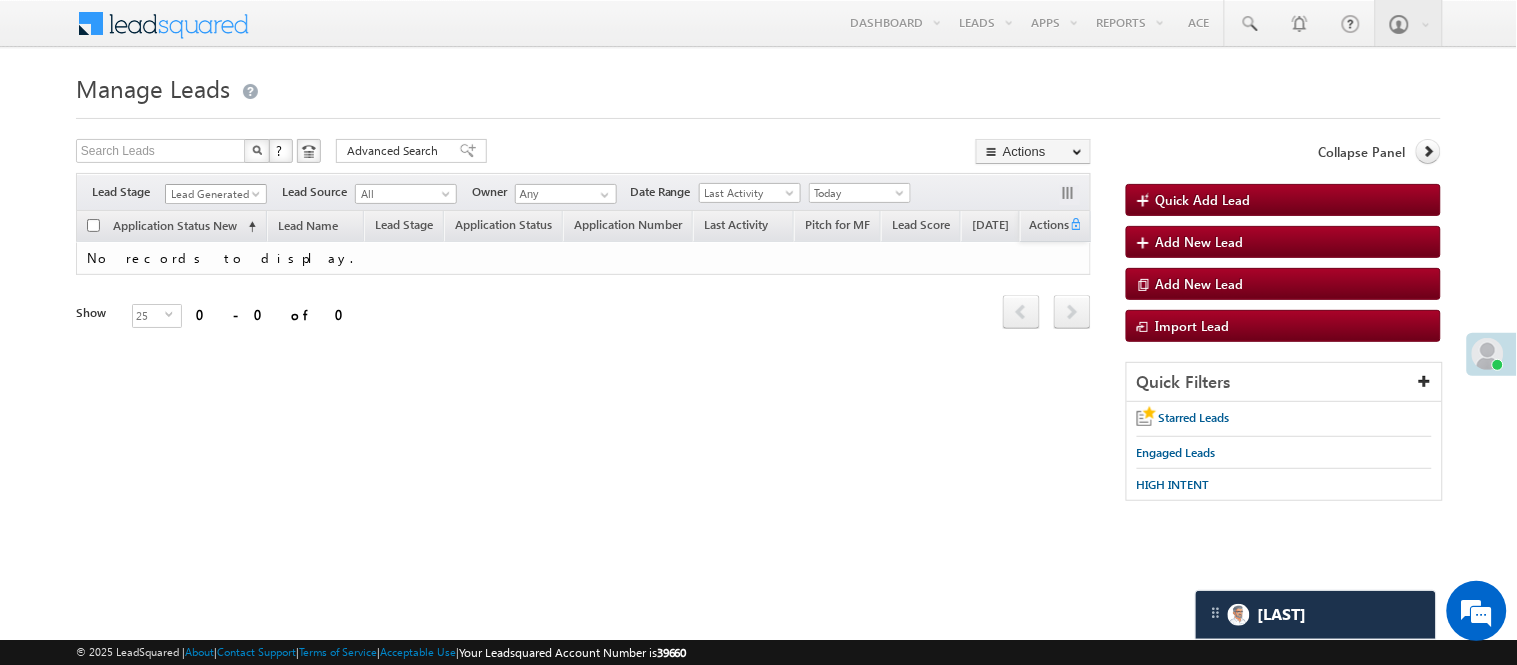 click on "Lead Generated" at bounding box center (213, 194) 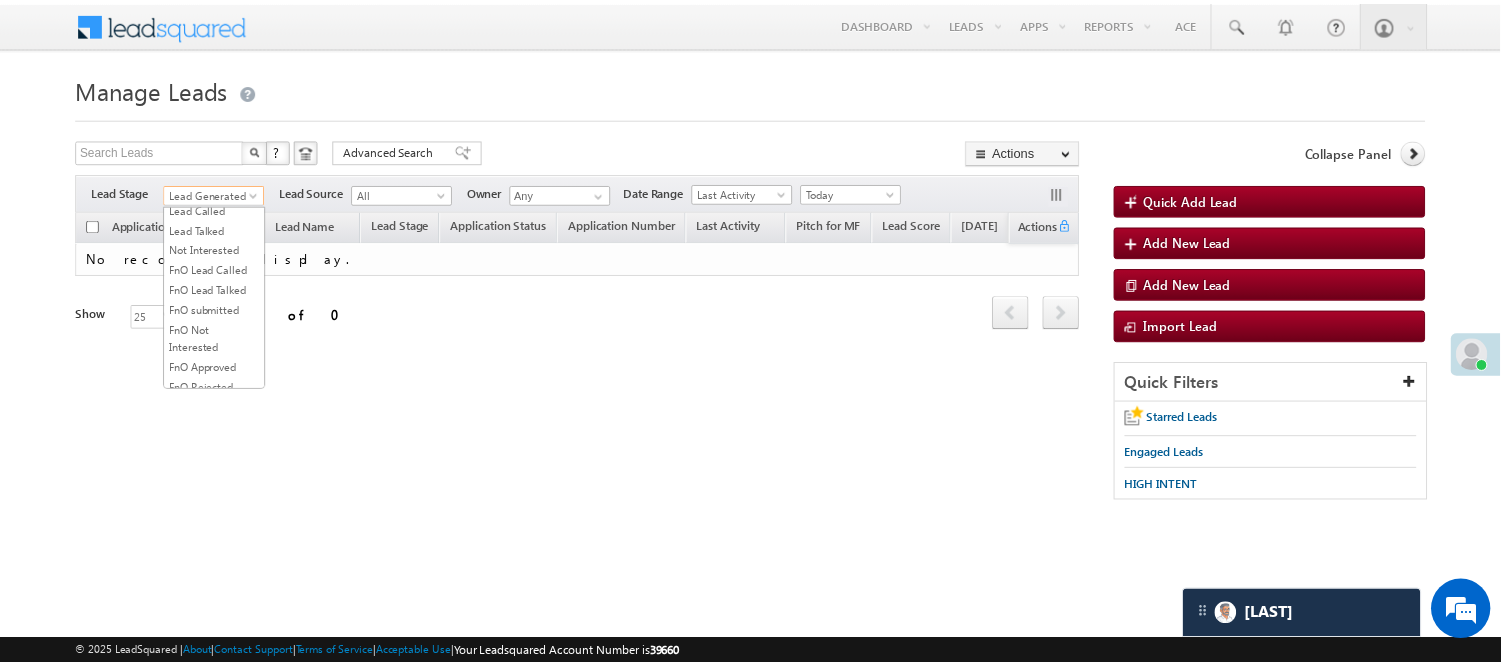 scroll, scrollTop: 274, scrollLeft: 0, axis: vertical 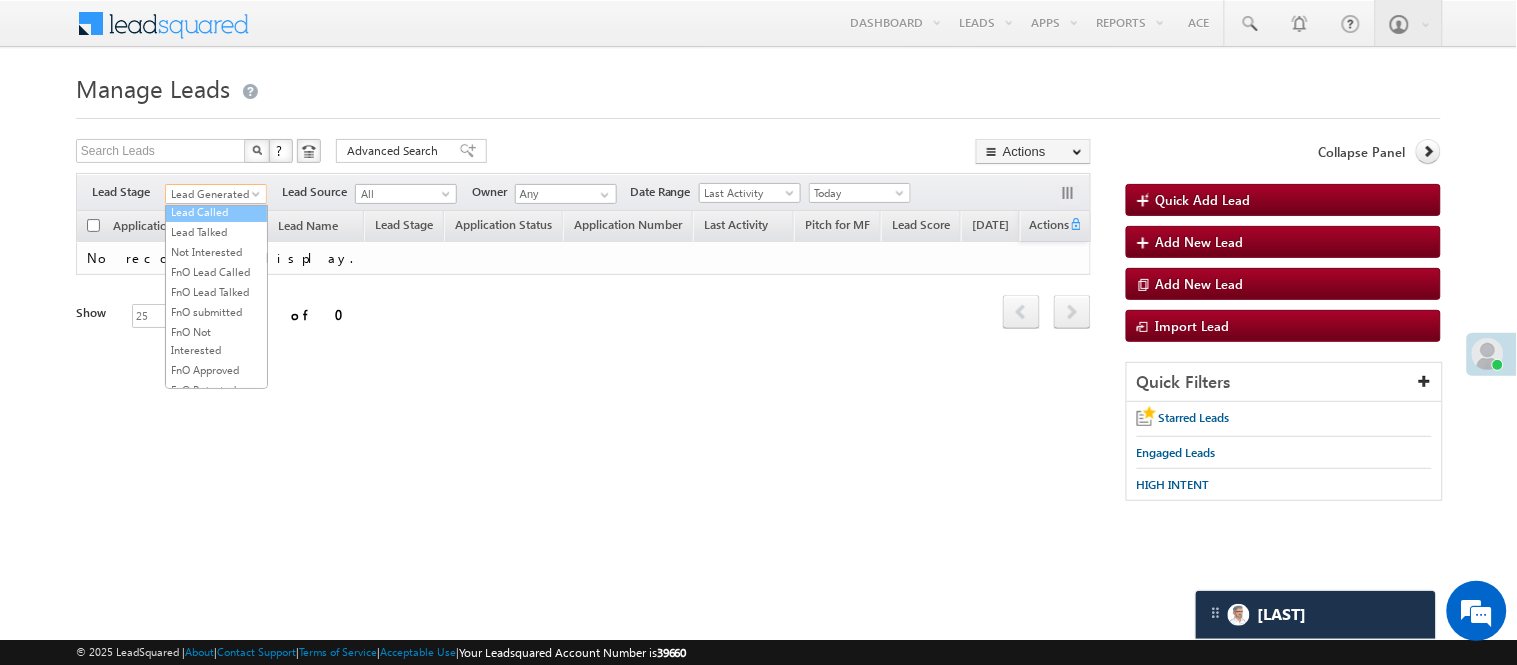 click on "Lead Called" at bounding box center (216, 212) 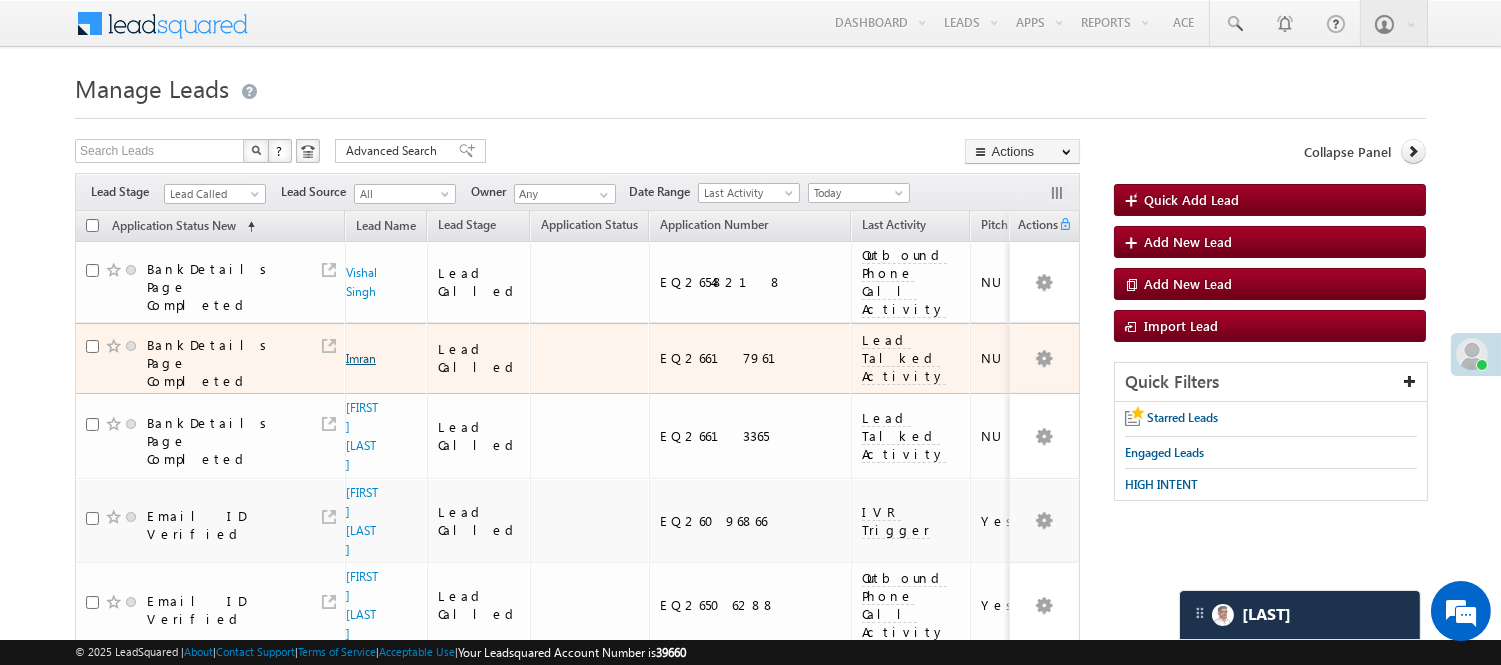 click on "Imran" at bounding box center (361, 358) 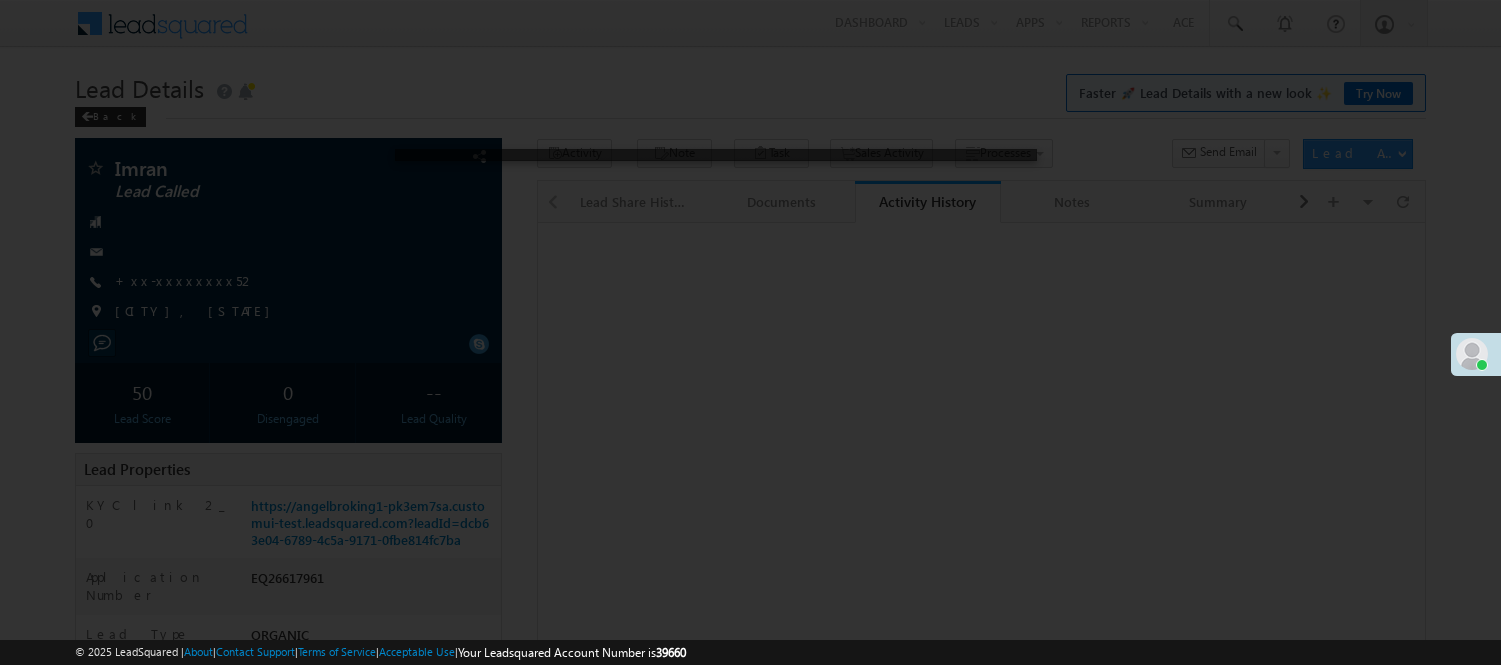 scroll, scrollTop: 0, scrollLeft: 0, axis: both 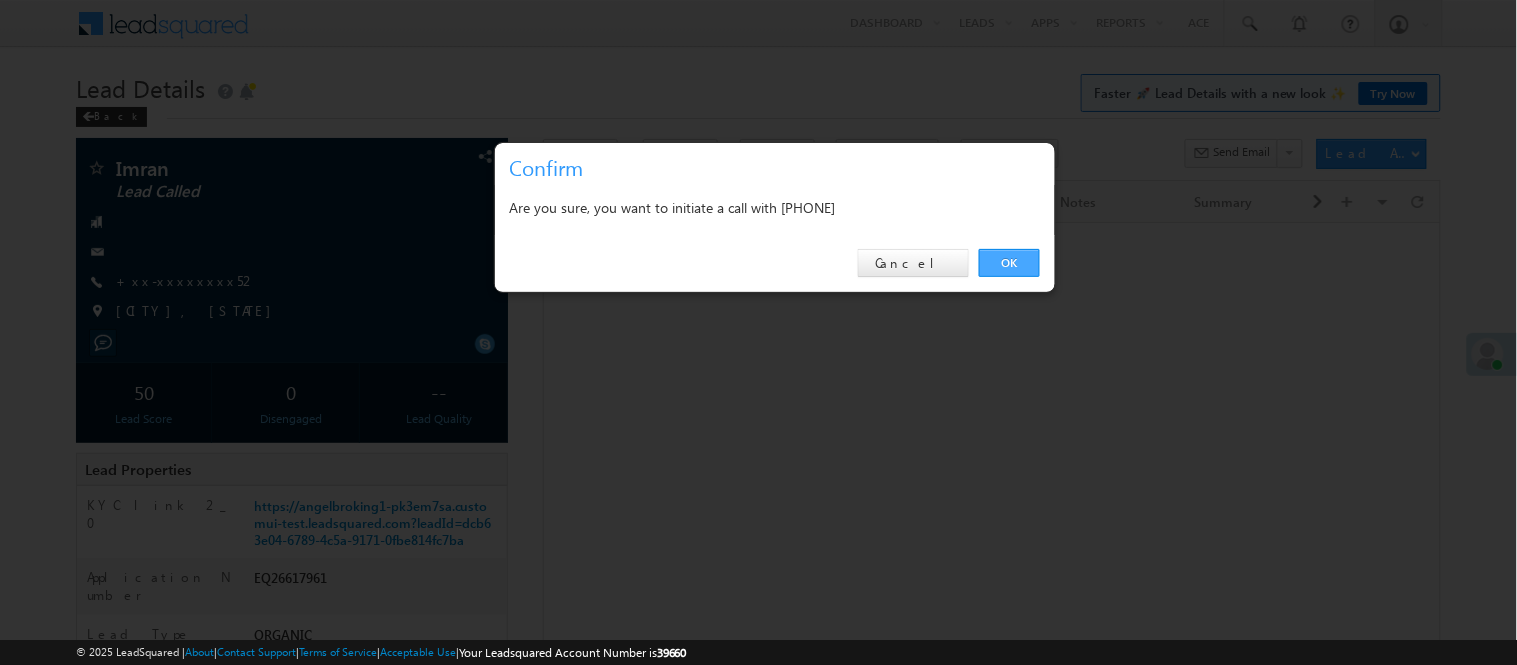 click on "OK" at bounding box center [1009, 263] 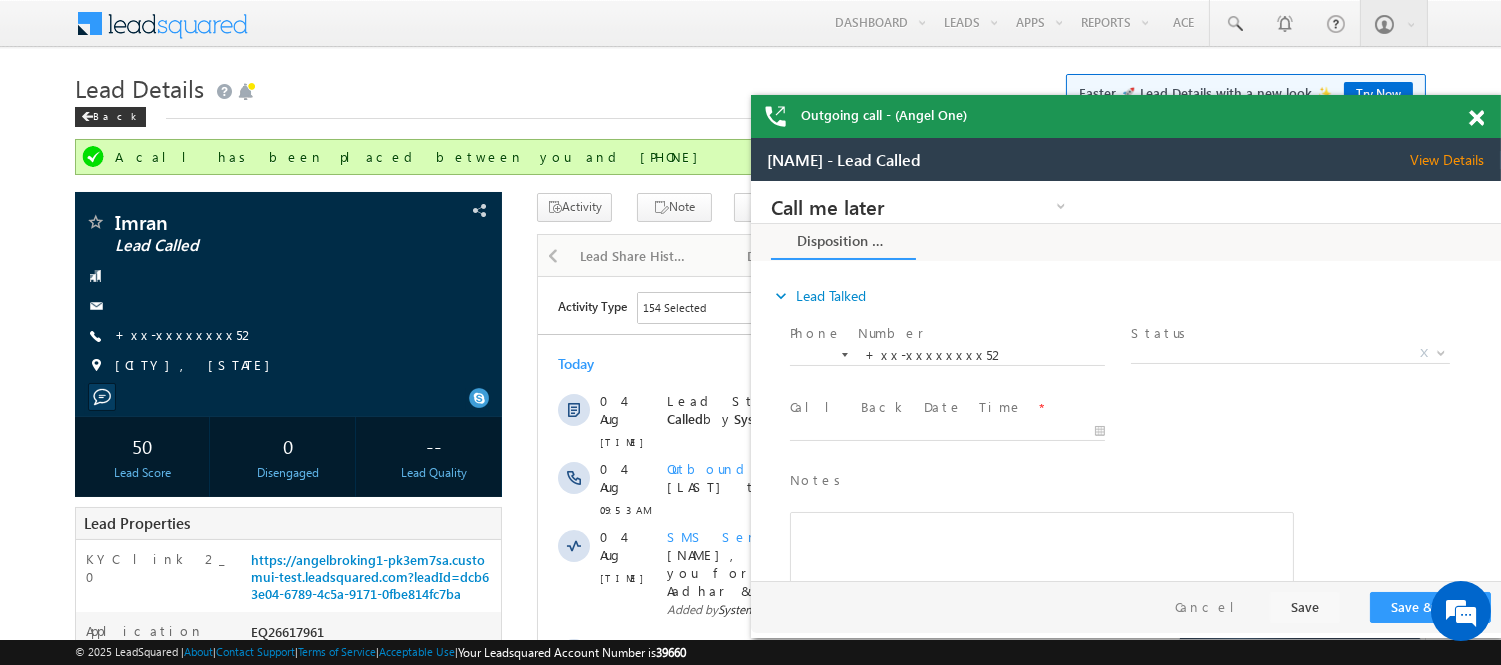scroll, scrollTop: 0, scrollLeft: 0, axis: both 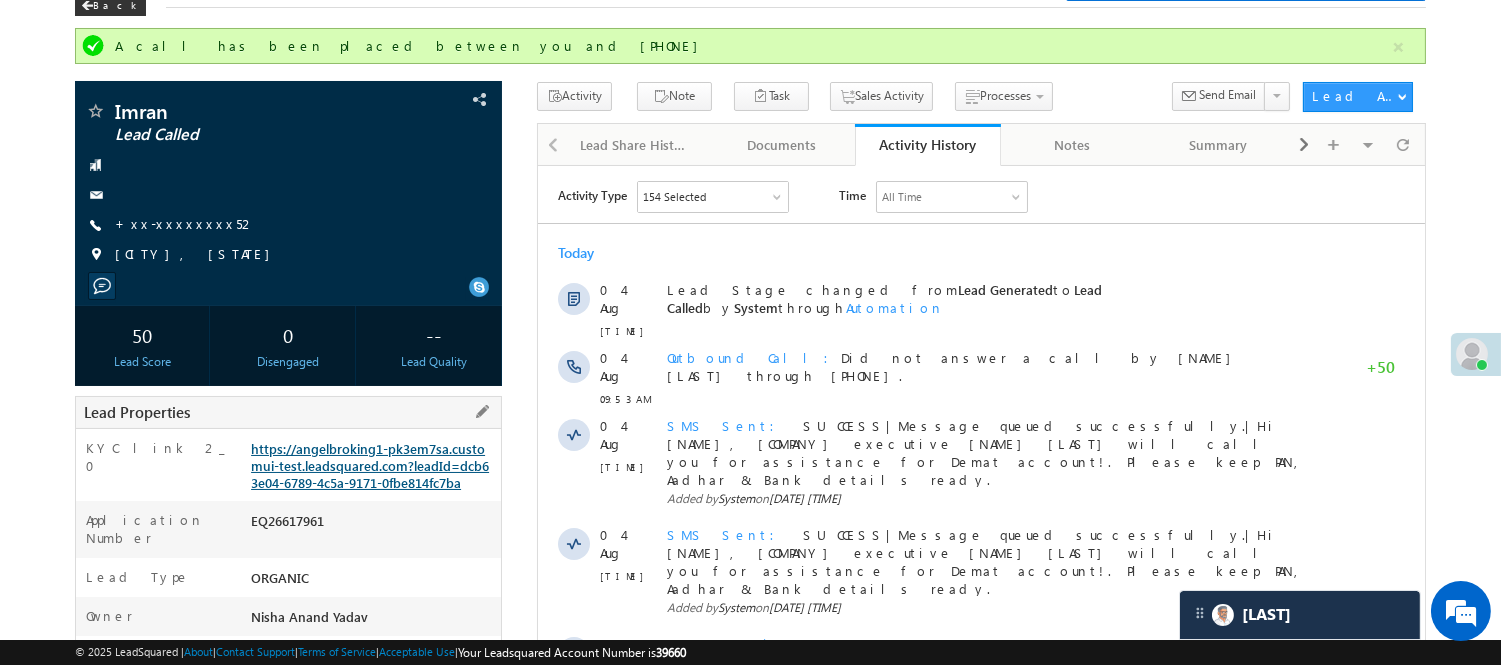 click on "https://angelbroking1-pk3em7sa.customui-test.leadsquared.com?leadId=dcb63e04-6789-4c5a-9171-0fbe814fc7ba" at bounding box center (370, 465) 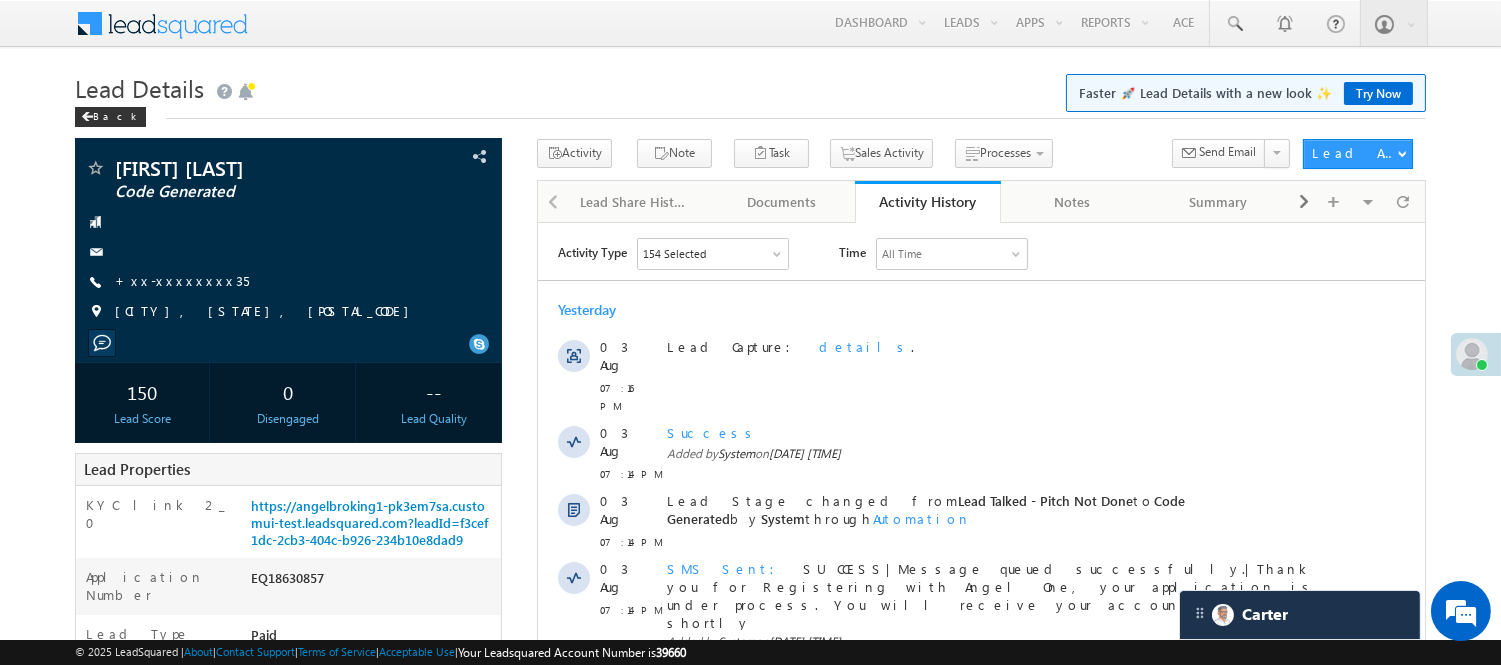 scroll, scrollTop: 0, scrollLeft: 0, axis: both 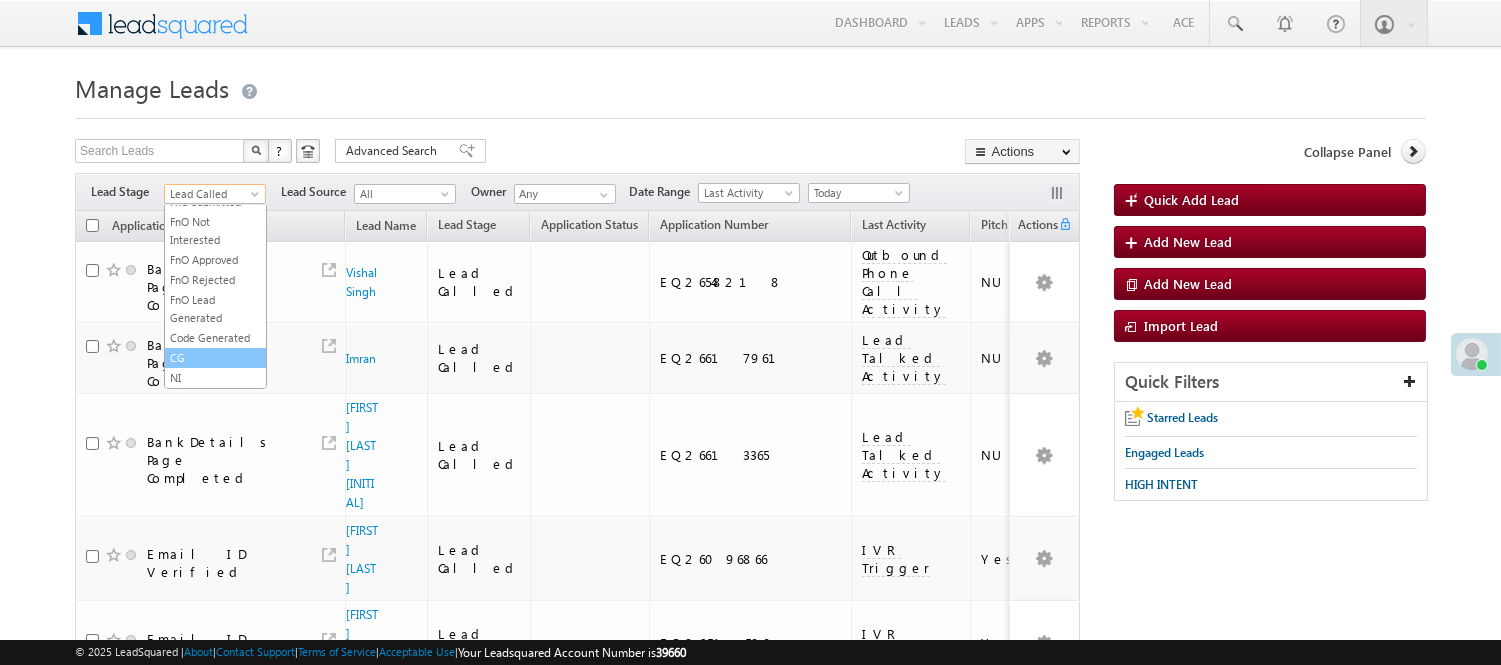 click on "CG" at bounding box center [215, 358] 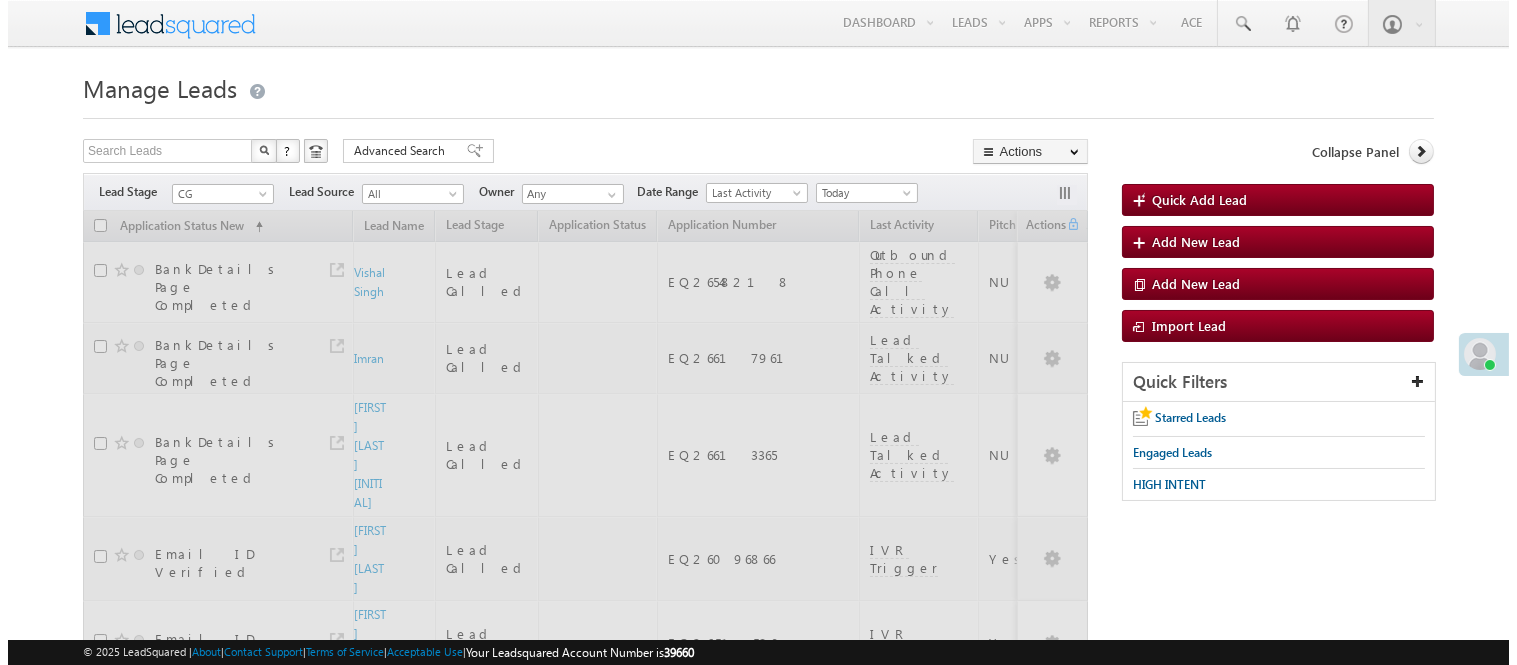 scroll, scrollTop: 0, scrollLeft: 0, axis: both 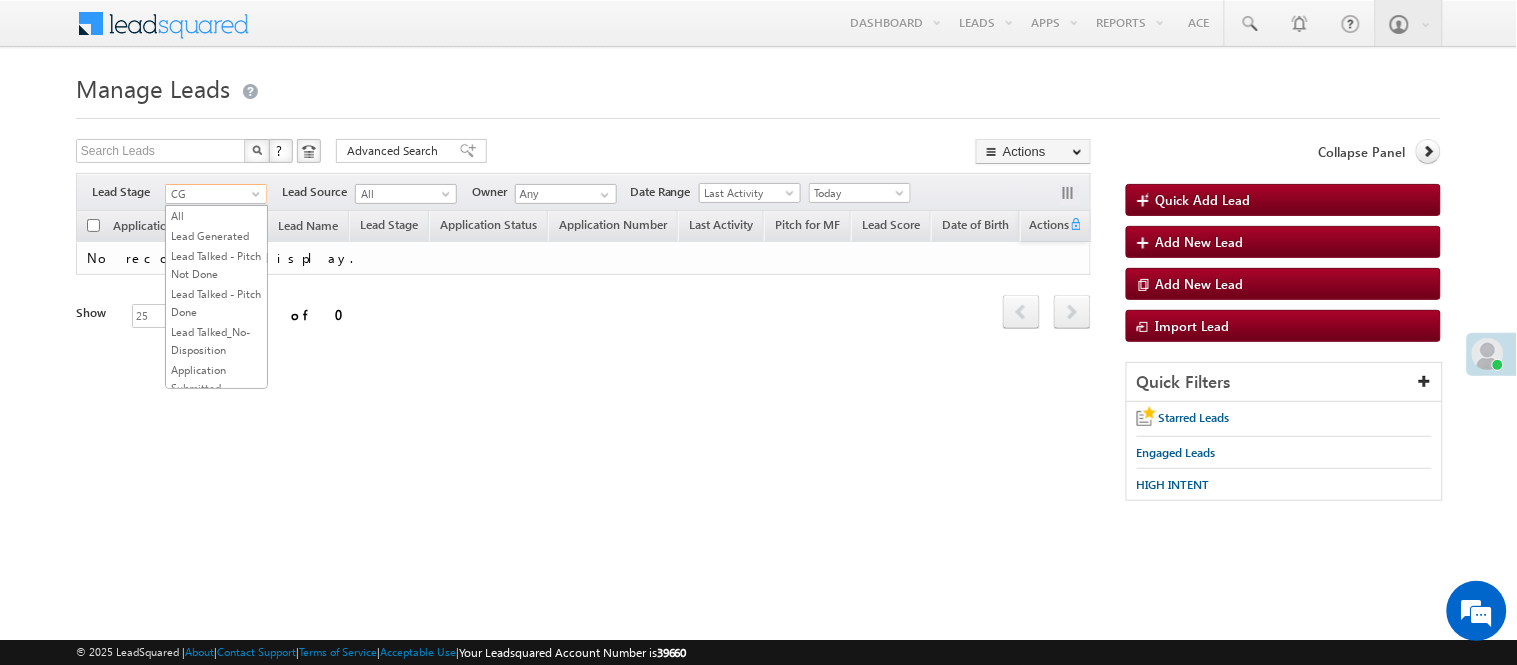 click on "CG" at bounding box center (213, 194) 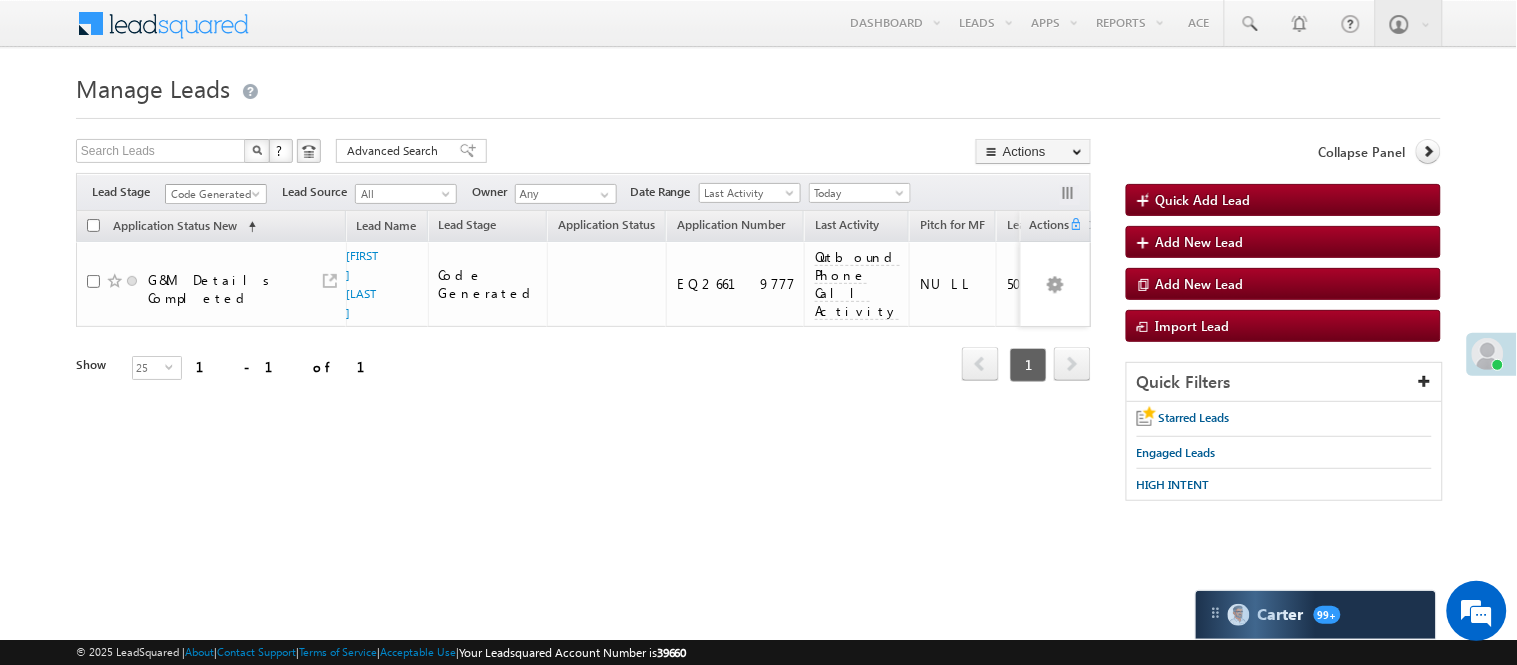 click on "Filters
Lead Stage
All Lead Generated Lead Talked - Pitch Not Done Lead Talked - Pitch Done Lead Talked_No-Disposition Application Submitted Payment Done Application Resubmitted Under Objection Lead Called Lead Talked Not Interested FnO Lead Called FnO Lead Talked FnO submitted FnO Not Interested FnO Approved FnO Rejected FnO Lead Generated Code Generated CG NI Code Generated
Lead Source
All All
Owner Any Any" at bounding box center [583, 192] 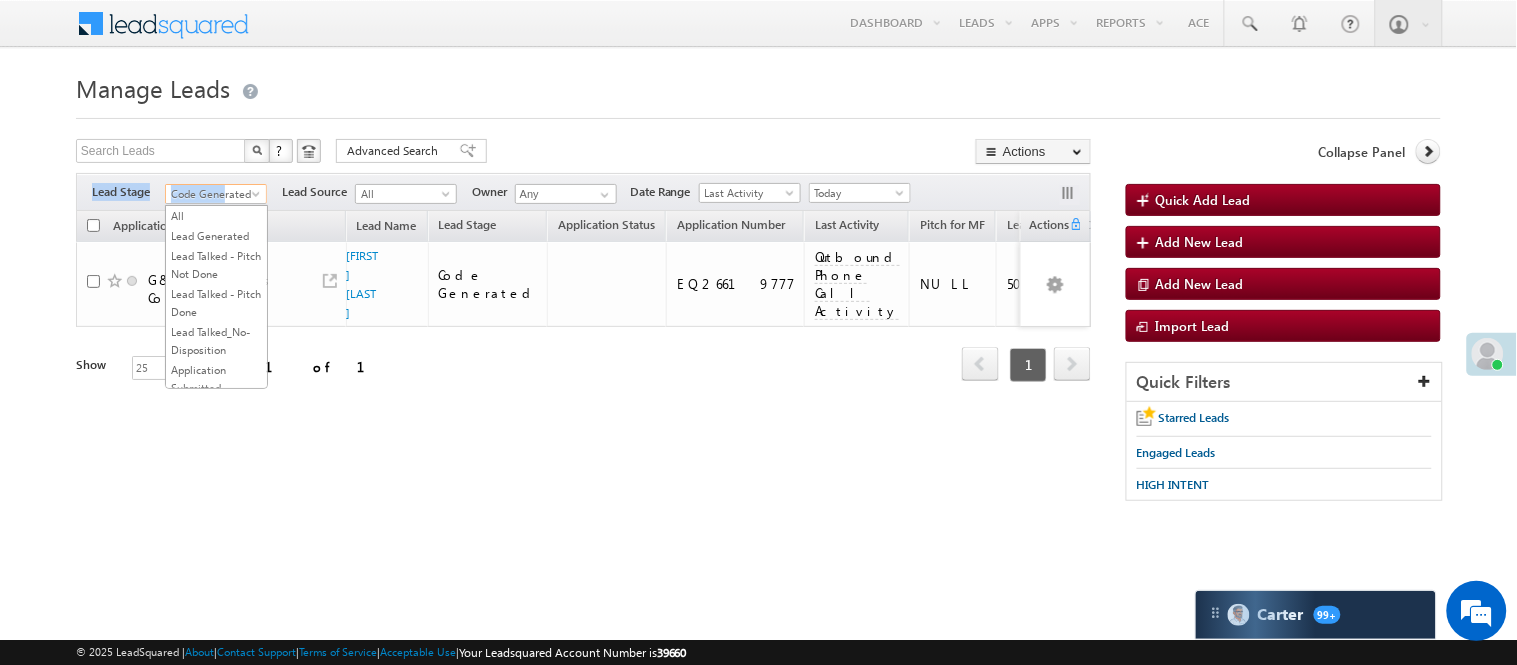 click on "Code Generated" at bounding box center [213, 194] 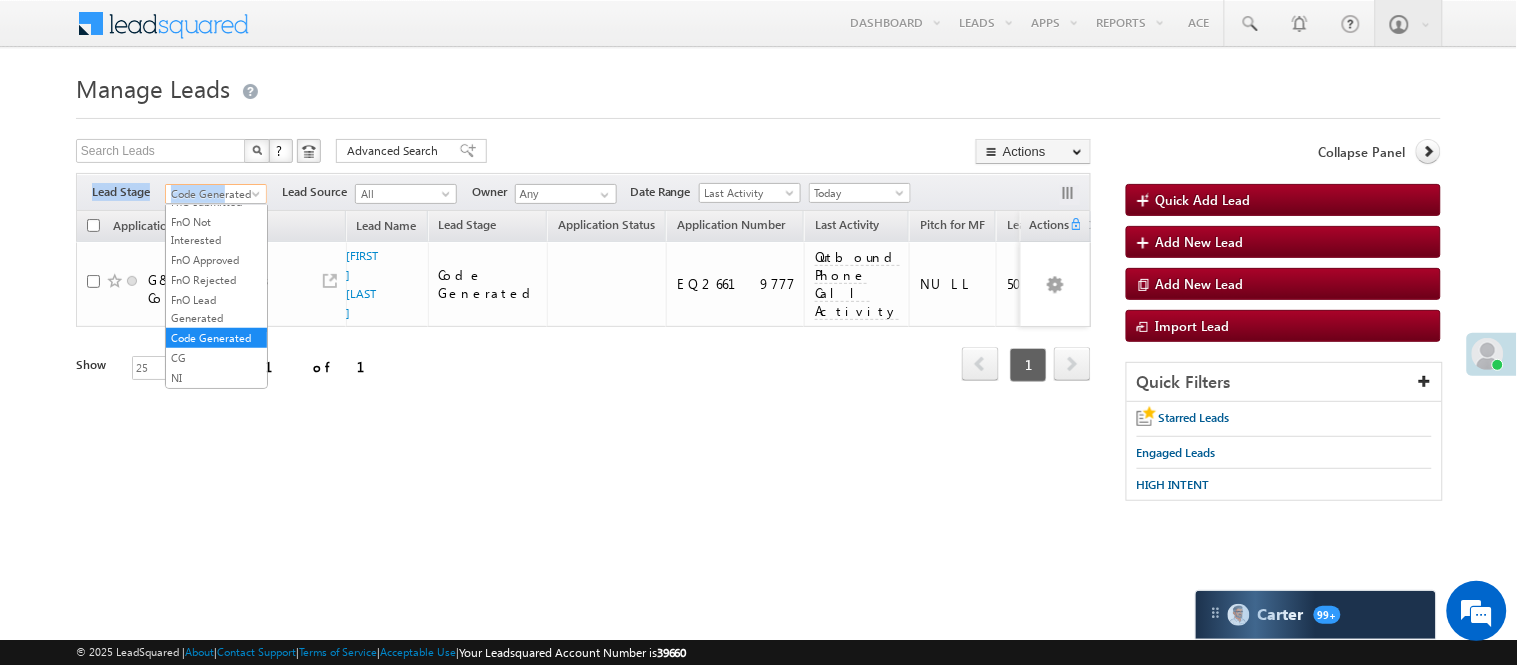 scroll, scrollTop: 0, scrollLeft: 0, axis: both 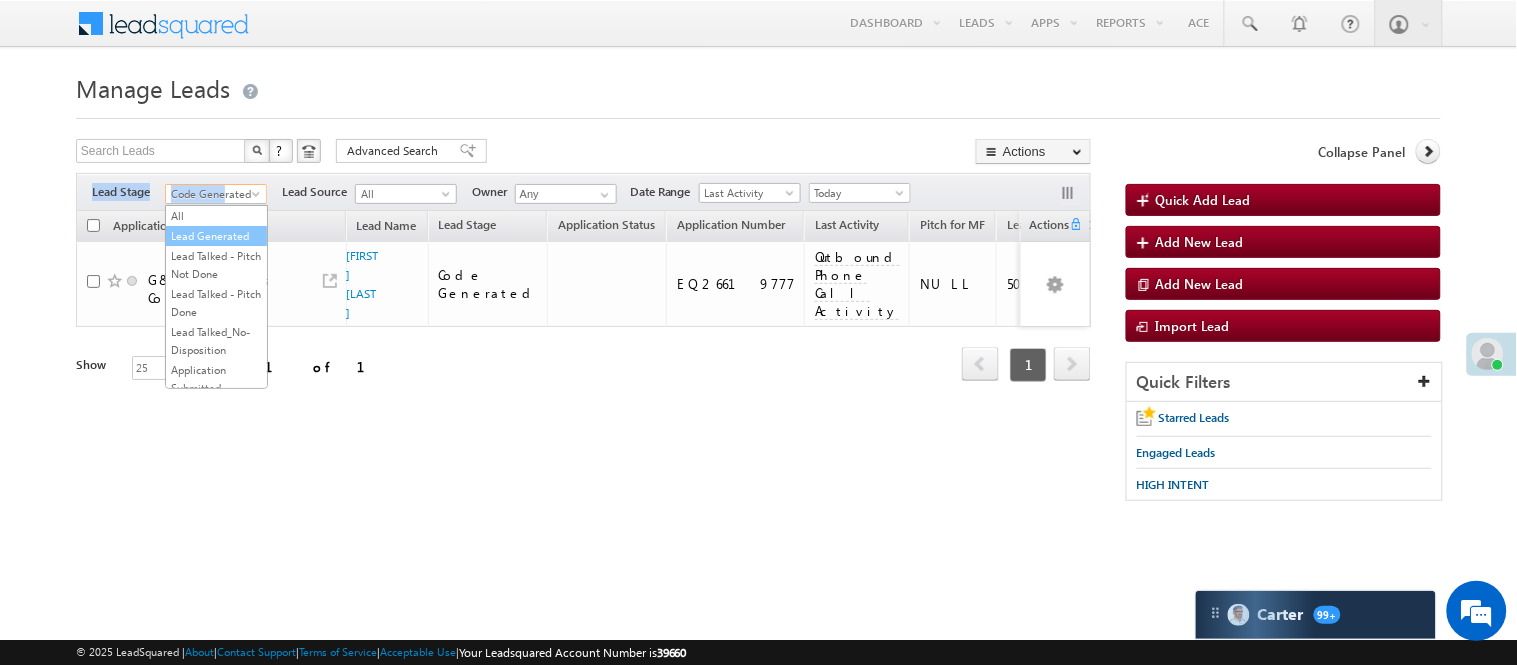 click on "Lead Generated" at bounding box center [216, 236] 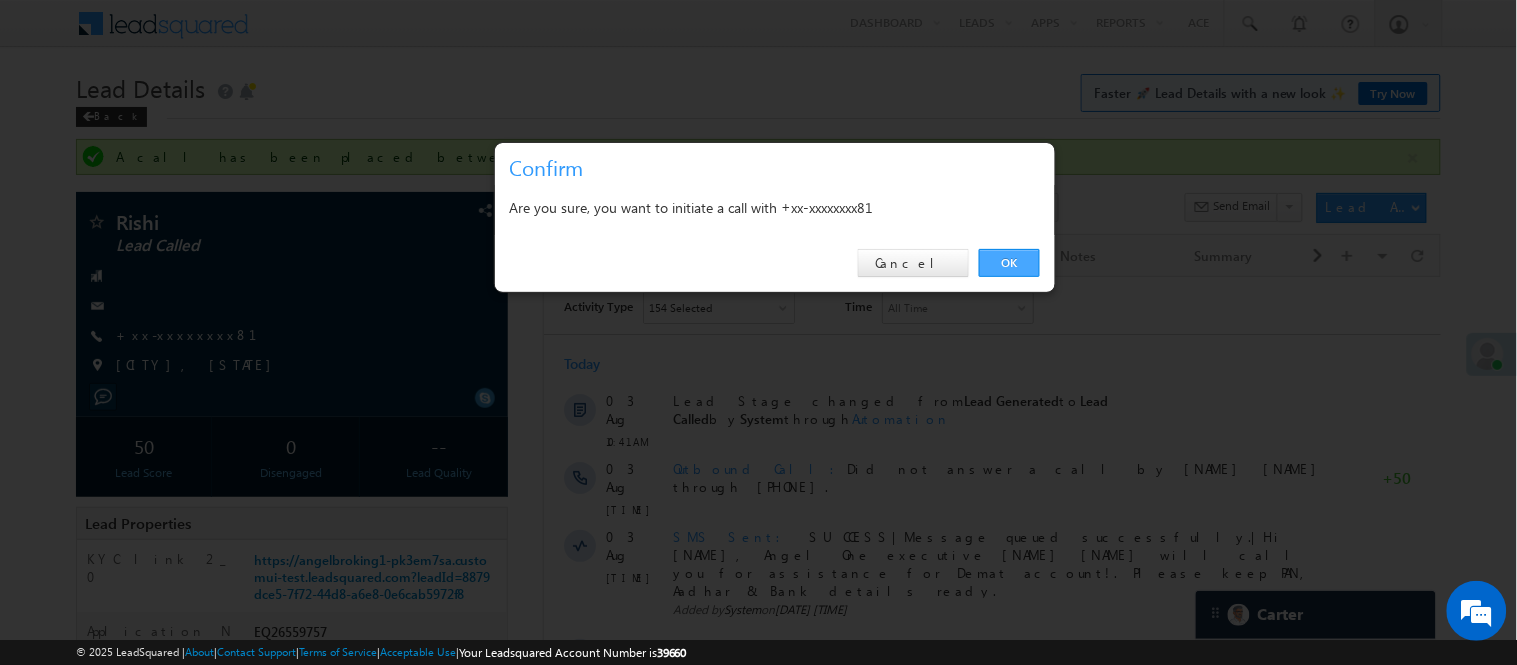 scroll, scrollTop: 0, scrollLeft: 0, axis: both 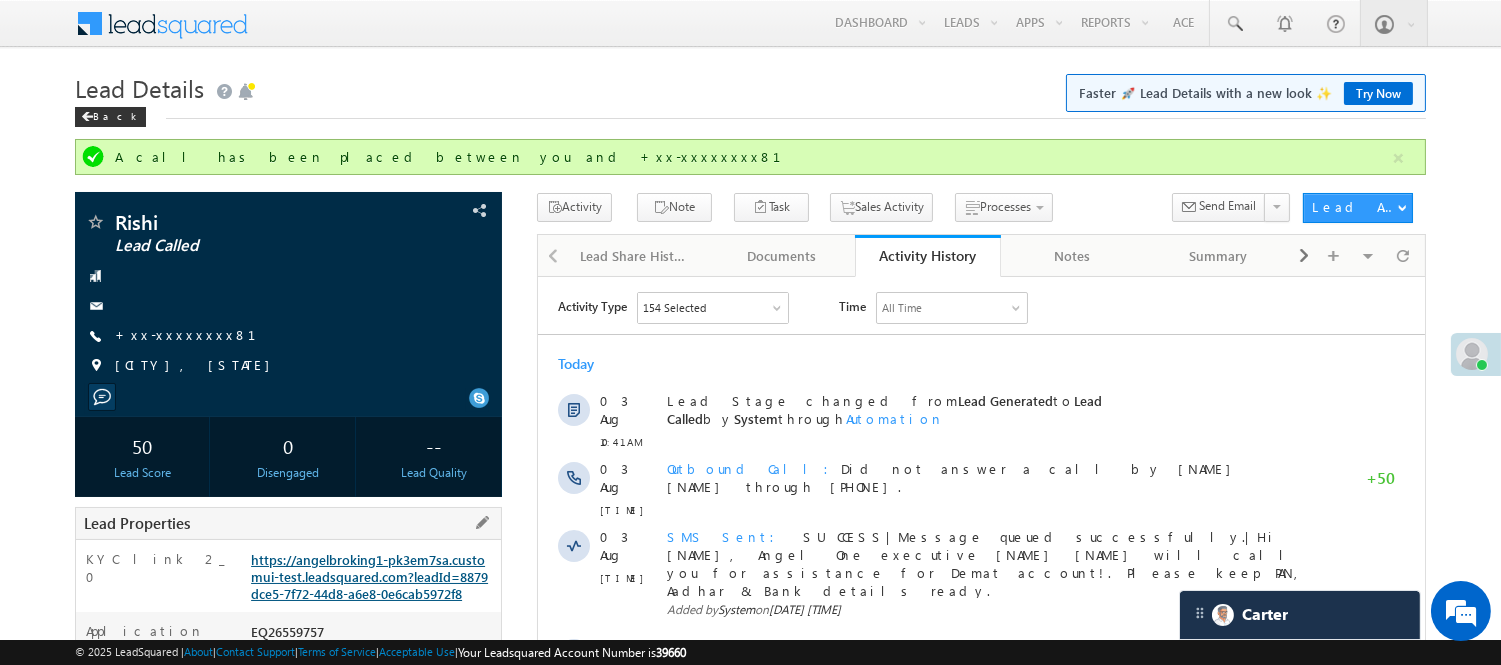 click on "https://angelbroking1-pk3em7sa.customui-test.leadsquared.com?leadId=8879dce5-7f72-44d8-a6e8-0e6cab5972f8" at bounding box center (369, 576) 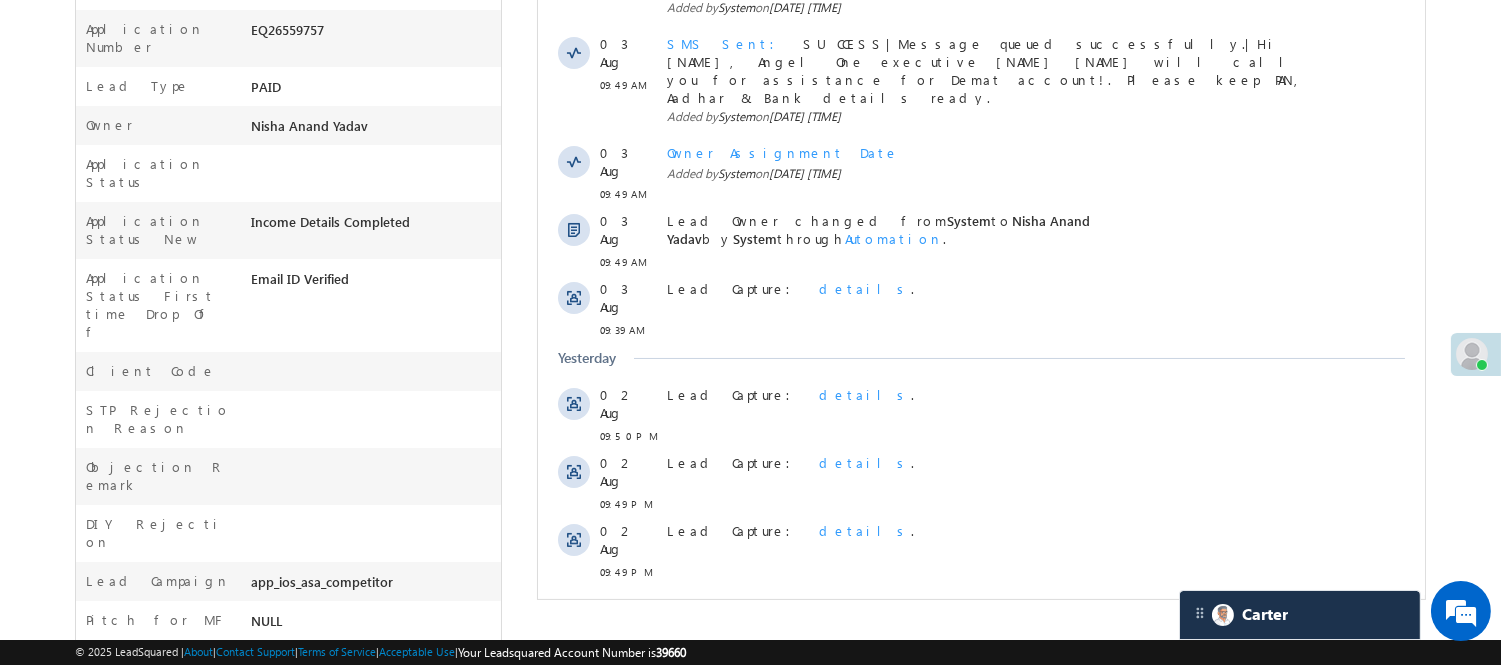 scroll, scrollTop: 847, scrollLeft: 0, axis: vertical 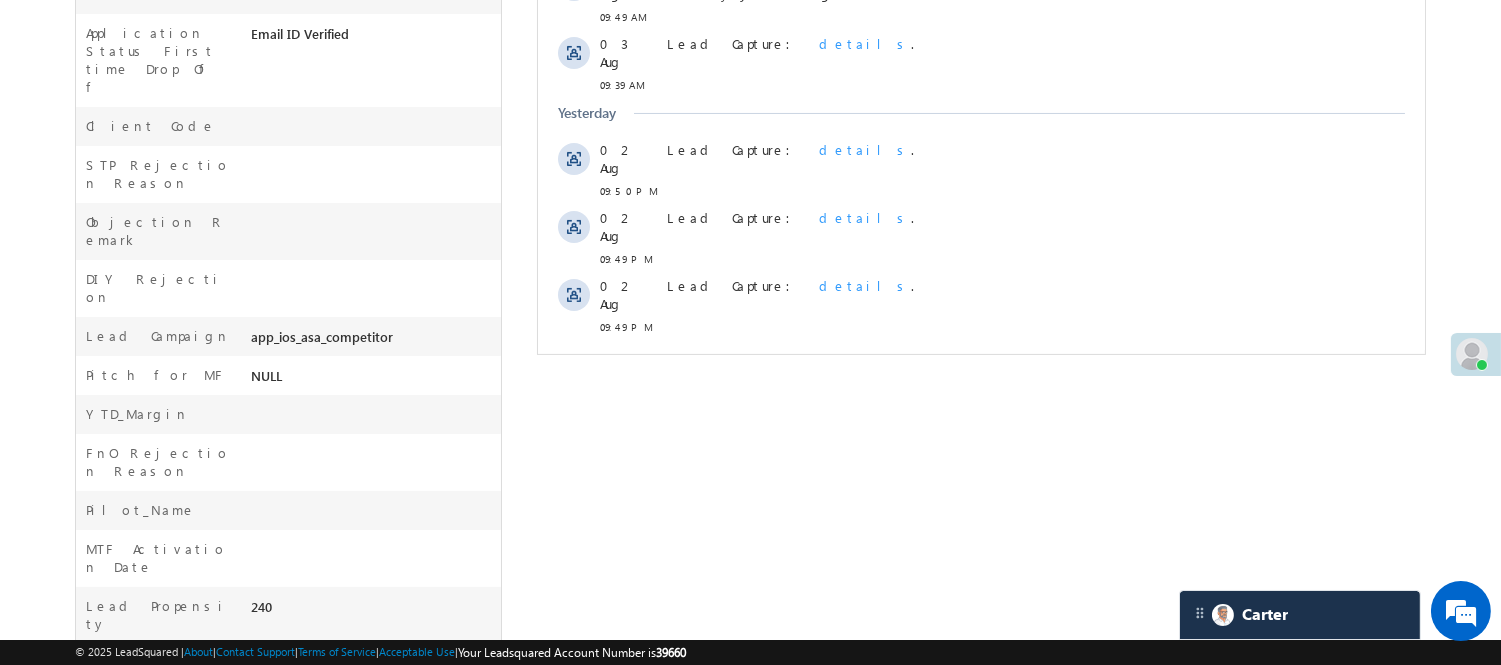 click on "Show More" at bounding box center [980, 371] 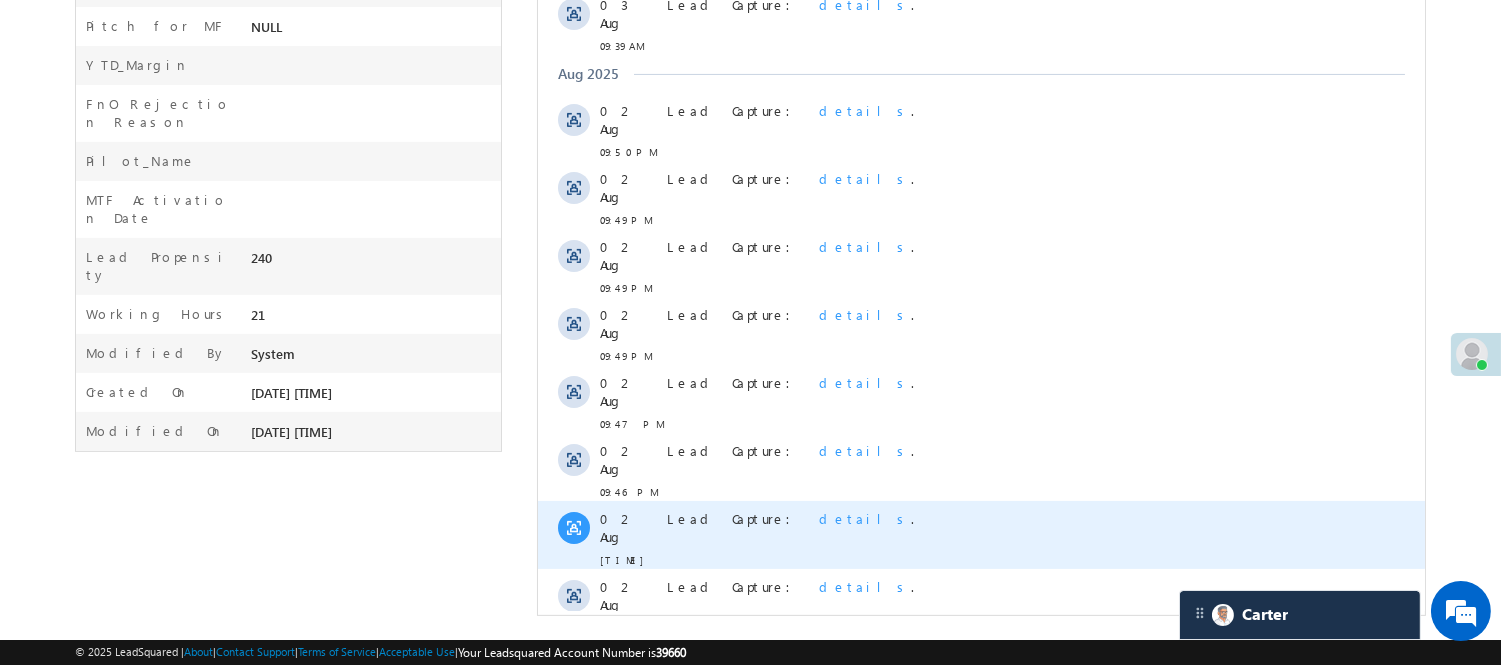 scroll, scrollTop: 530, scrollLeft: 0, axis: vertical 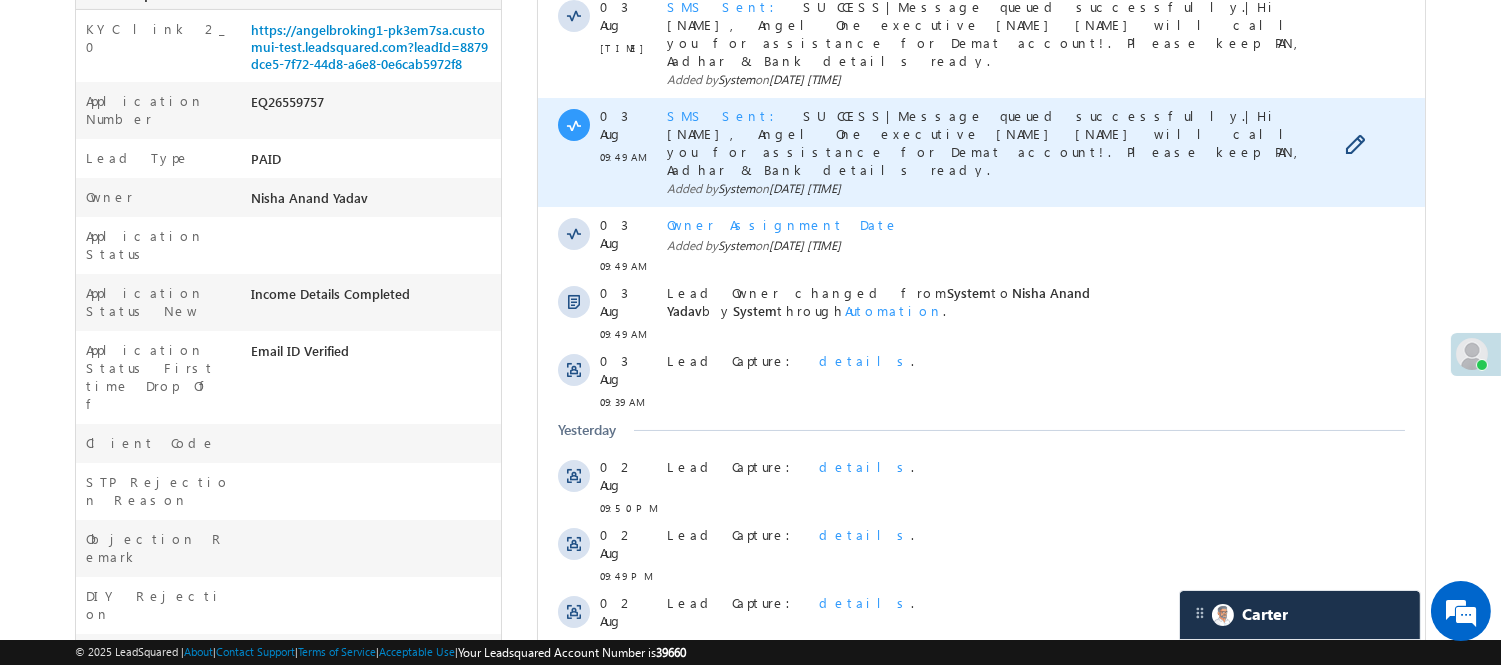 click on "SMS Sent" at bounding box center (726, 115) 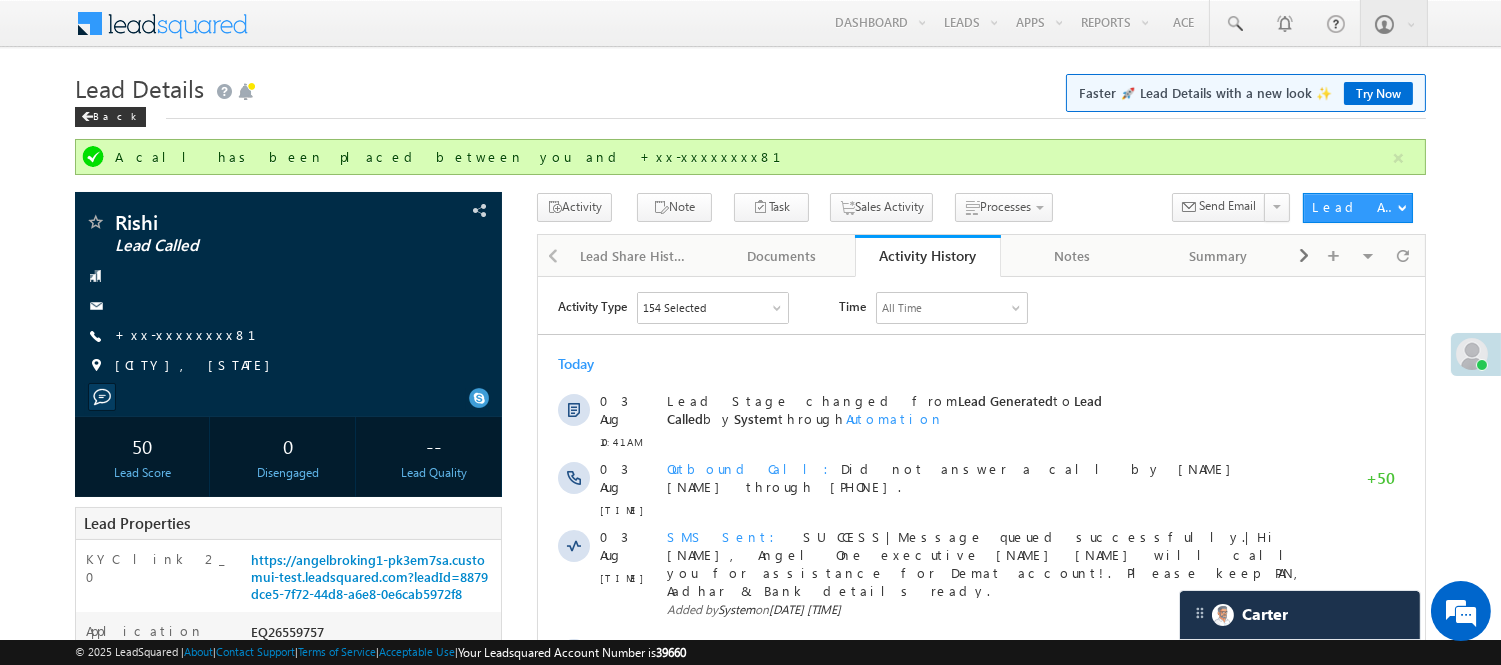 scroll, scrollTop: 777, scrollLeft: 0, axis: vertical 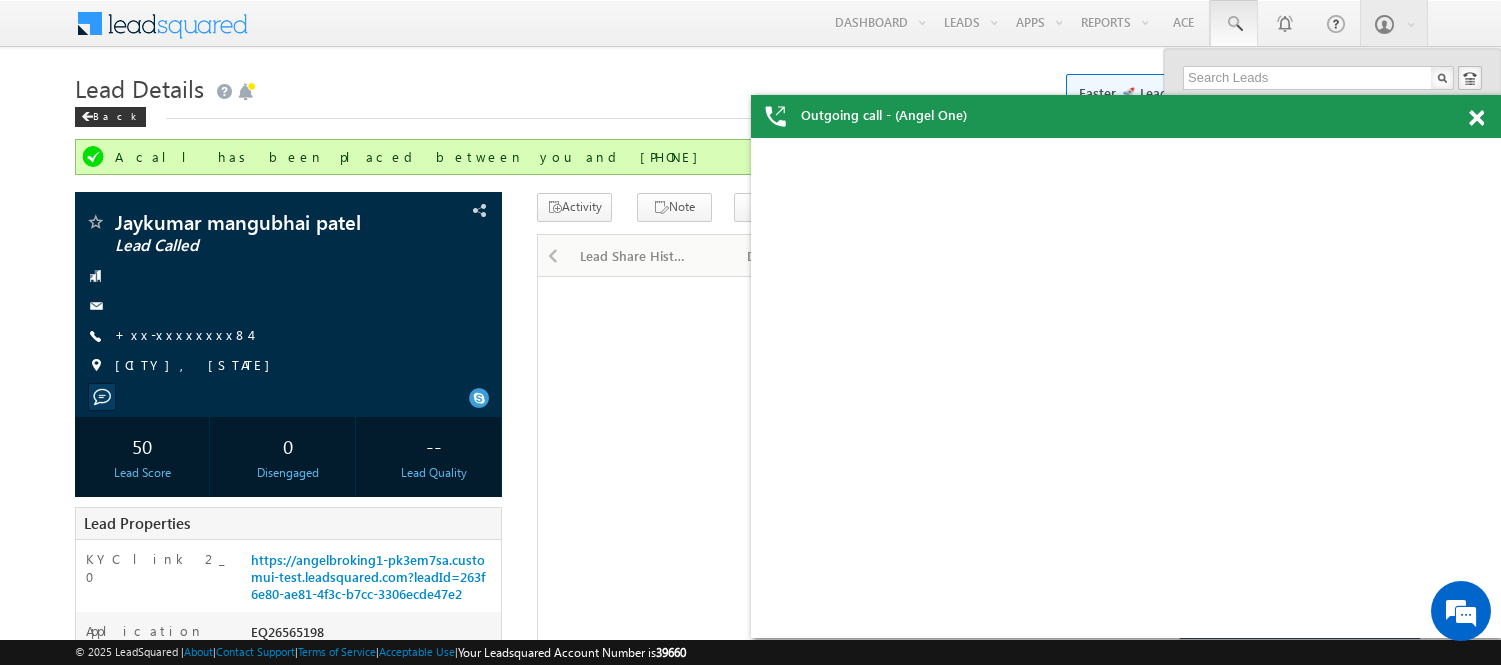 click at bounding box center (1234, 23) 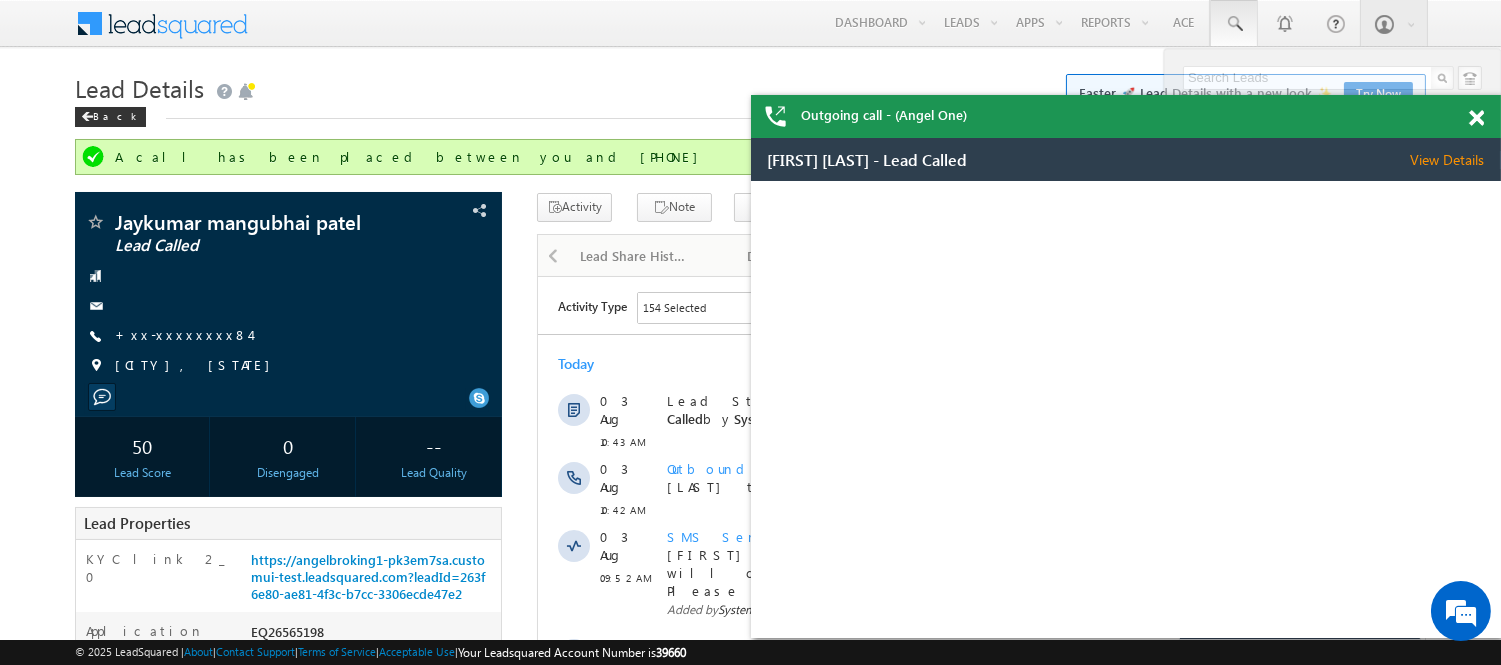 scroll, scrollTop: 0, scrollLeft: 0, axis: both 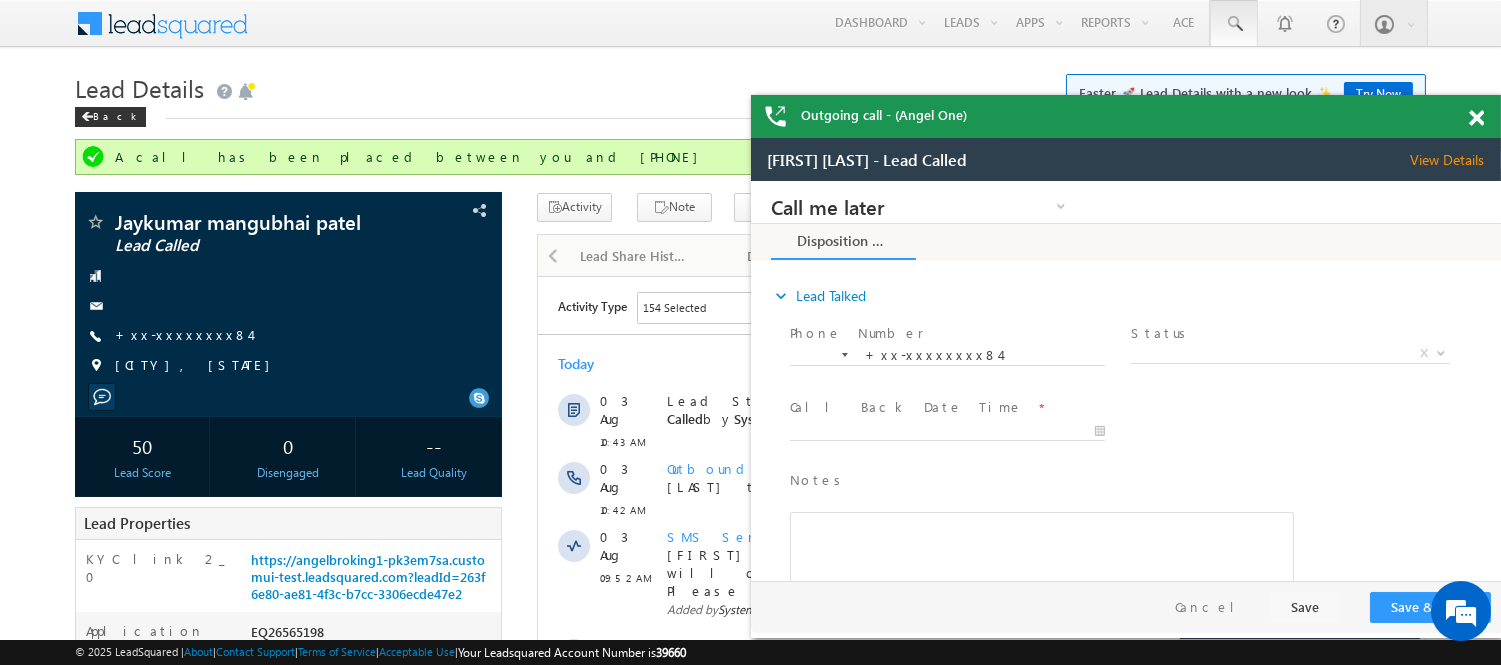 click at bounding box center (1234, 23) 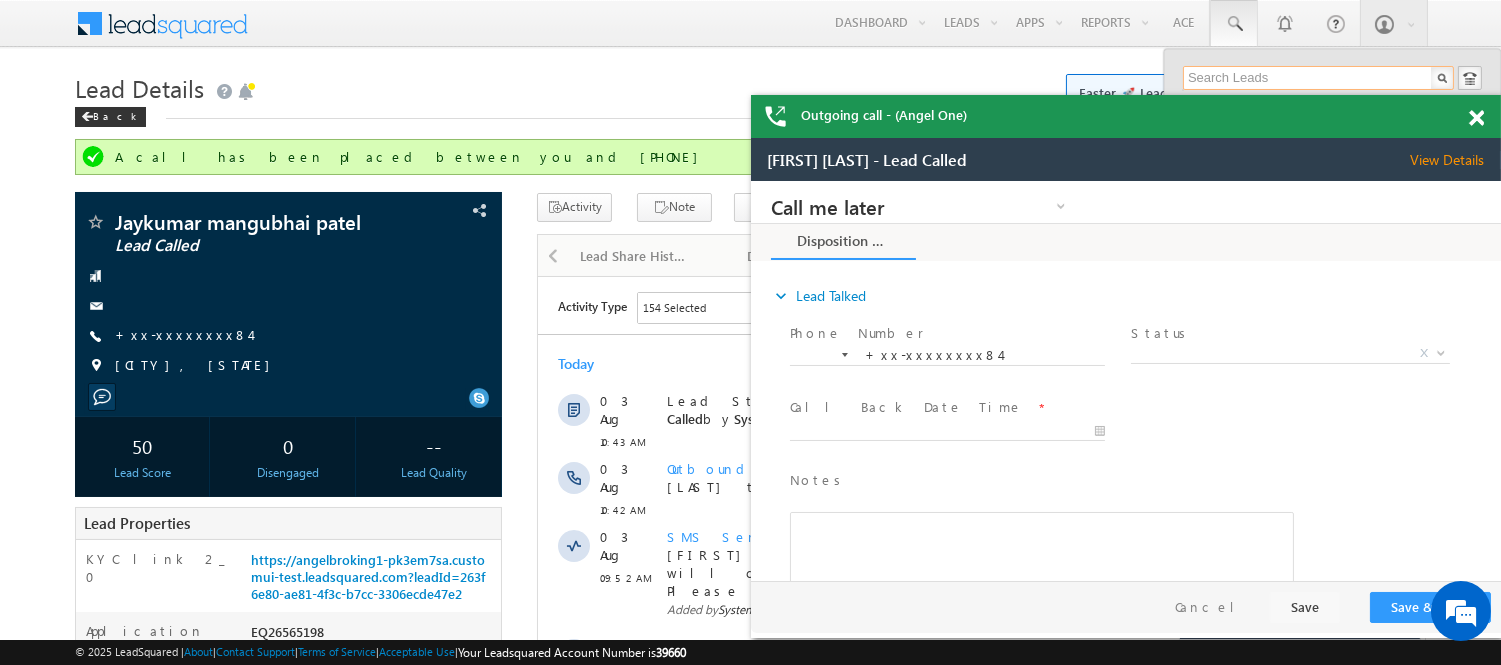 click at bounding box center (1318, 78) 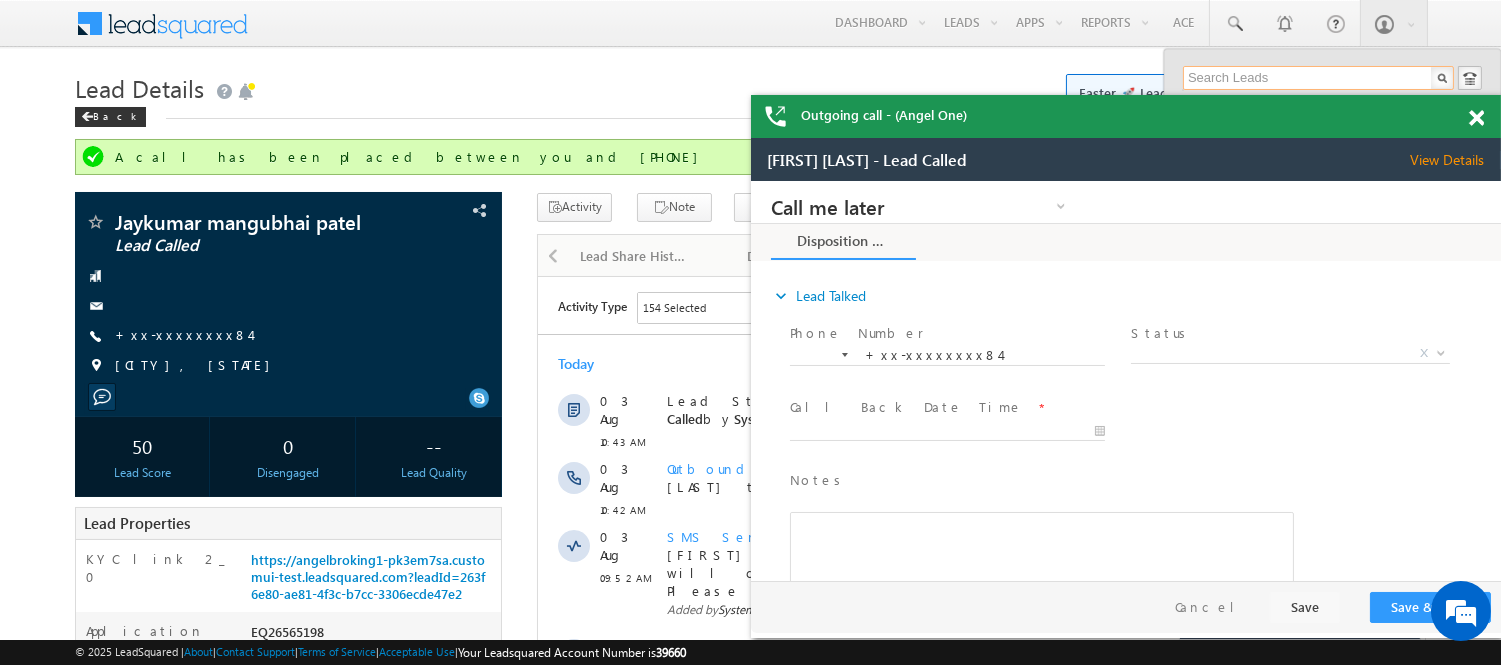 click at bounding box center (1318, 78) 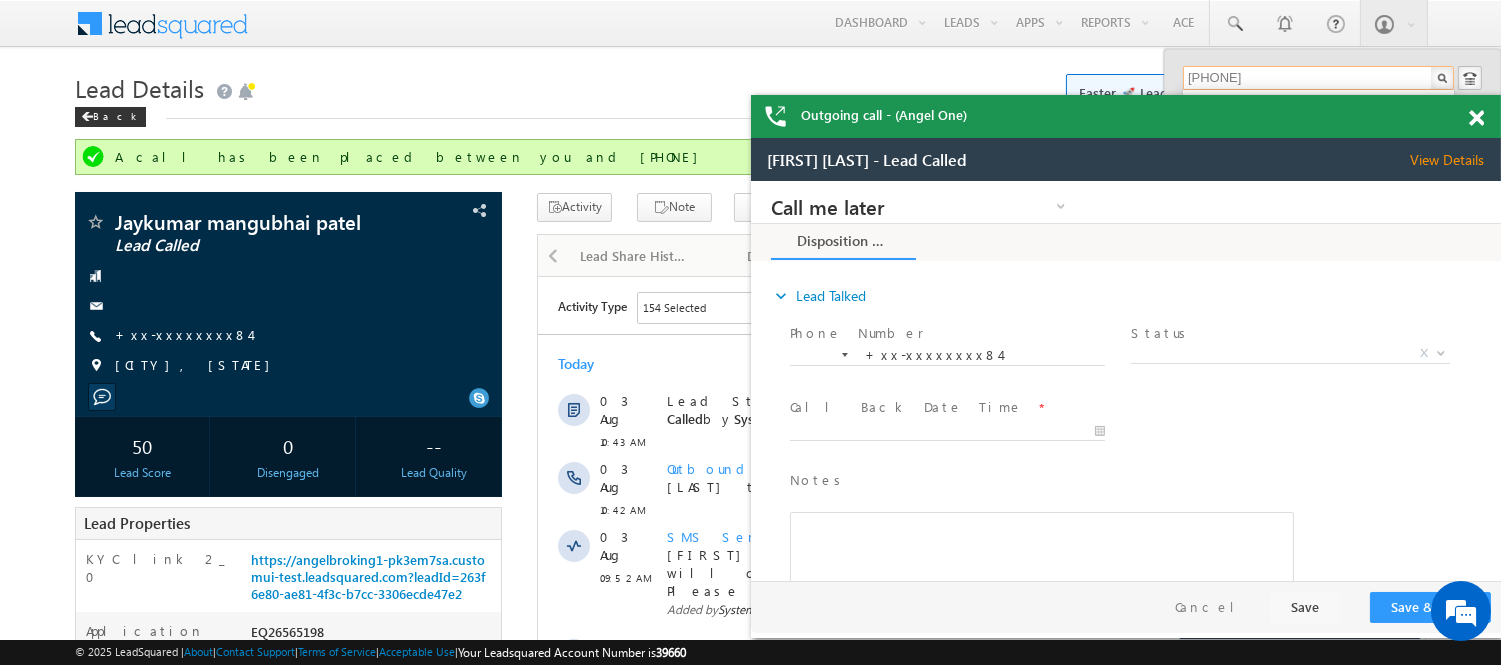 click at bounding box center [1476, 118] 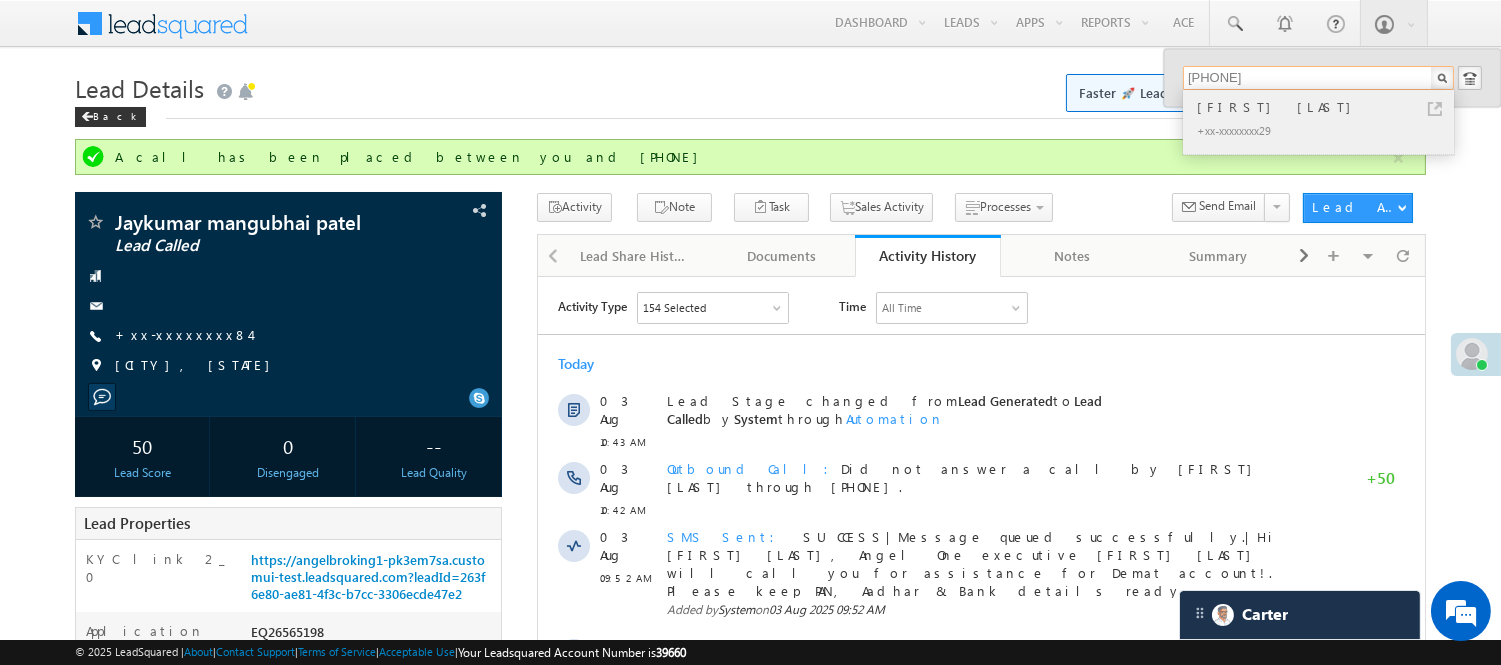 type on "8288853029" 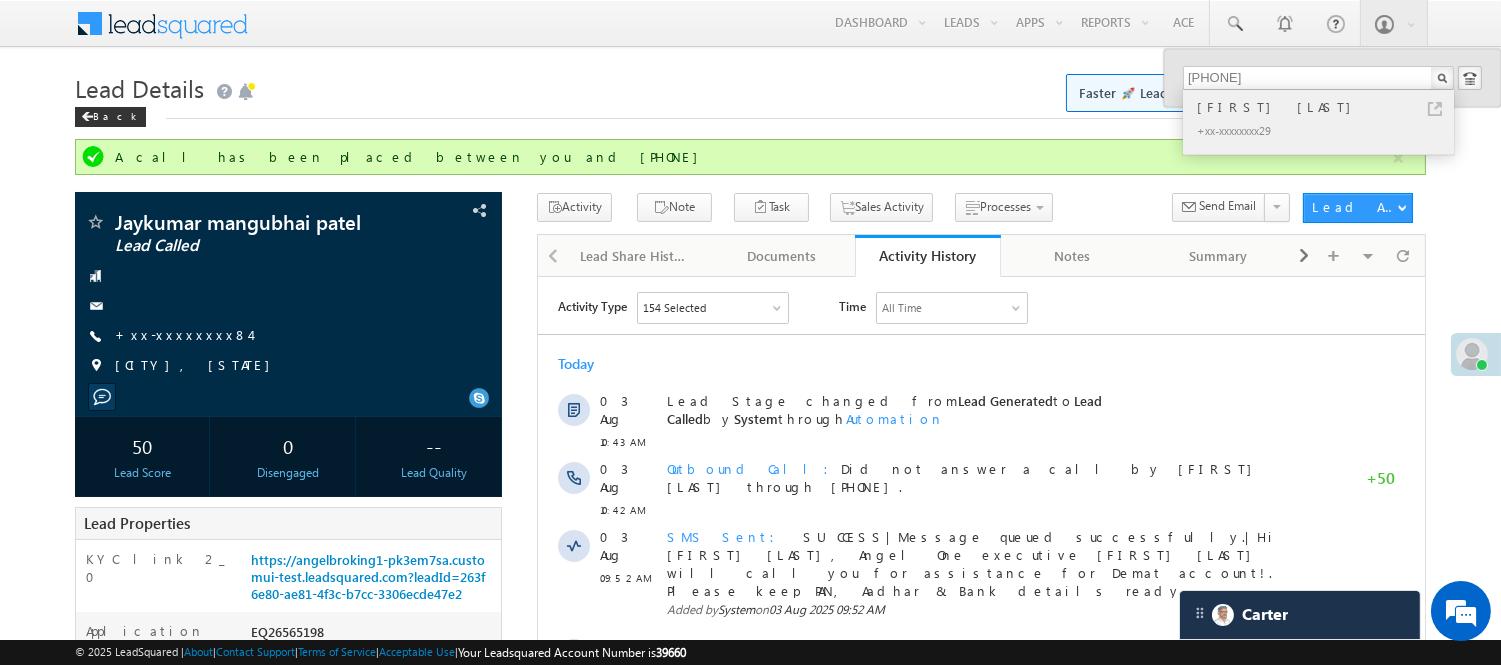 click on "Outgoing call -  (Angel One)
Menu
Nisha Anand Yadav
Nisha .Yada v@ang elbro king." at bounding box center [750, 829] 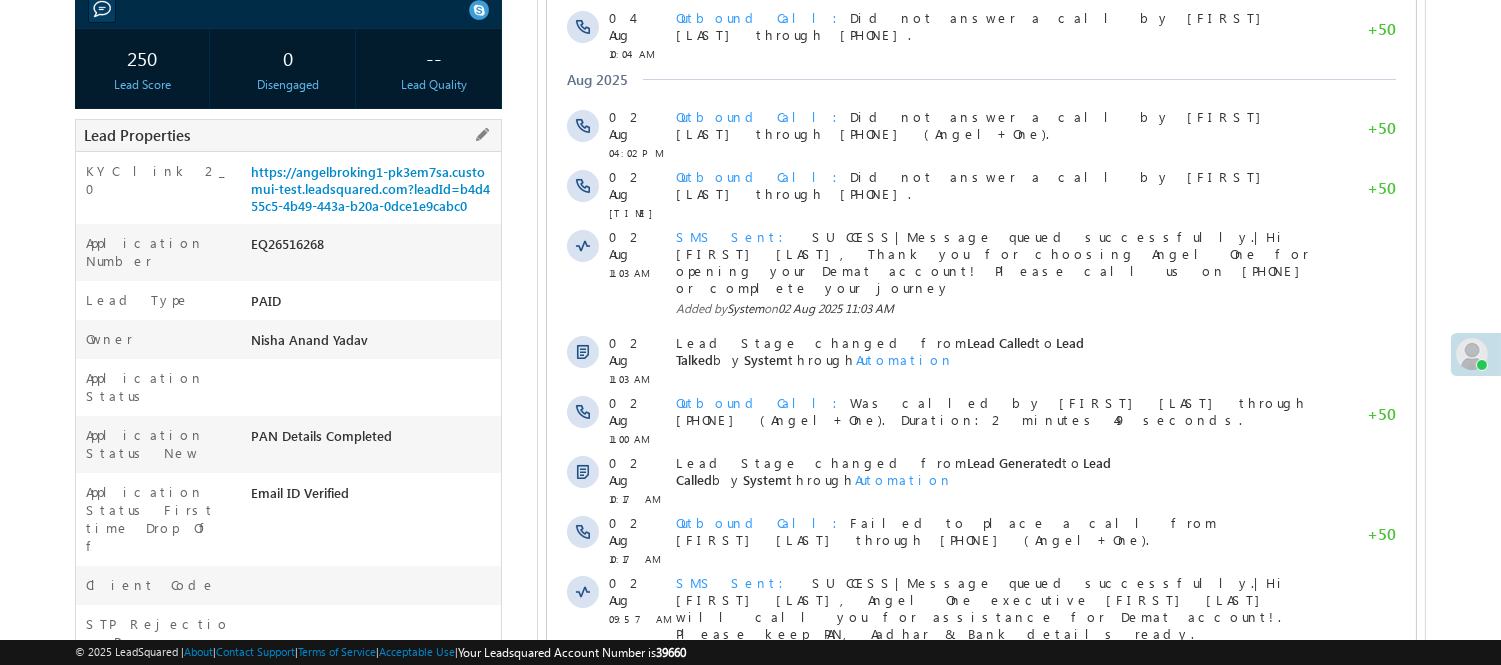 scroll, scrollTop: 0, scrollLeft: 0, axis: both 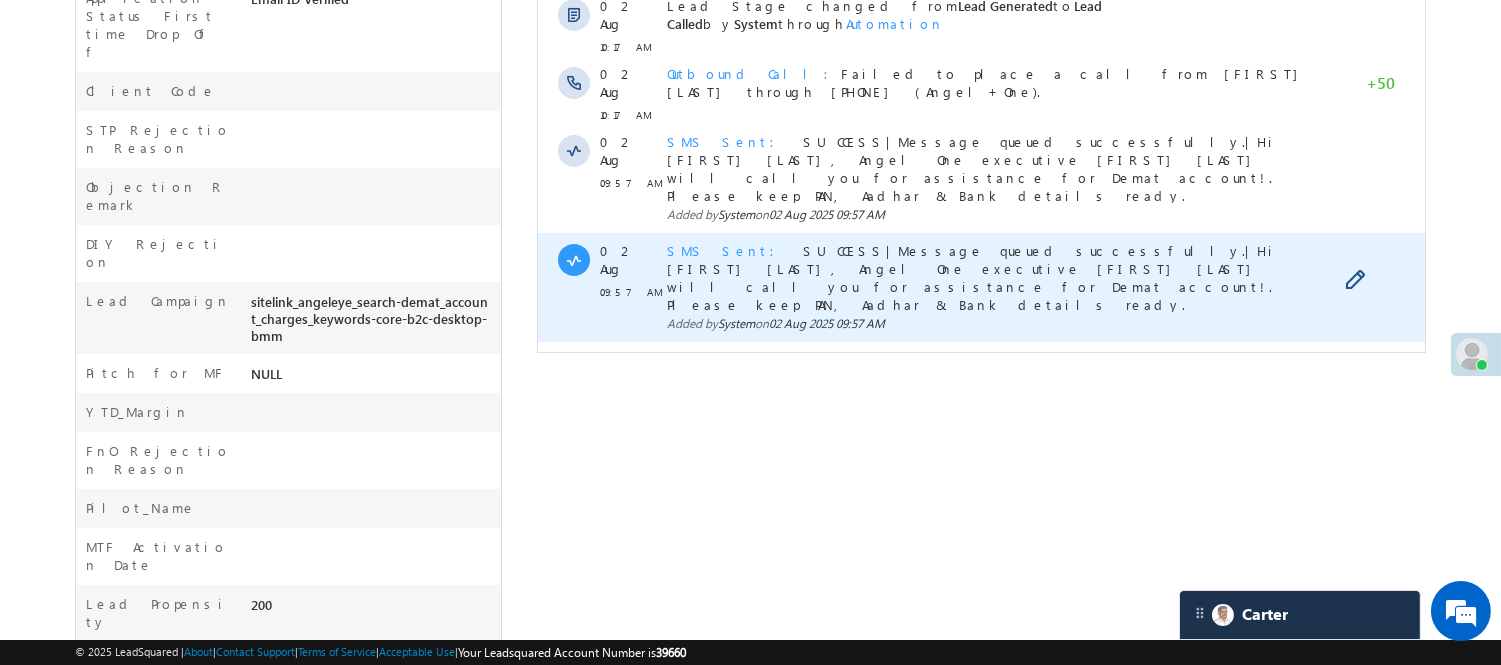 click on "SMS Sent" at bounding box center (726, 250) 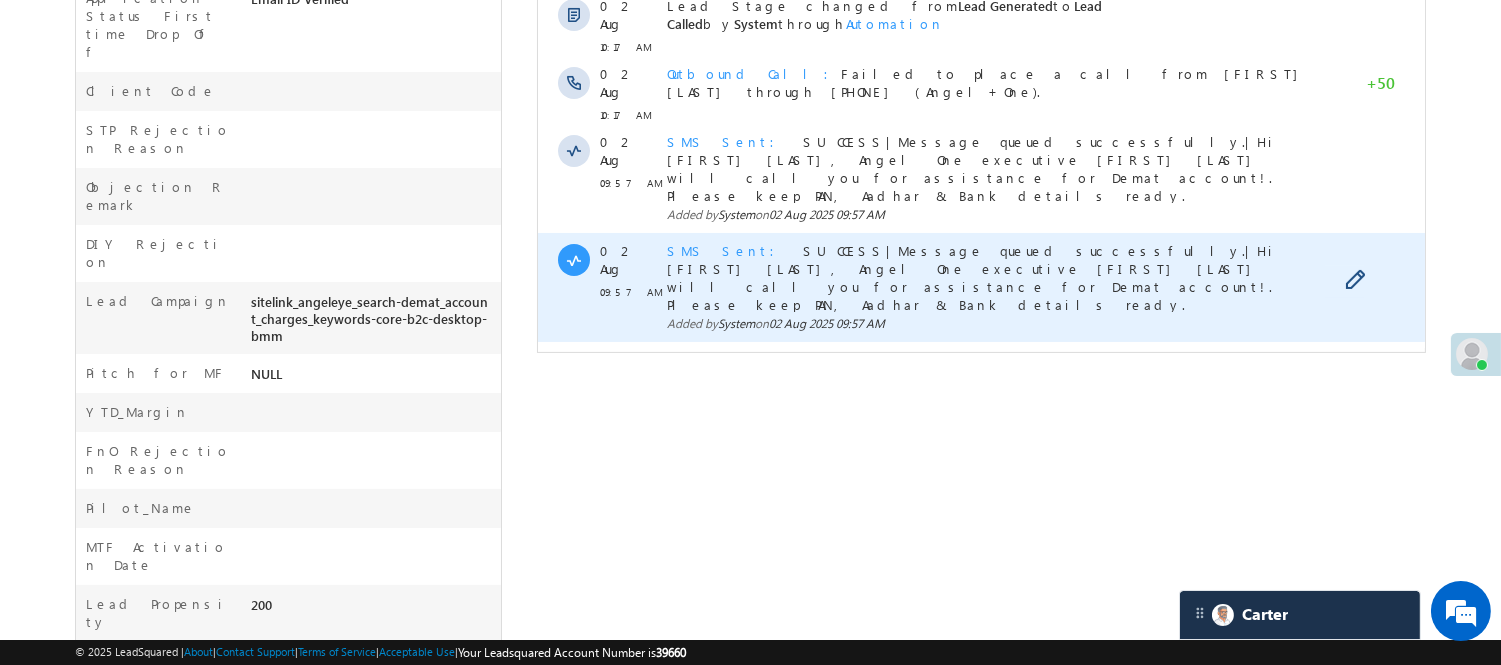 click on "SMS Sent" at bounding box center [726, 250] 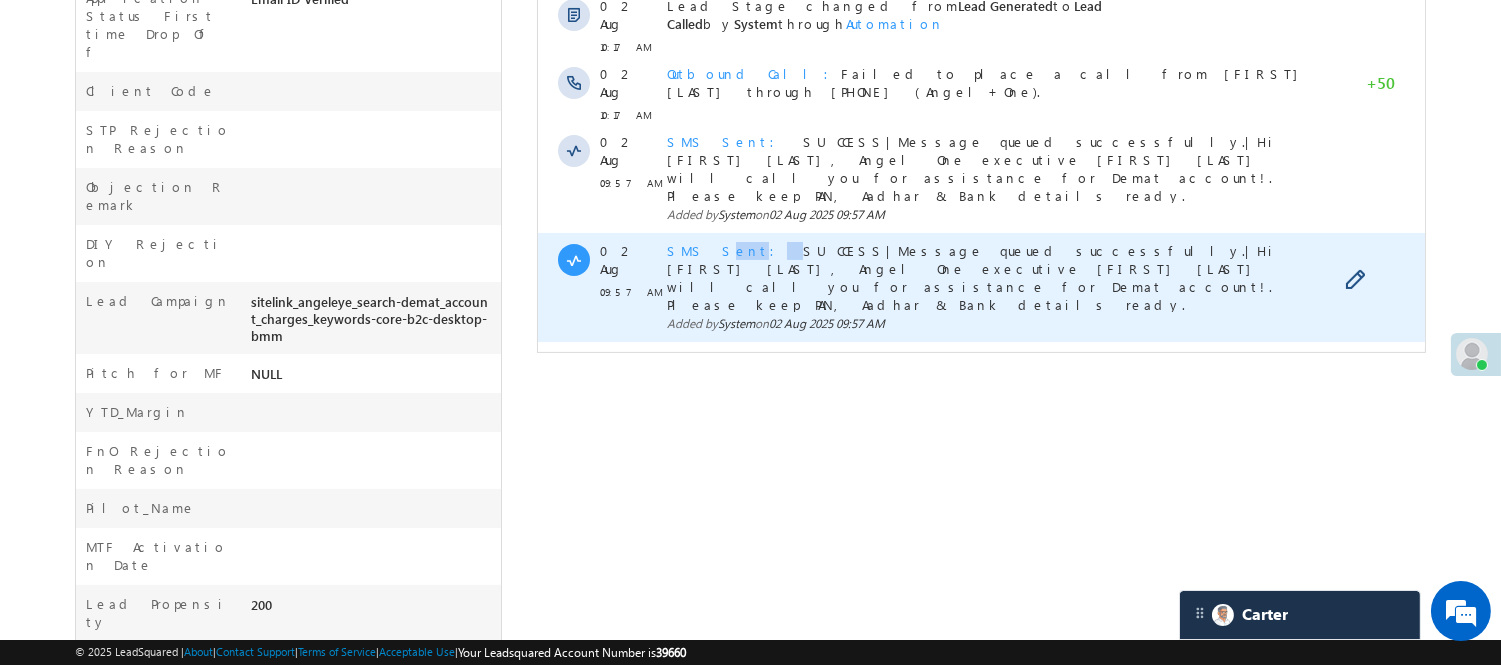 click on "SMS Sent" at bounding box center [726, 250] 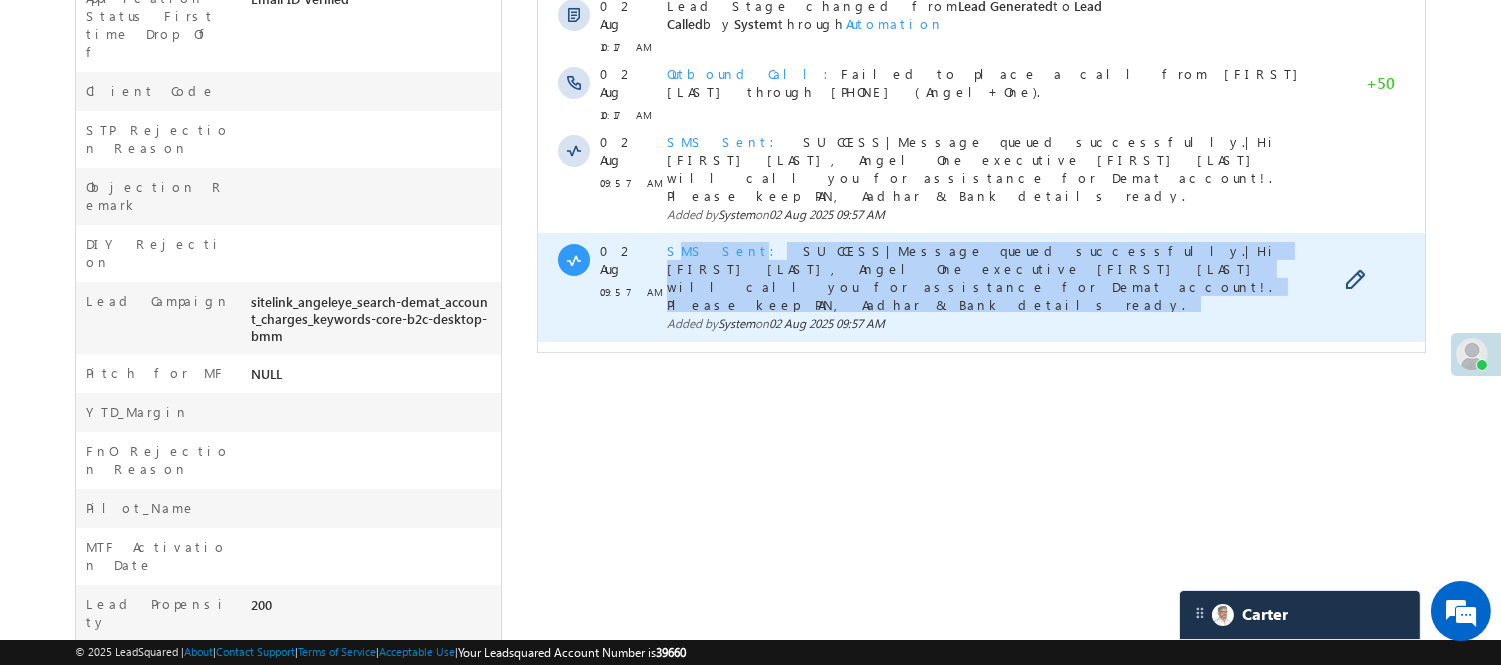 click on "SMS Sent" at bounding box center (726, 250) 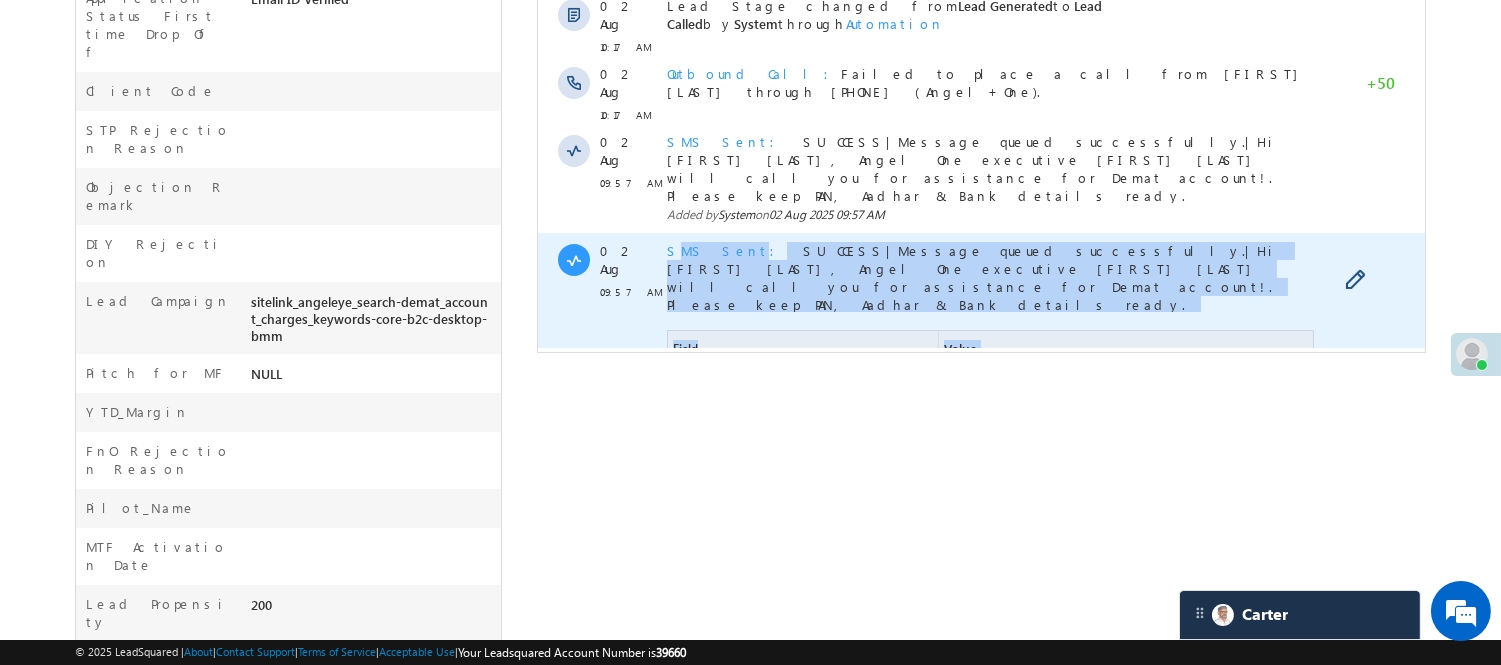 click on "SMS Sent" at bounding box center (726, 250) 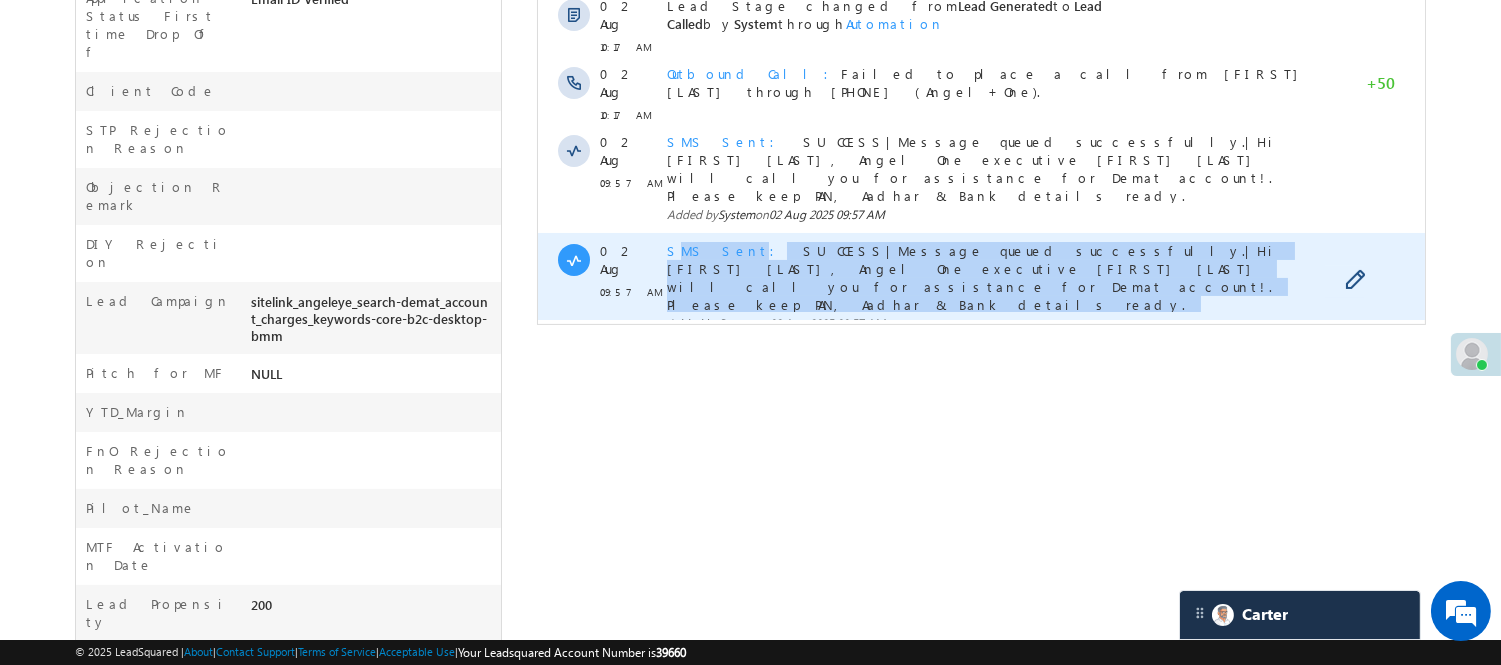 click on "SMS Sent" at bounding box center [726, 250] 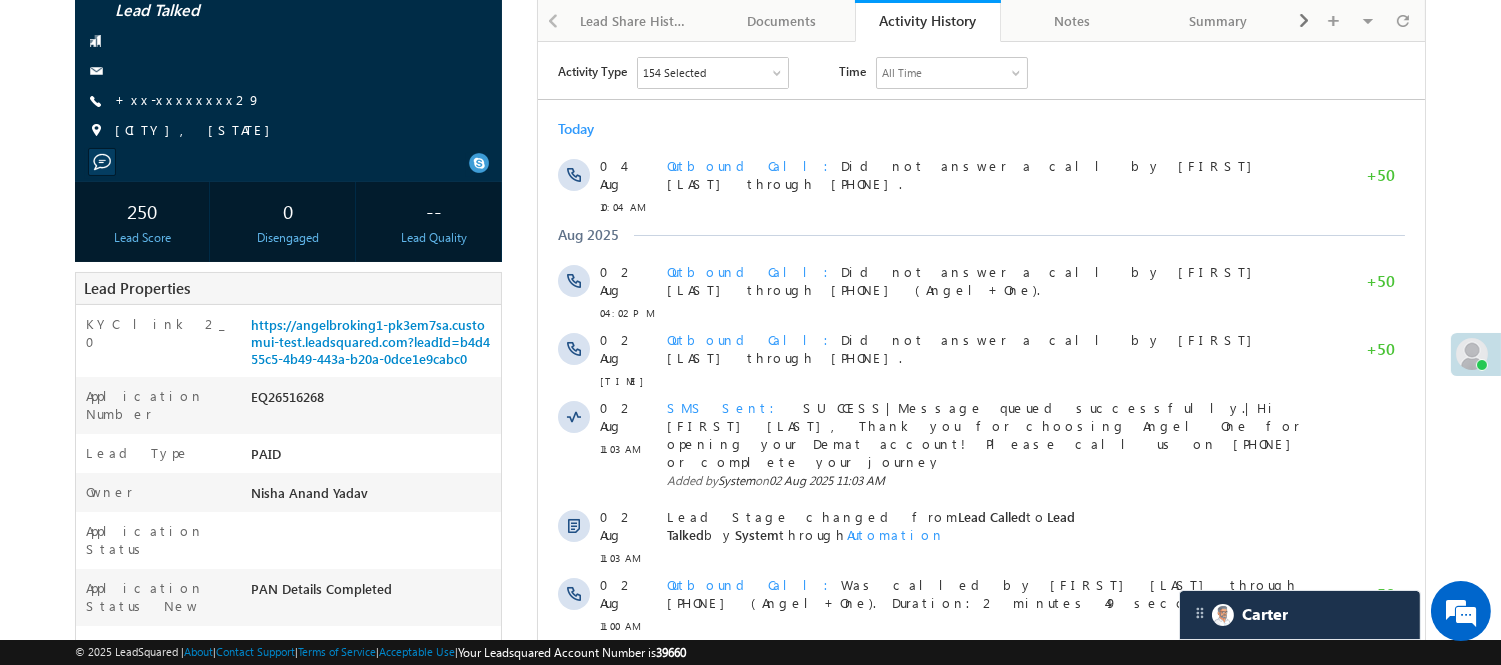 scroll, scrollTop: 162, scrollLeft: 0, axis: vertical 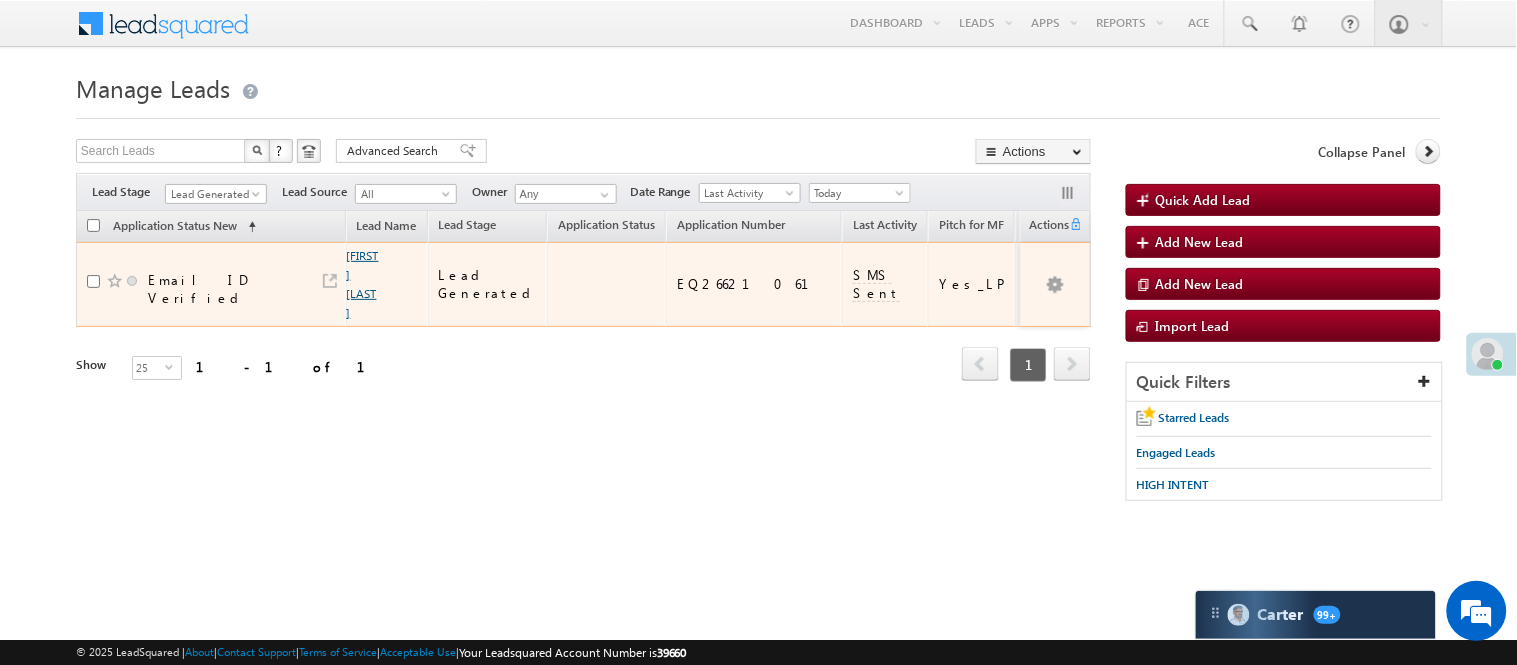 click on "[FIRST] [LAST]" at bounding box center [363, 284] 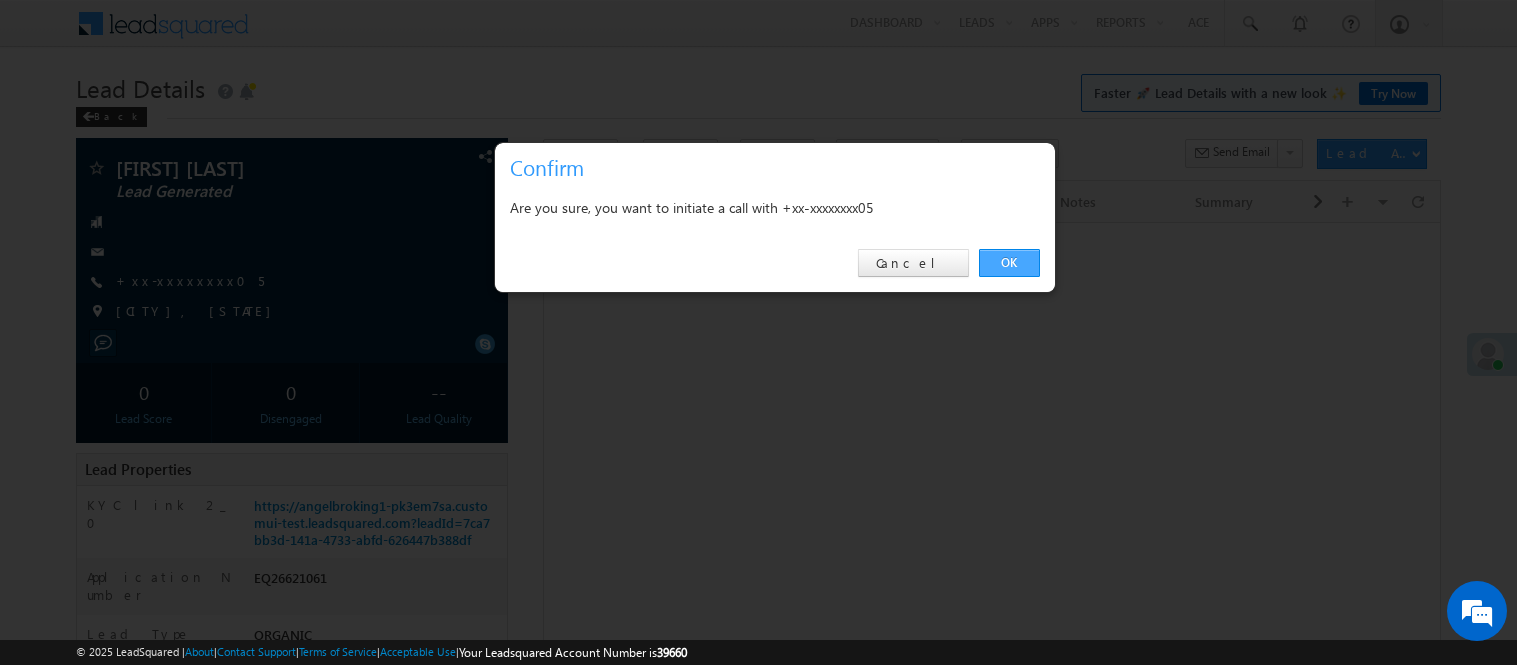 scroll, scrollTop: 0, scrollLeft: 0, axis: both 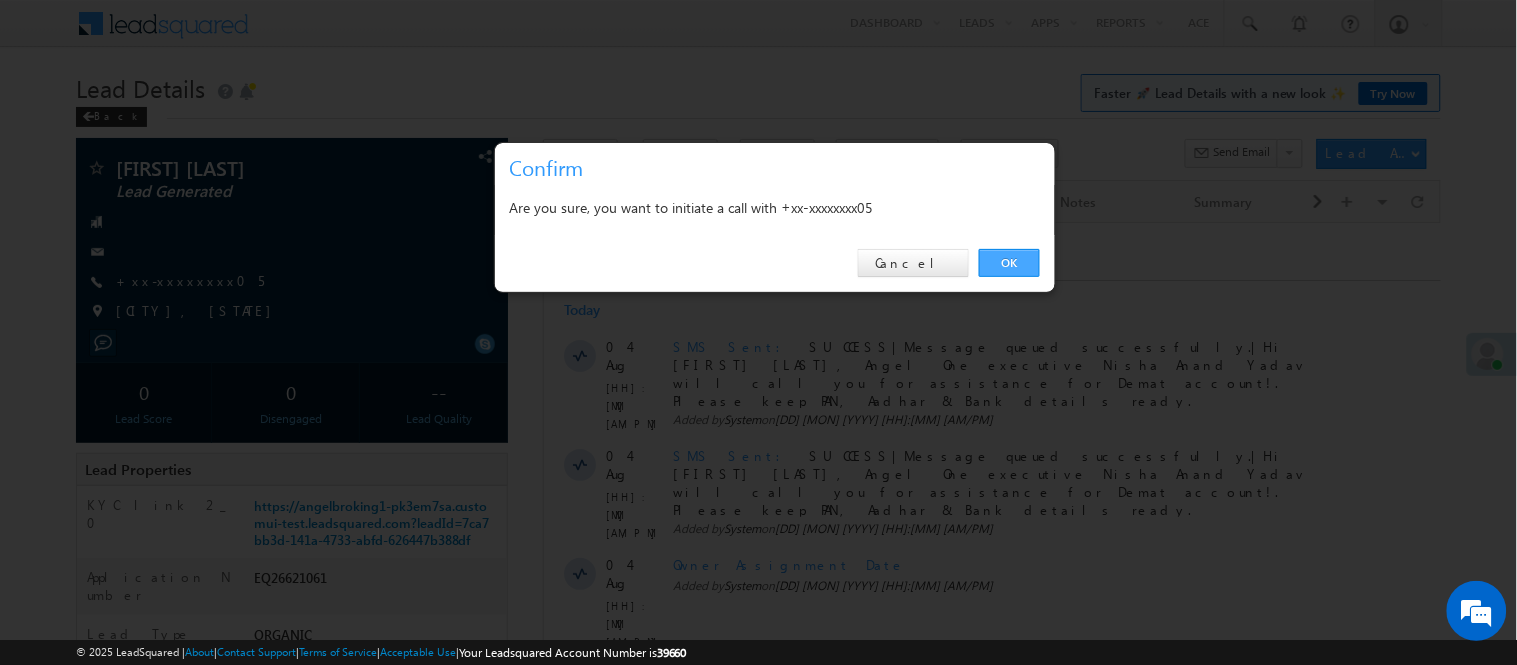 click on "OK" at bounding box center (1009, 263) 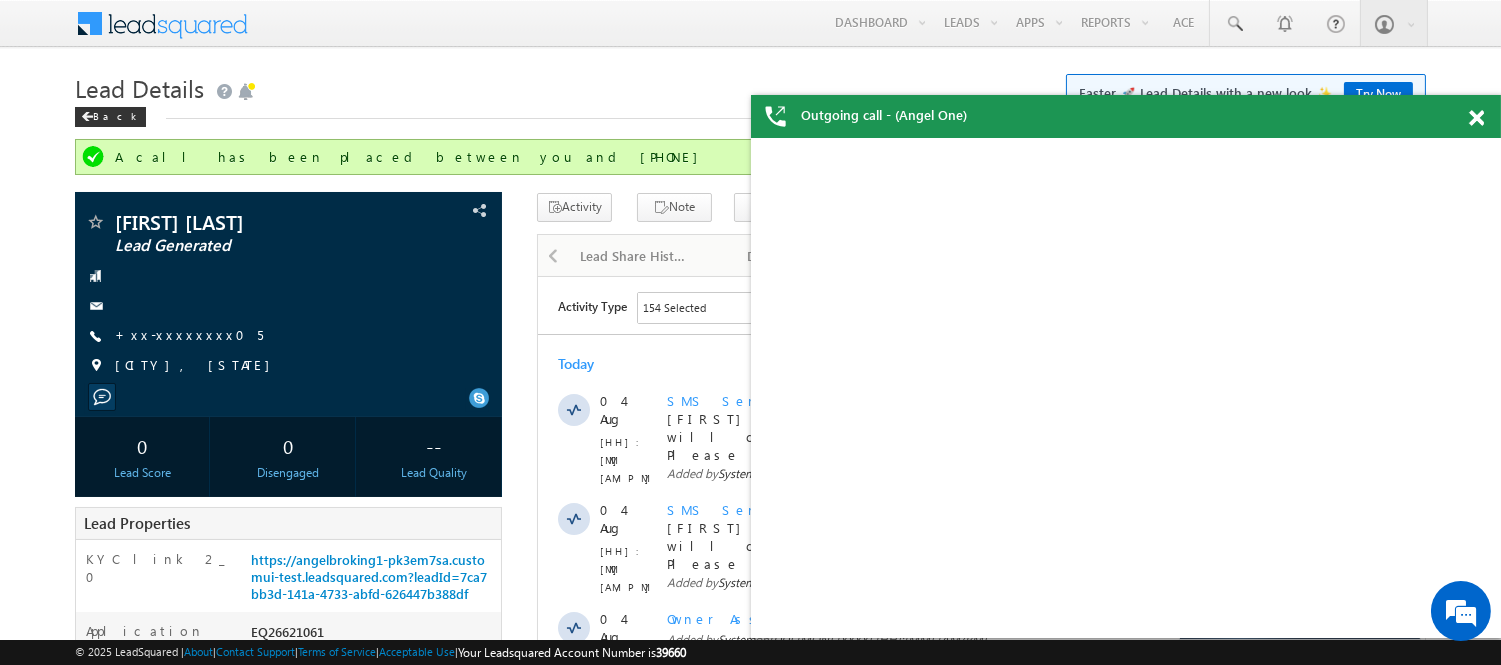 scroll, scrollTop: 0, scrollLeft: 0, axis: both 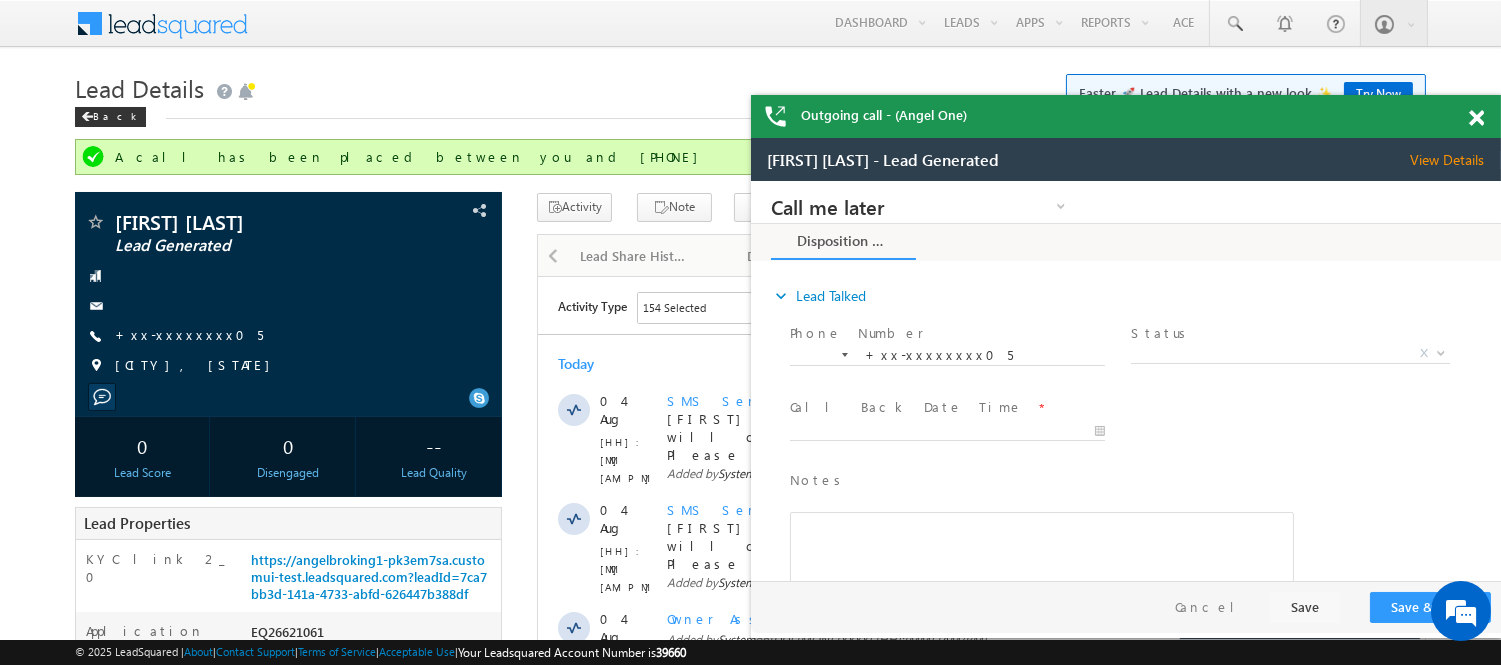 click at bounding box center [1476, 118] 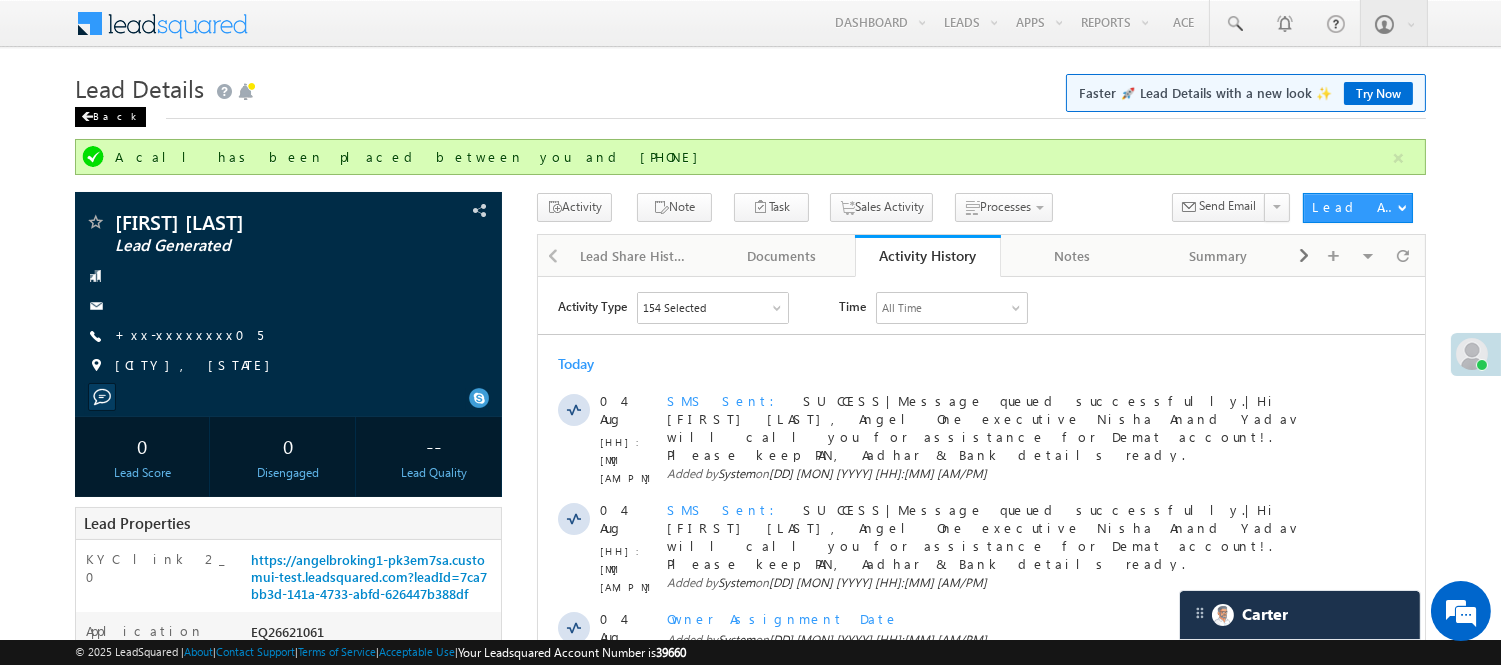 click on "Back" at bounding box center [110, 117] 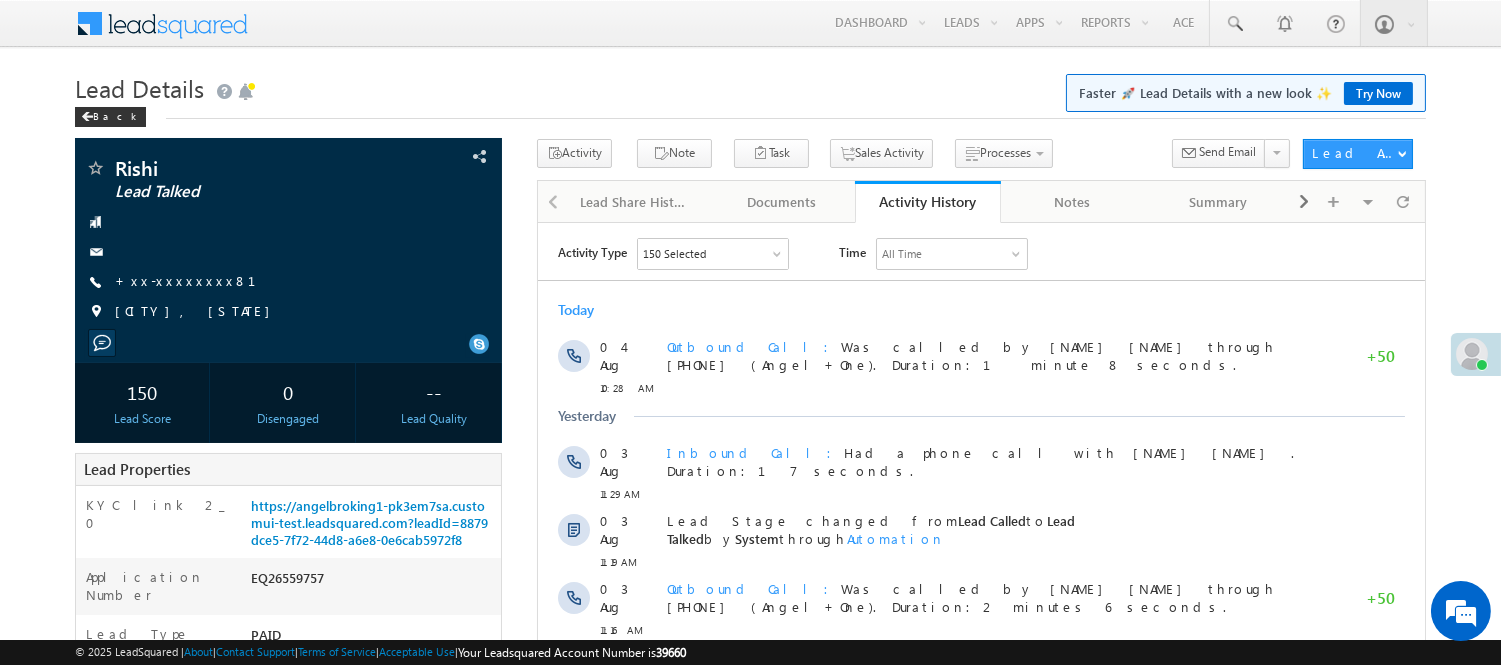 scroll, scrollTop: 0, scrollLeft: 0, axis: both 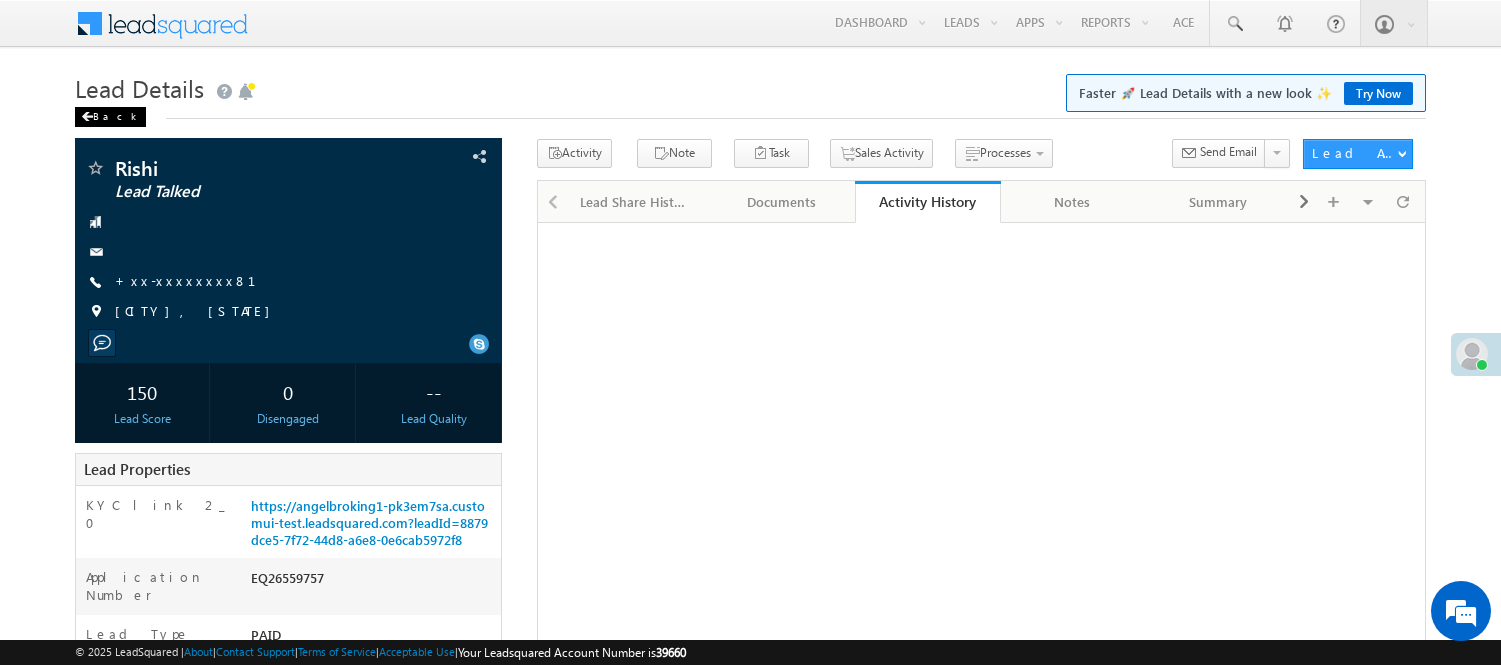 click on "Back" at bounding box center (110, 117) 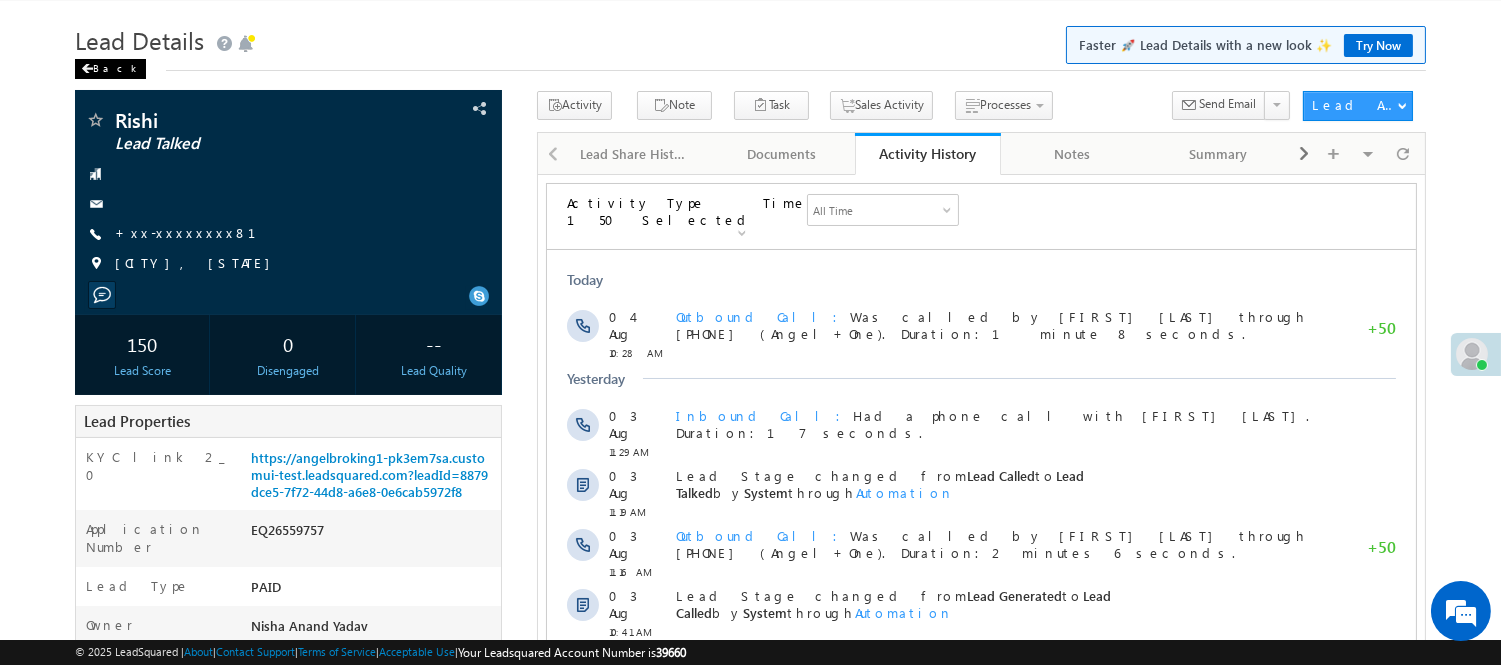 scroll, scrollTop: 48, scrollLeft: 0, axis: vertical 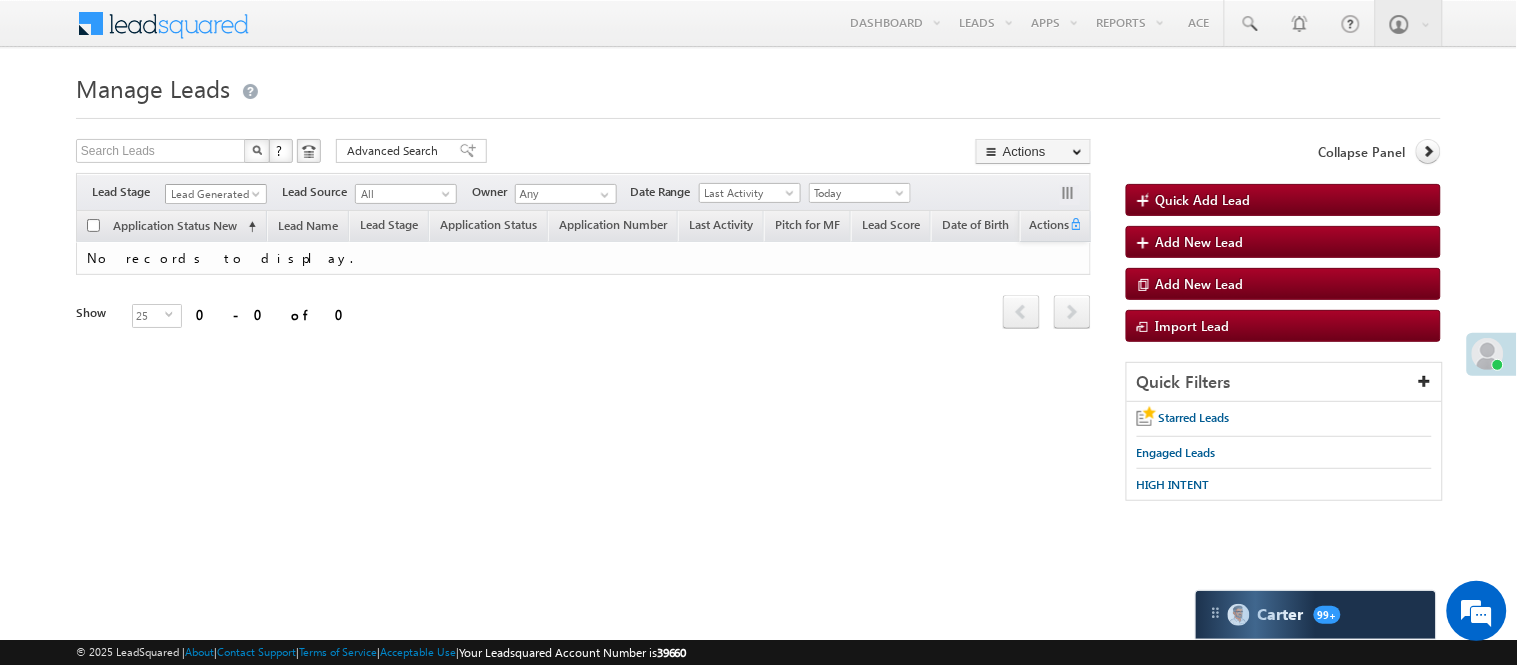 click on "Lead Generated" at bounding box center [213, 194] 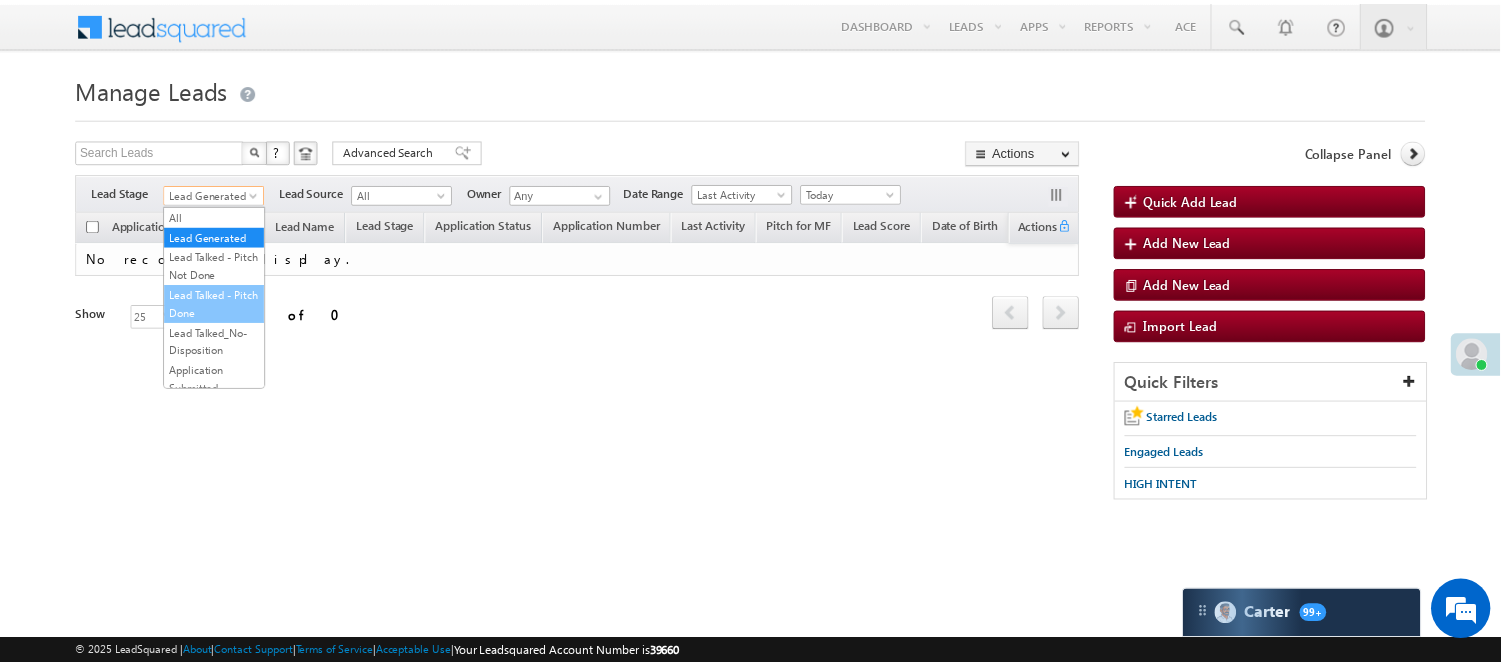 scroll, scrollTop: 333, scrollLeft: 0, axis: vertical 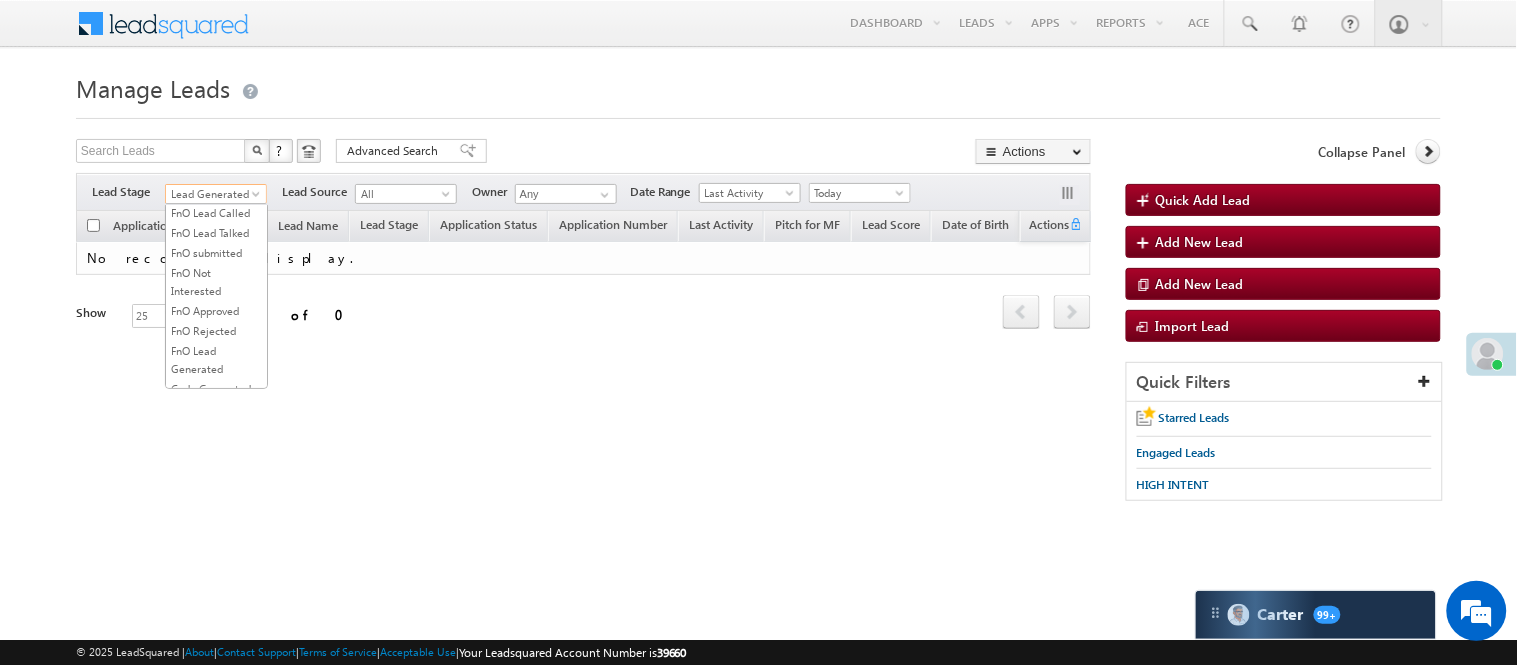 click on "Lead Talked" at bounding box center (216, 173) 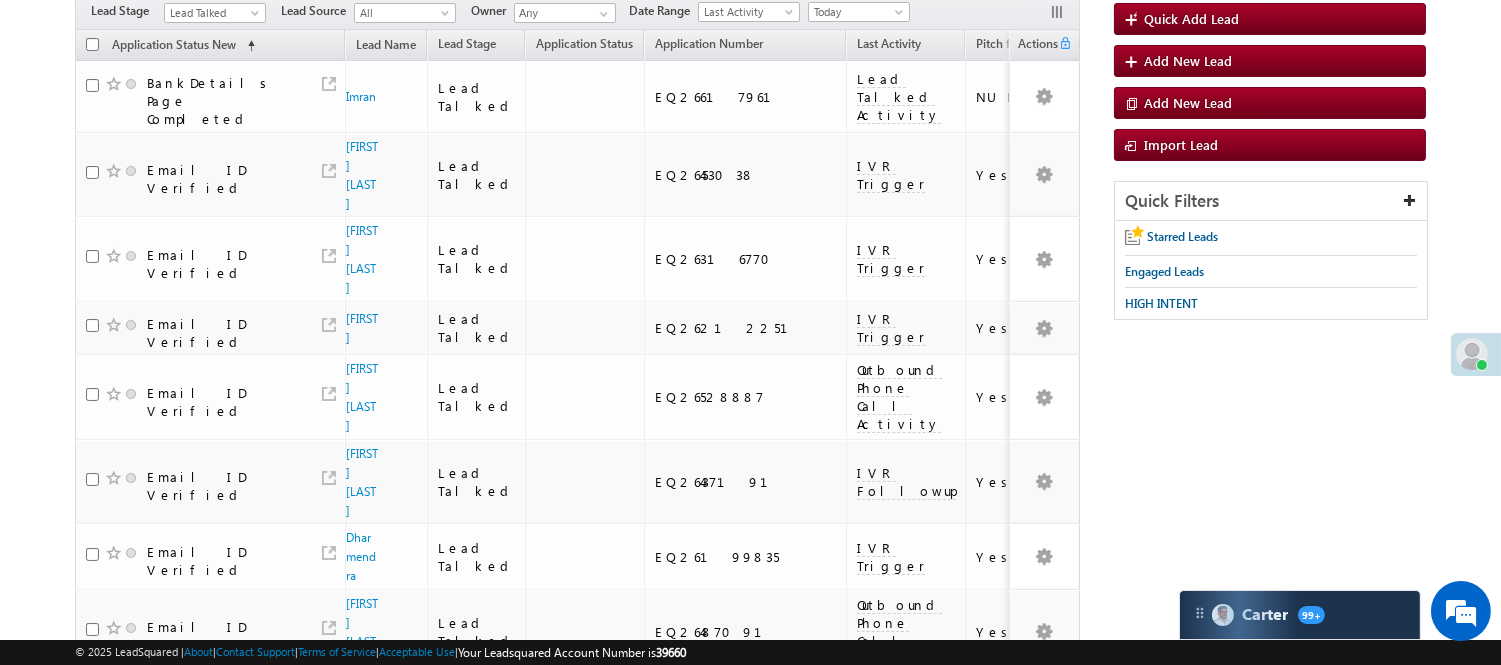scroll, scrollTop: 0, scrollLeft: 0, axis: both 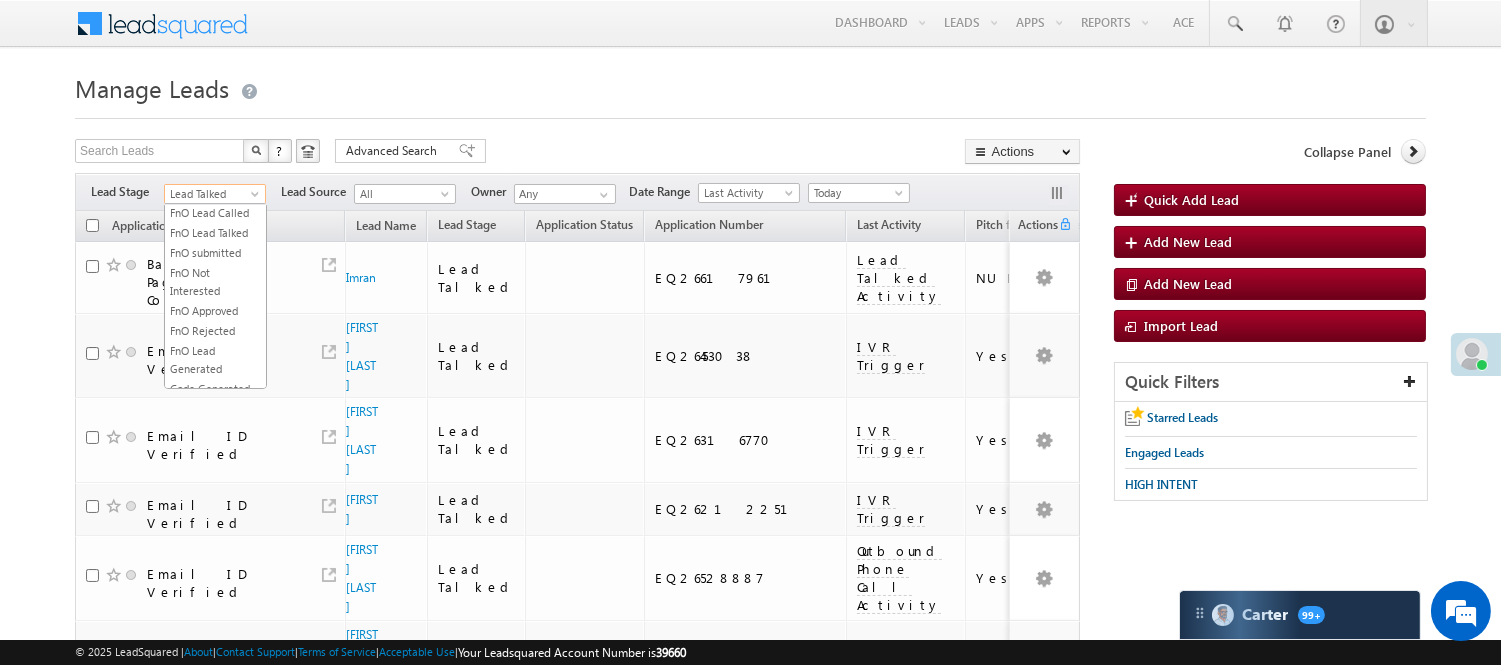 click on "Lead Talked" at bounding box center [212, 194] 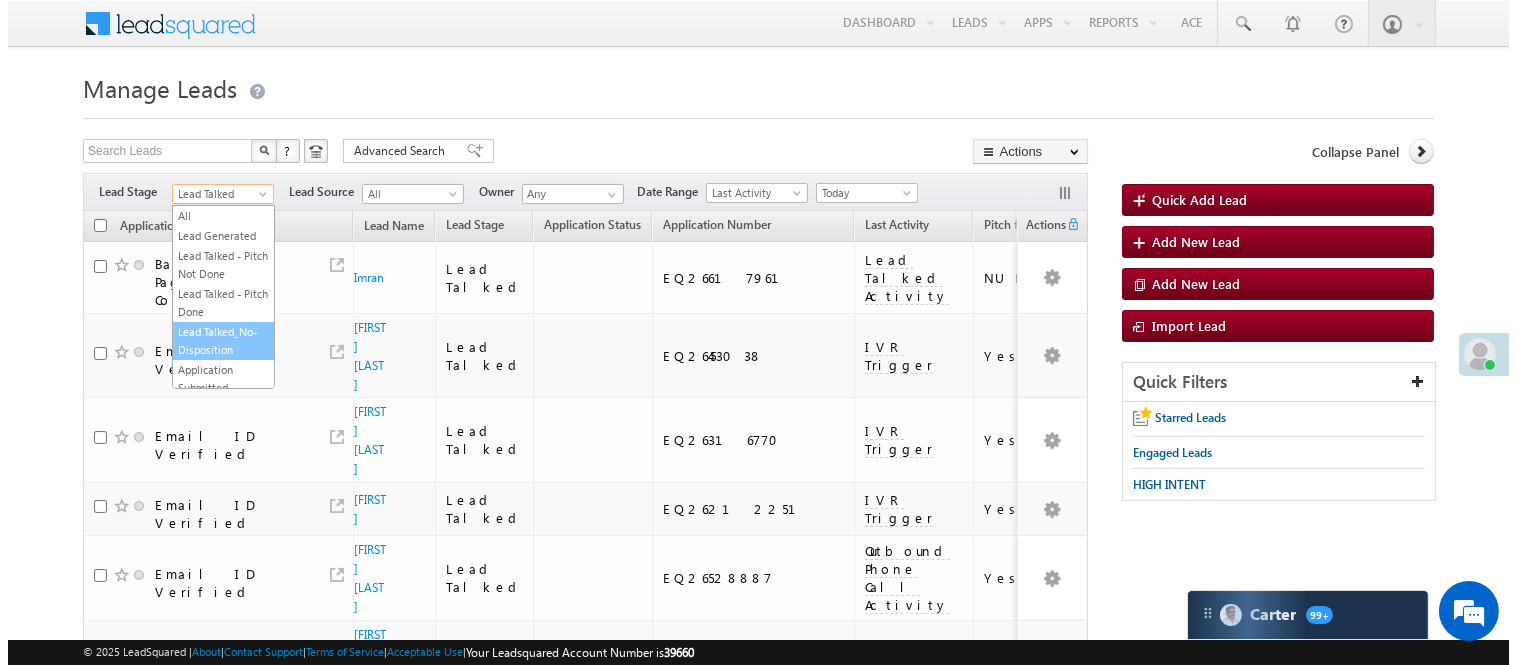 scroll, scrollTop: 496, scrollLeft: 0, axis: vertical 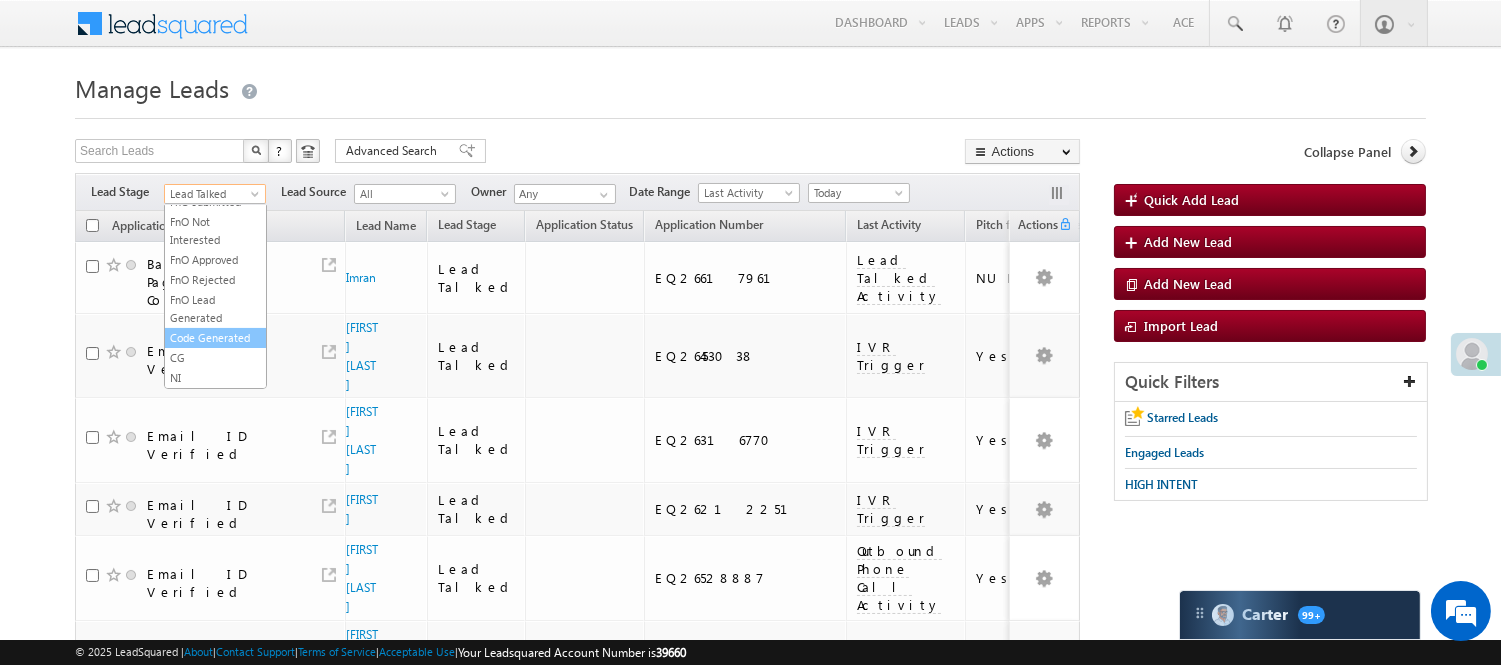 click on "Code Generated" at bounding box center (215, 338) 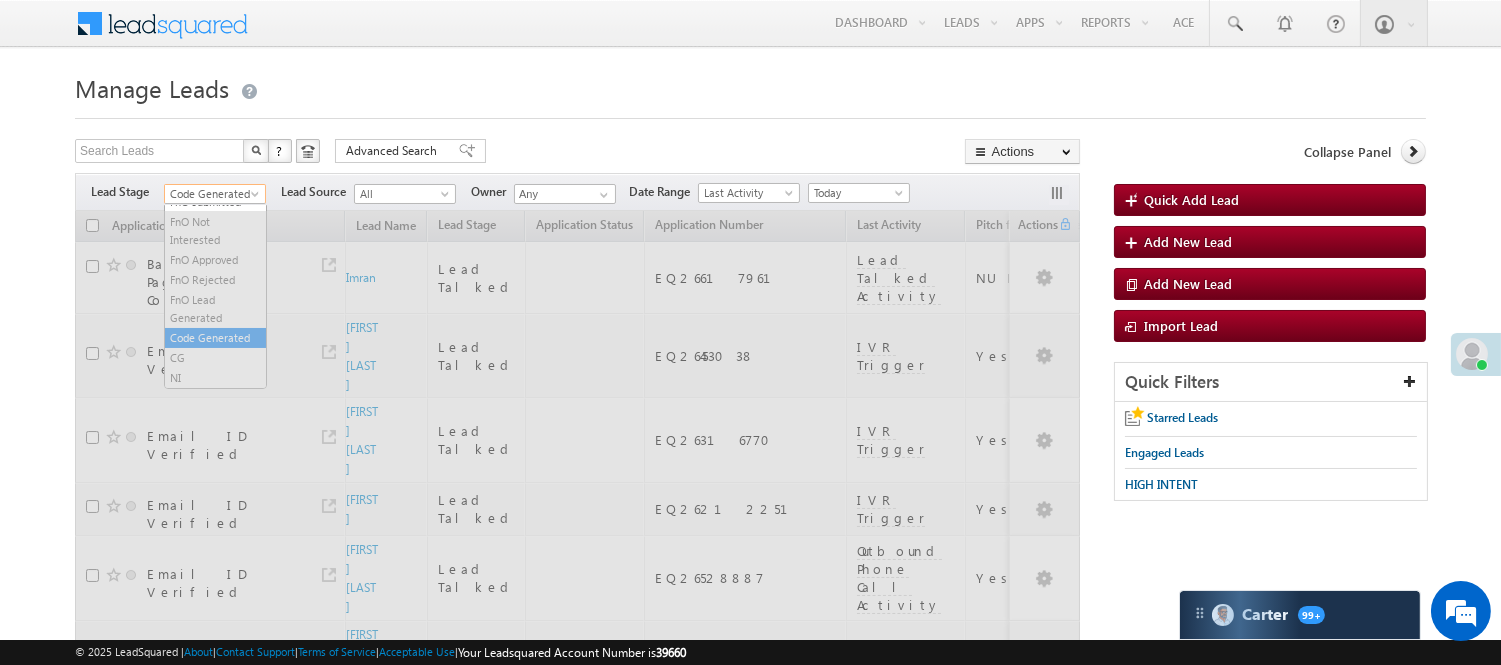 click on "Code Generated" at bounding box center [212, 194] 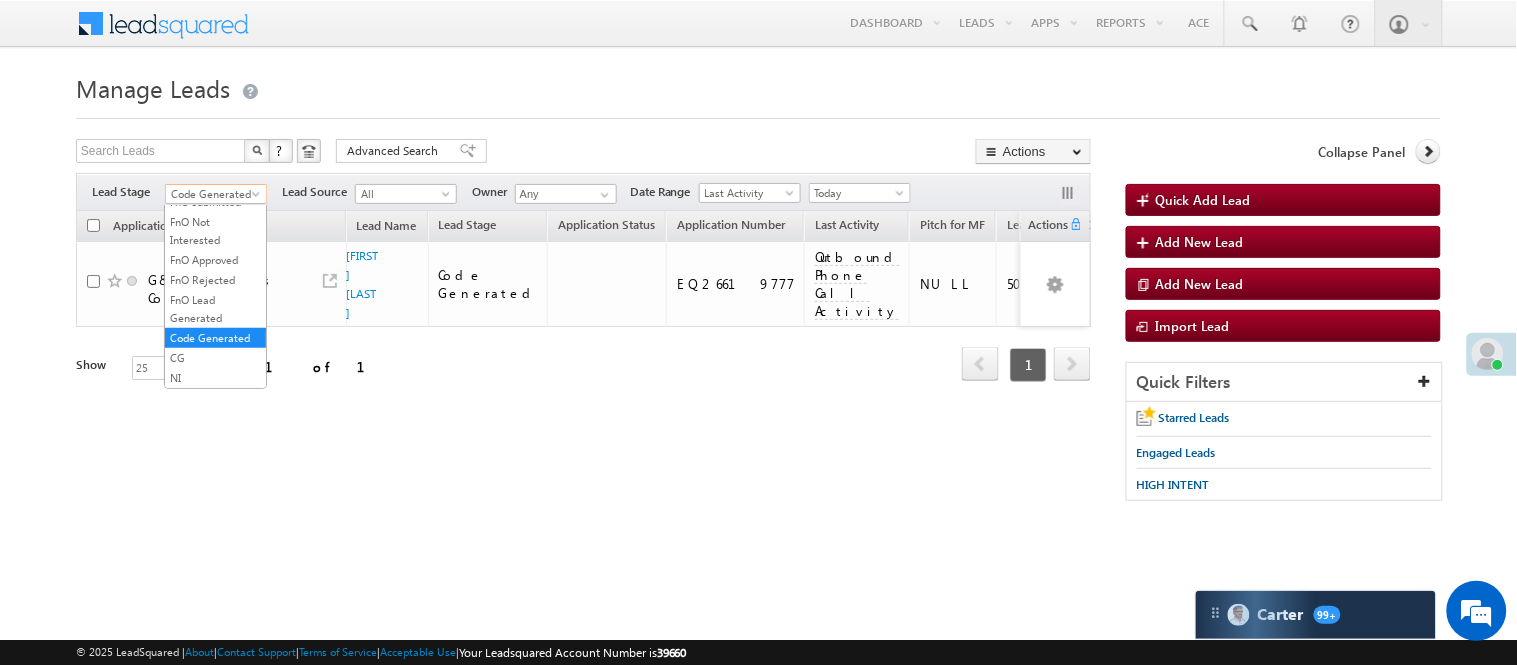 scroll, scrollTop: 0, scrollLeft: 0, axis: both 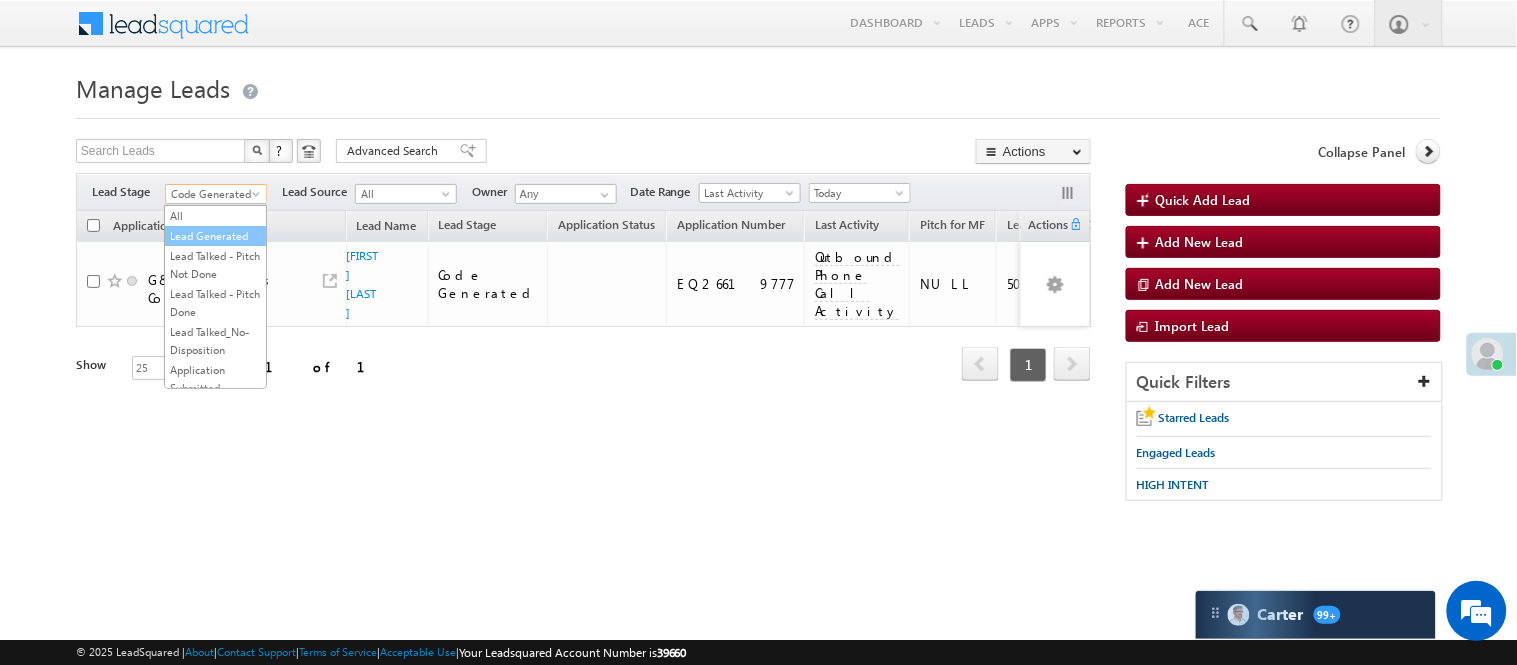 click on "Lead Generated" at bounding box center [215, 236] 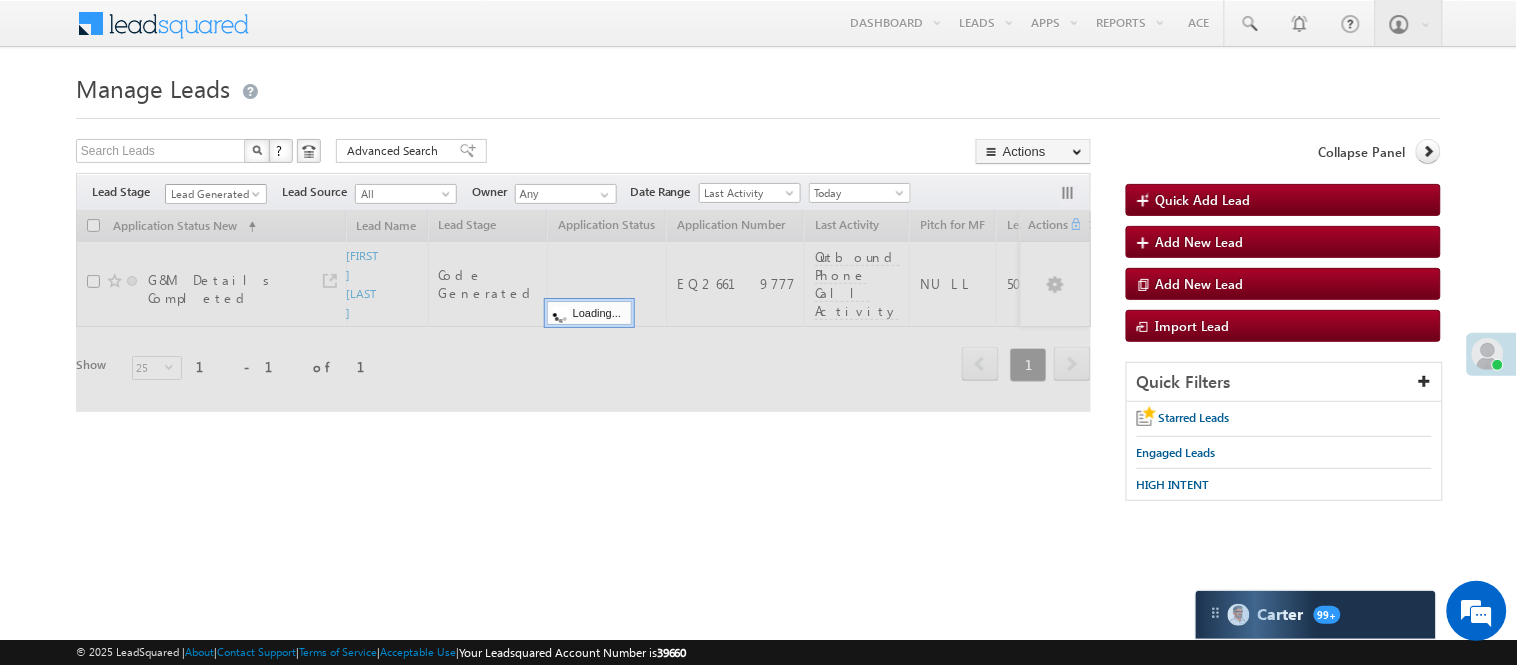 click on "Lead Generated" at bounding box center [213, 194] 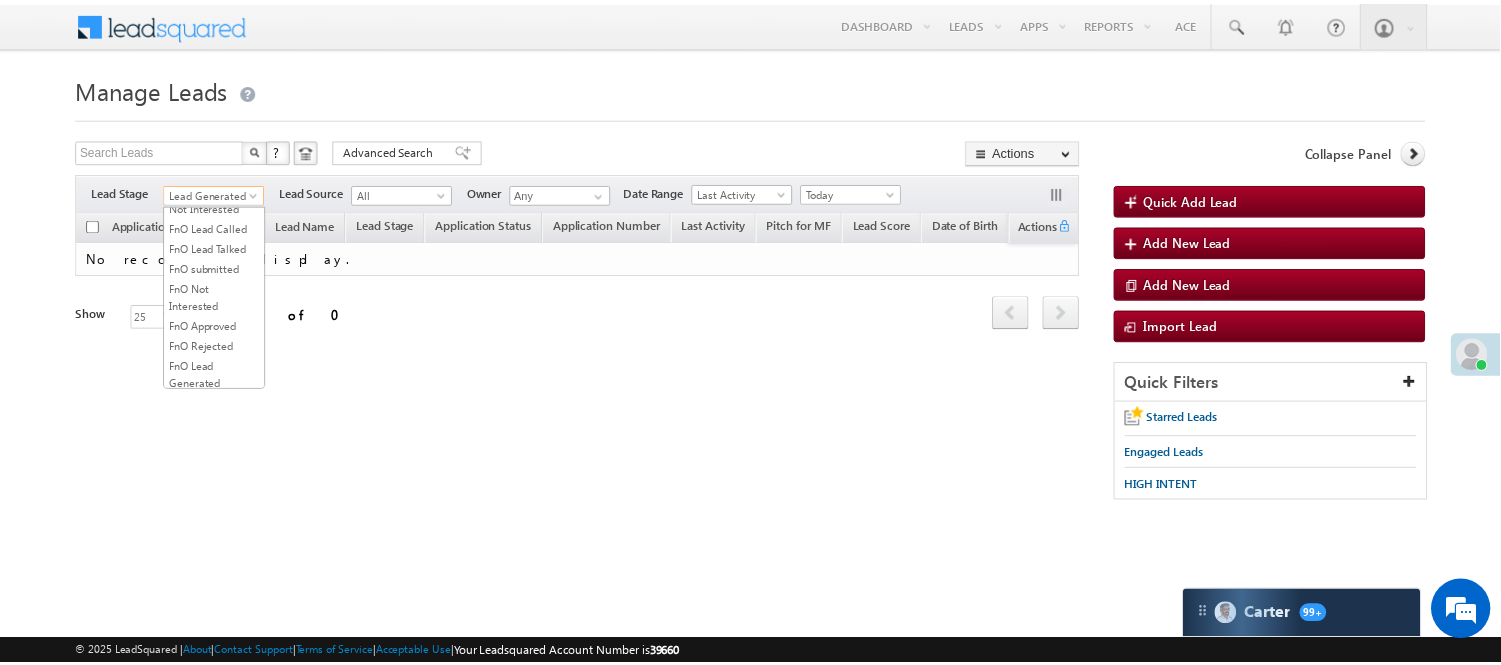 scroll, scrollTop: 333, scrollLeft: 0, axis: vertical 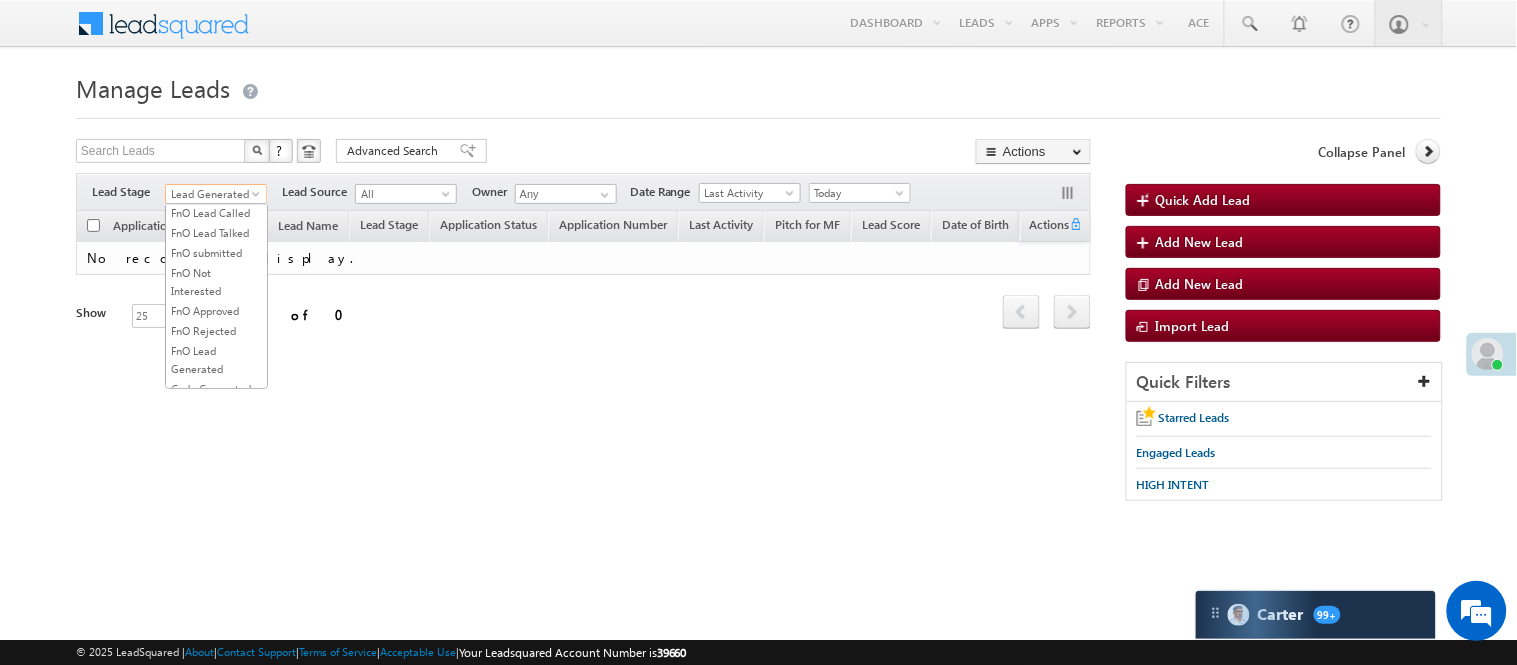 click on "Lead Talked" at bounding box center (216, 173) 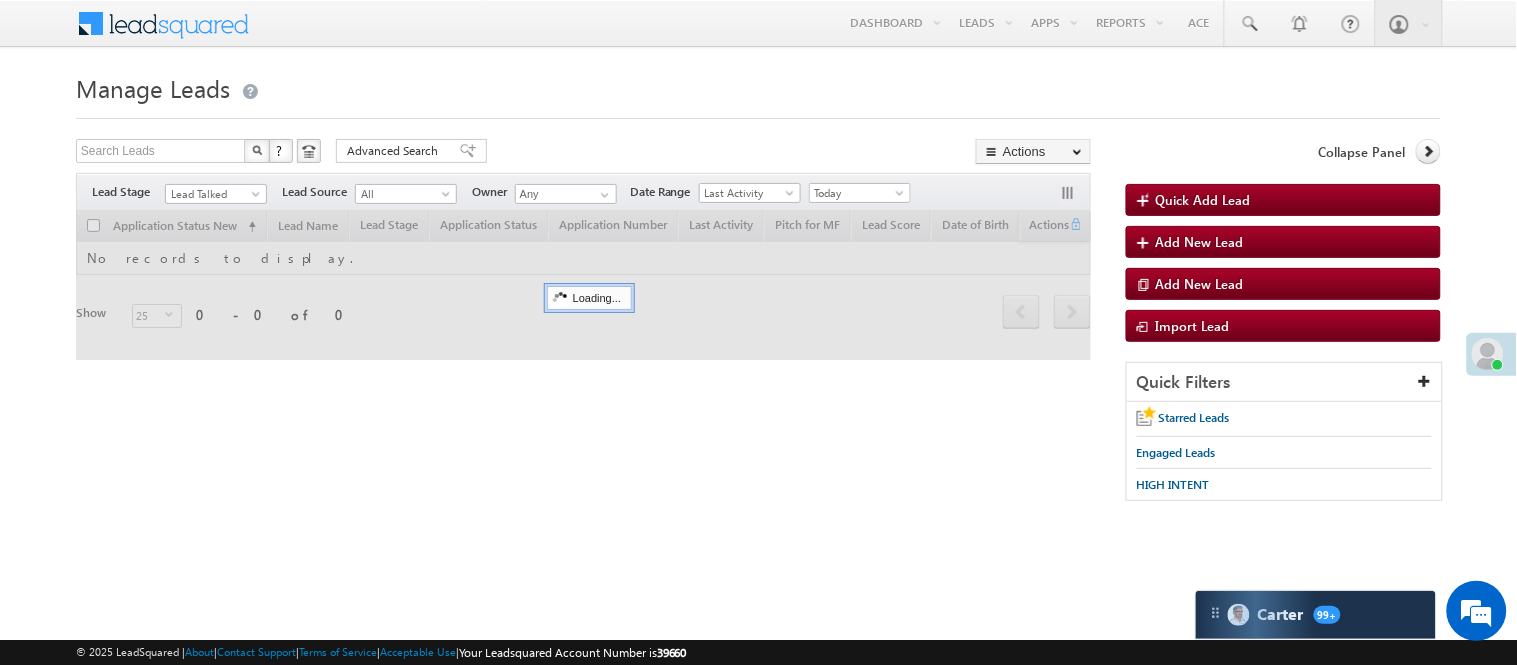 click at bounding box center (583, 285) 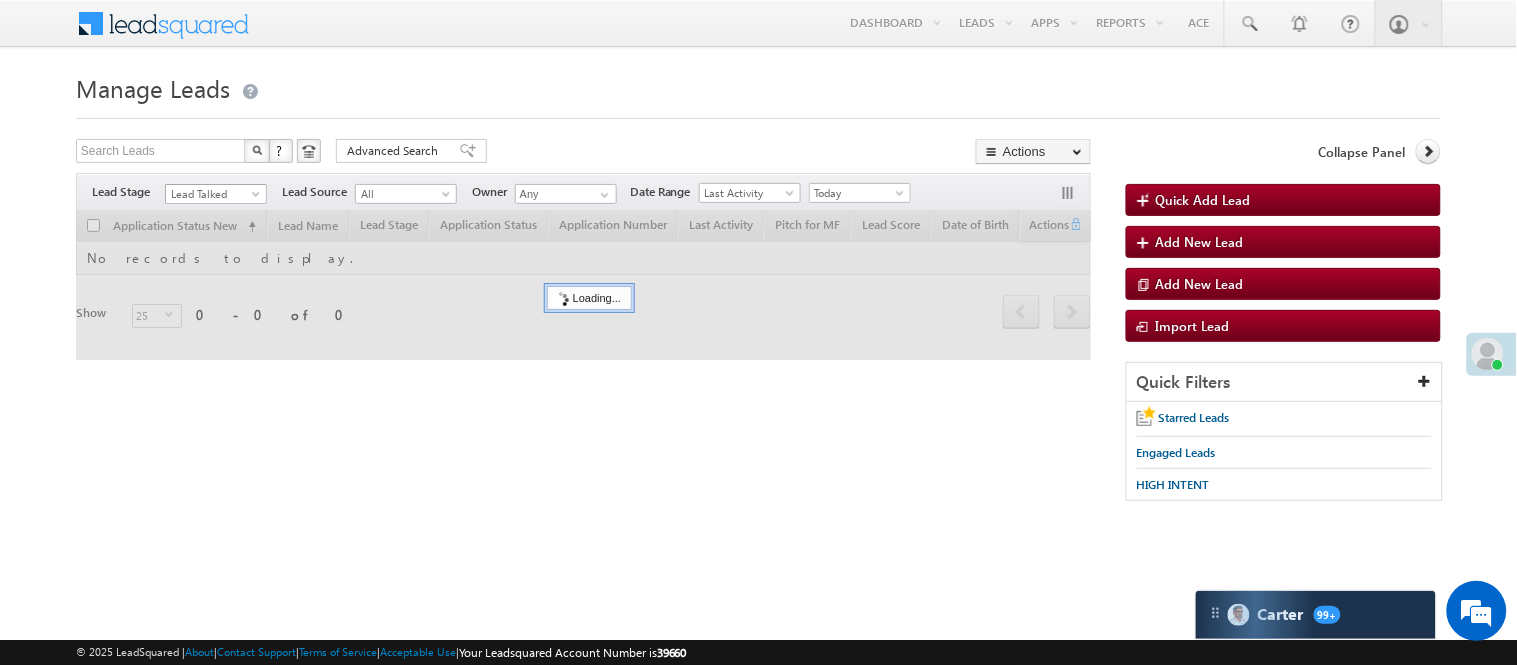 click on "Lead Talked" at bounding box center (213, 194) 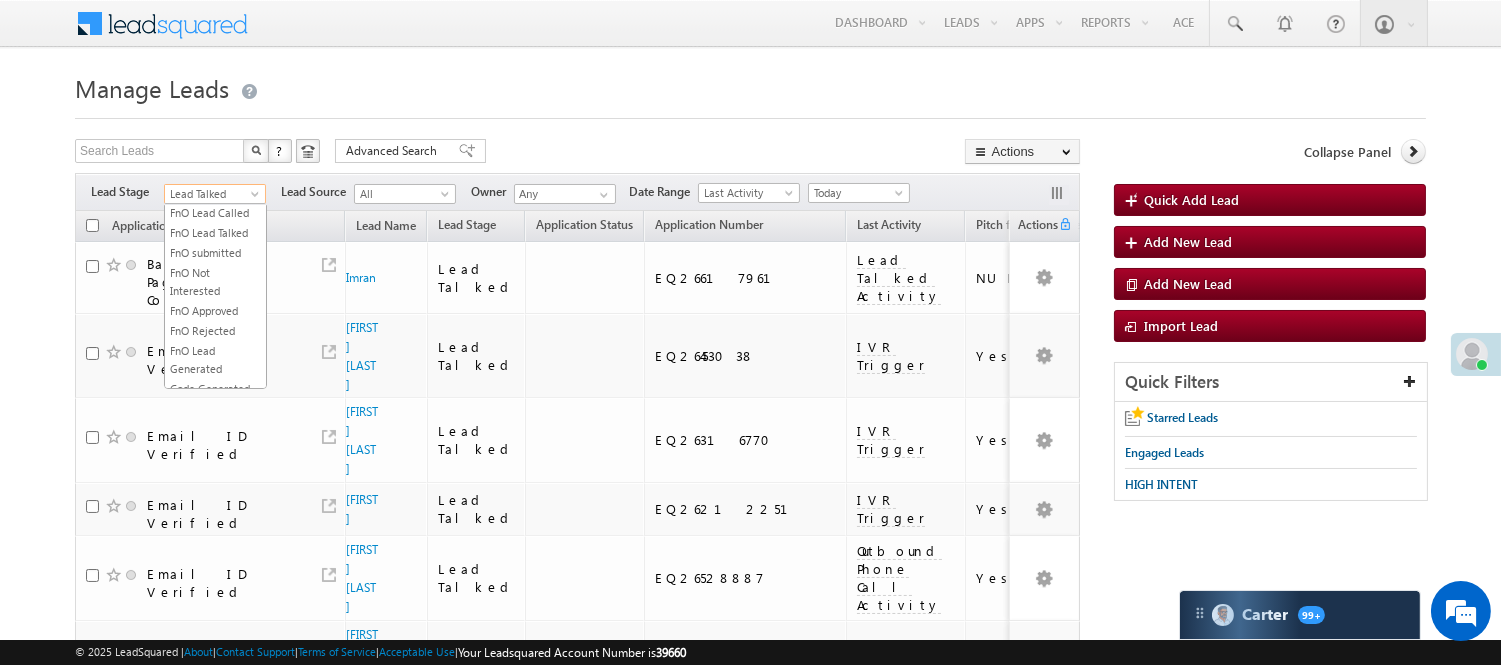 click on "Lead Talked" at bounding box center [212, 194] 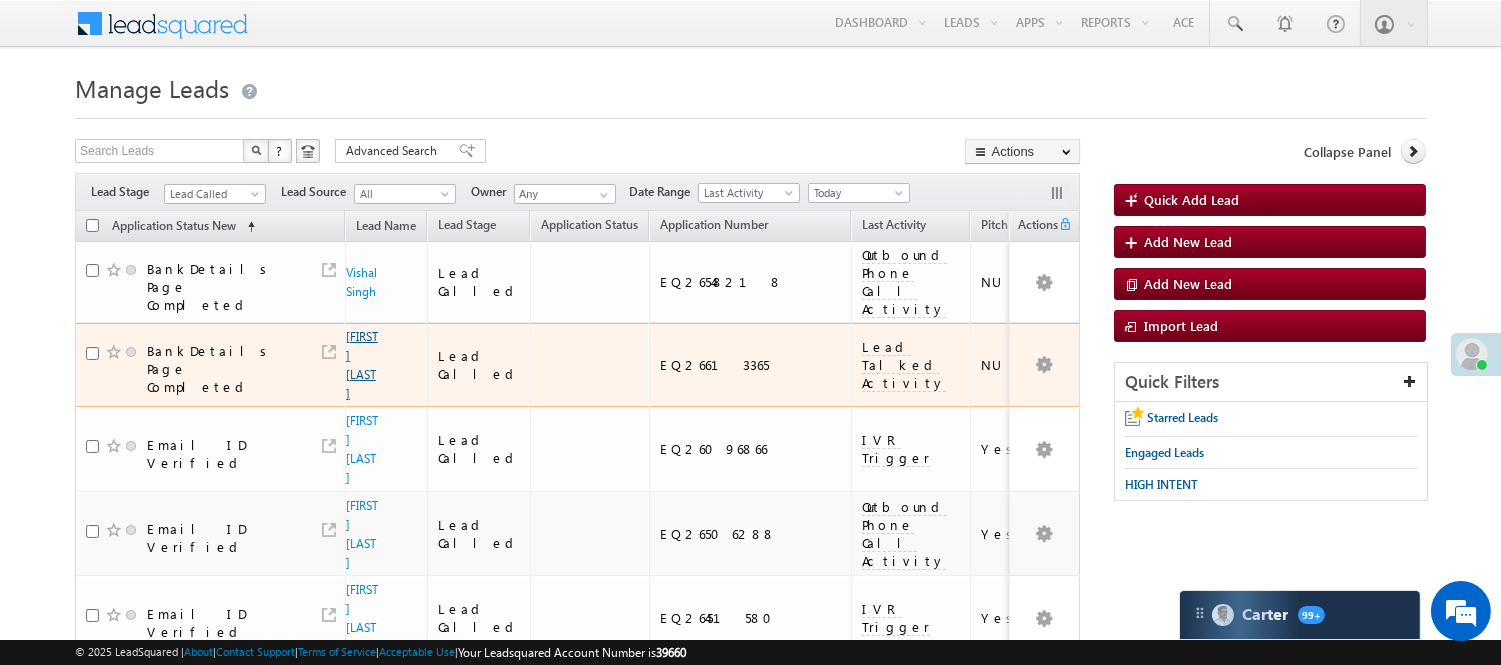 click on "ARUN KUMAR T" at bounding box center [362, 365] 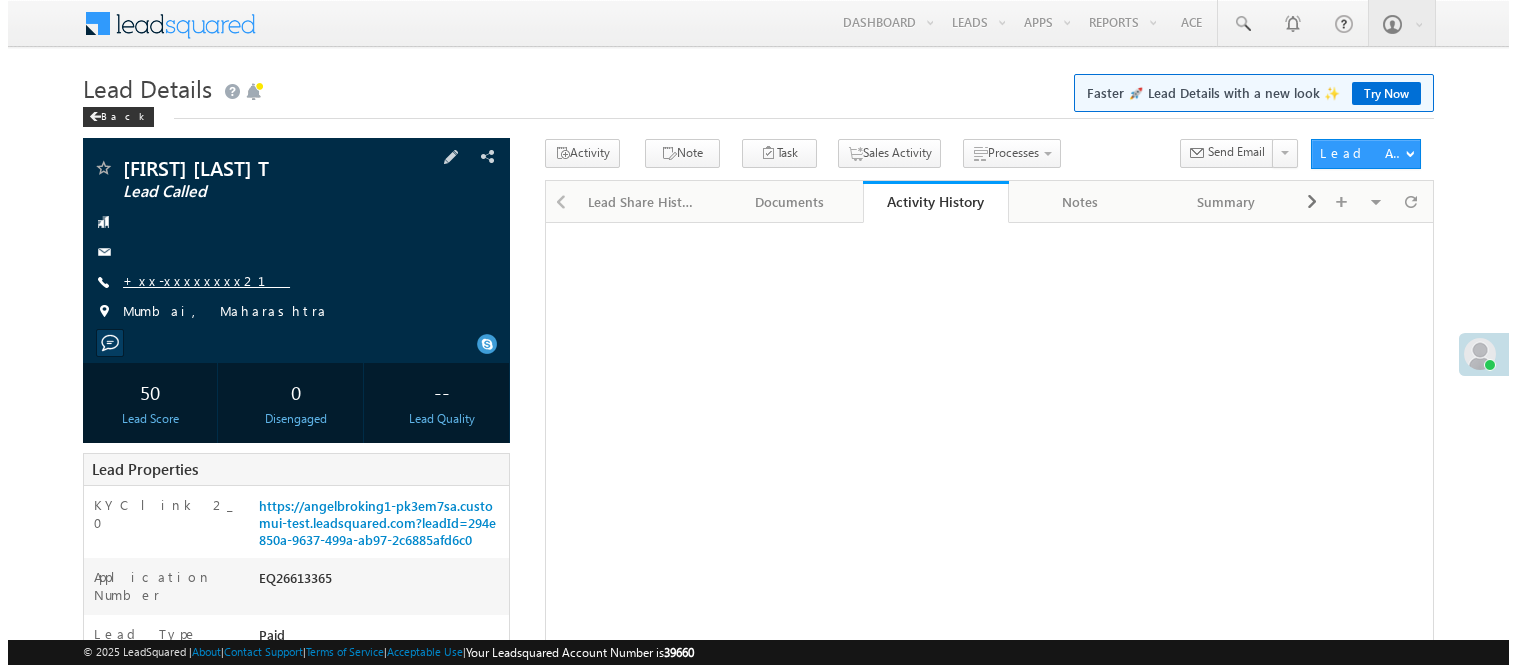 scroll, scrollTop: 0, scrollLeft: 0, axis: both 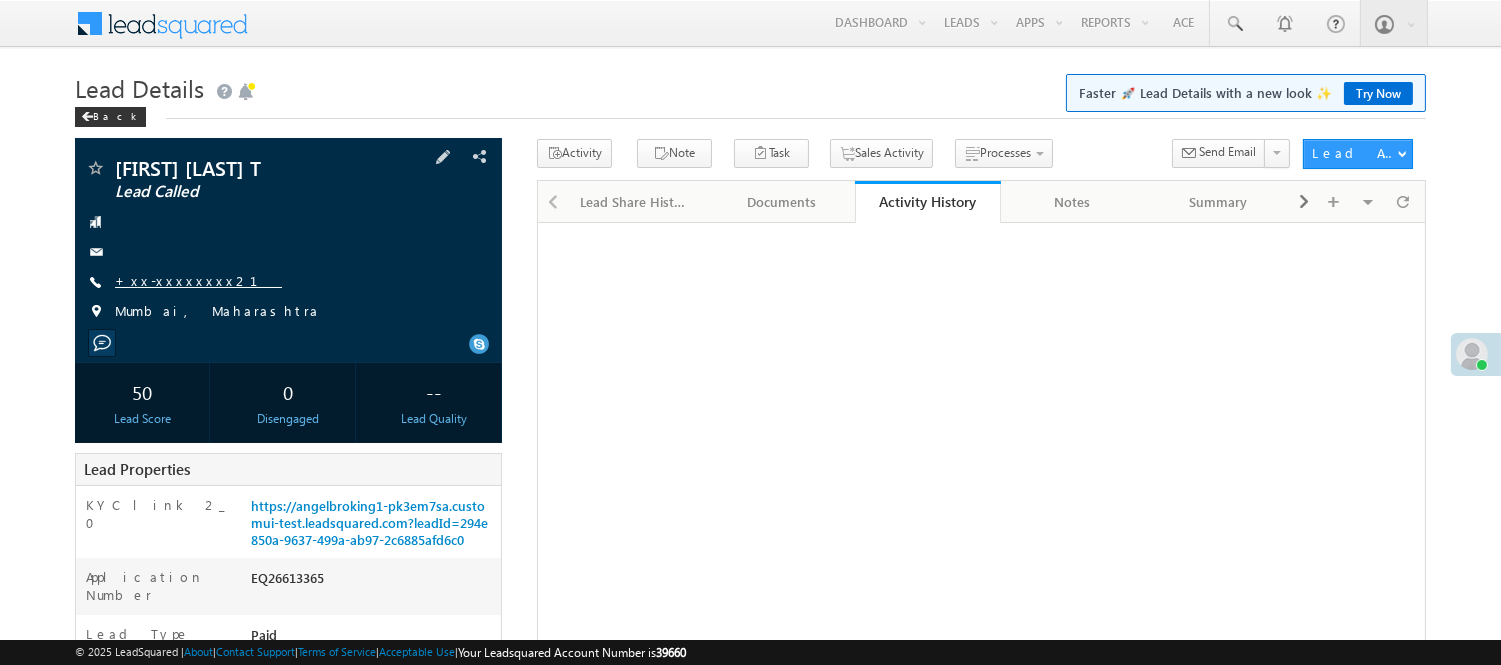 click on "+xx-xxxxxxxx21" at bounding box center (198, 280) 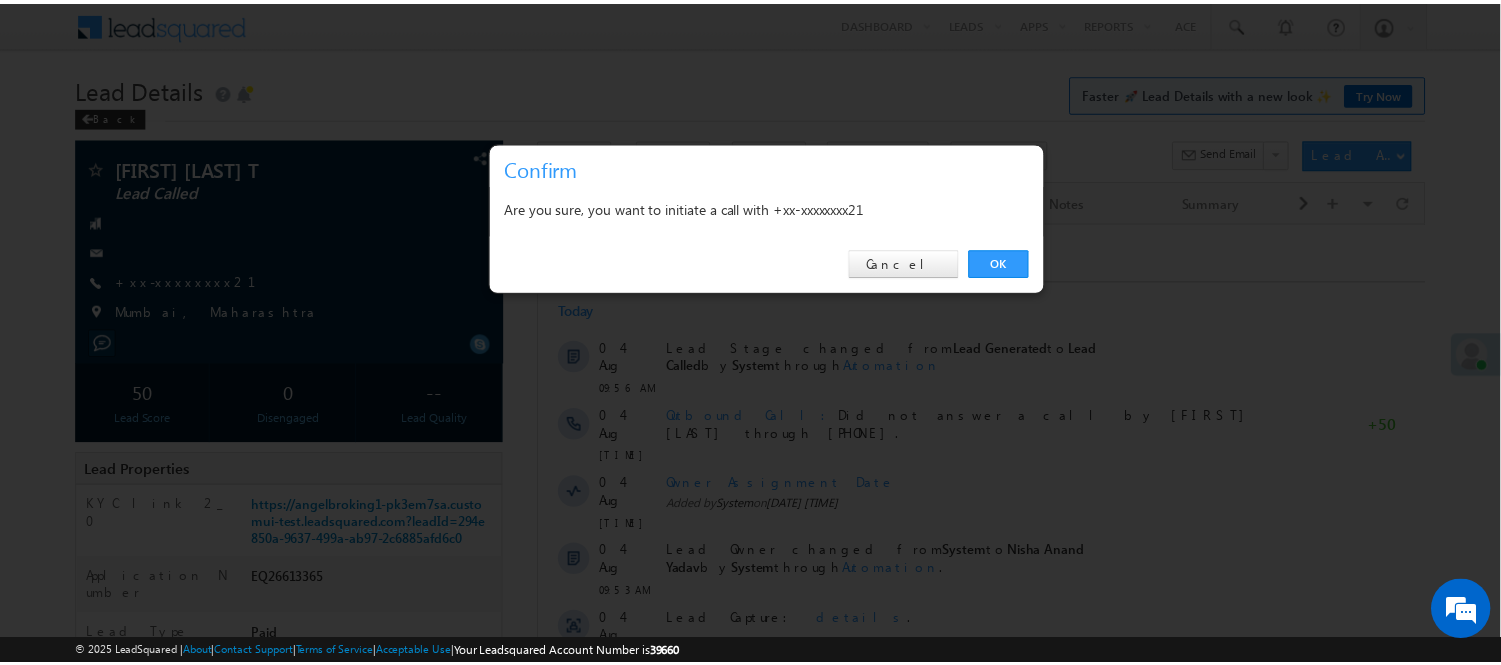 scroll, scrollTop: 0, scrollLeft: 0, axis: both 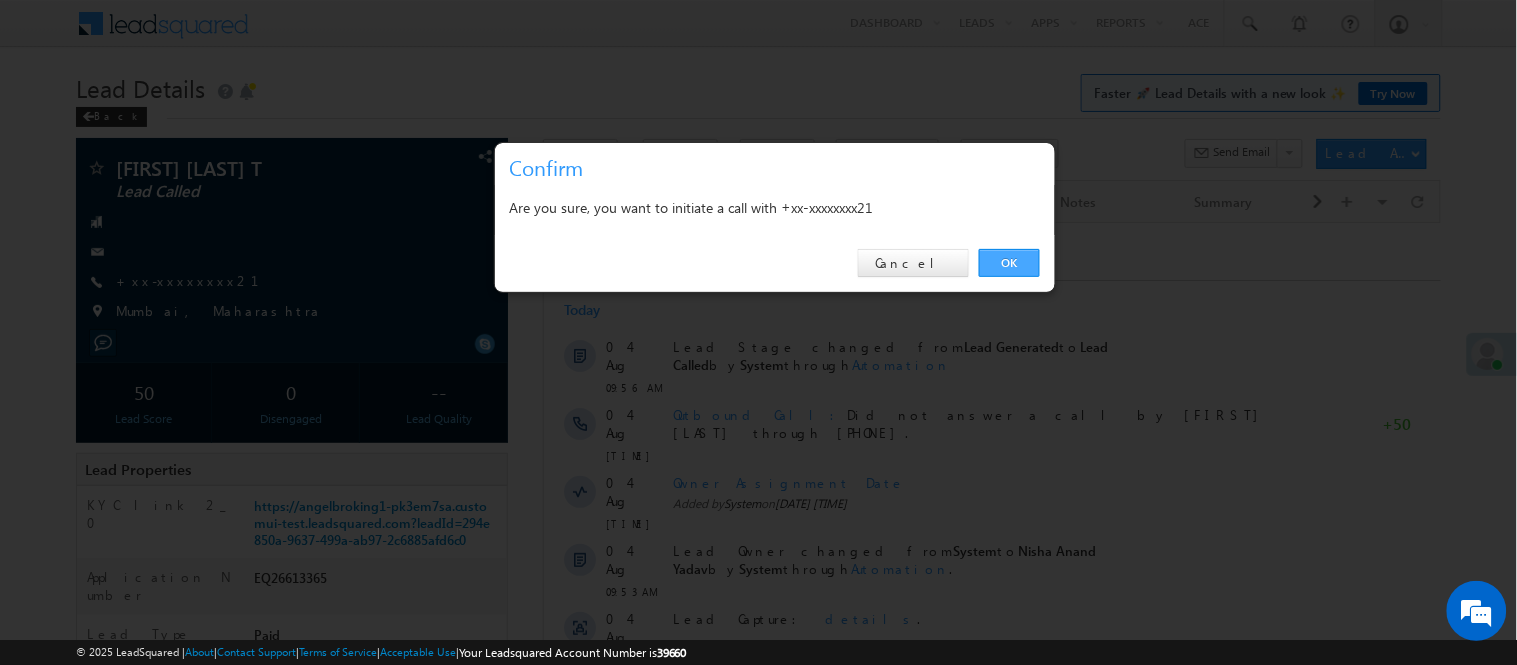 click on "OK" at bounding box center (1009, 263) 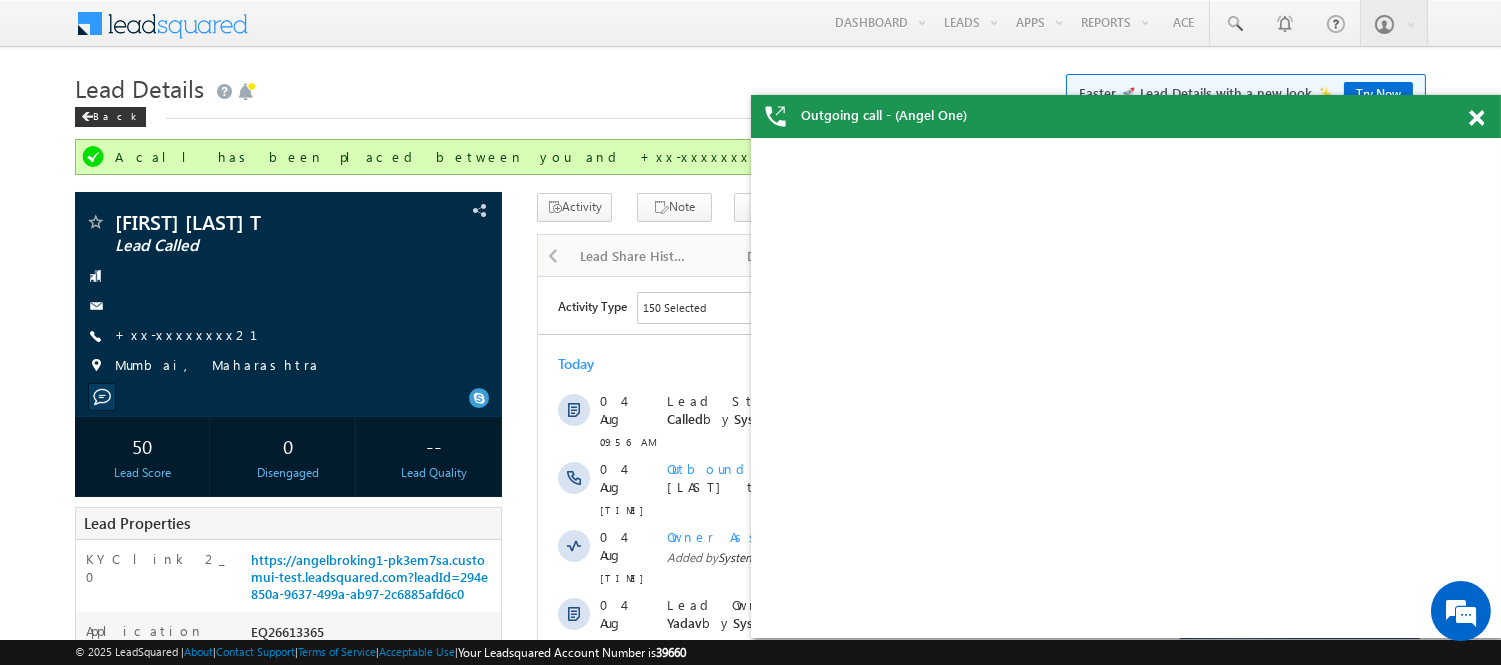 scroll, scrollTop: 0, scrollLeft: 0, axis: both 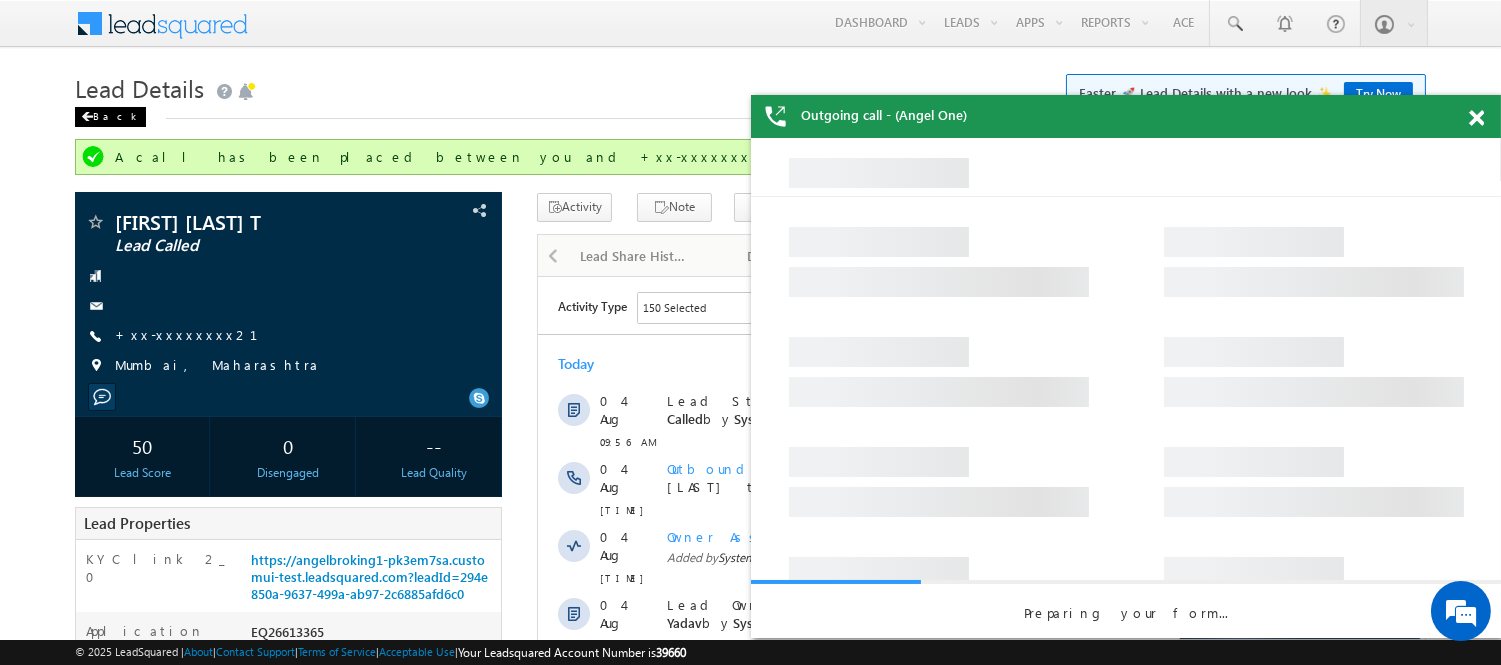 click on "Back" at bounding box center [110, 117] 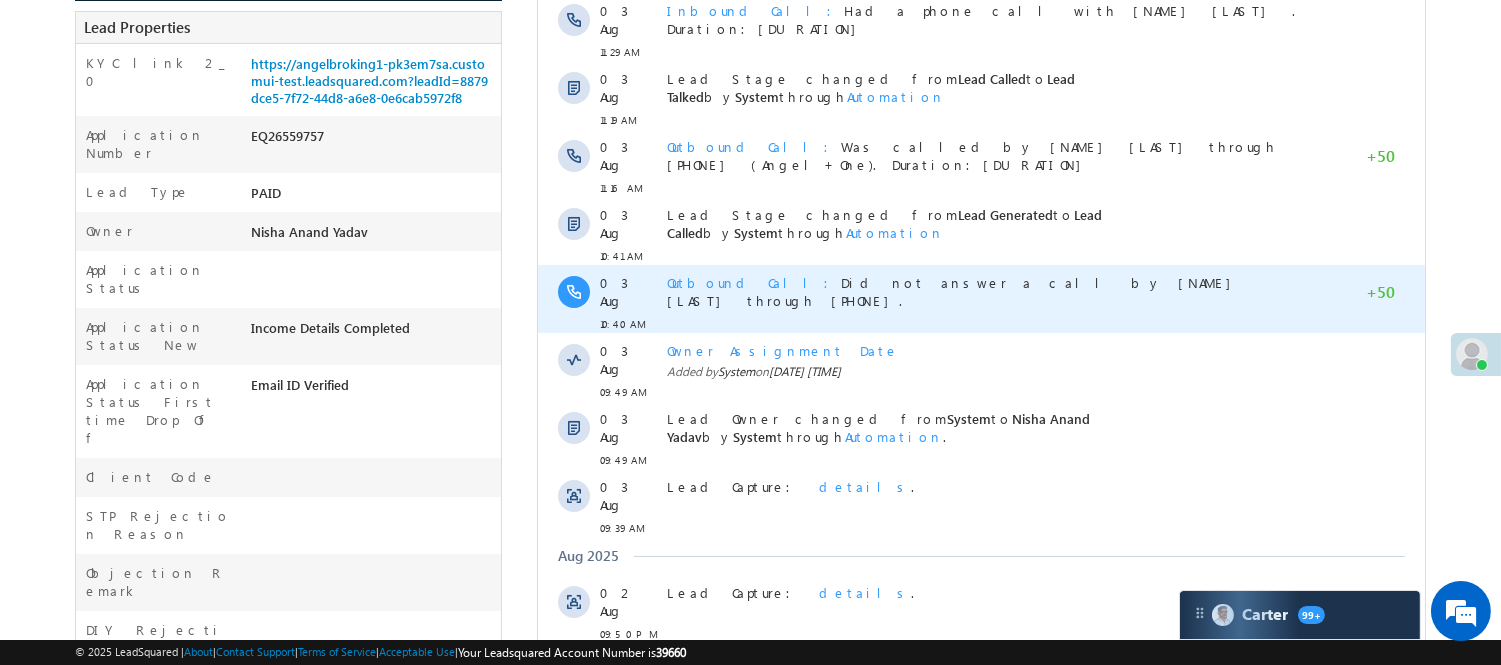 scroll, scrollTop: 0, scrollLeft: 0, axis: both 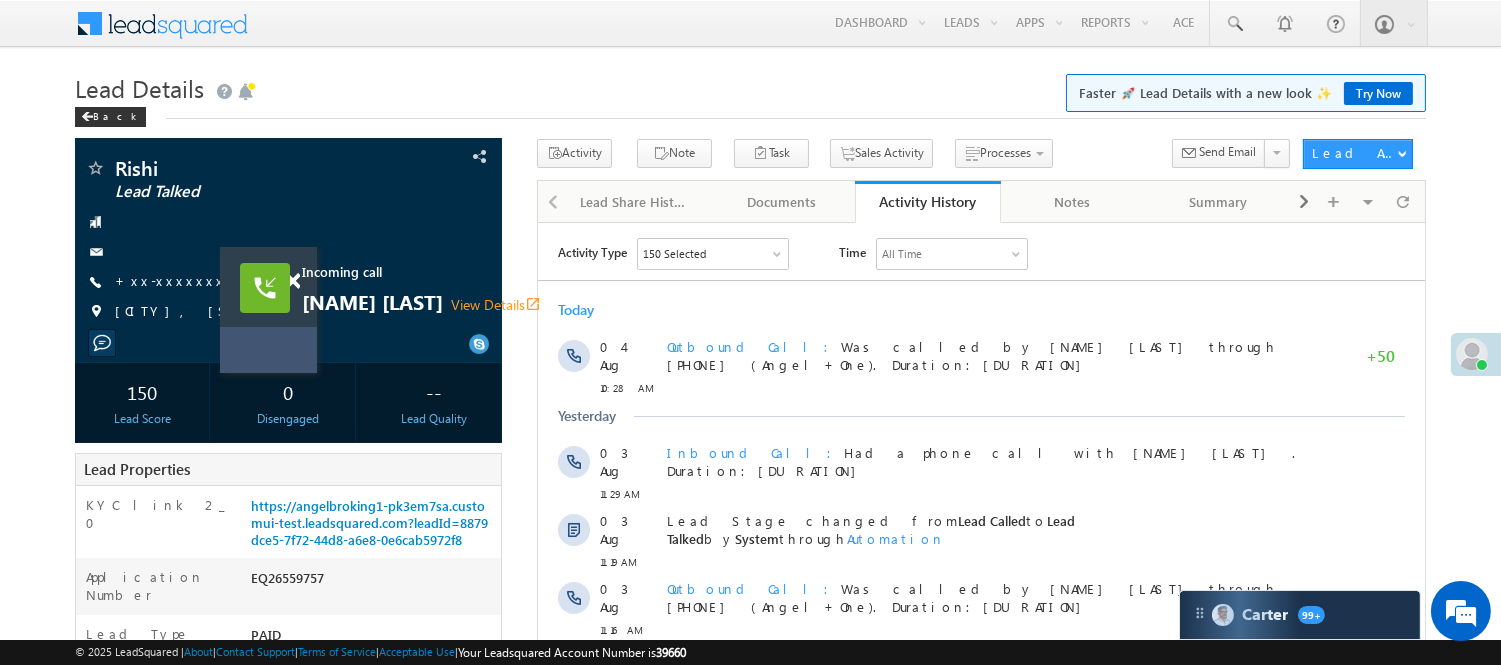 drag, startPoint x: 867, startPoint y: 276, endPoint x: 272, endPoint y: 315, distance: 596.2768 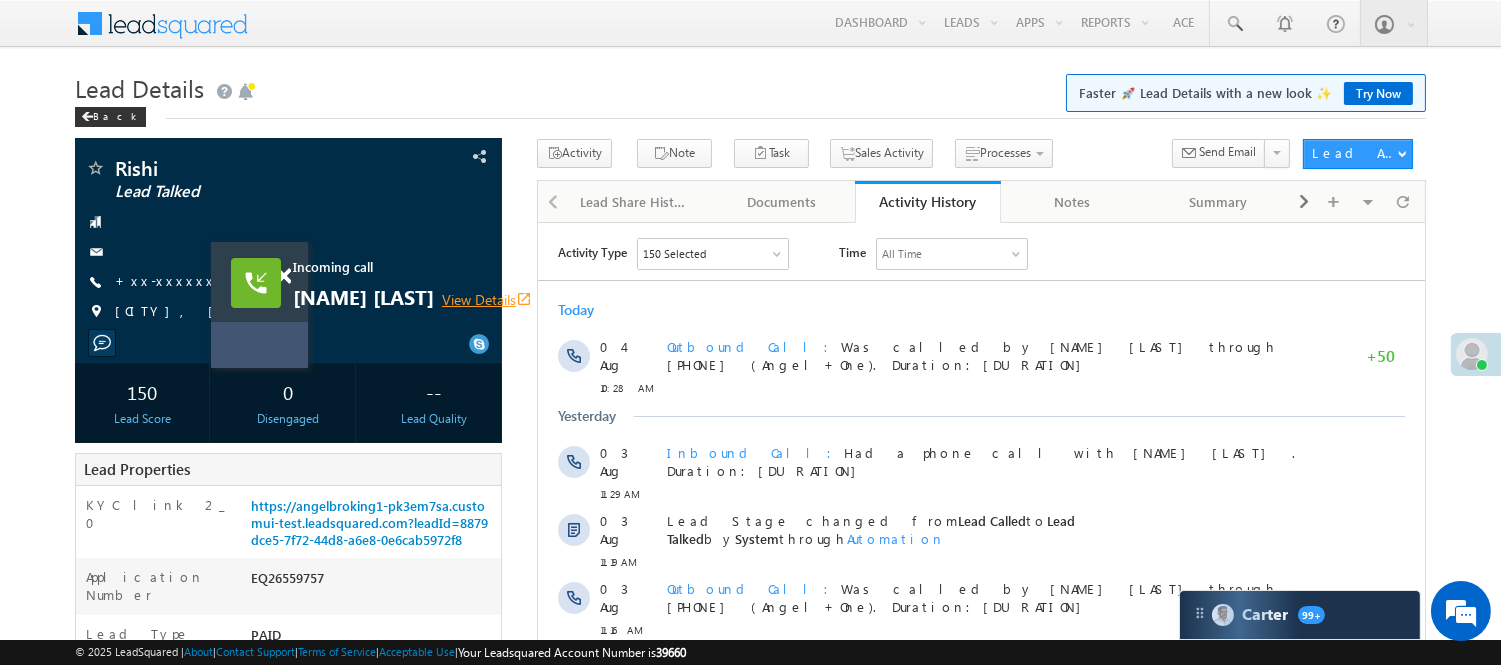 click on "View Details  open_in_new" 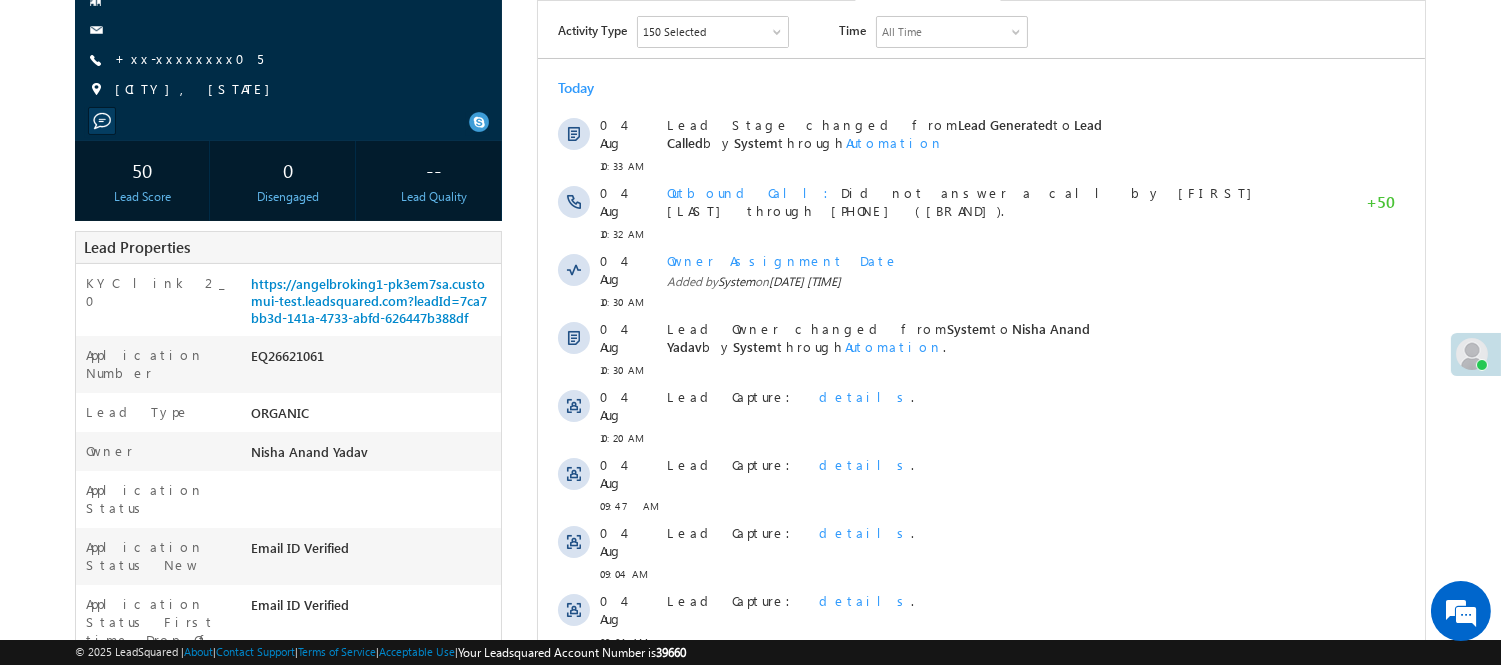 scroll, scrollTop: 0, scrollLeft: 0, axis: both 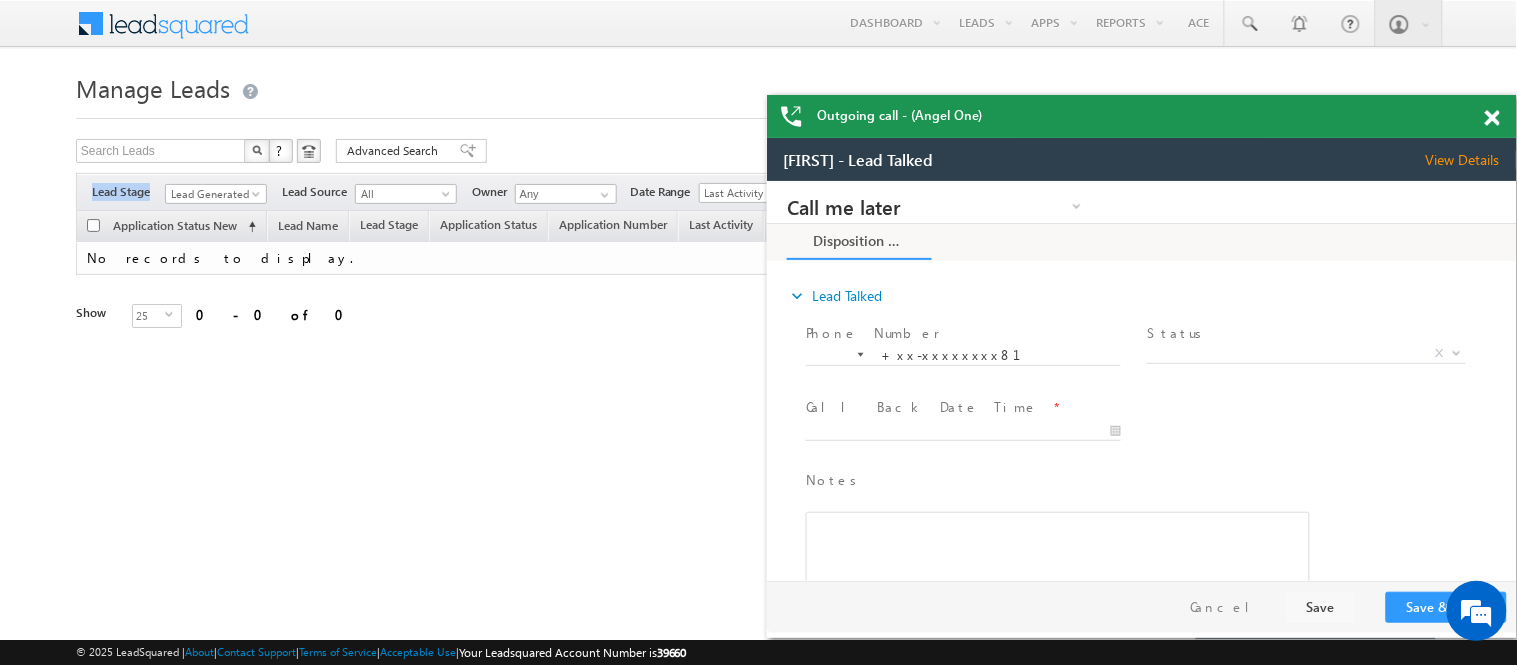 click on "Lead Generated" at bounding box center [213, 194] 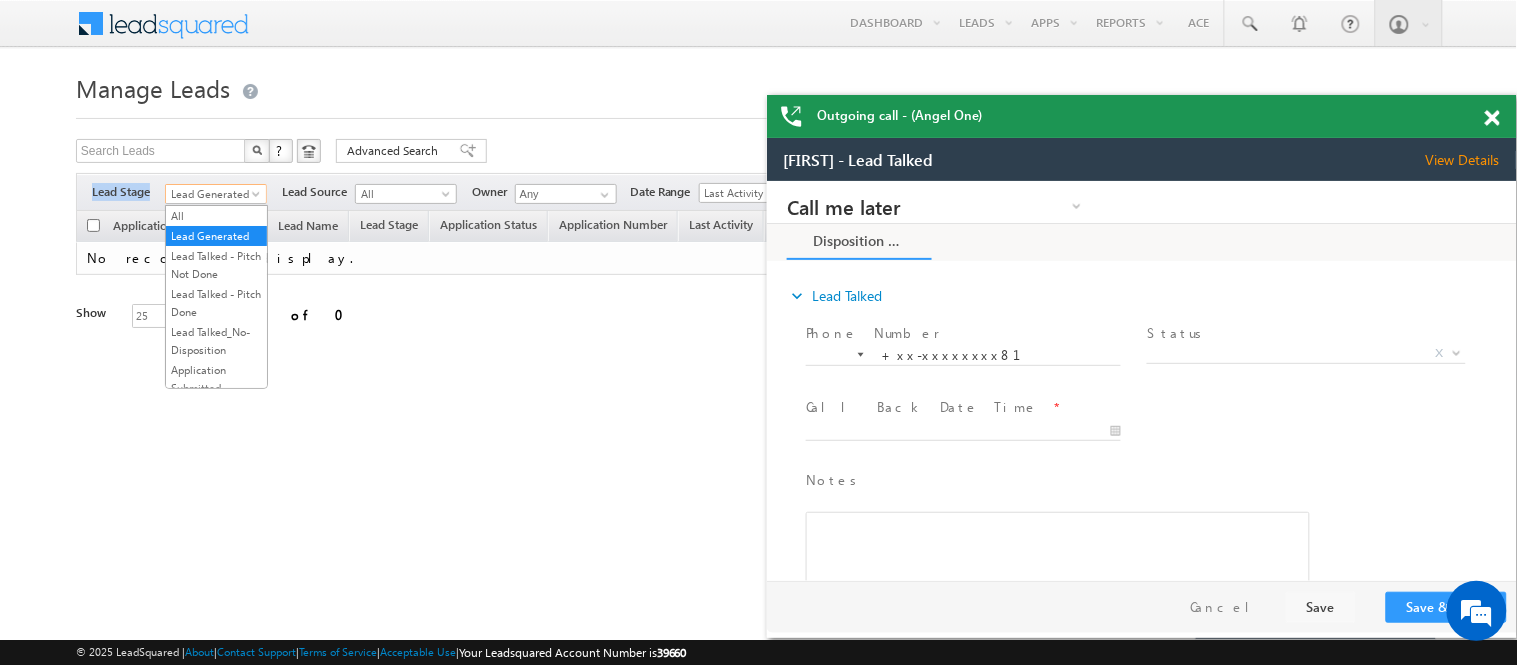 scroll, scrollTop: 0, scrollLeft: 0, axis: both 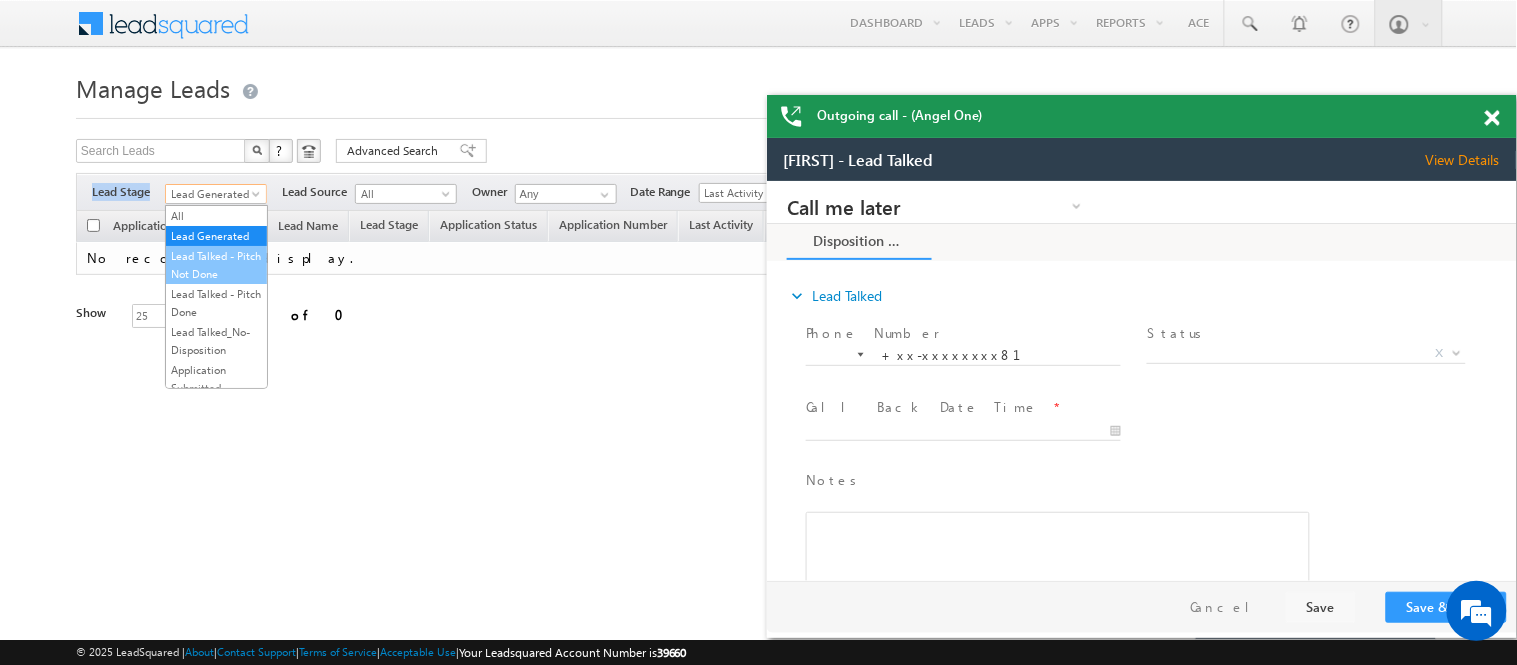 click on "Lead Talked - Pitch Not Done" at bounding box center [216, 265] 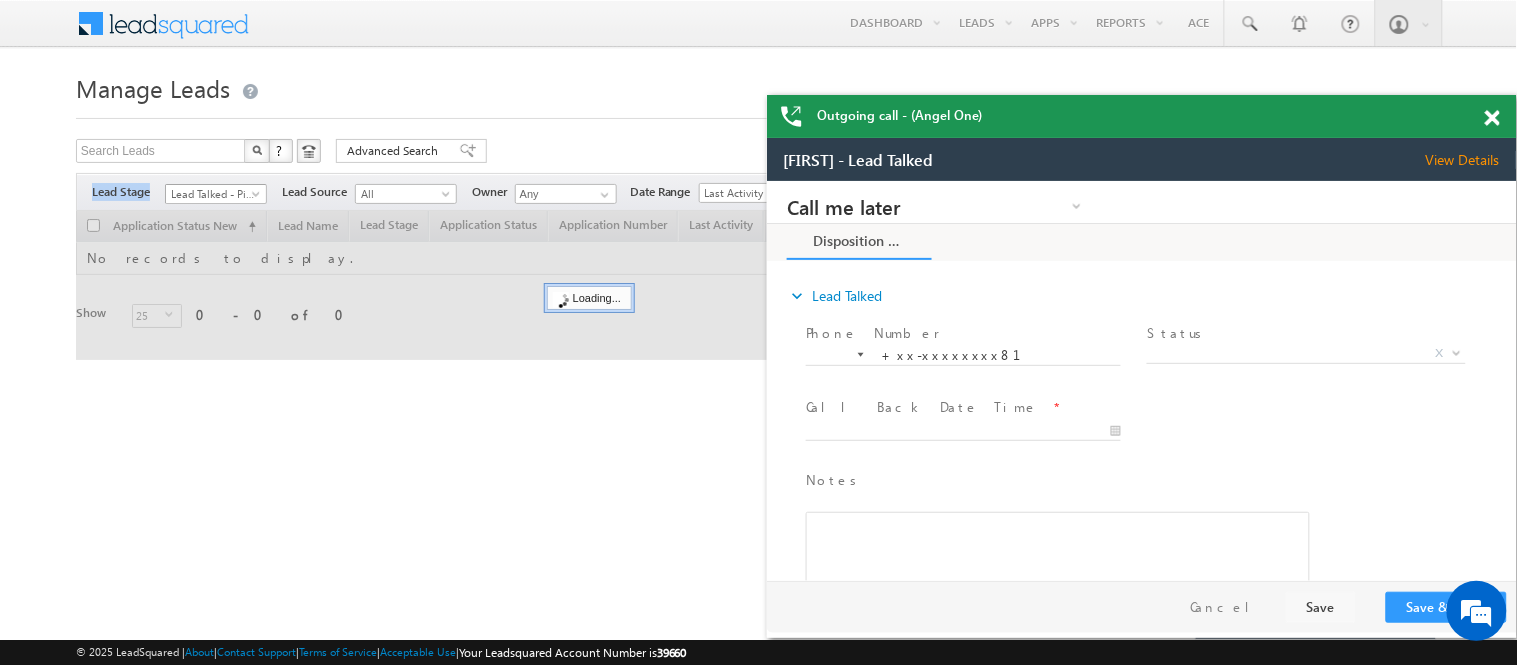 click on "Lead Talked - Pitch Not Done" at bounding box center [213, 194] 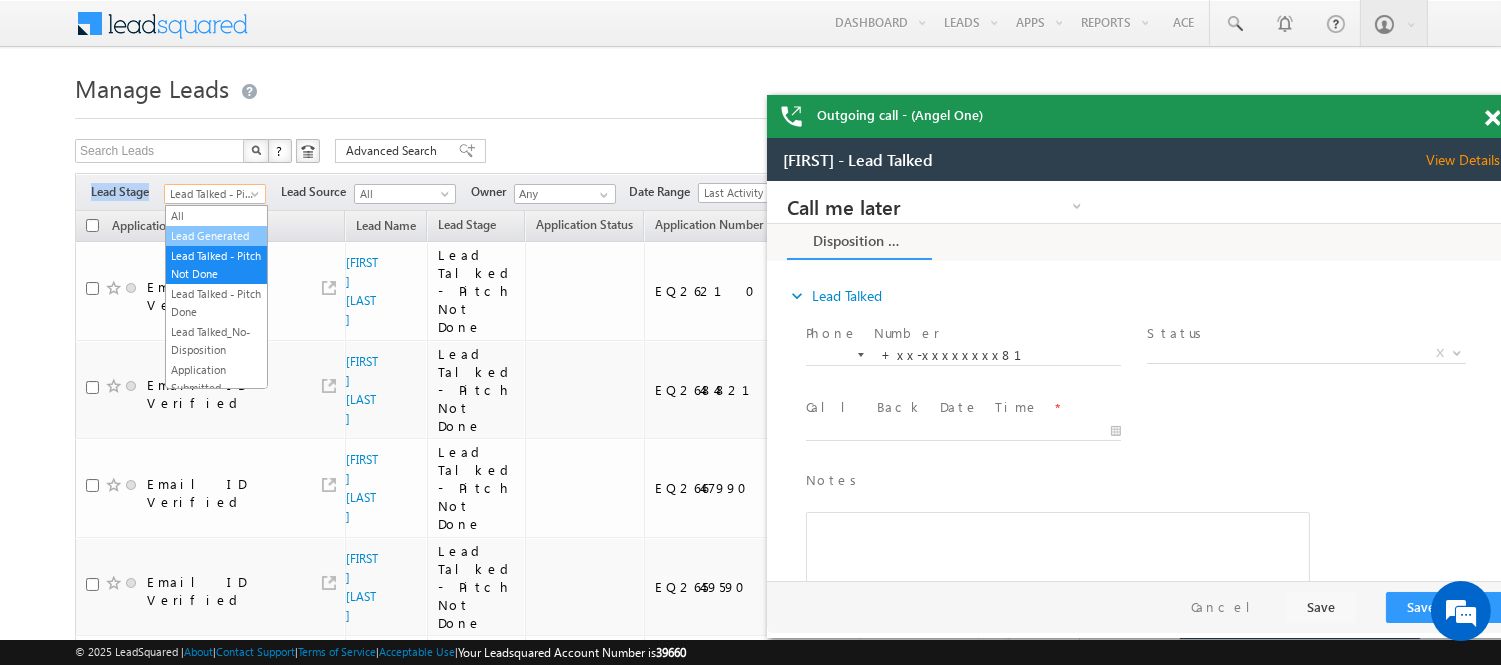 click on "Lead Generated" at bounding box center [216, 236] 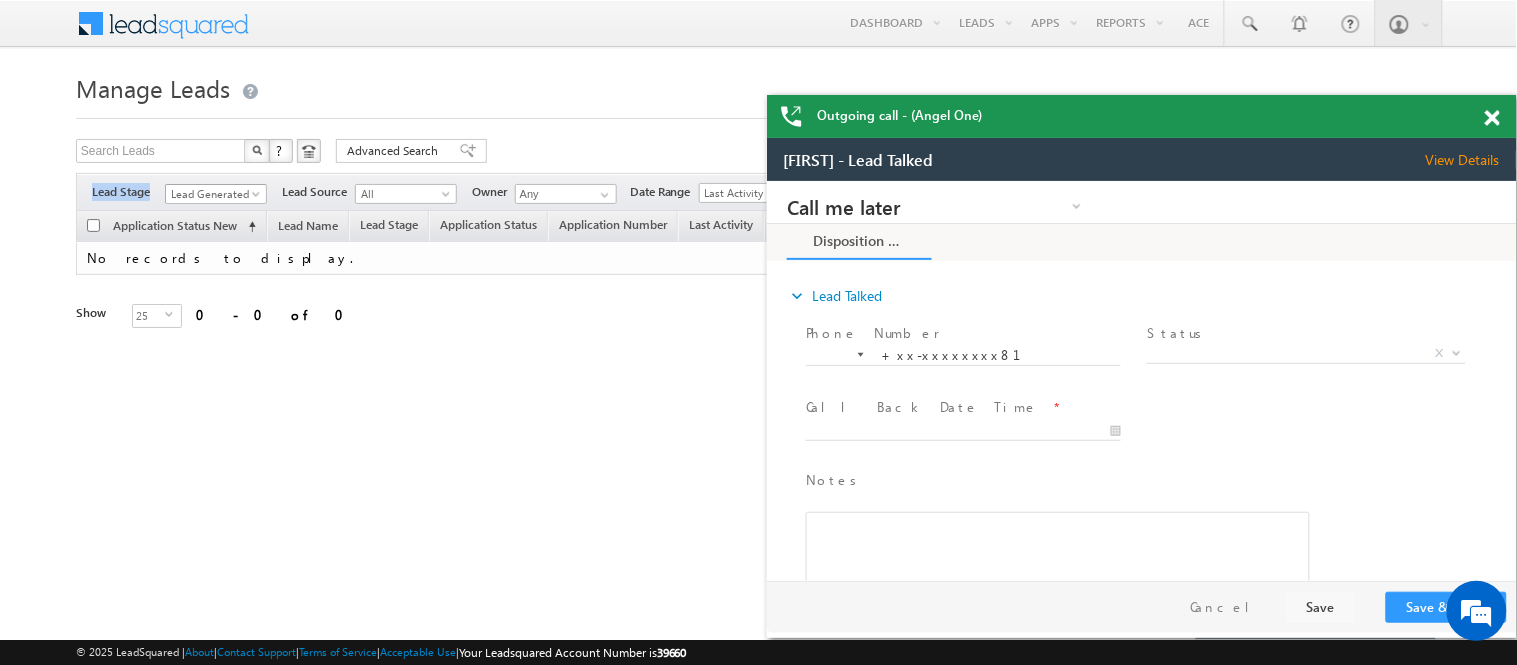 click on "Lead Generated" at bounding box center [213, 194] 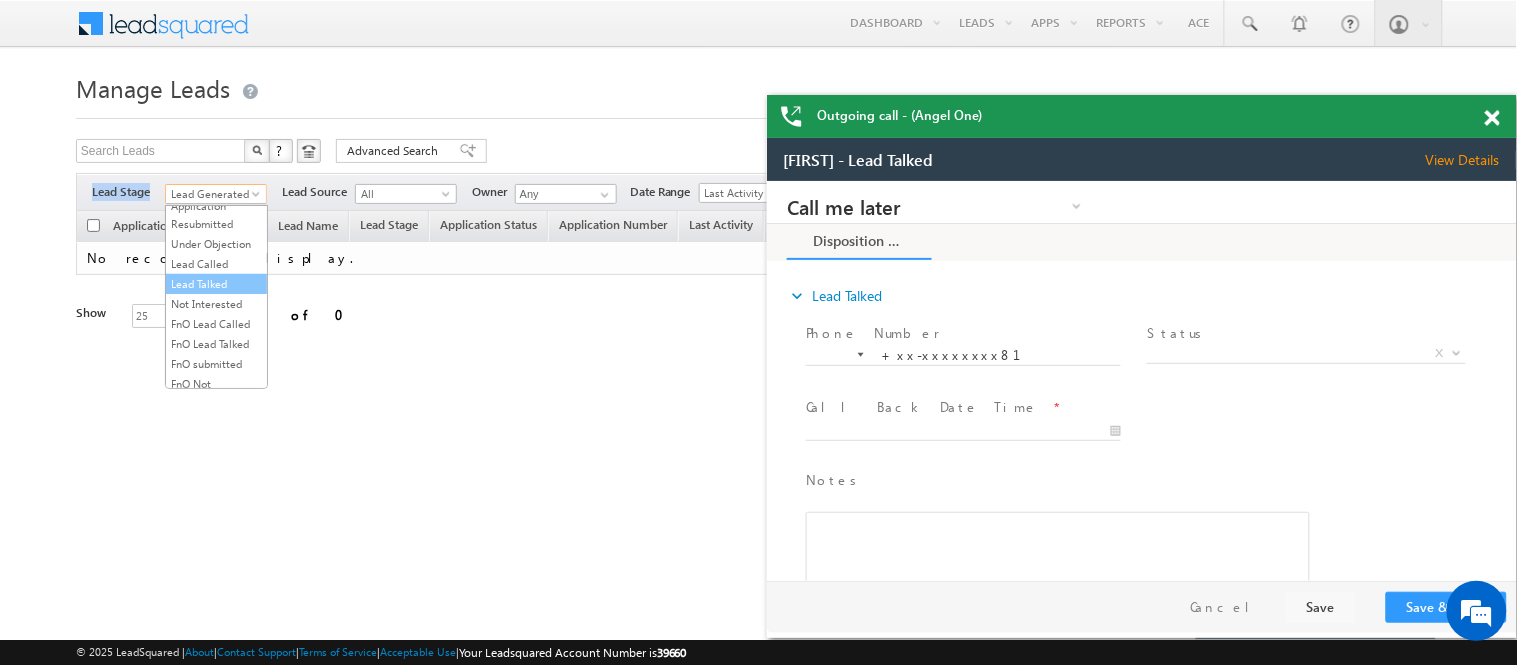 scroll, scrollTop: 496, scrollLeft: 0, axis: vertical 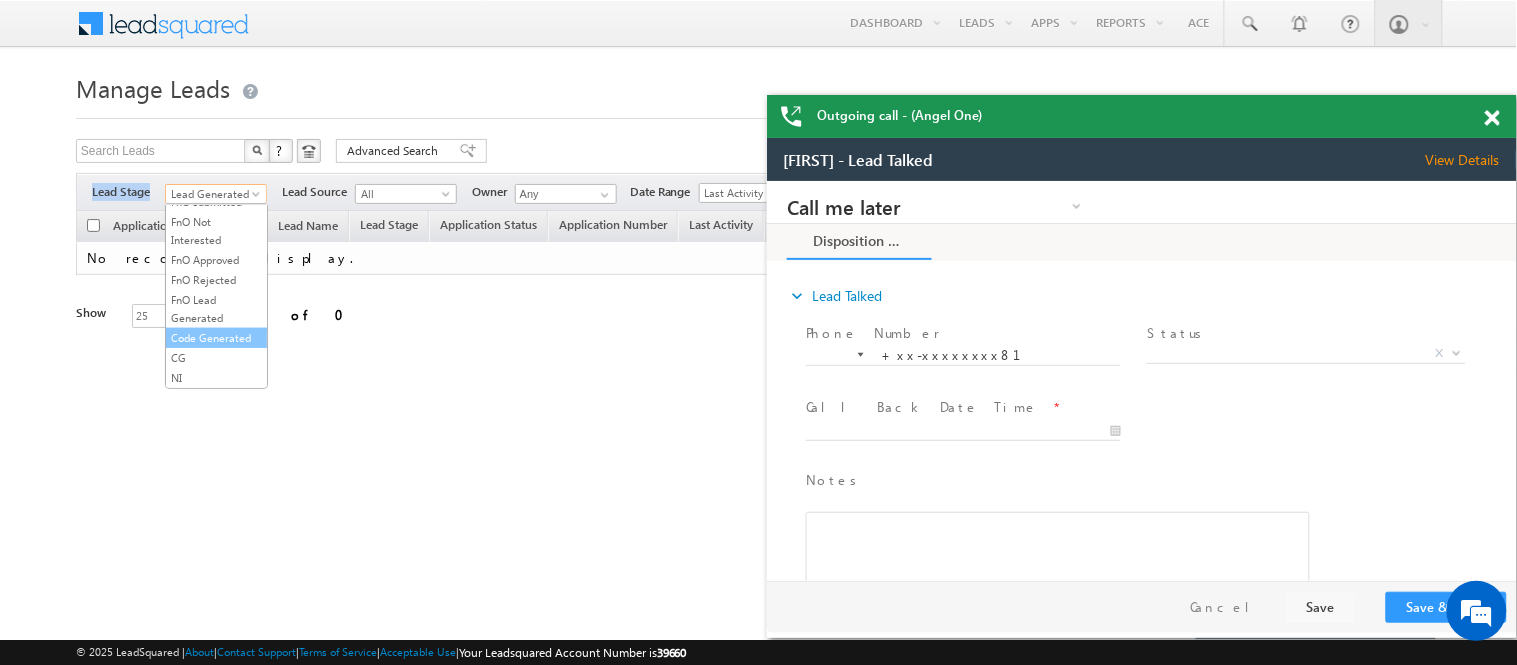 click on "Code Generated" at bounding box center [216, 338] 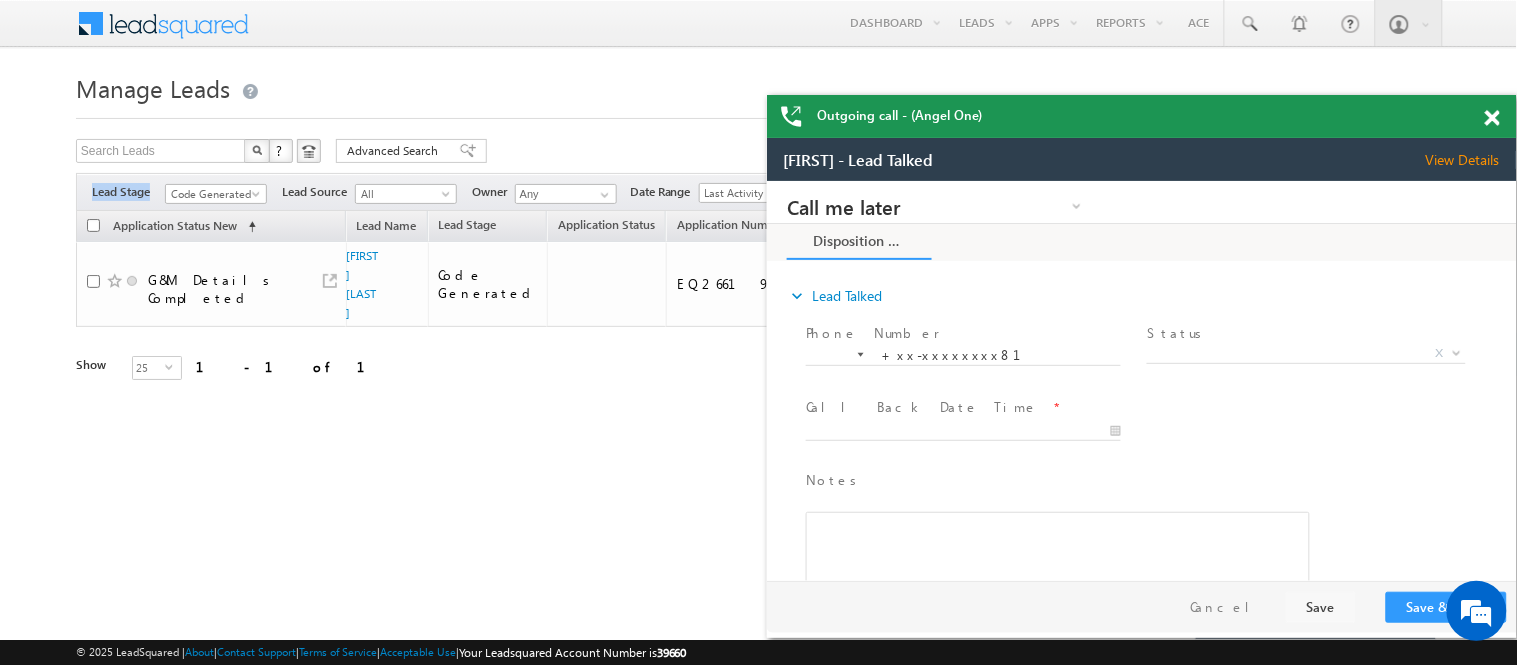 click at bounding box center [1492, 118] 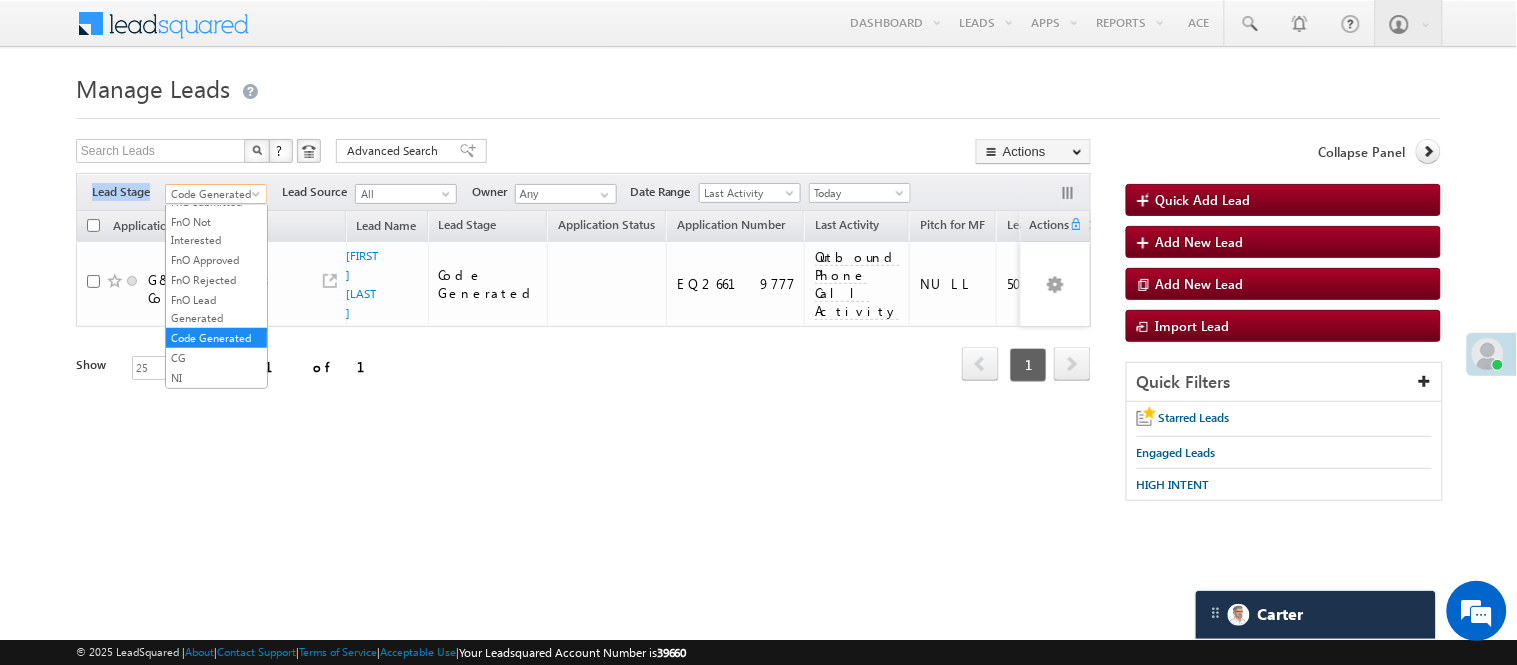 click at bounding box center [258, 198] 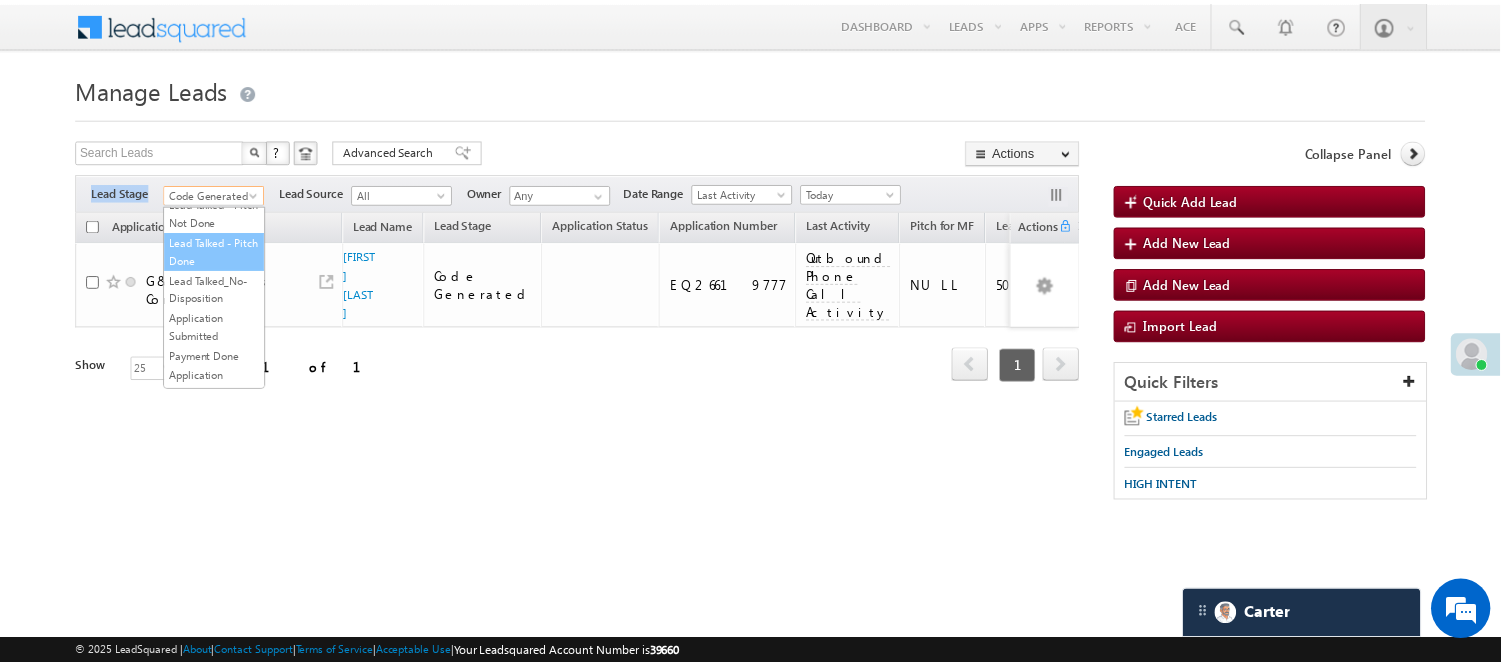 scroll, scrollTop: 163, scrollLeft: 0, axis: vertical 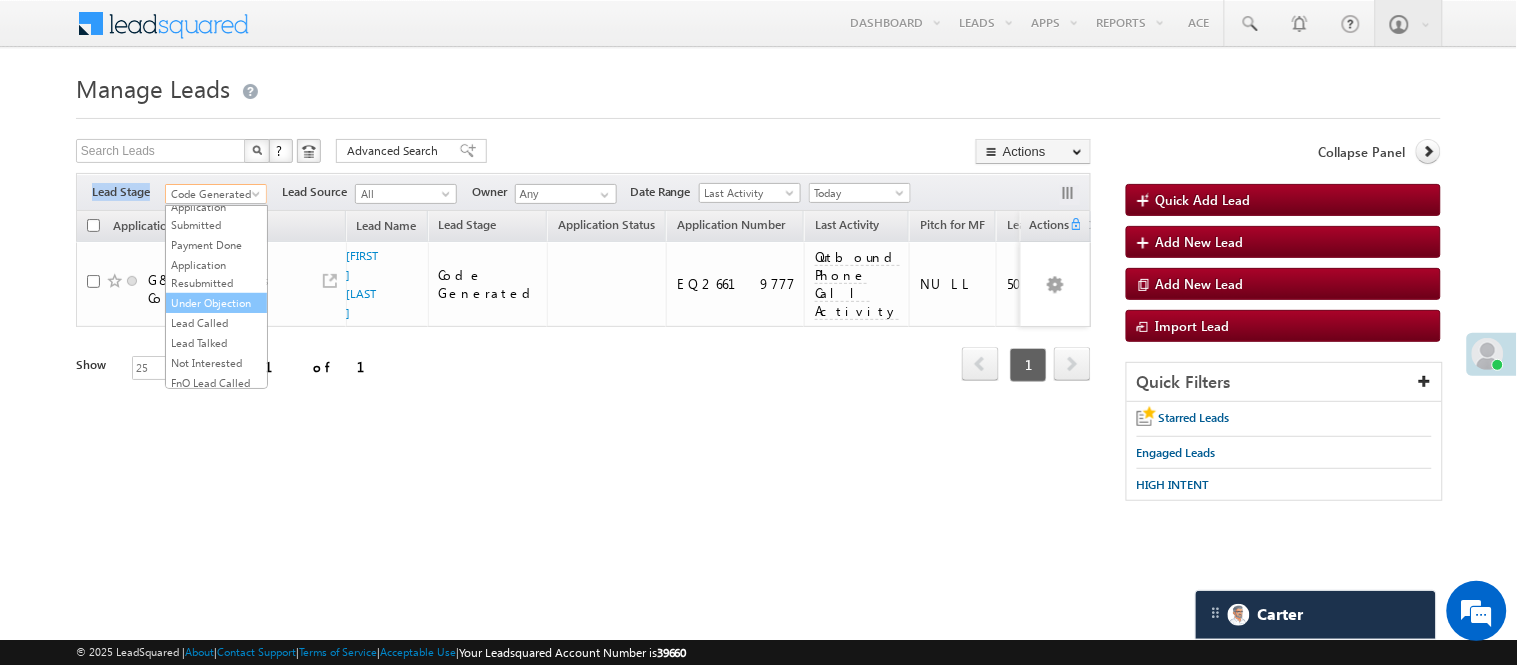 click on "Under Objection" at bounding box center [216, 303] 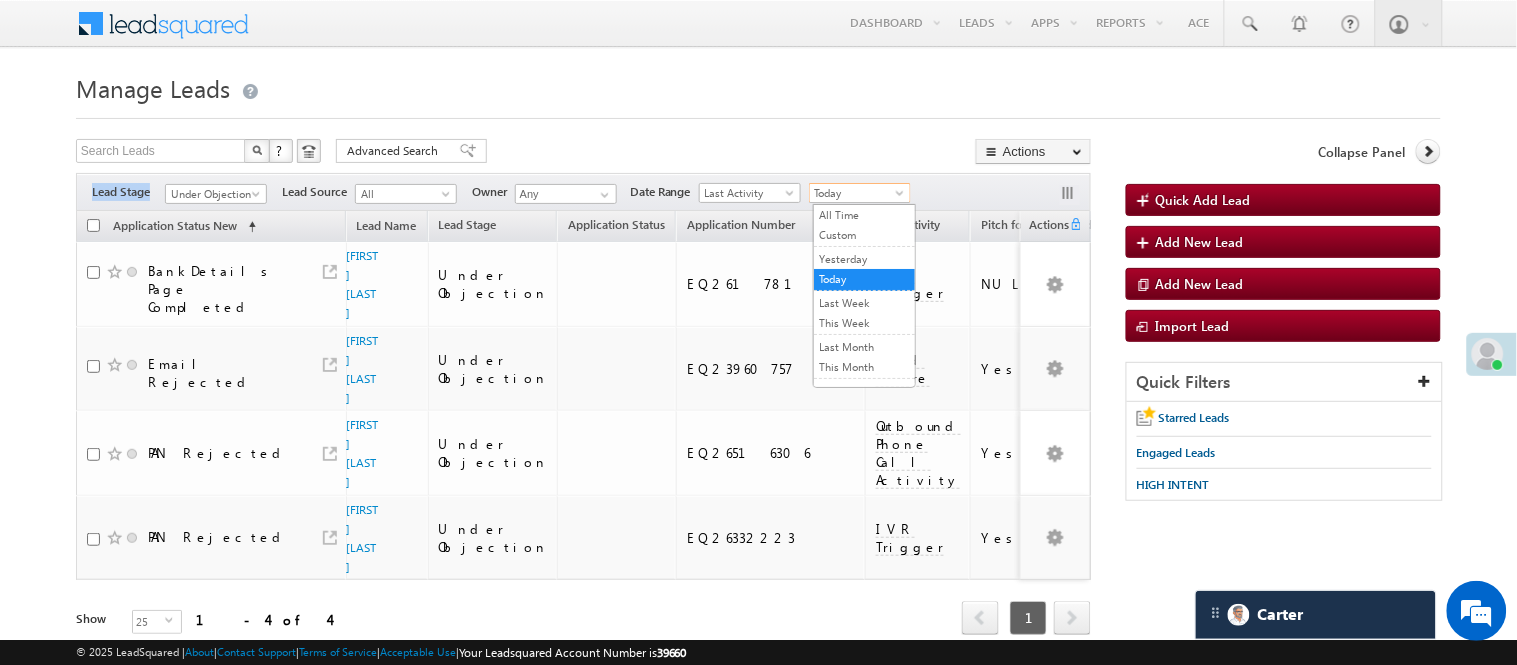 click on "Today" at bounding box center (857, 193) 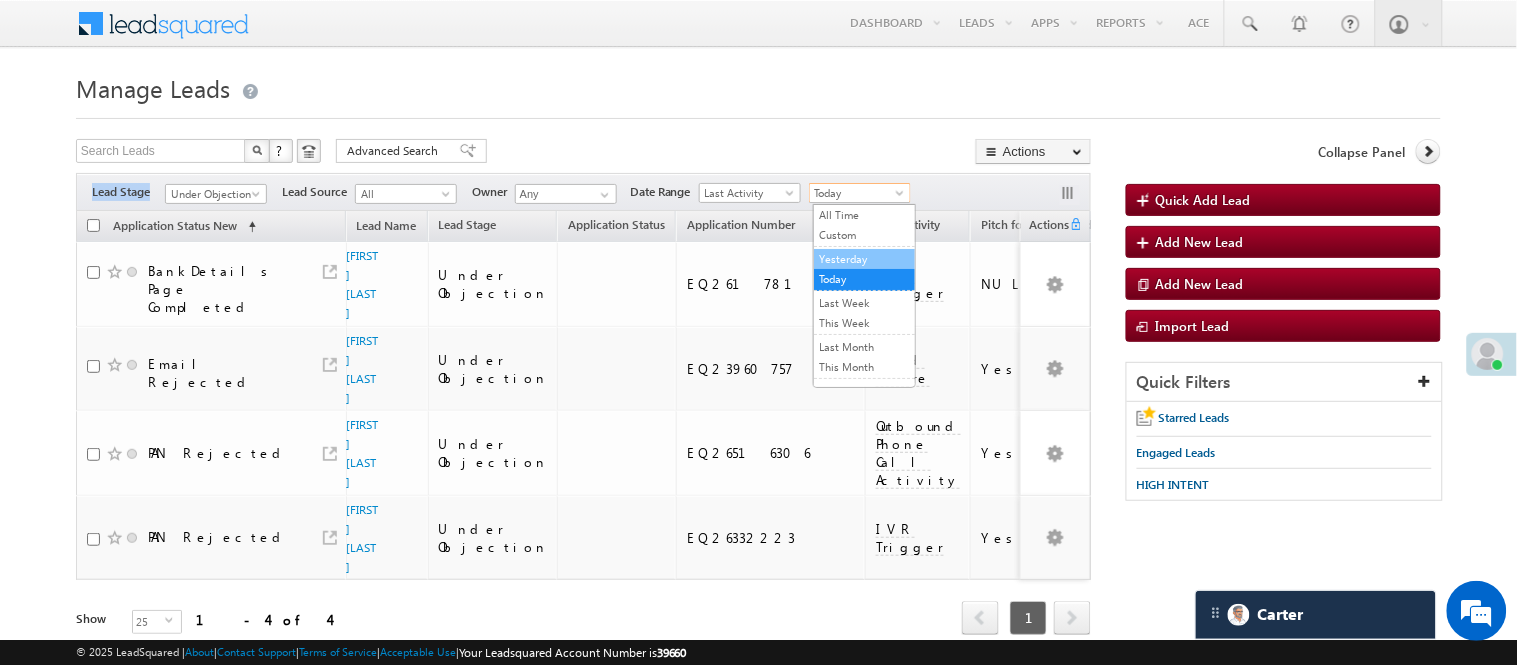 click on "Yesterday" at bounding box center [864, 259] 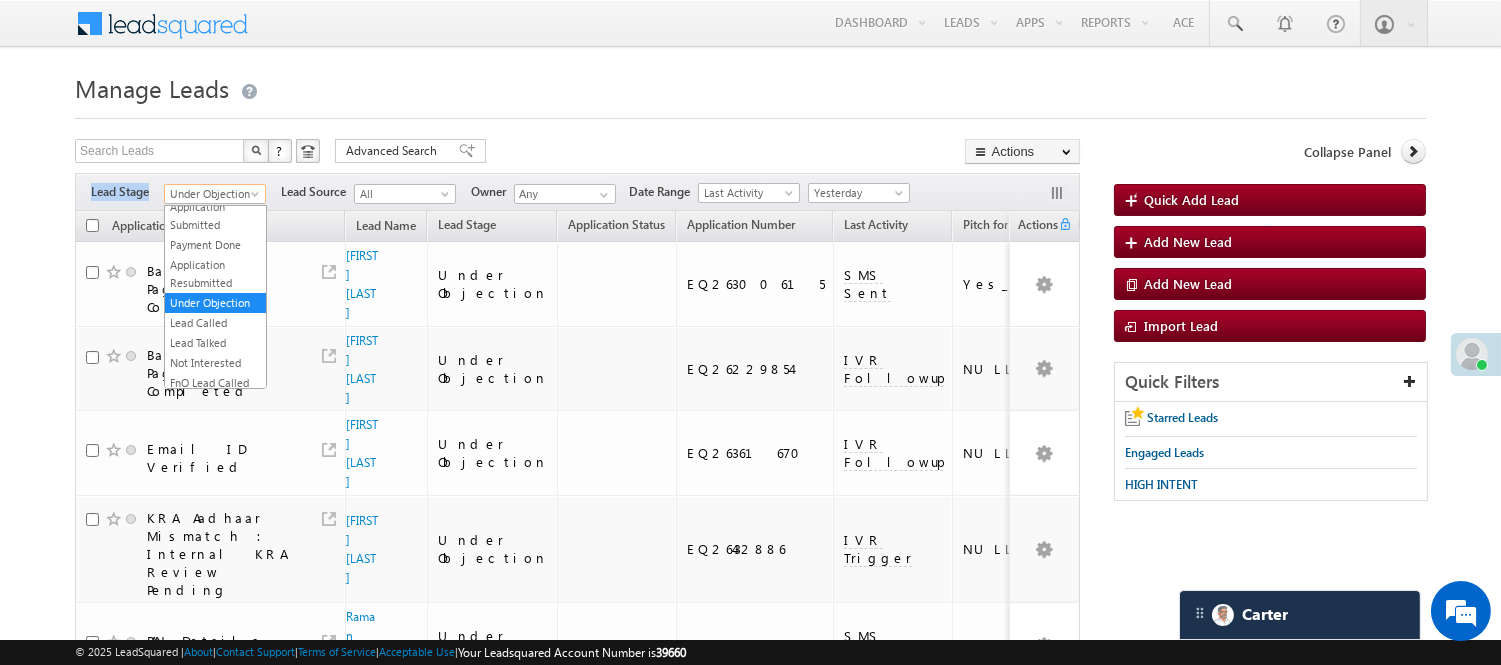 click on "Under Objection" at bounding box center [212, 194] 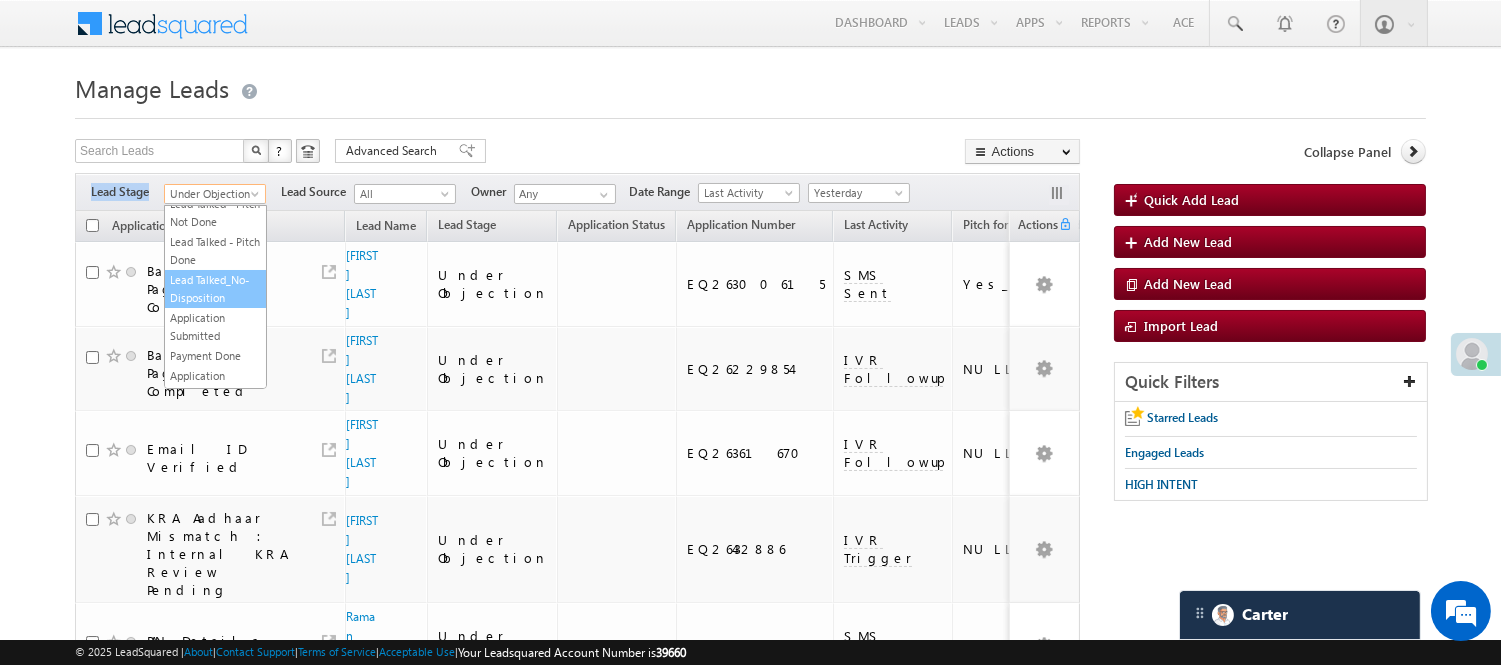scroll, scrollTop: 0, scrollLeft: 0, axis: both 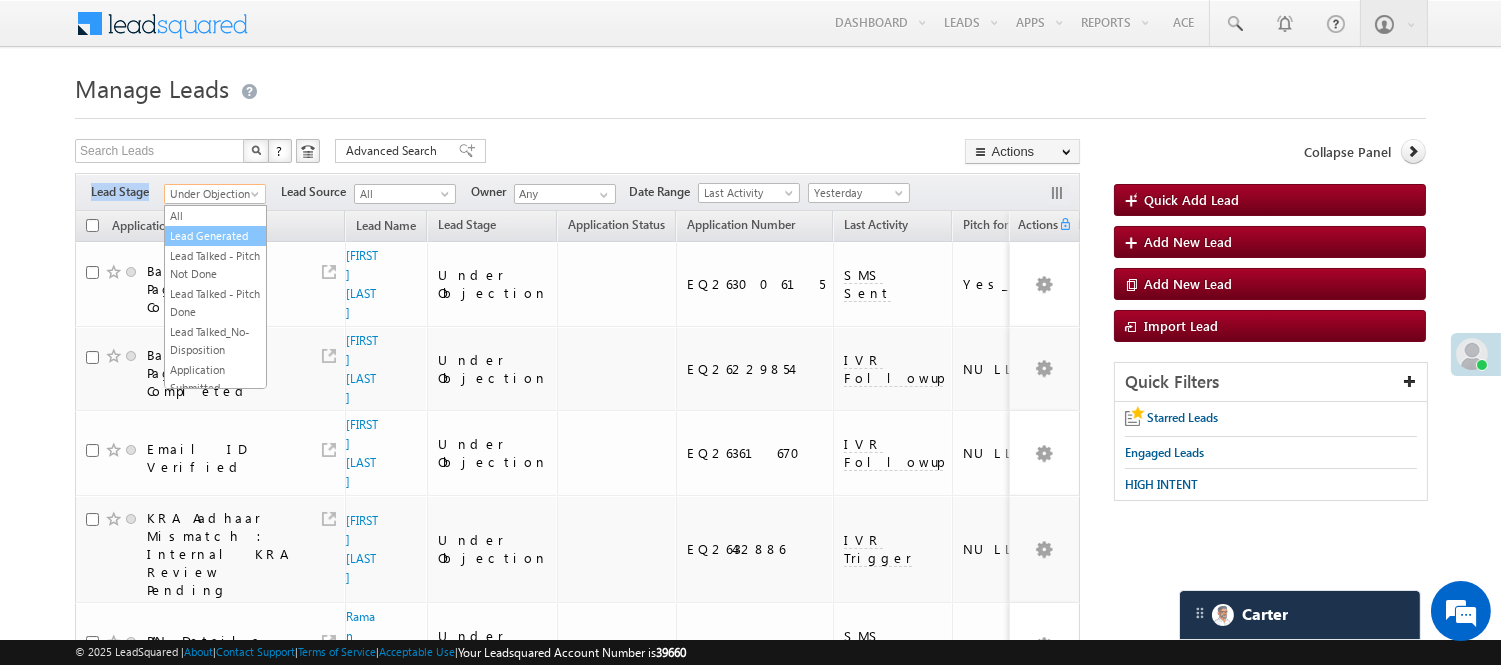 click on "Lead Generated" at bounding box center (215, 236) 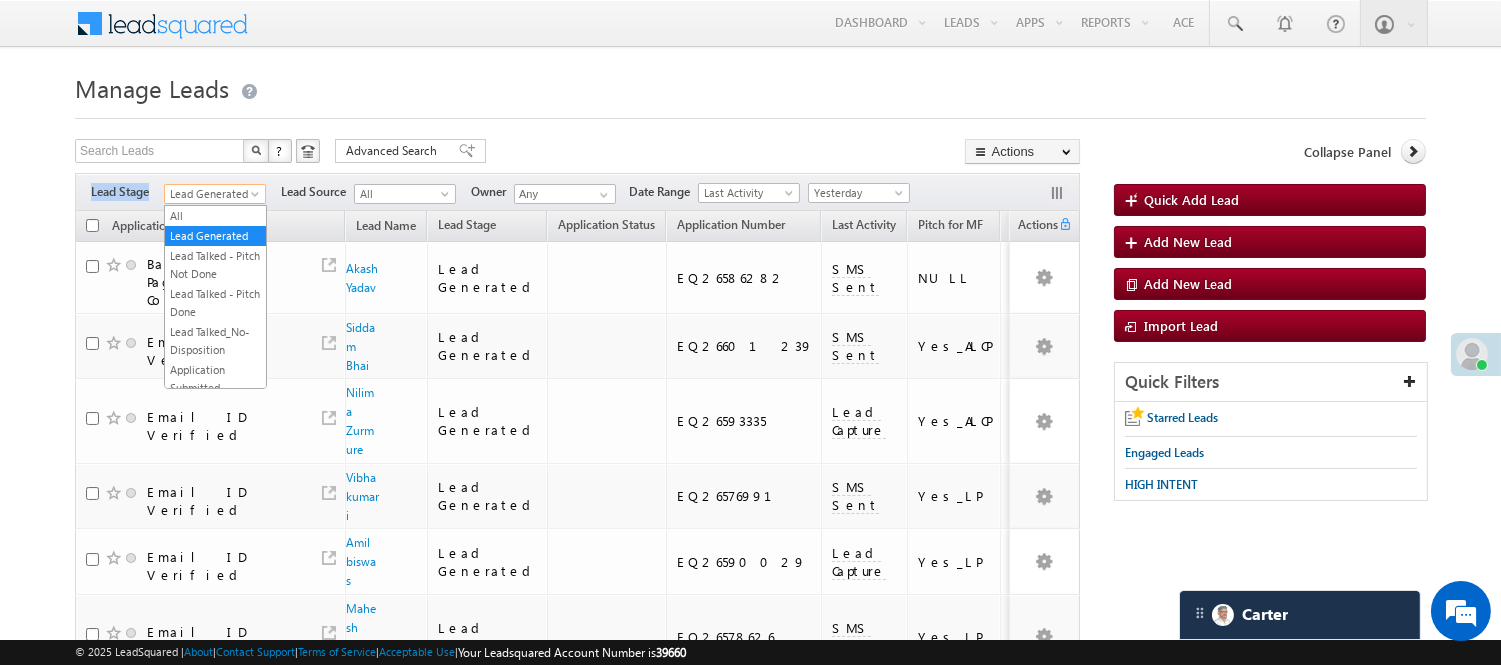 click on "Lead Generated" at bounding box center (212, 194) 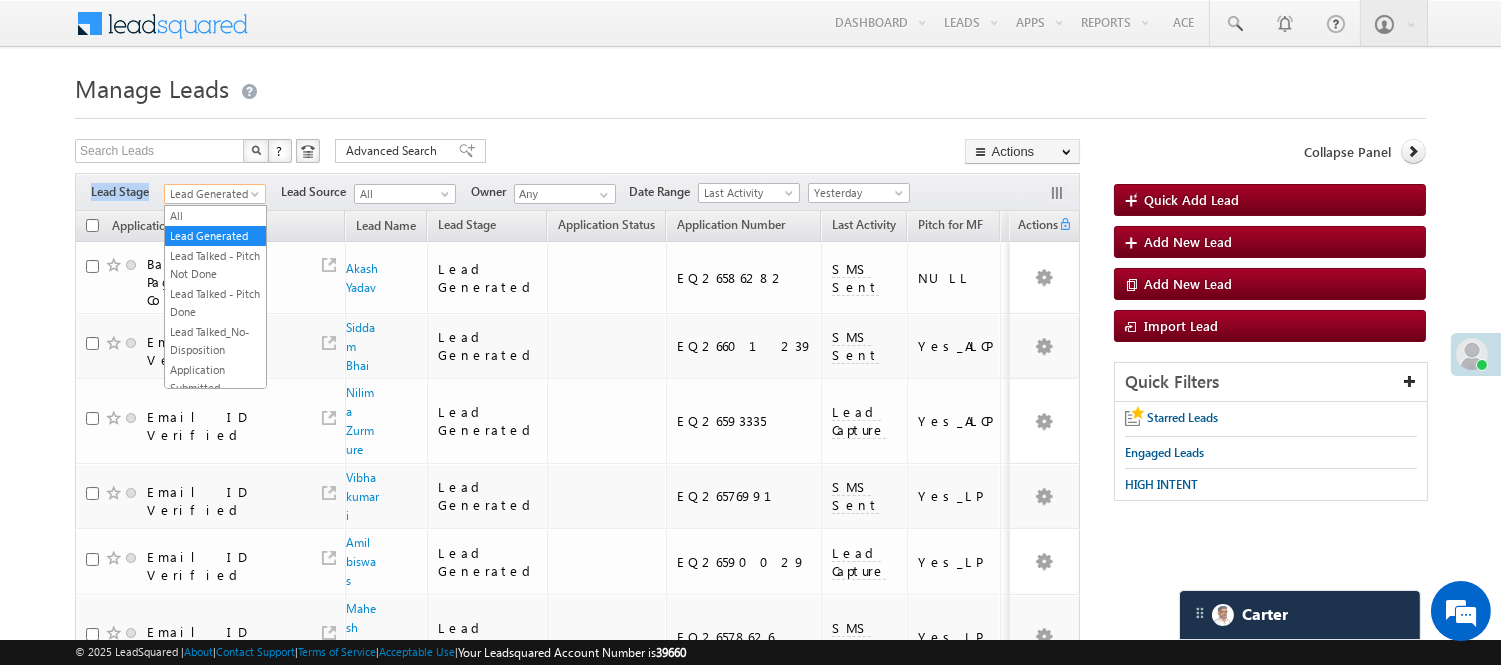 scroll, scrollTop: 441, scrollLeft: 0, axis: vertical 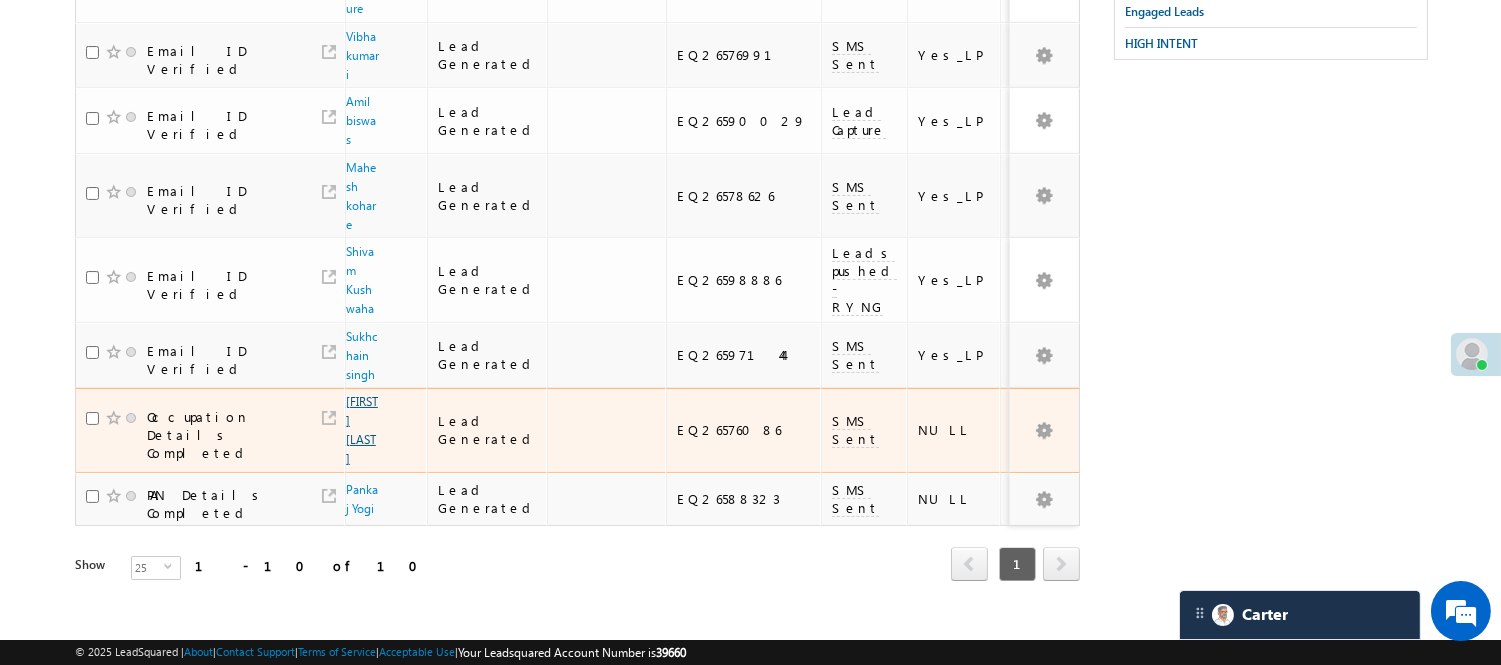 click on "Shayam mohan" at bounding box center [362, 430] 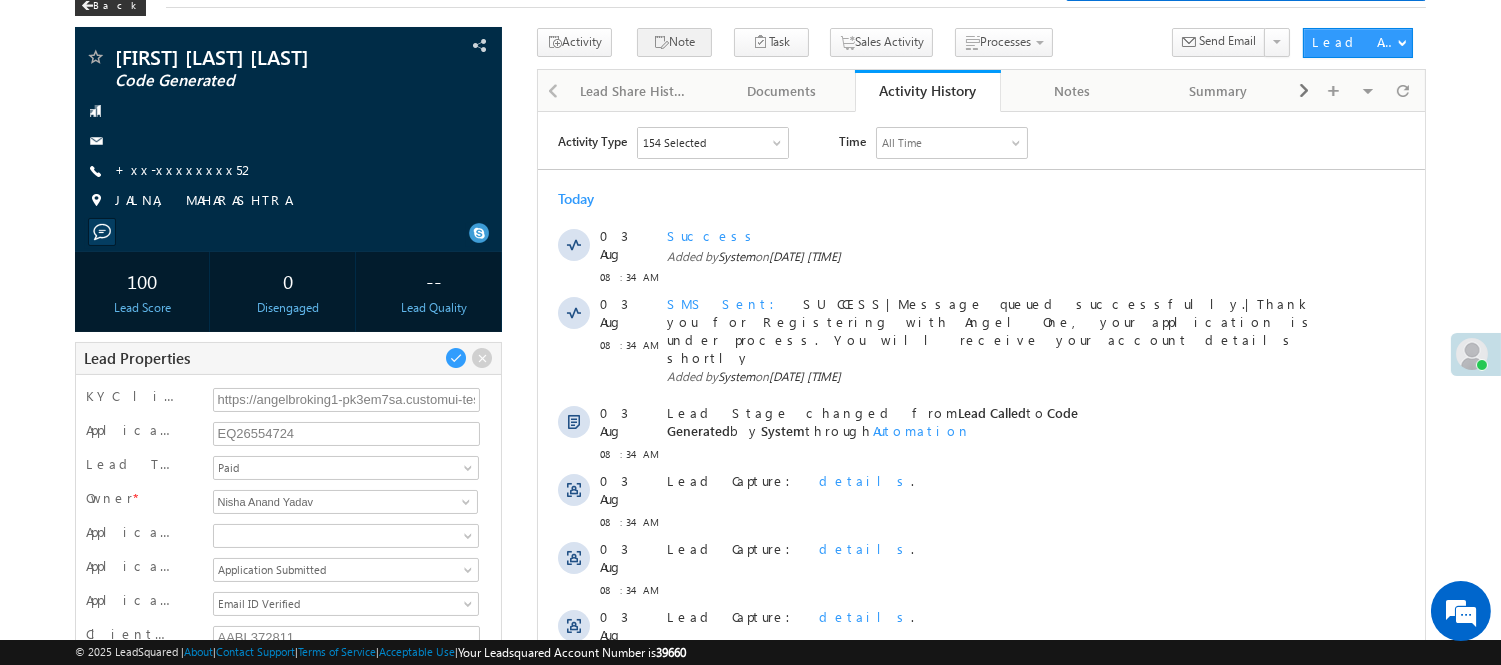 scroll, scrollTop: 0, scrollLeft: 0, axis: both 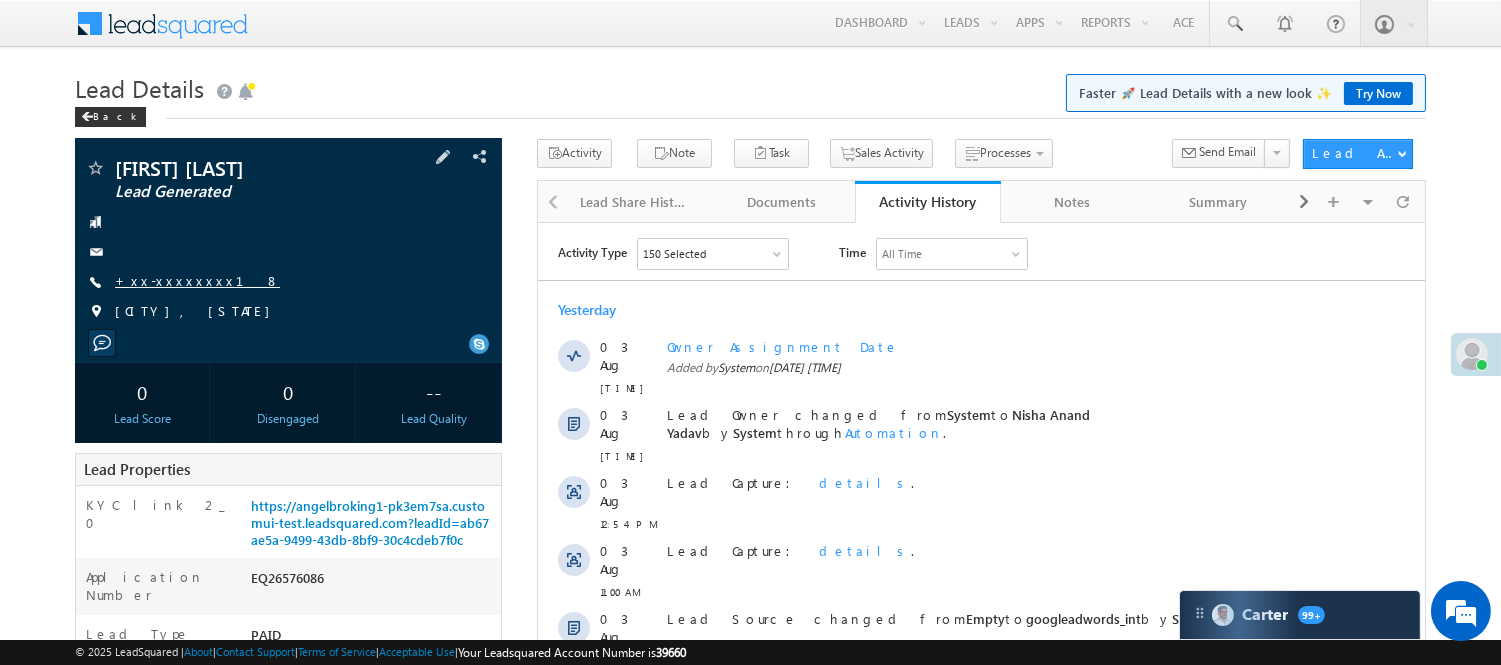click on "+xx-xxxxxxxx18" at bounding box center [197, 280] 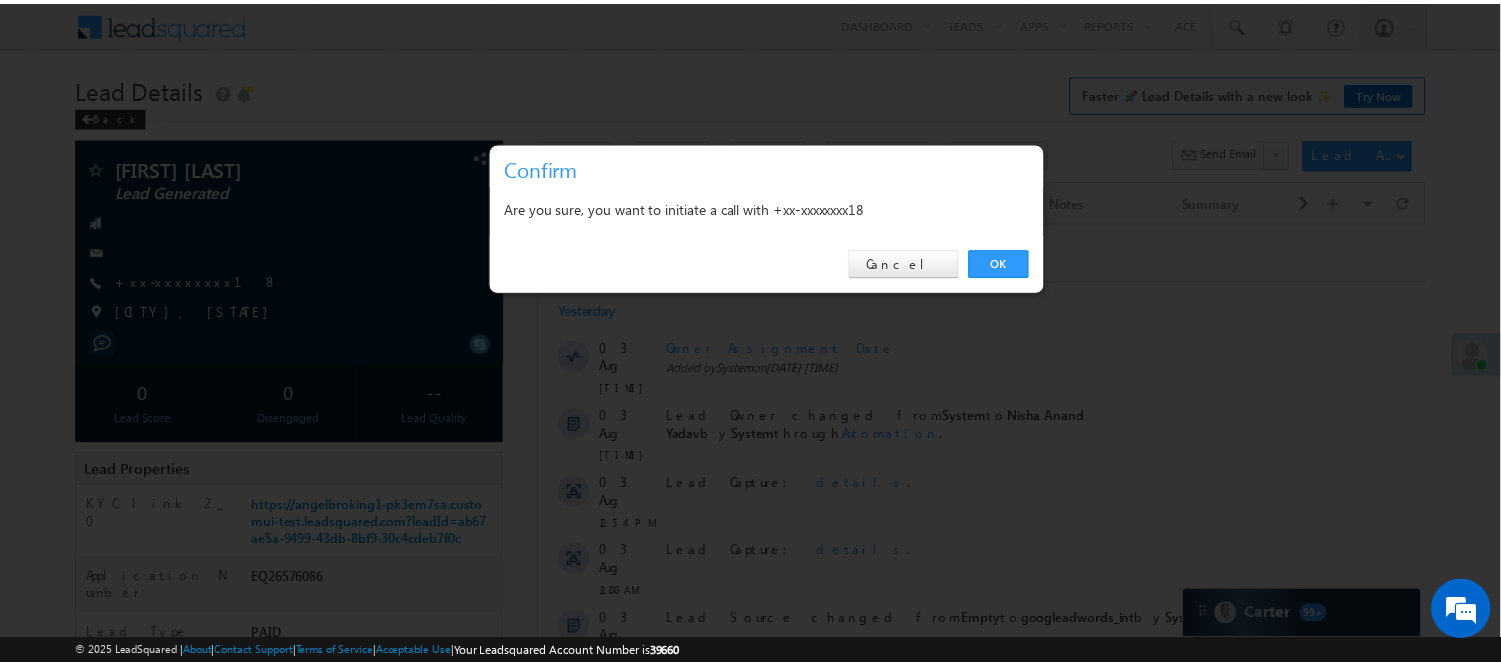 scroll, scrollTop: 0, scrollLeft: 0, axis: both 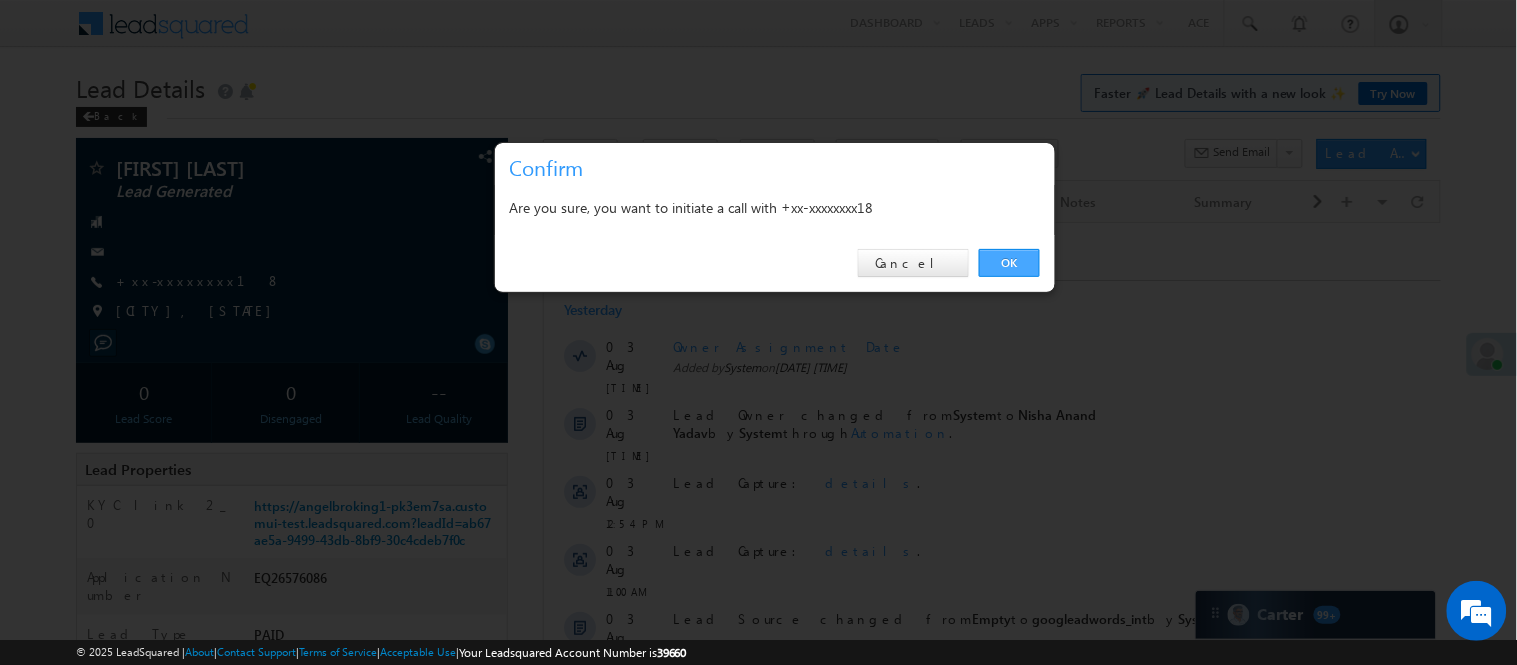 drag, startPoint x: 1020, startPoint y: 265, endPoint x: 479, endPoint y: 40, distance: 585.9232 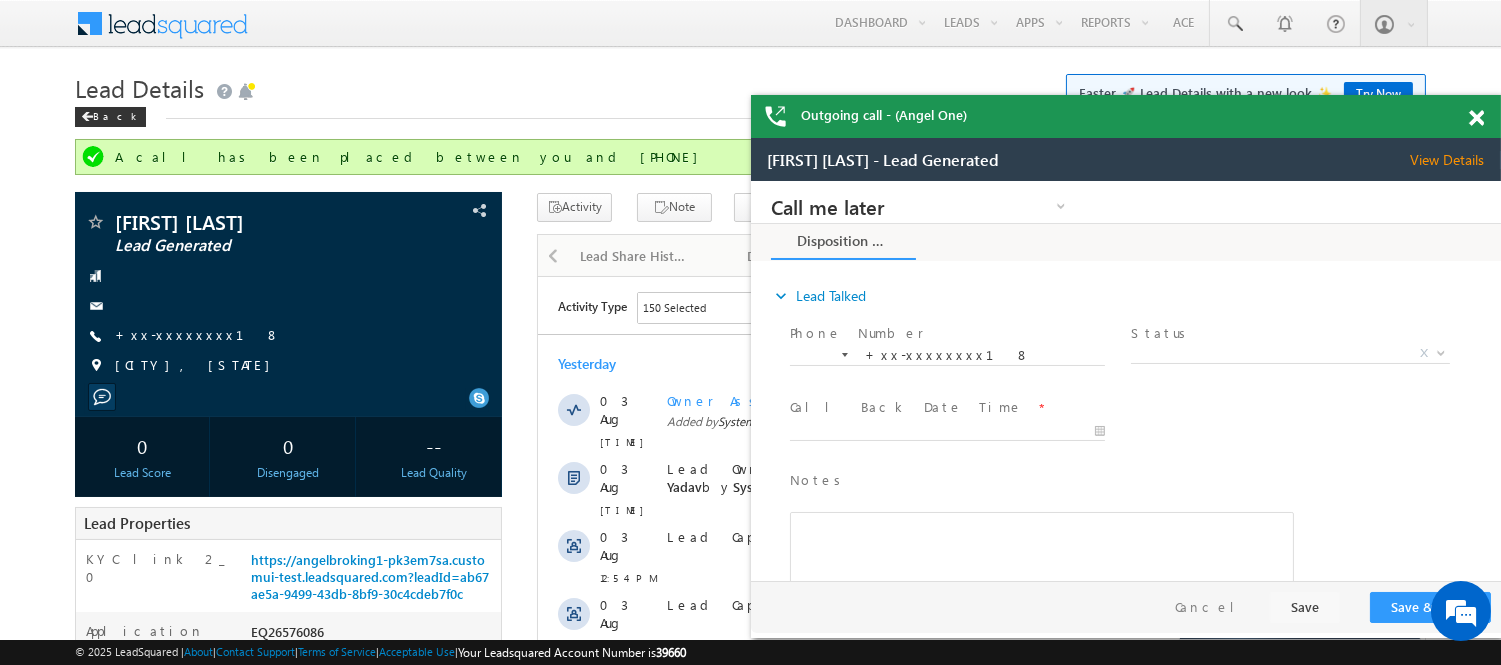 scroll, scrollTop: 0, scrollLeft: 0, axis: both 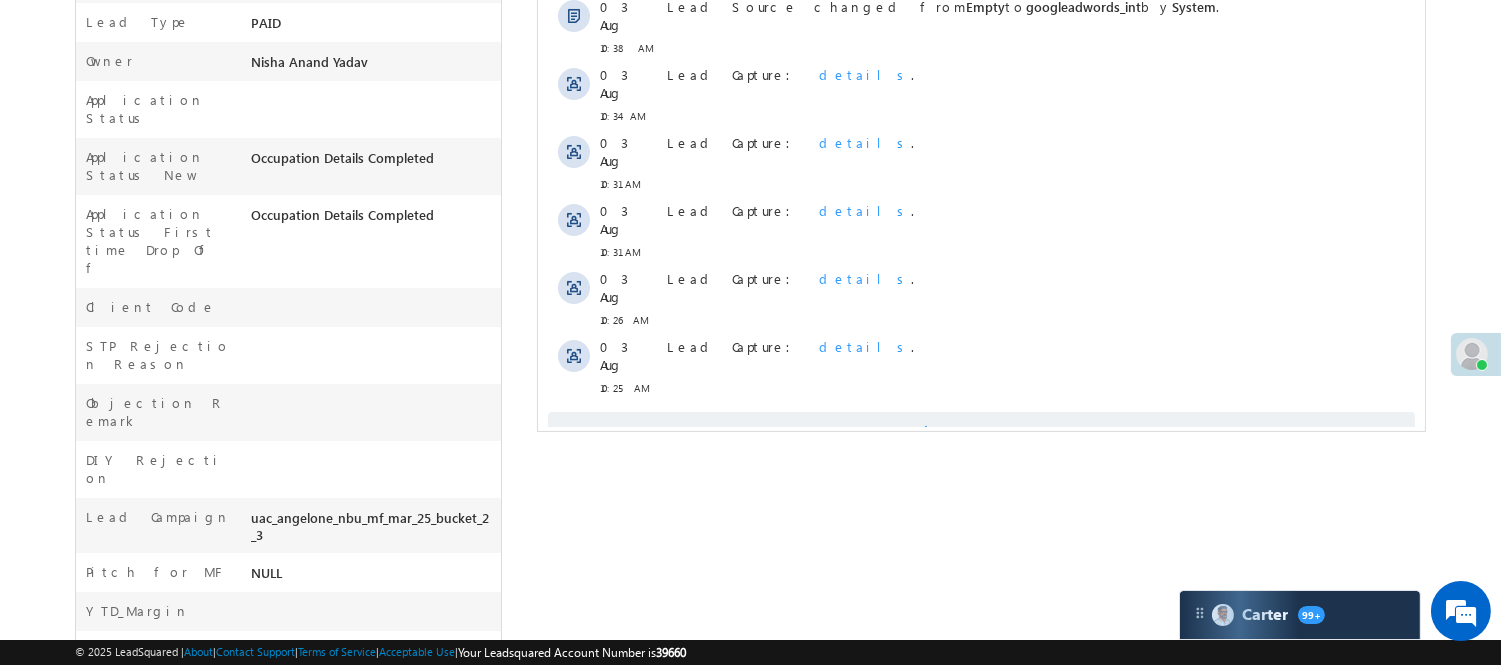 click on "Show More" at bounding box center [980, 432] 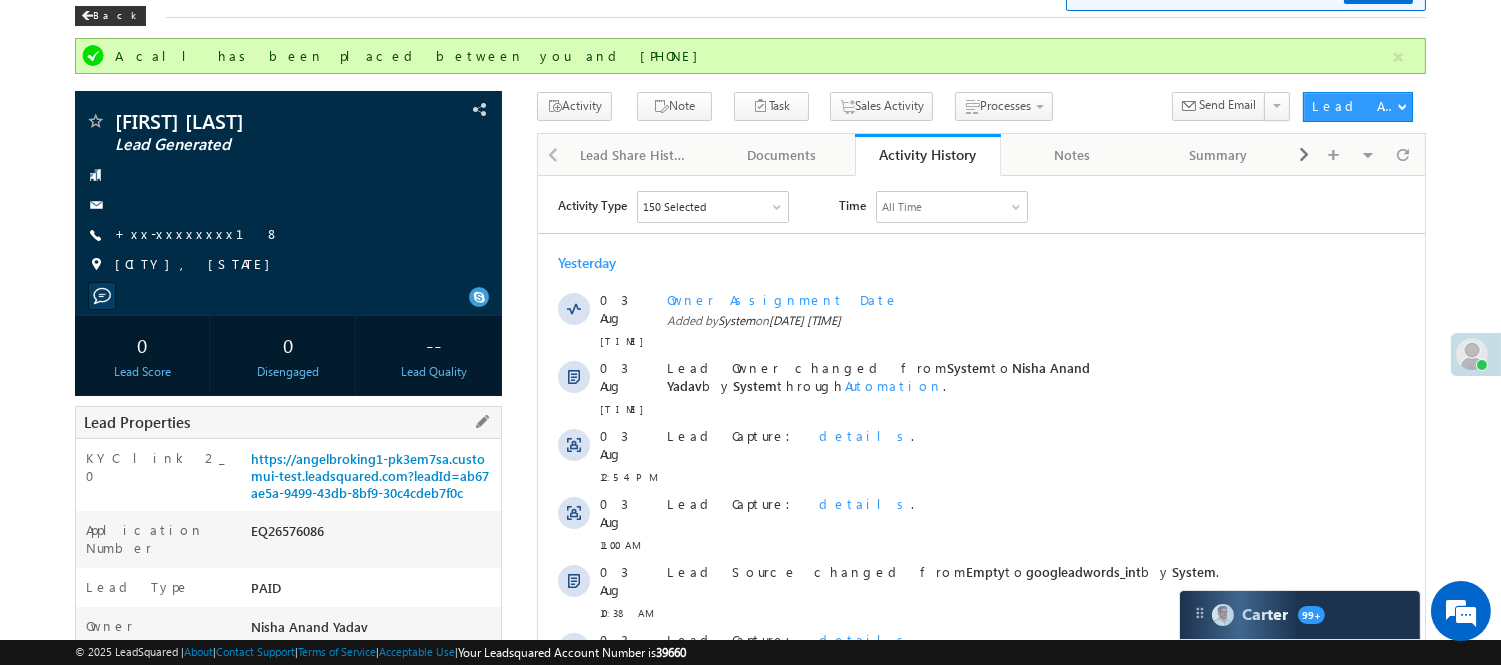 scroll, scrollTop: 0, scrollLeft: 0, axis: both 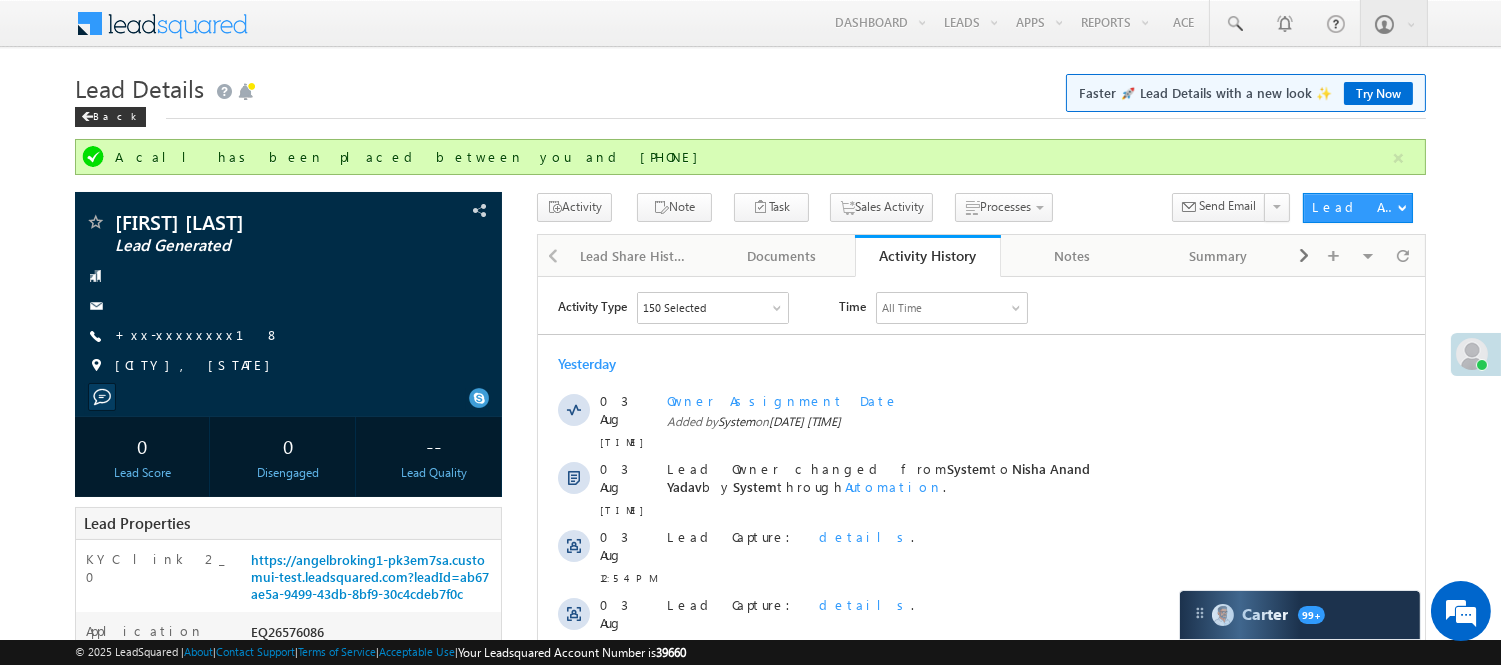 click on "Lead Details Faster 🚀 Lead Details with a new look ✨ Try Now" at bounding box center (750, 86) 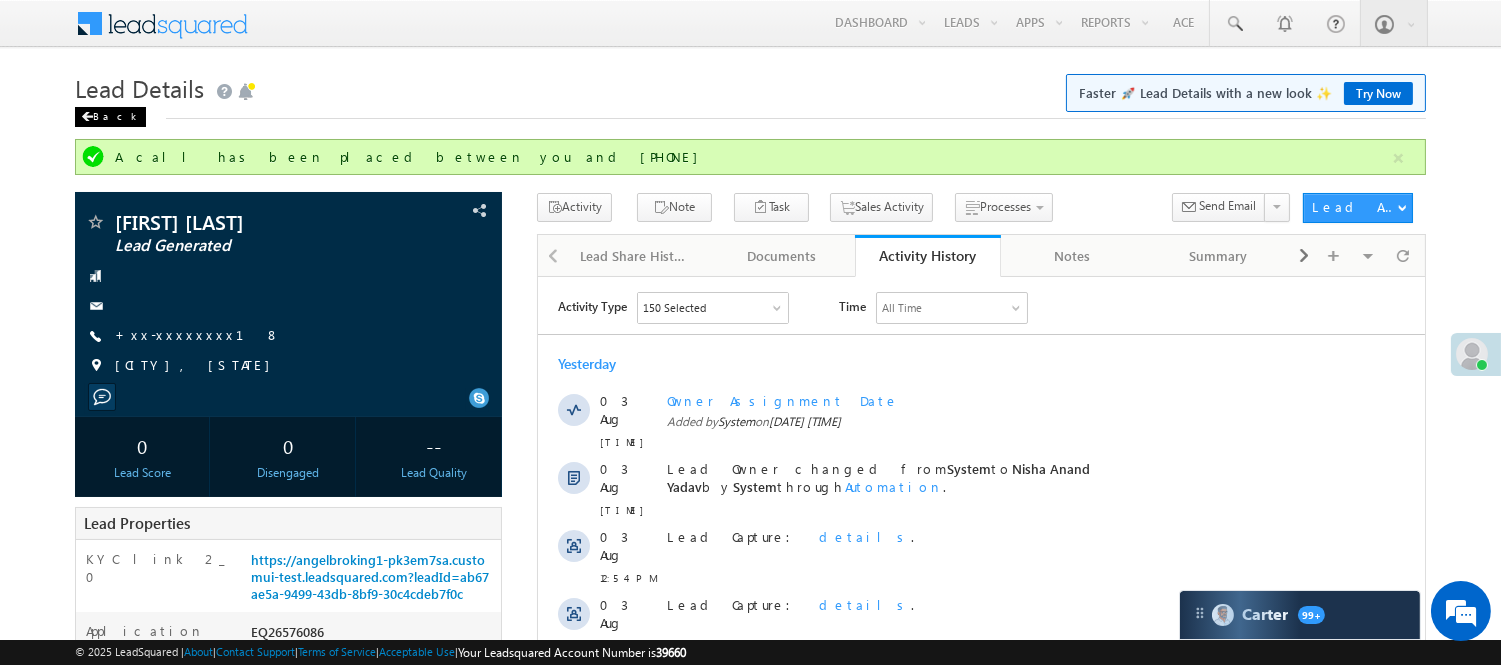 click on "Back" at bounding box center (110, 117) 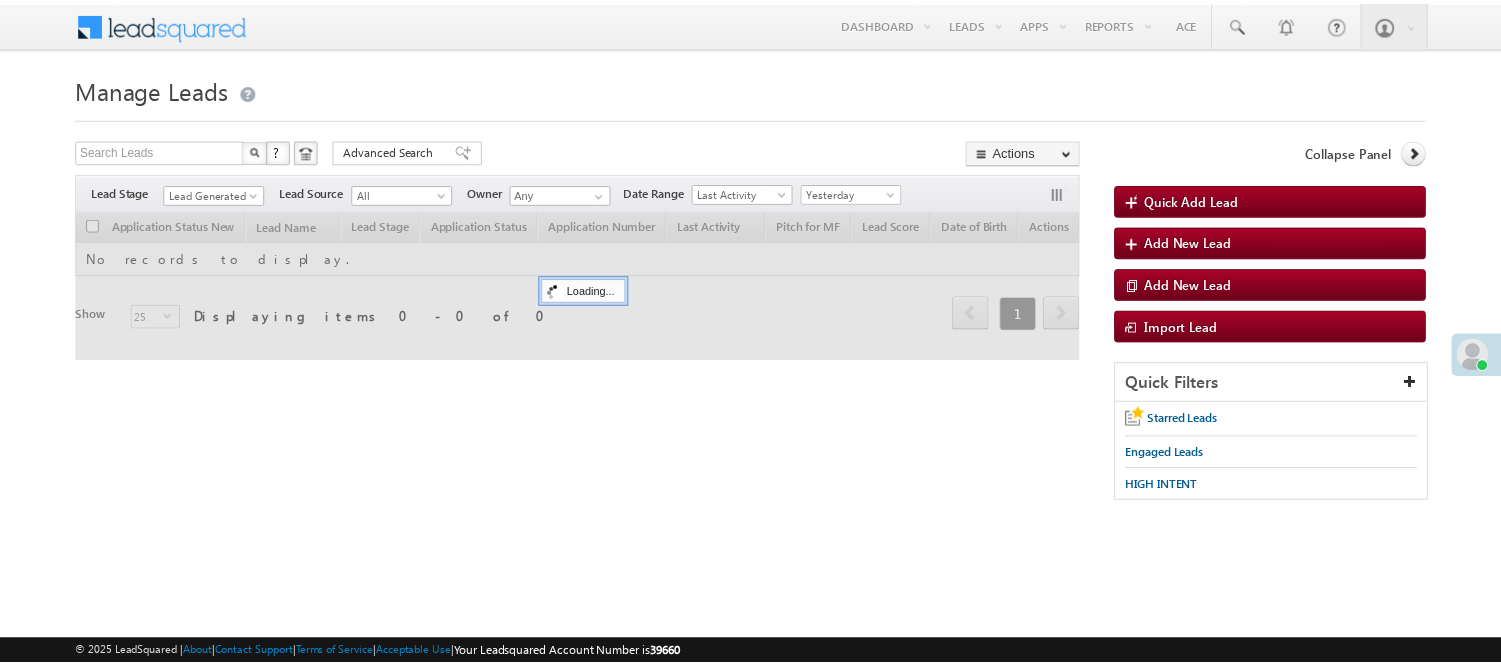 scroll, scrollTop: 0, scrollLeft: 0, axis: both 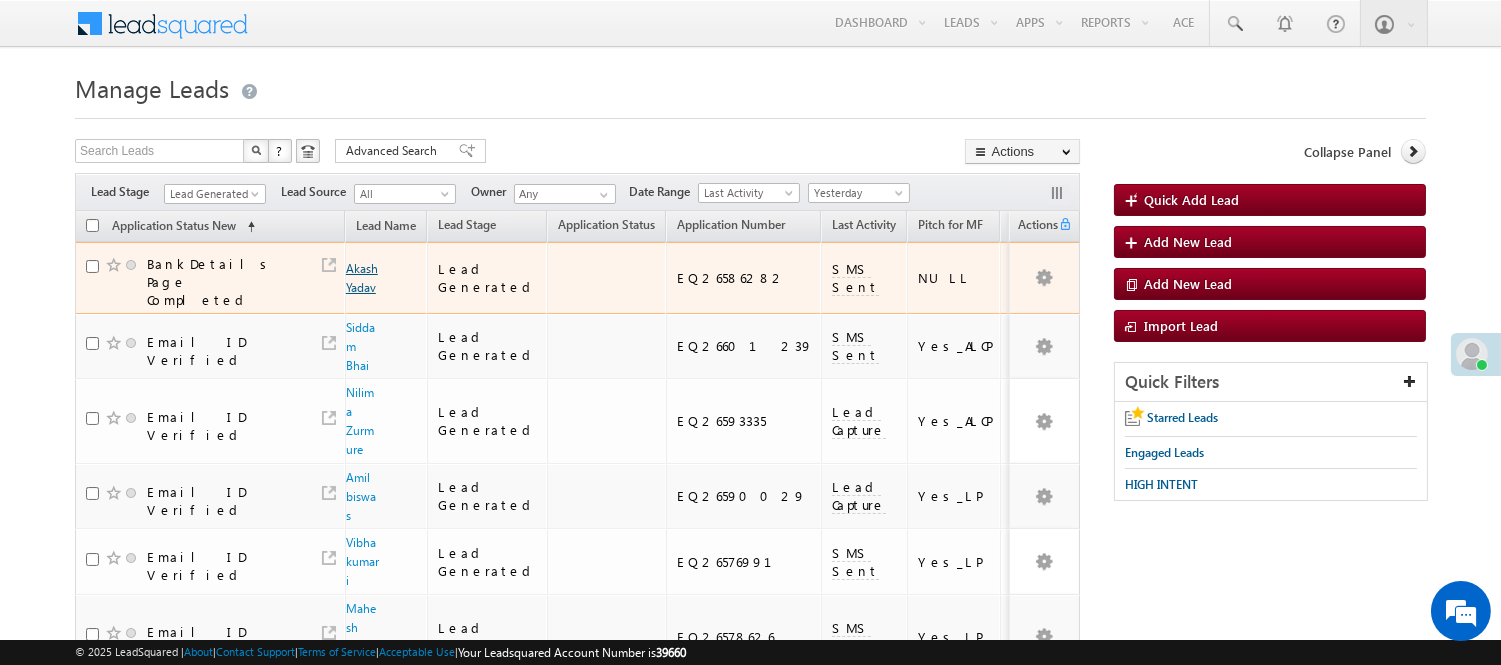 click on "Akash Yadav" at bounding box center [362, 278] 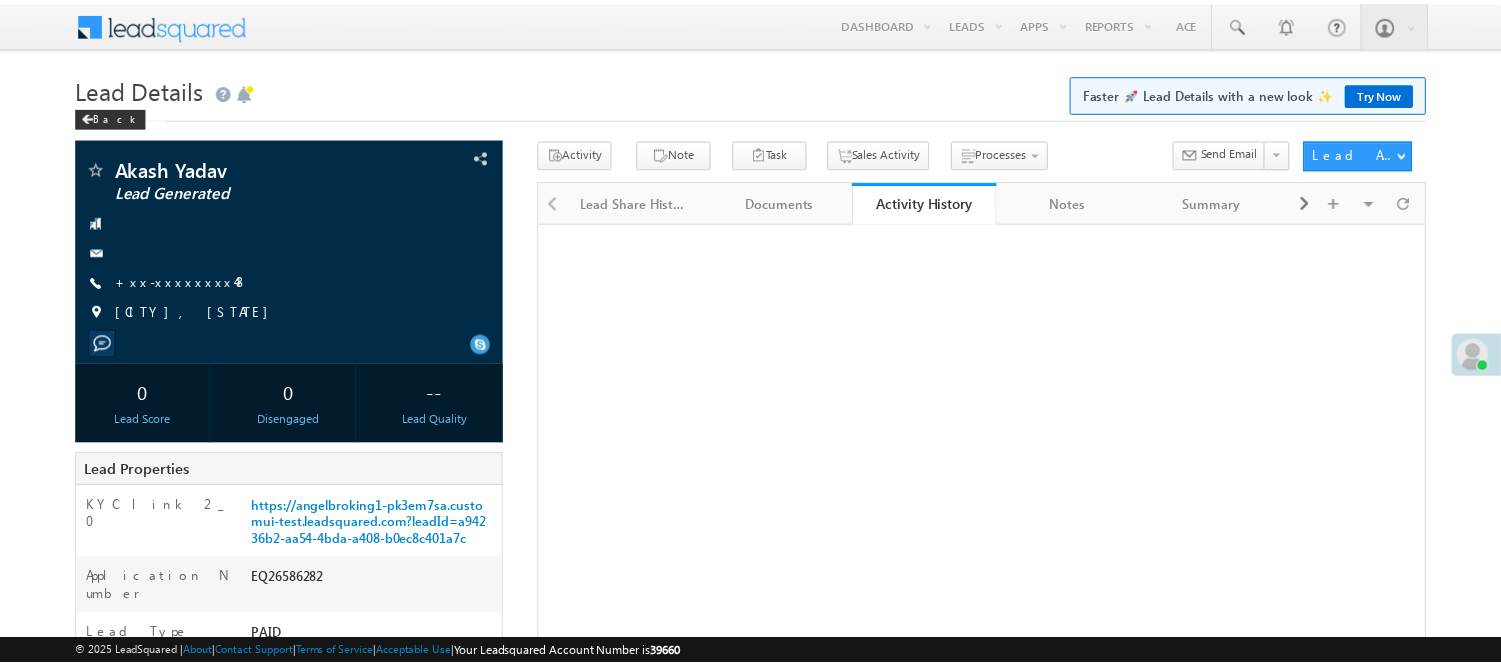 scroll, scrollTop: 0, scrollLeft: 0, axis: both 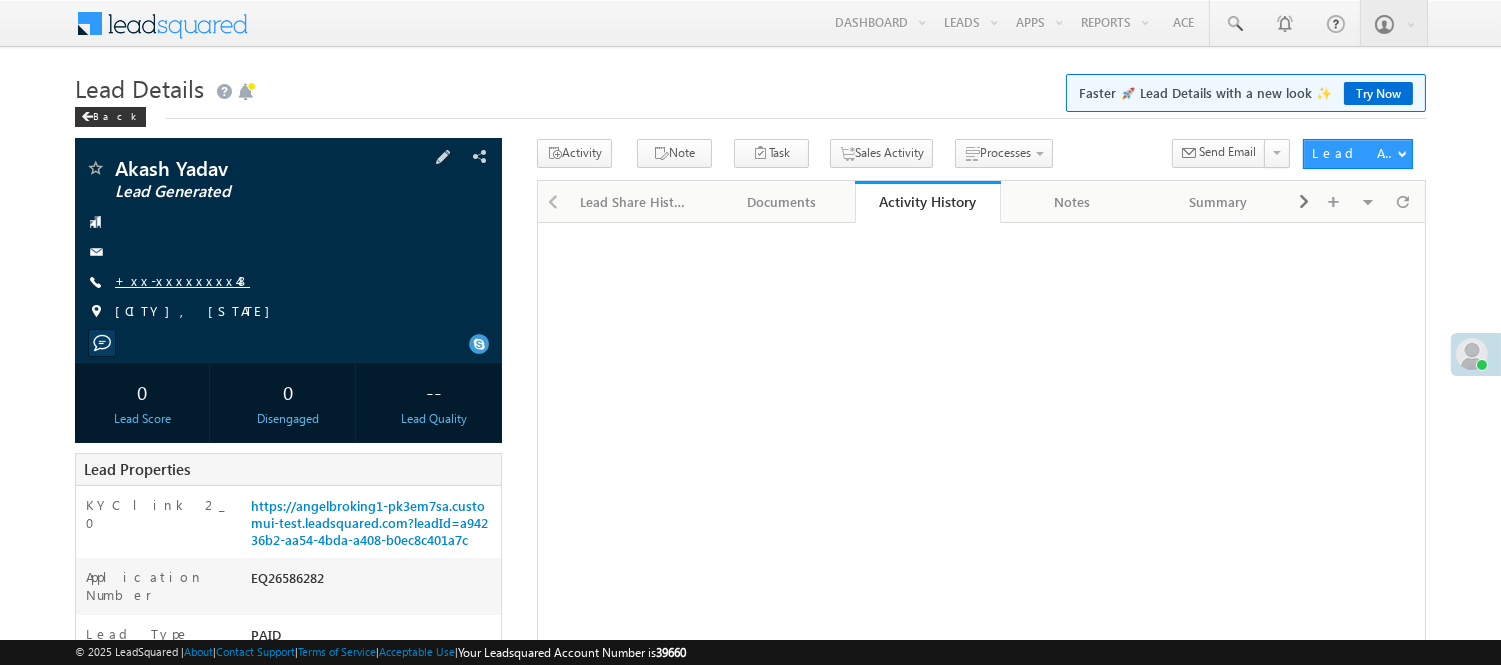 click on "+xx-xxxxxxxx48" at bounding box center [182, 280] 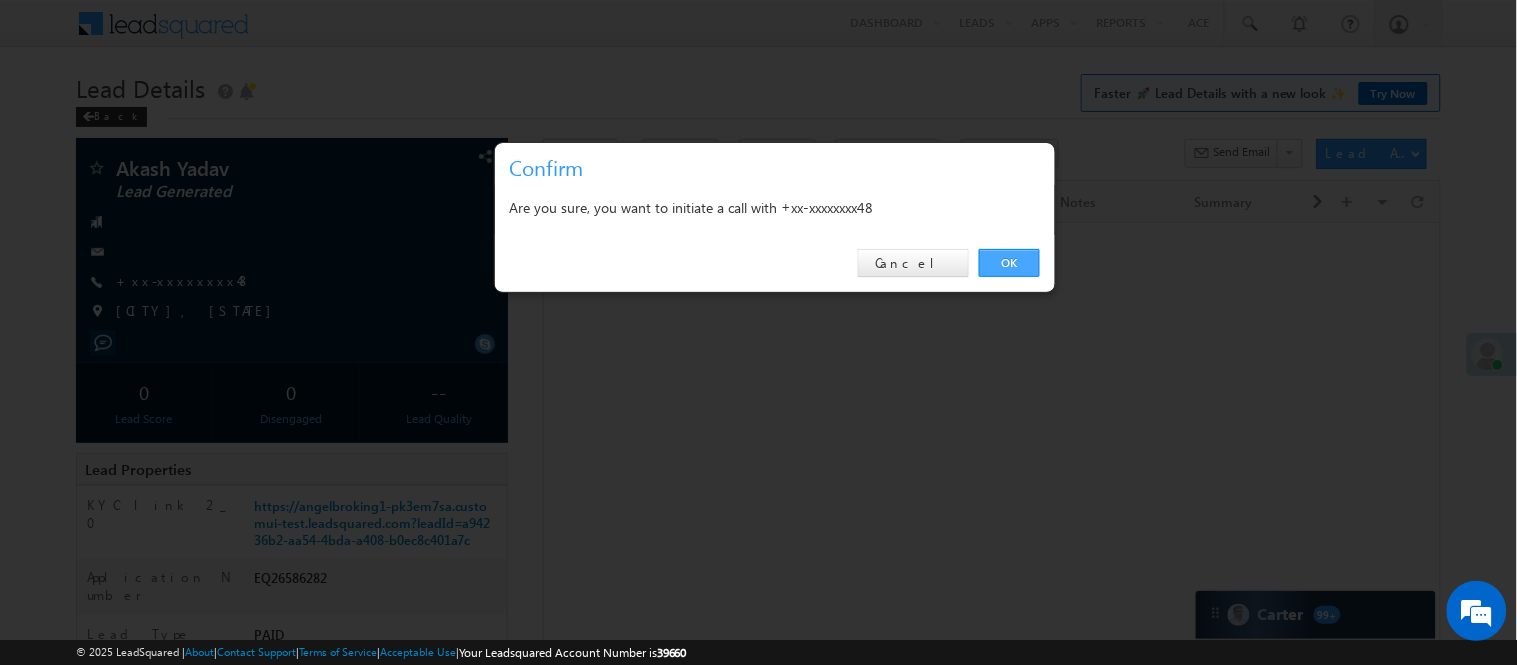 click on "OK" at bounding box center (1009, 263) 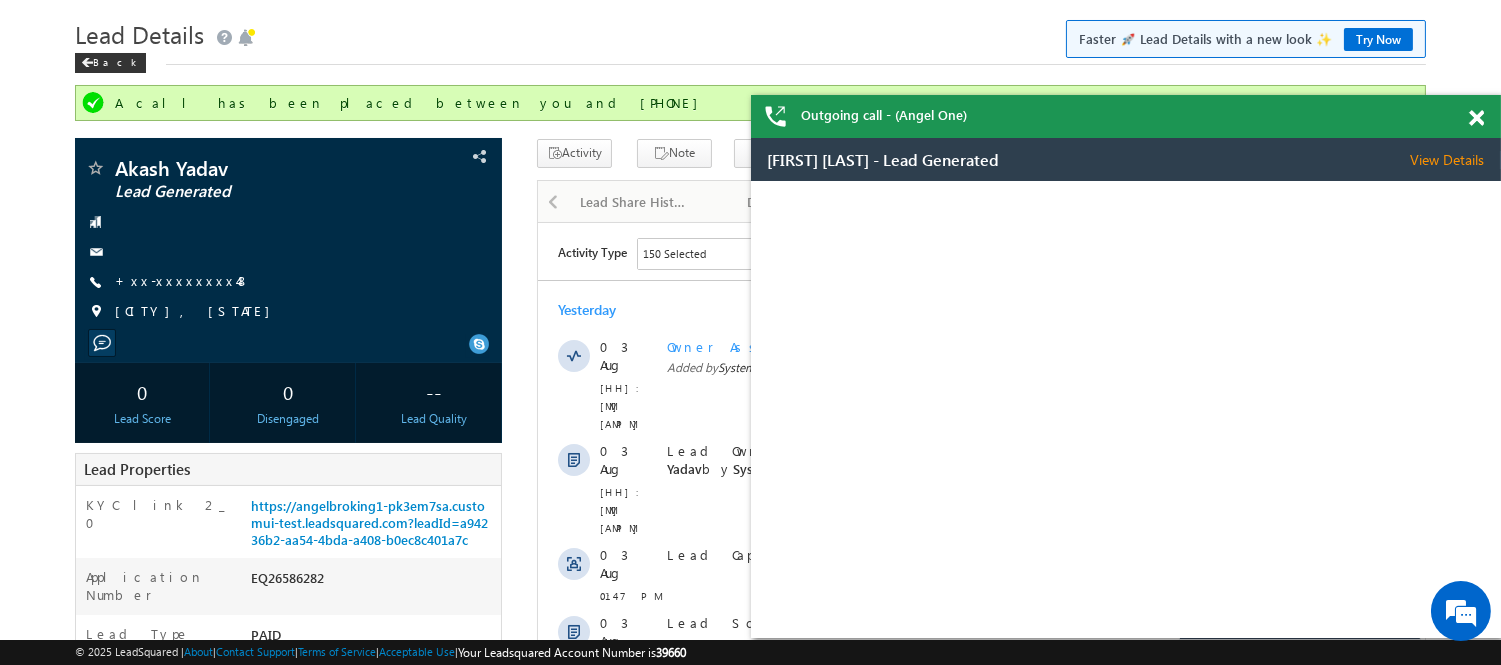 scroll, scrollTop: 0, scrollLeft: 0, axis: both 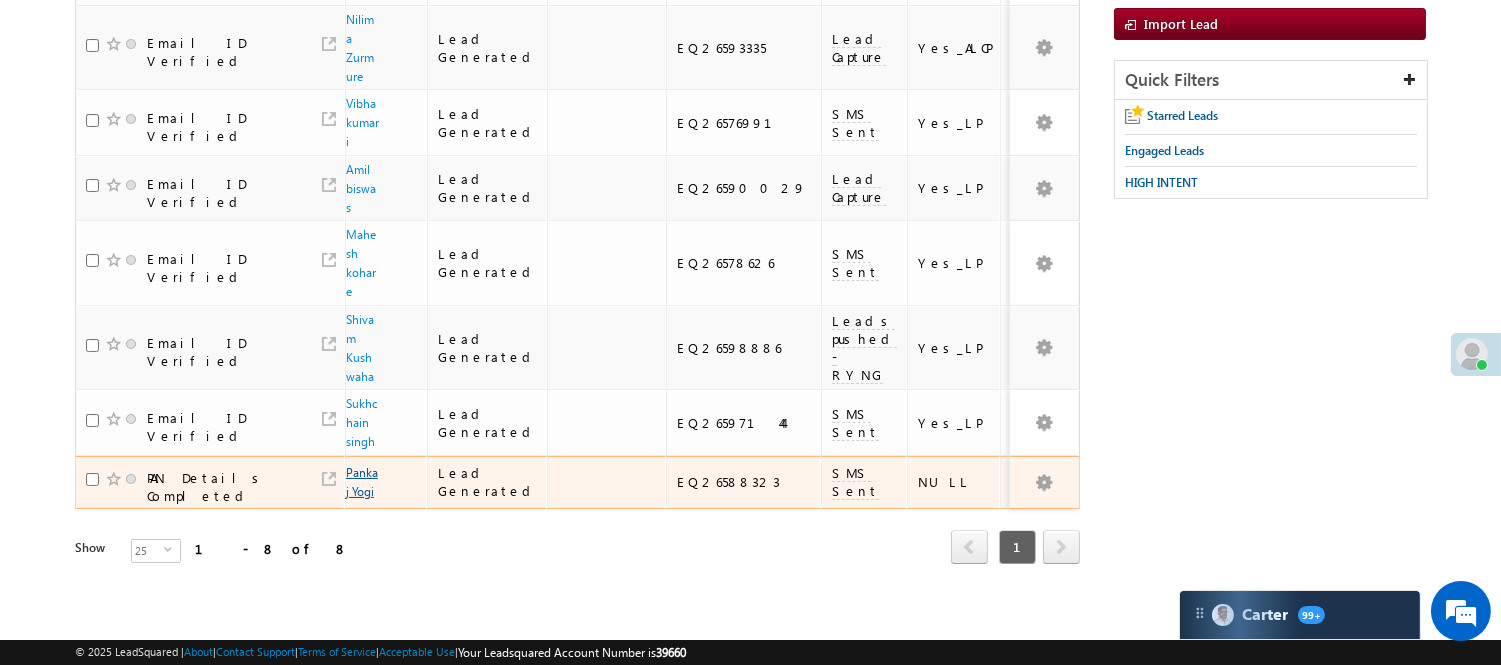 click on "Pankaj Yogi" at bounding box center [362, 482] 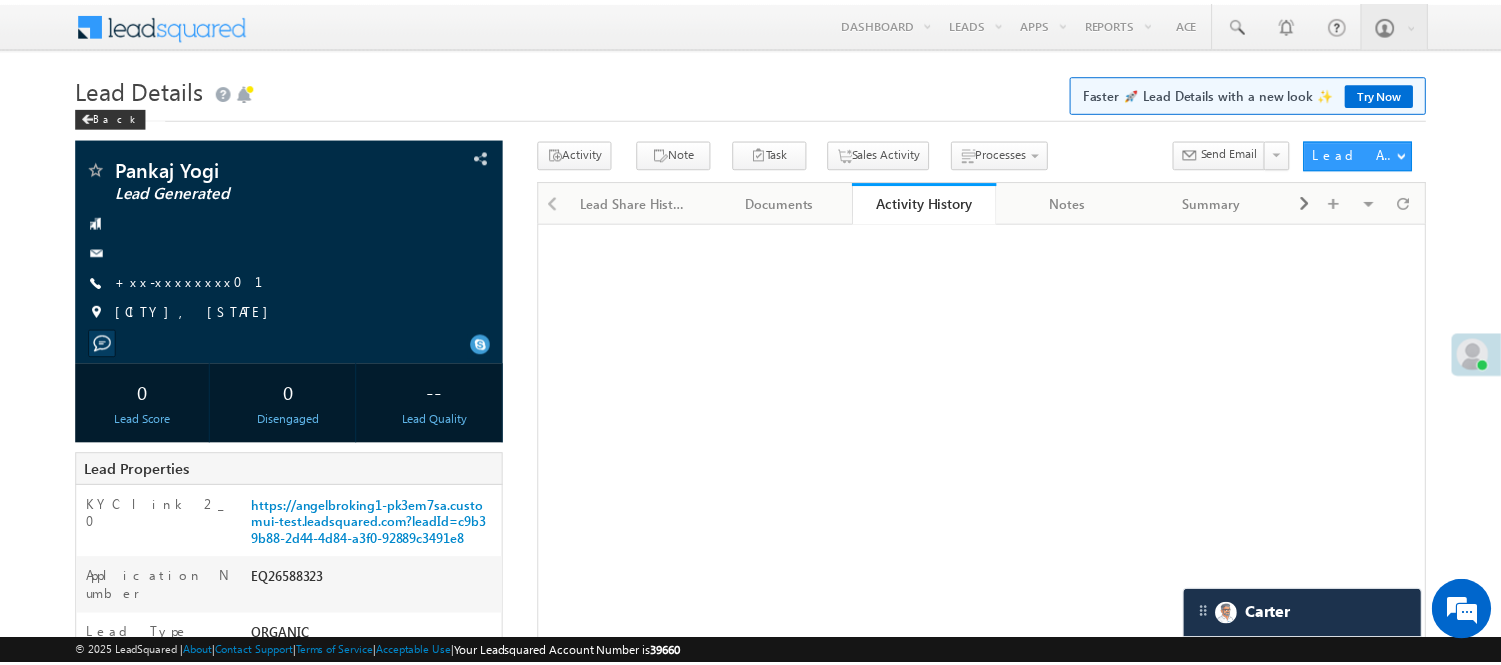scroll, scrollTop: 0, scrollLeft: 0, axis: both 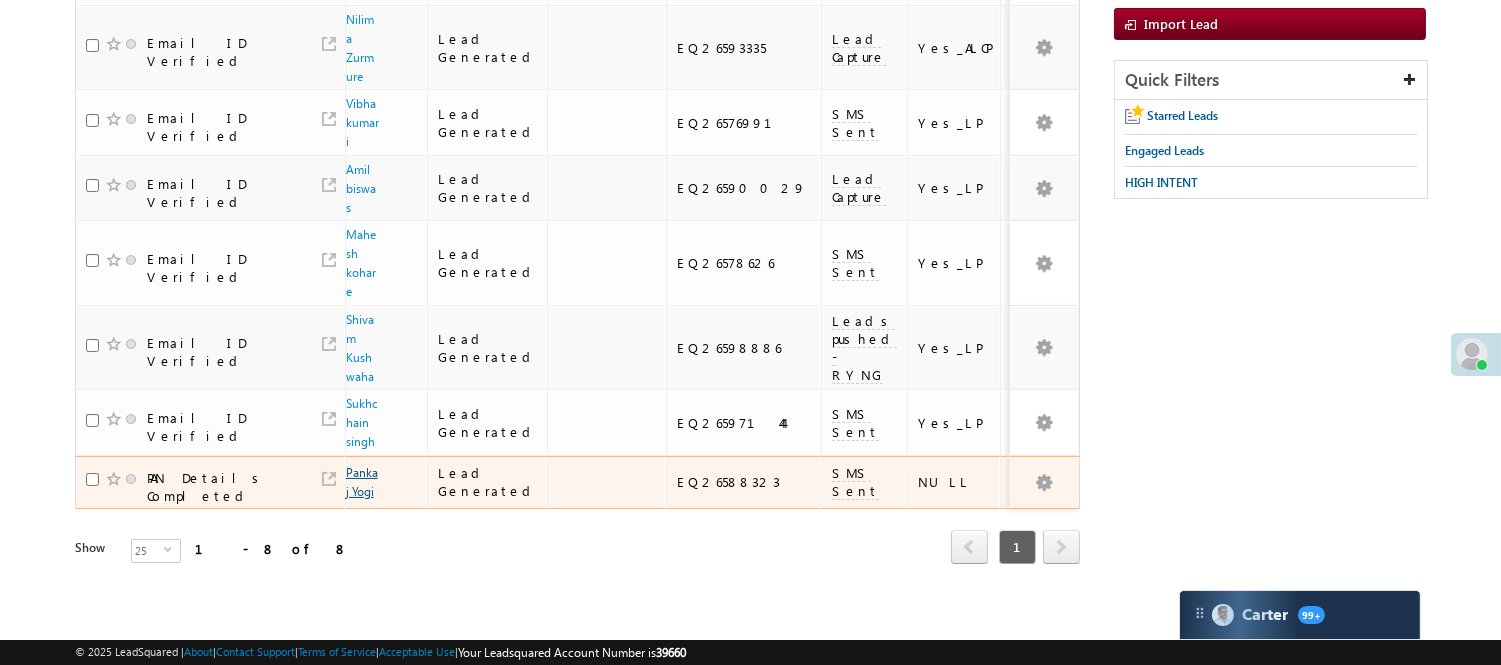 click on "Pankaj Yogi" at bounding box center (362, 482) 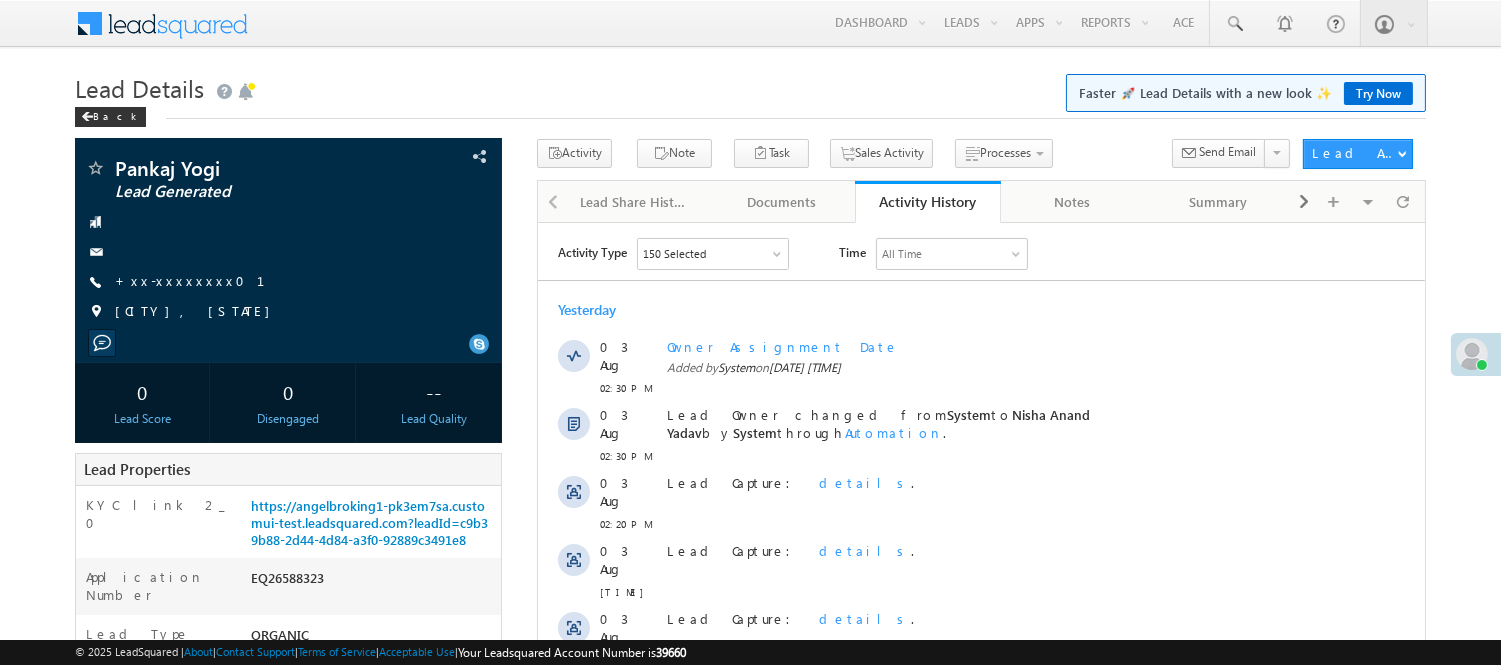 scroll, scrollTop: 0, scrollLeft: 0, axis: both 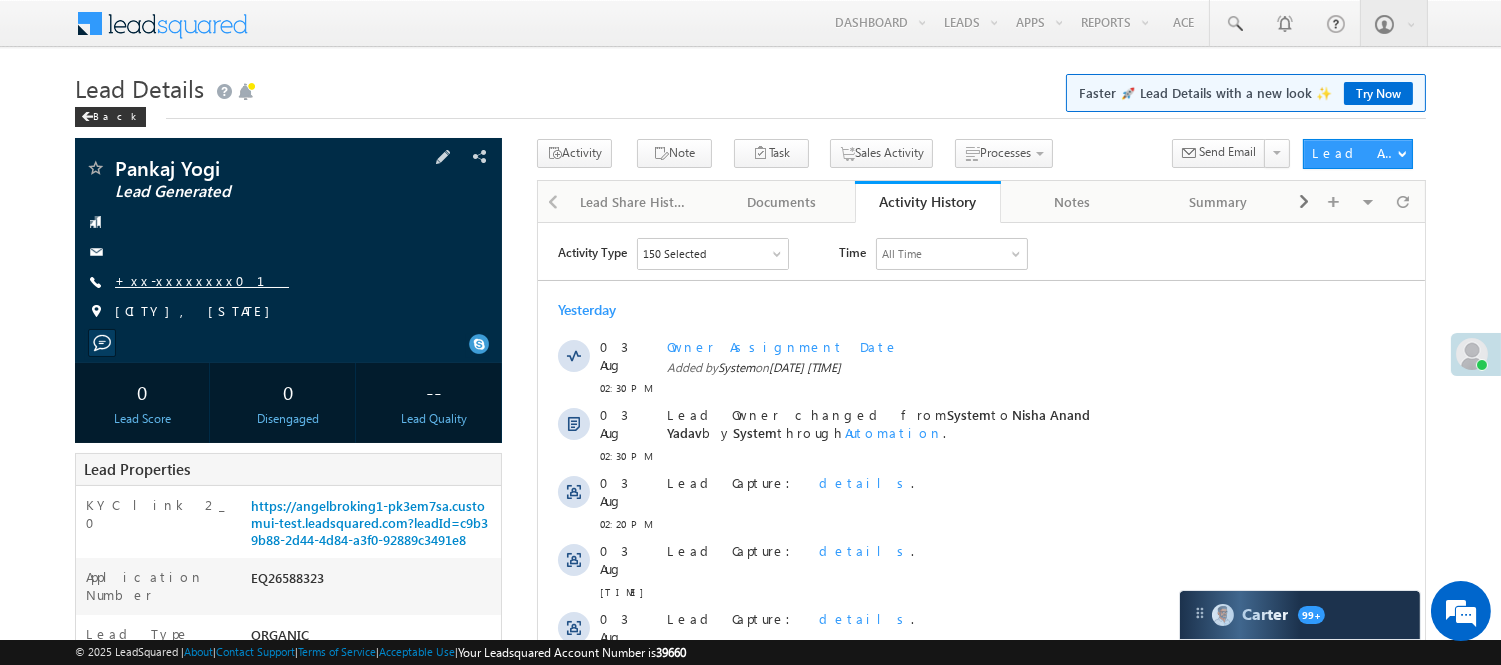 click on "+xx-xxxxxxxx01" at bounding box center [202, 280] 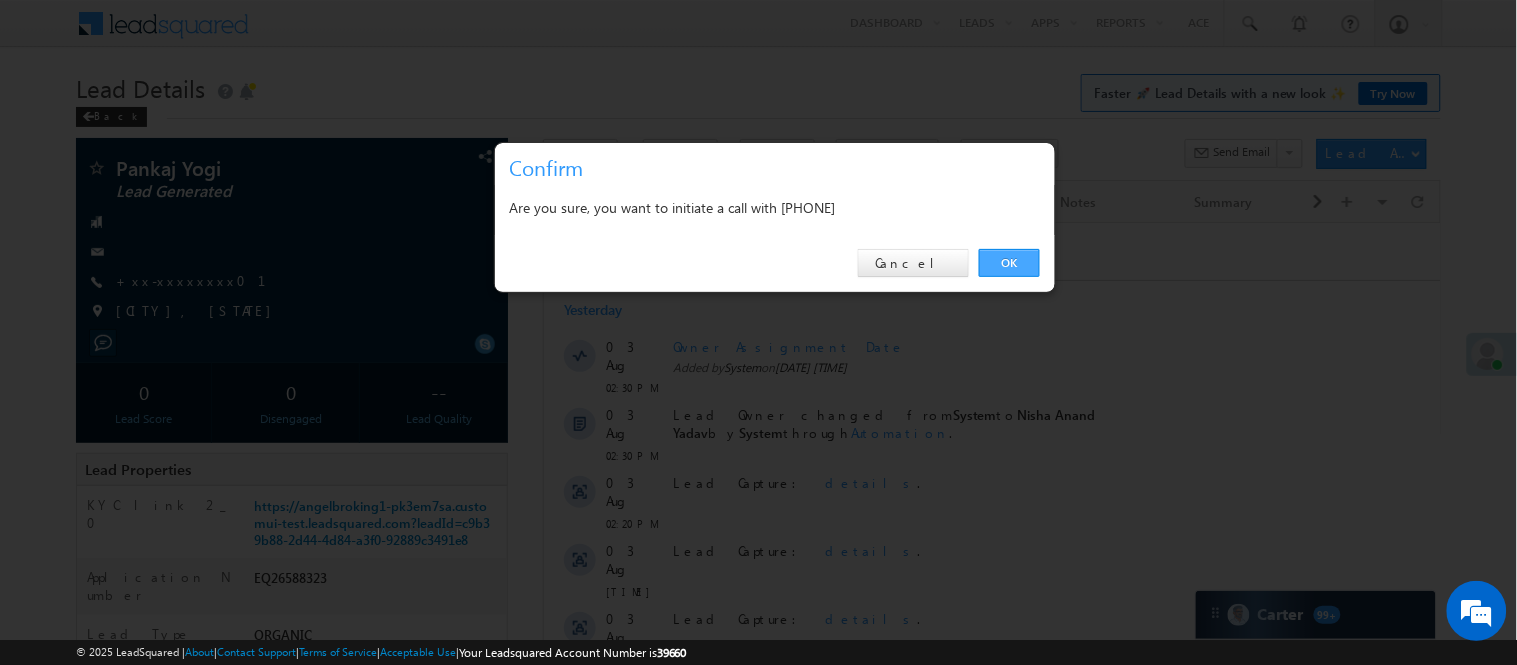 click on "OK" at bounding box center [1009, 263] 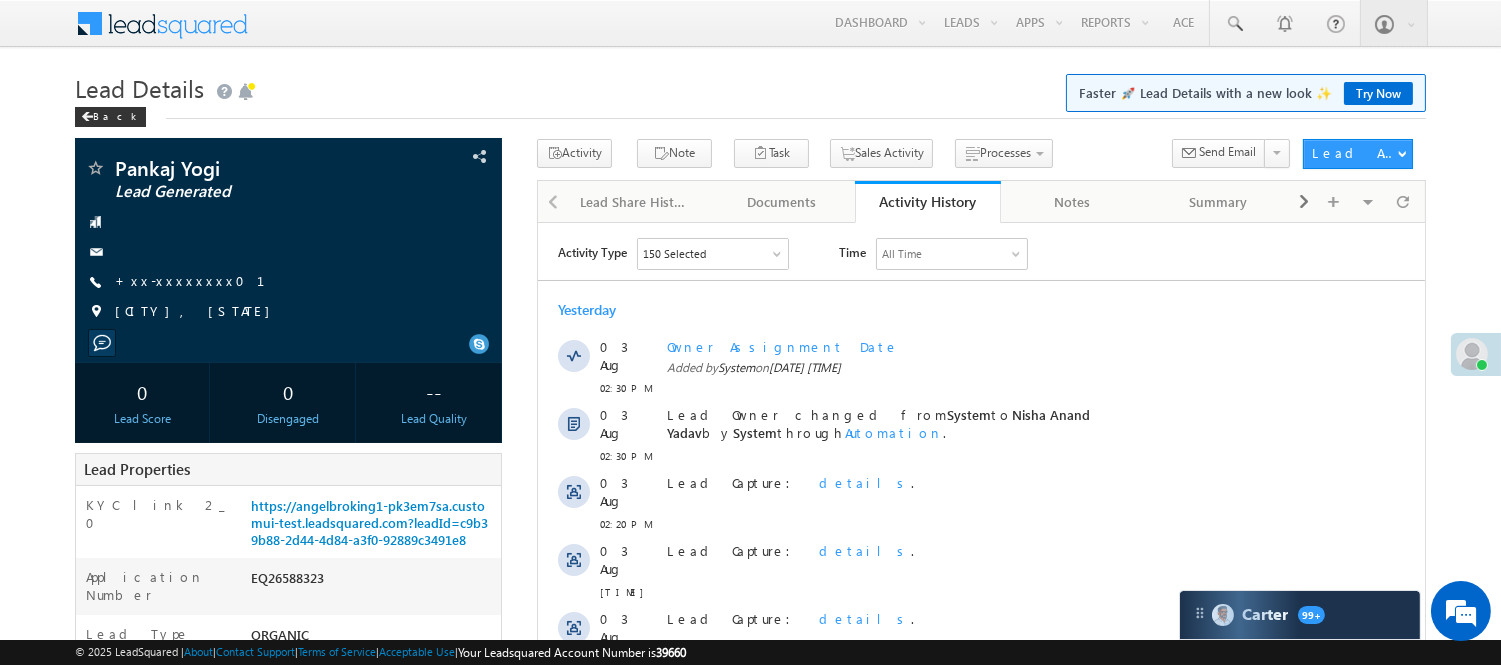 scroll, scrollTop: 0, scrollLeft: 0, axis: both 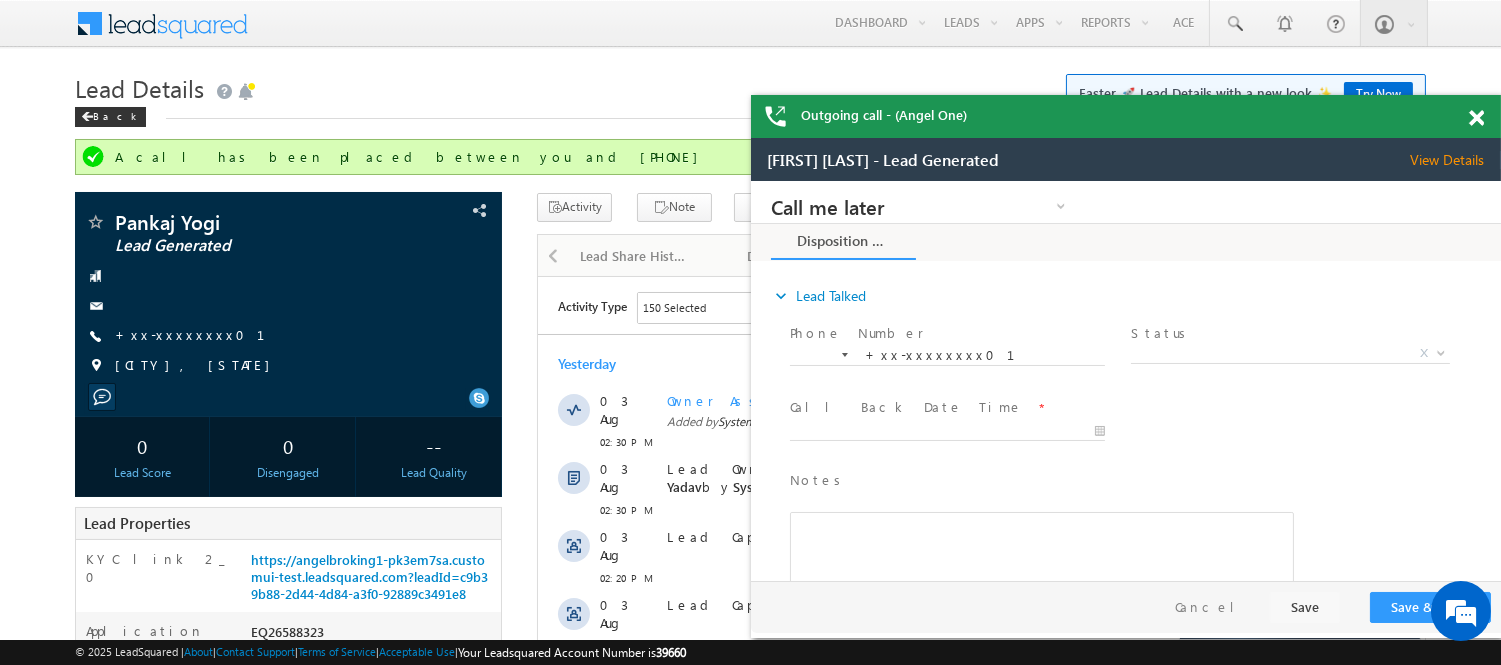 drag, startPoint x: 204, startPoint y: 178, endPoint x: 1481, endPoint y: 112, distance: 1278.7045 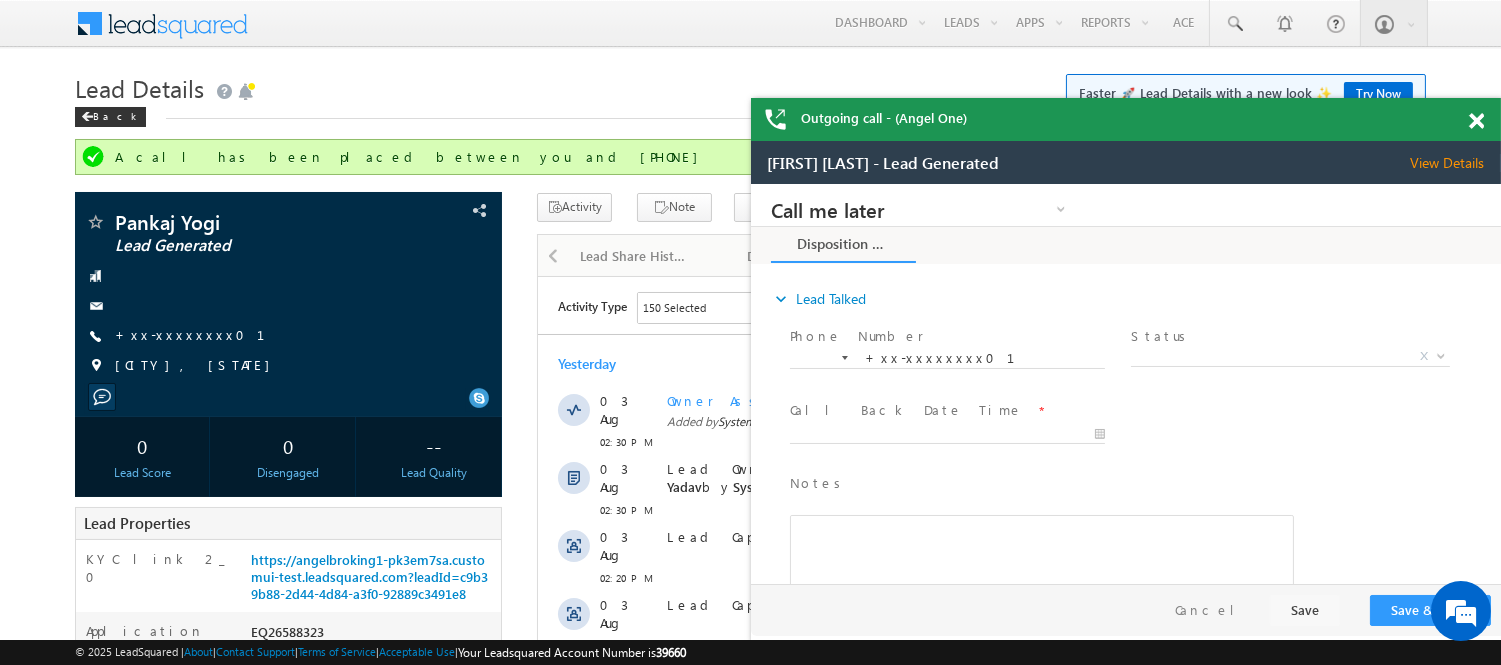 click at bounding box center (1476, 121) 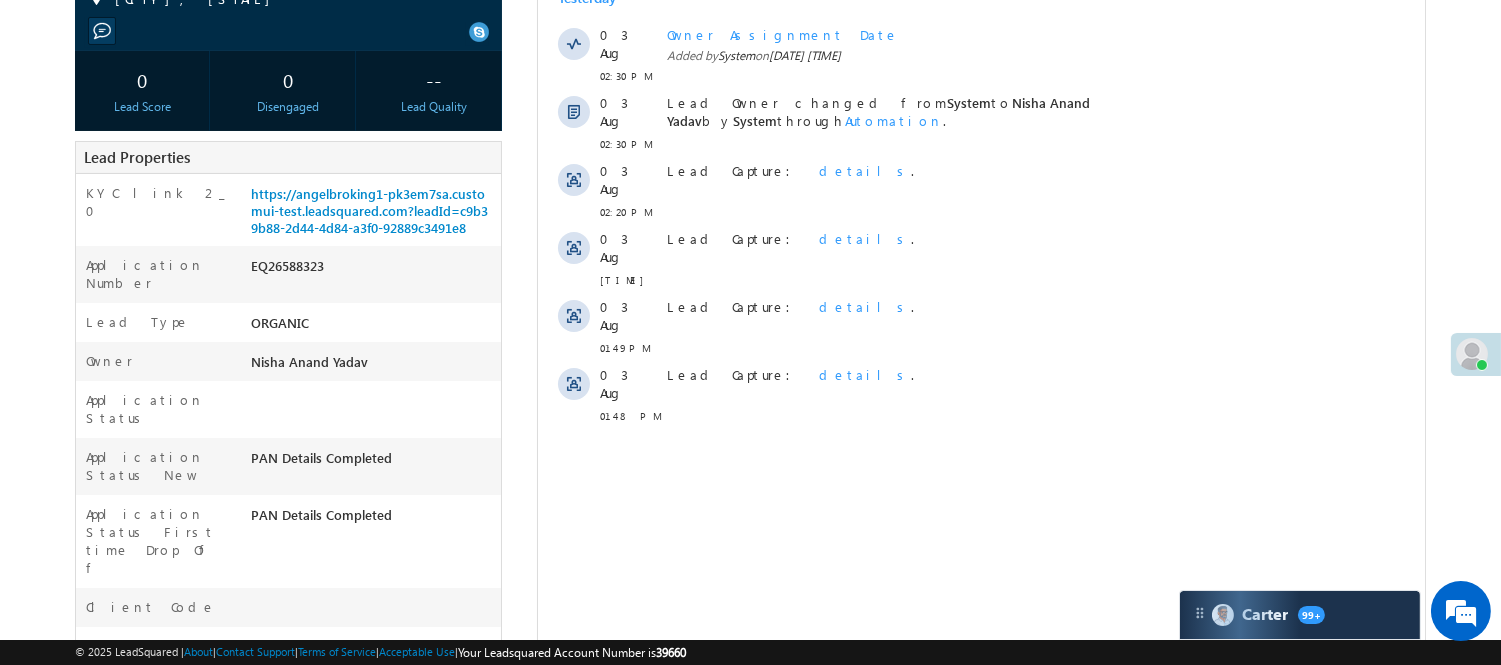 scroll, scrollTop: 111, scrollLeft: 0, axis: vertical 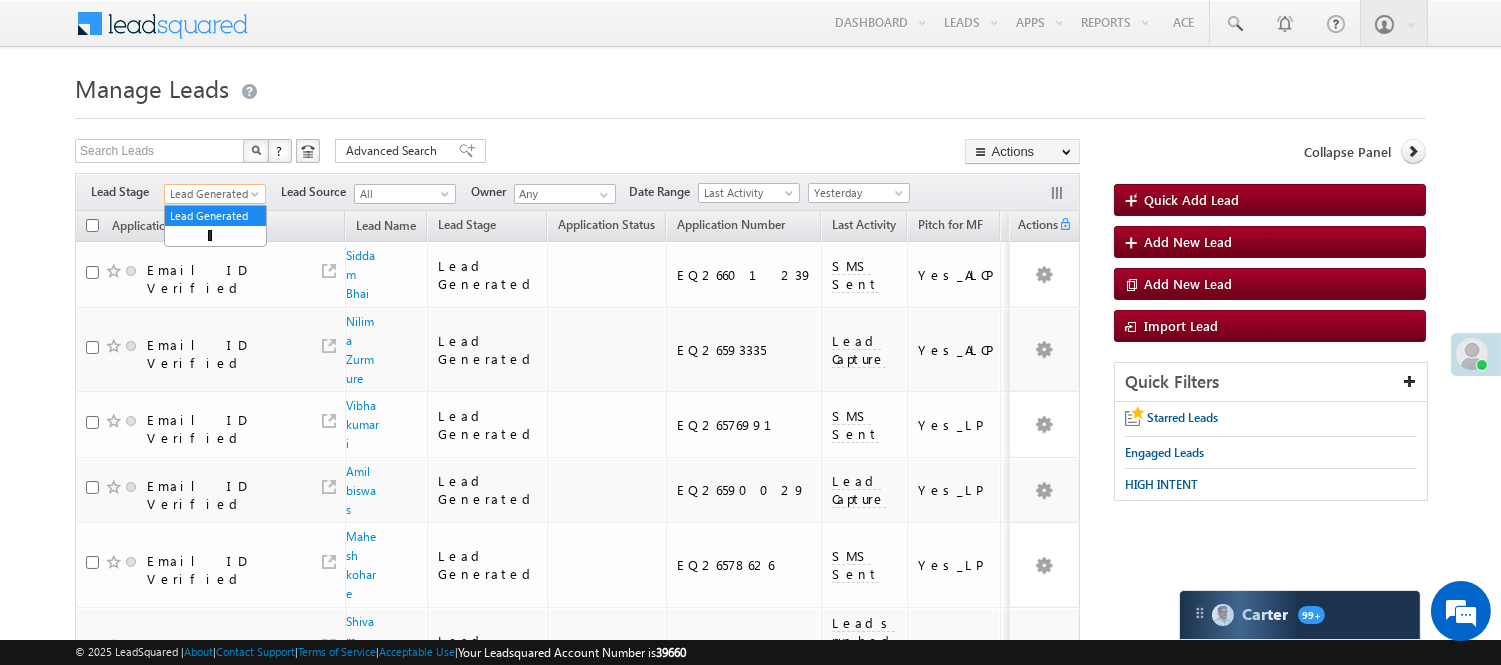 click on "Lead Generated" at bounding box center [212, 194] 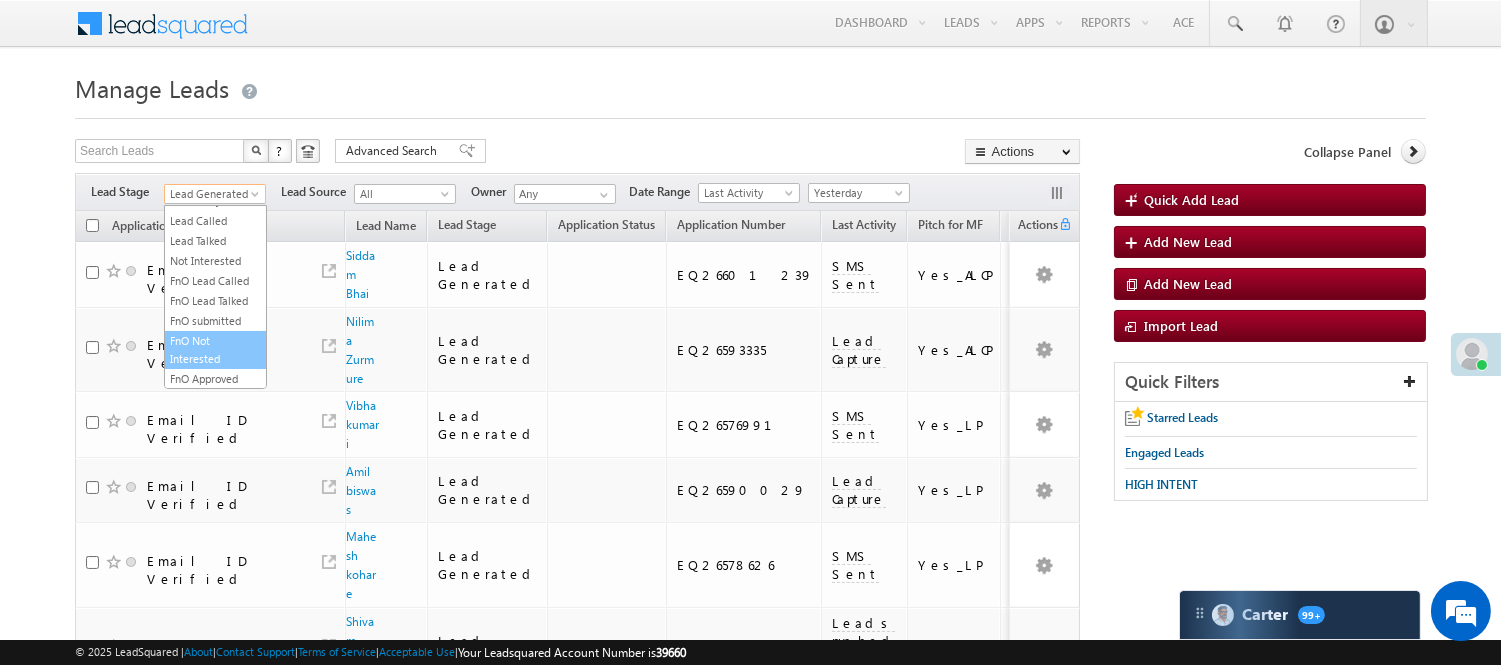 scroll, scrollTop: 163, scrollLeft: 0, axis: vertical 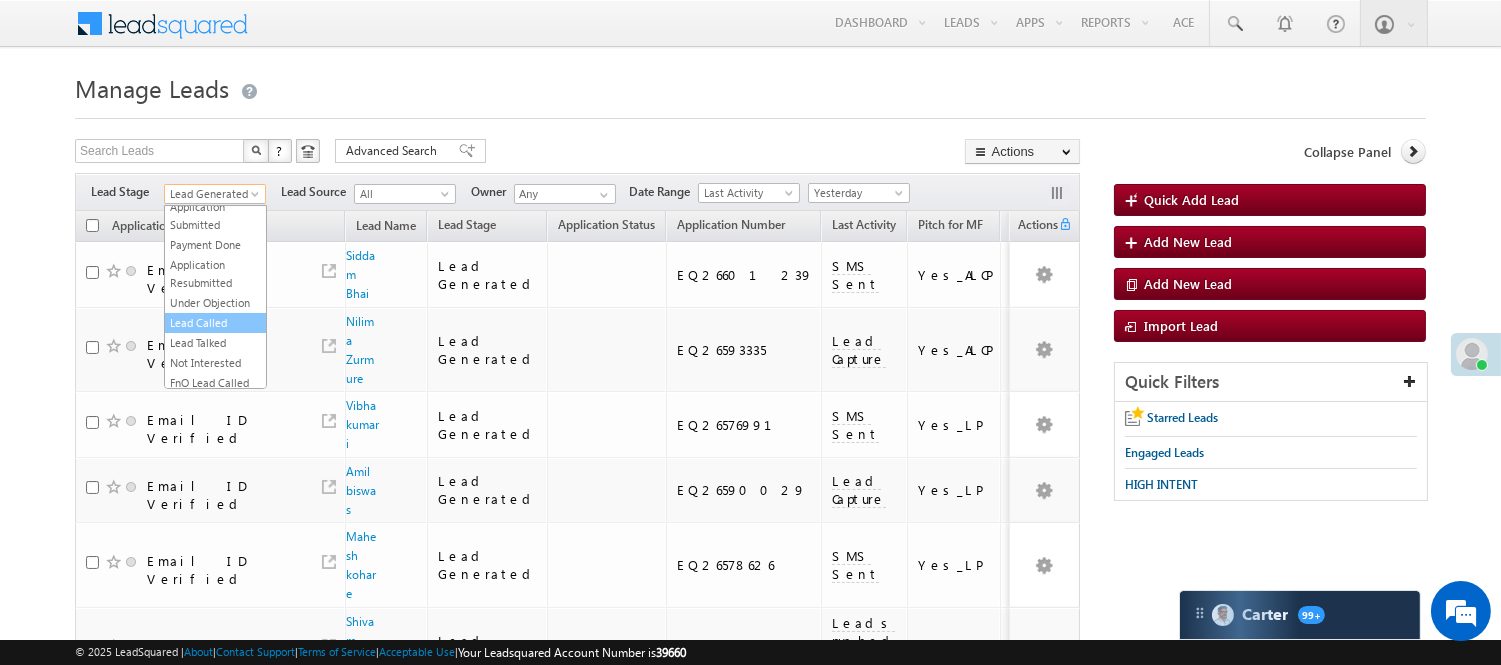 click on "Lead Called" at bounding box center [215, 323] 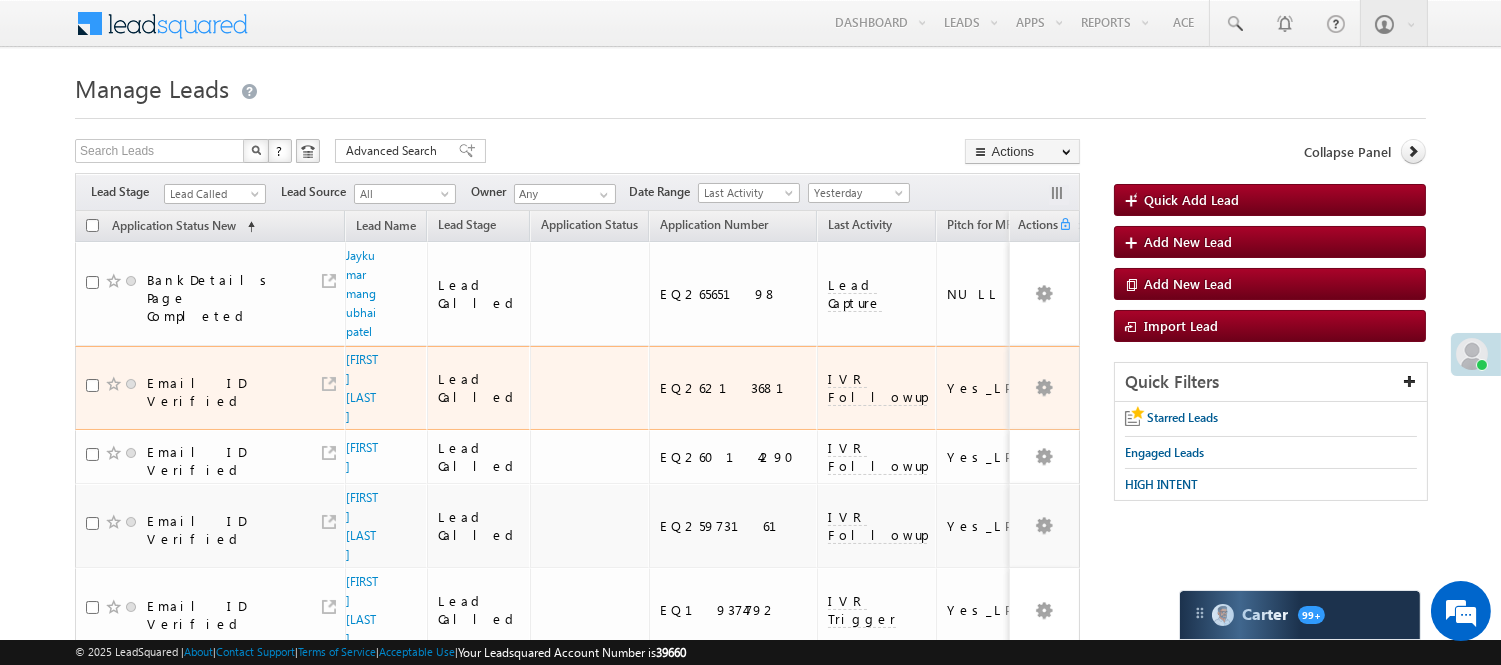 scroll, scrollTop: 0, scrollLeft: 0, axis: both 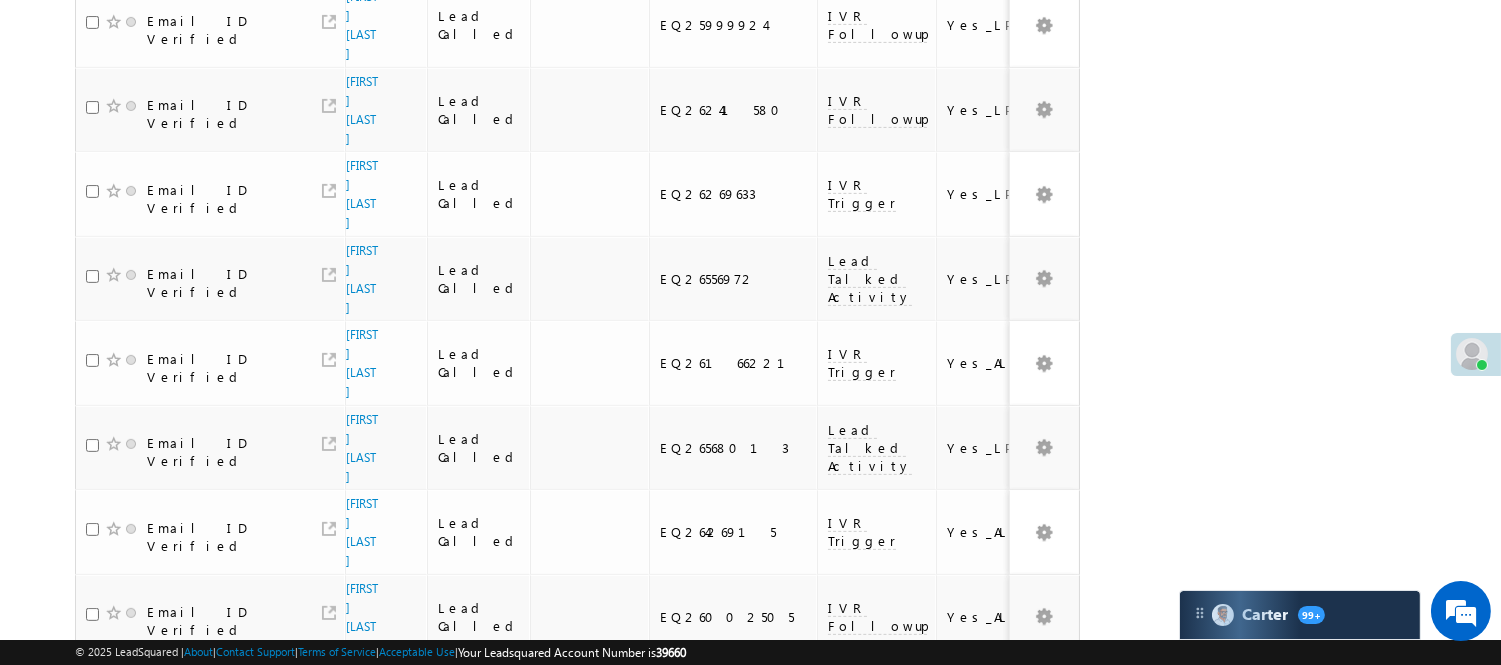 click on "2" at bounding box center [938, 951] 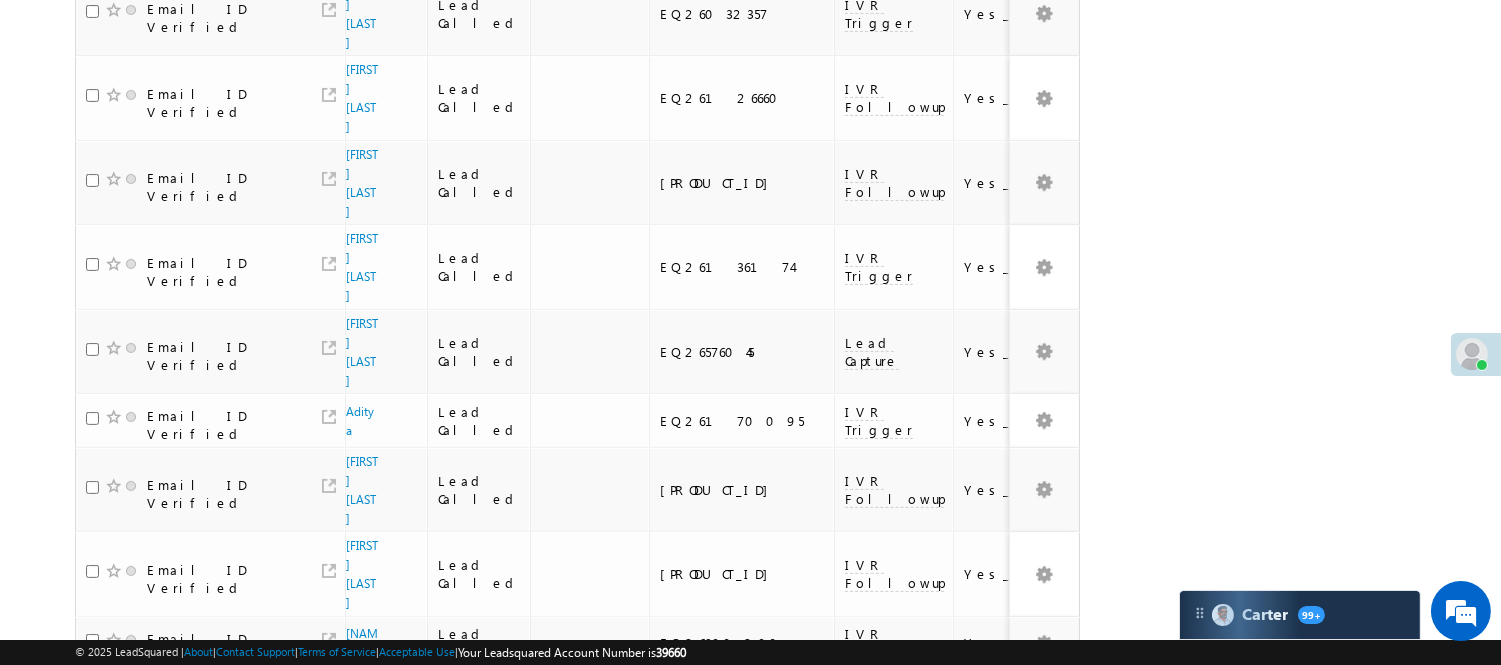 scroll, scrollTop: 1461, scrollLeft: 0, axis: vertical 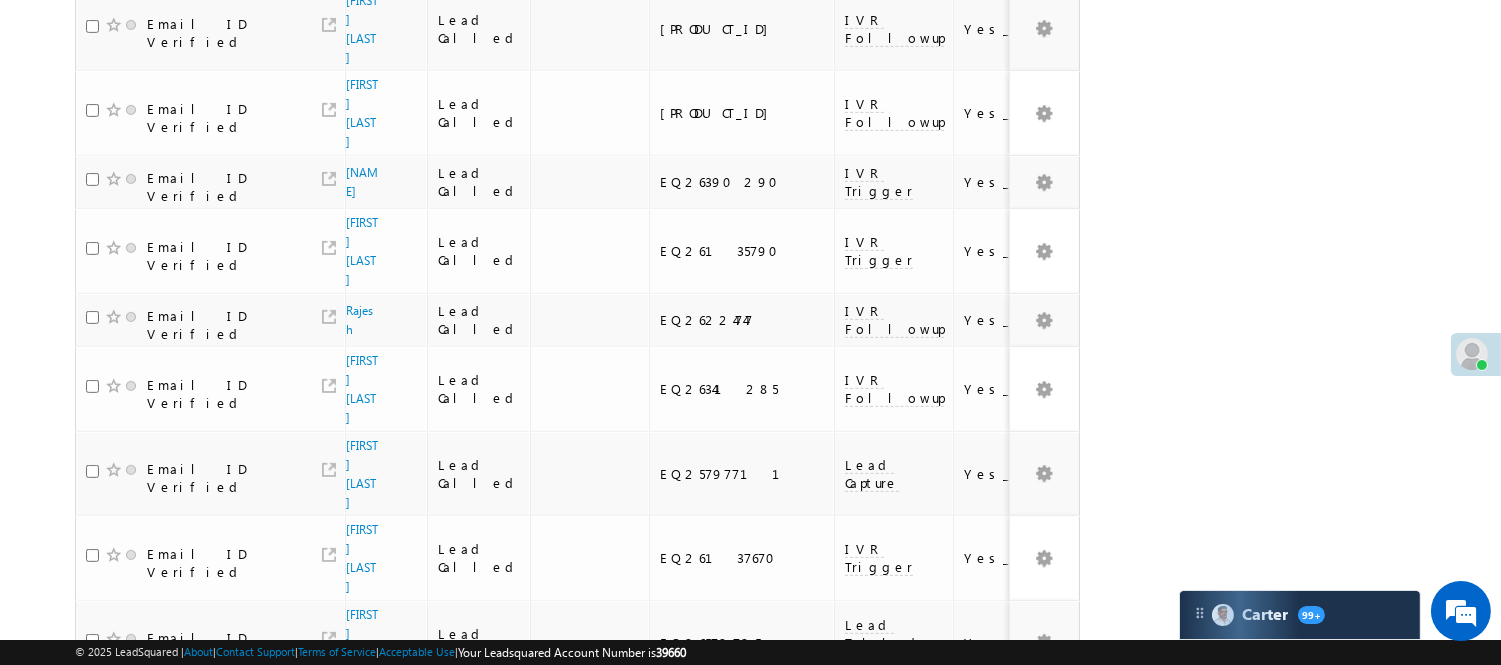 click on "3" at bounding box center [978, 777] 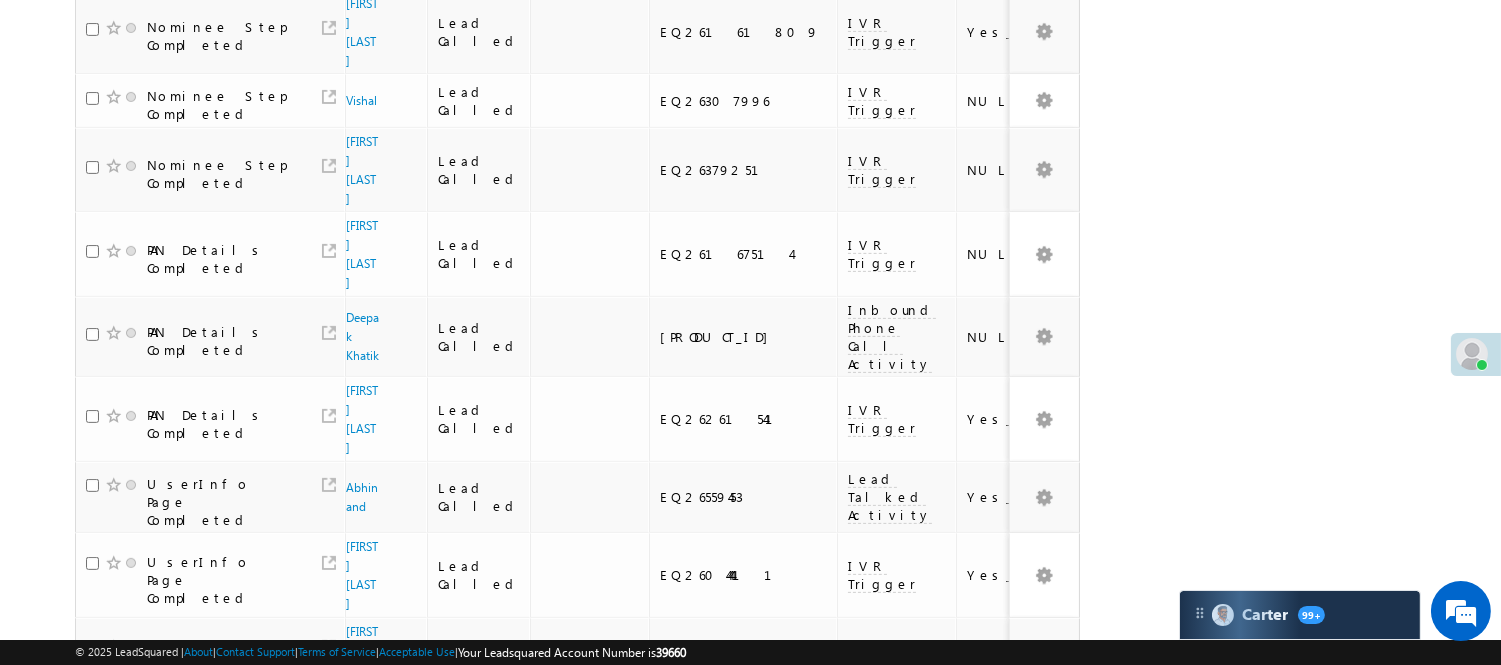 scroll, scrollTop: 471, scrollLeft: 0, axis: vertical 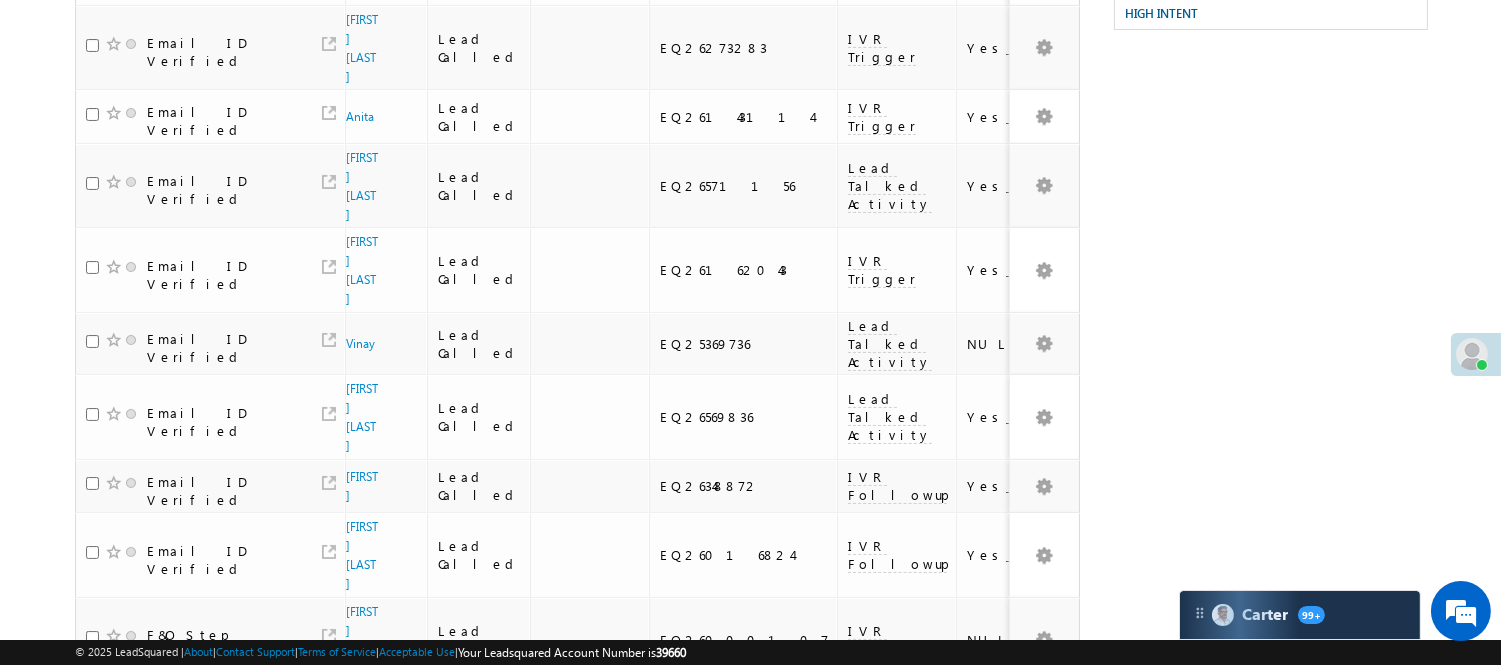 click on "Vikash singh" at bounding box center [362, 724] 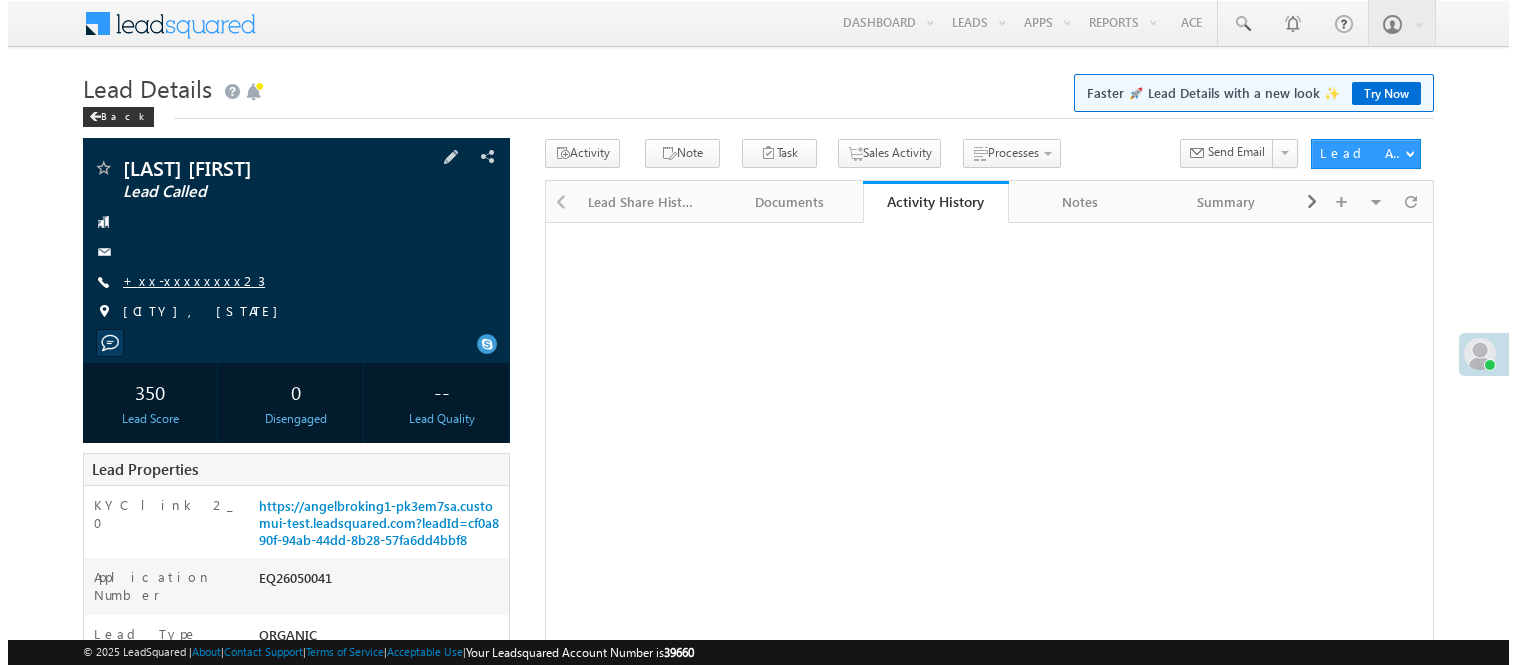 scroll, scrollTop: 0, scrollLeft: 0, axis: both 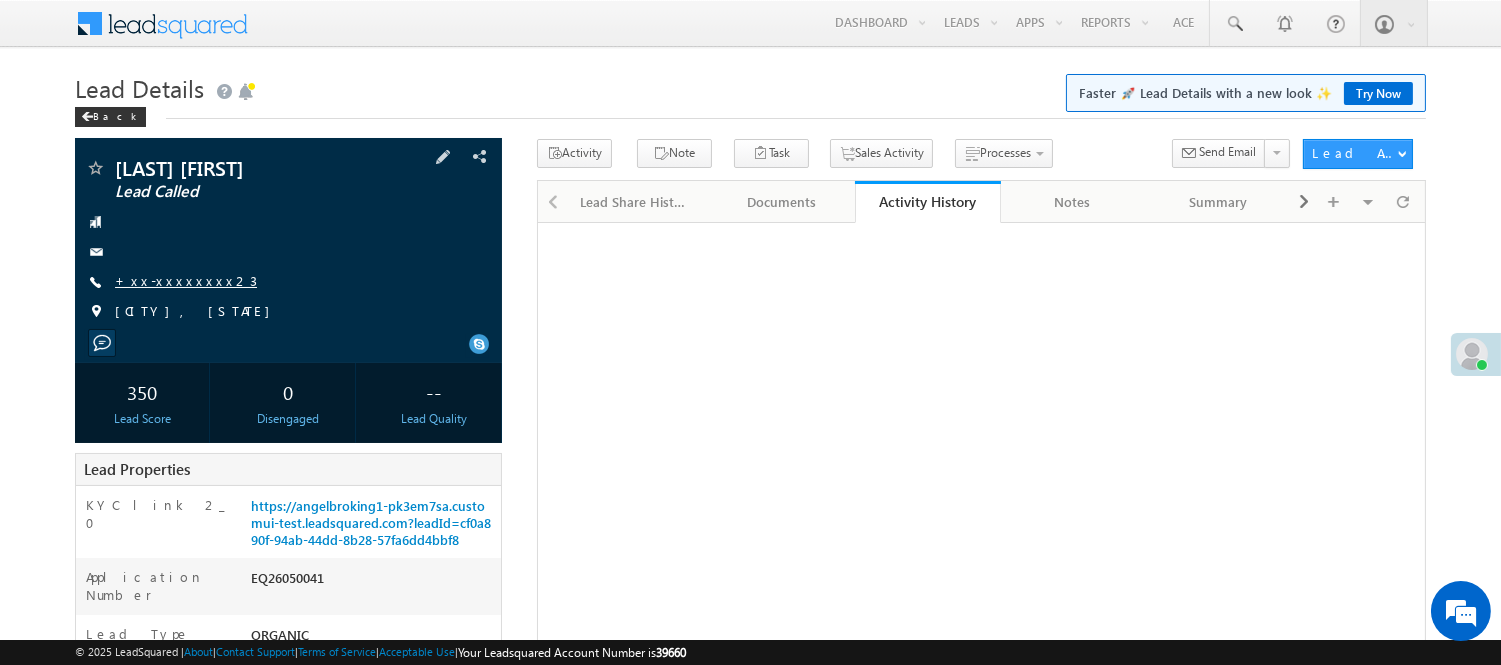 click on "+xx-xxxxxxxx23" at bounding box center (186, 280) 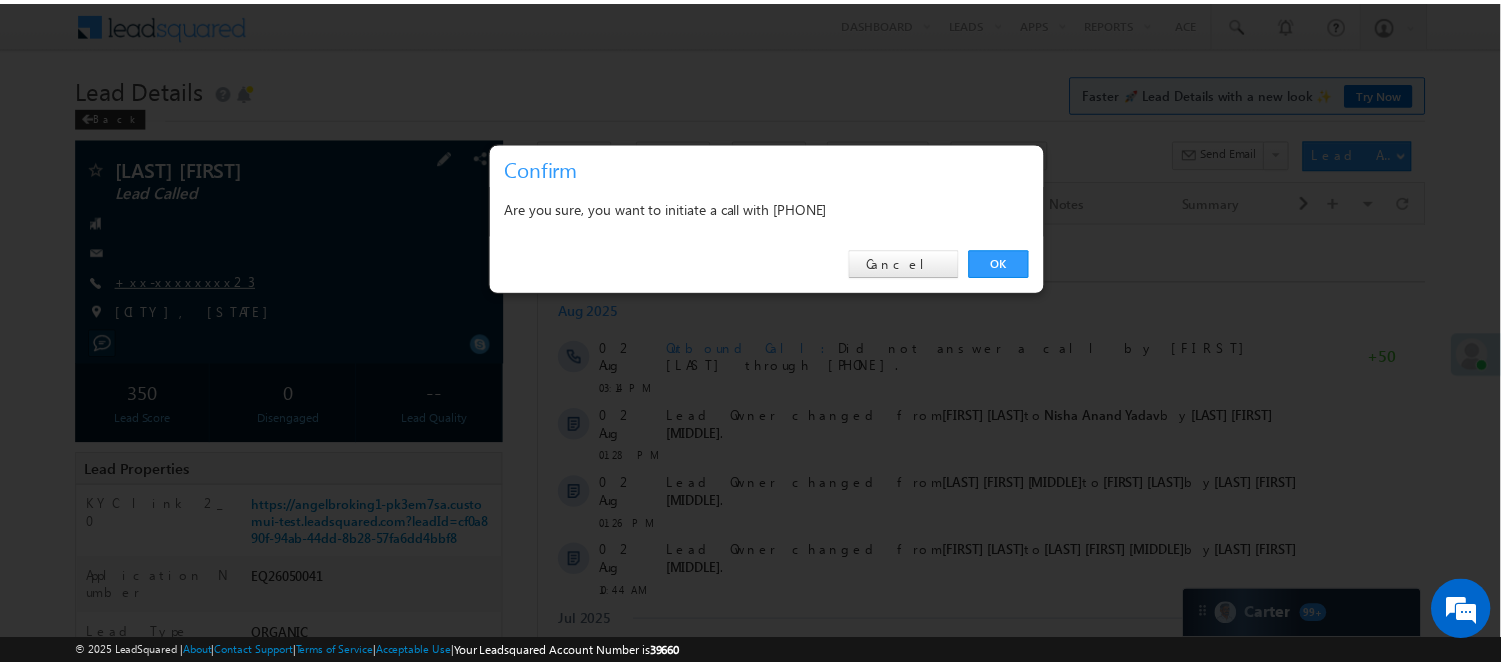 scroll, scrollTop: 0, scrollLeft: 0, axis: both 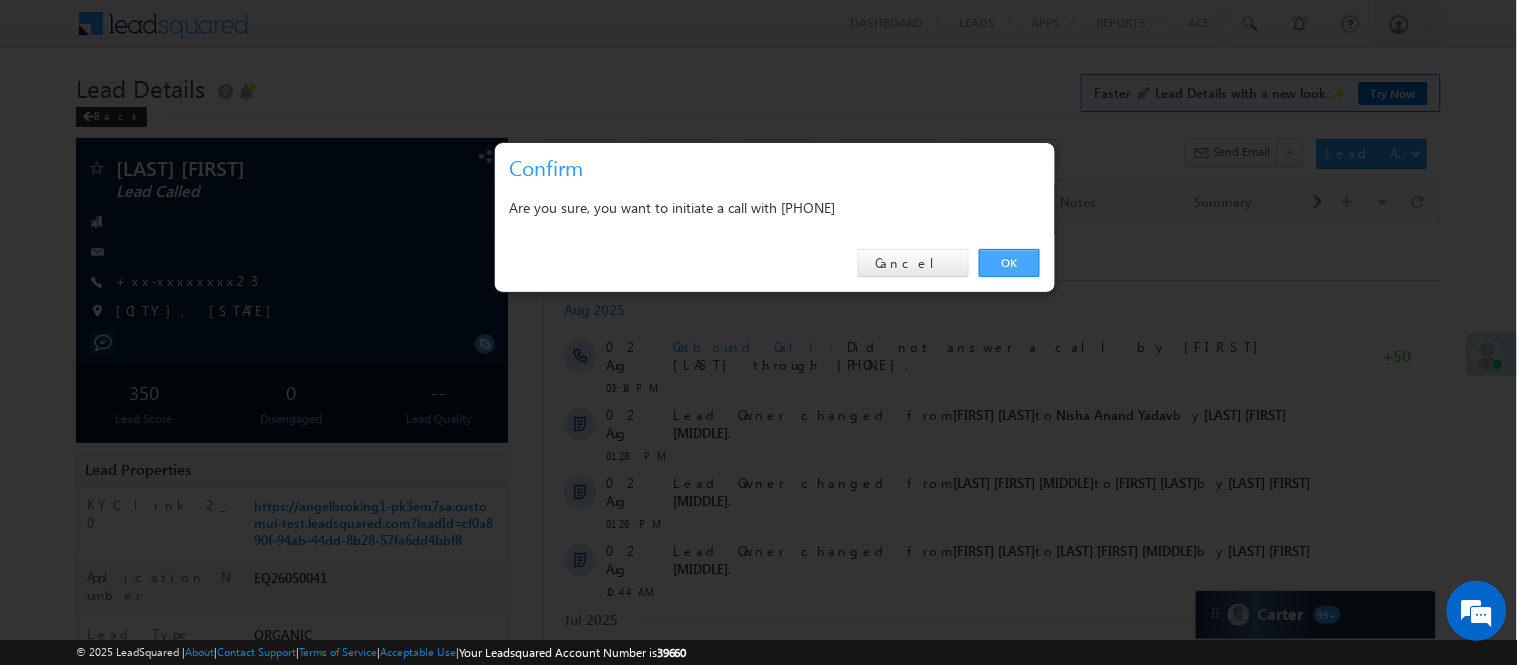 click on "OK" at bounding box center (1009, 263) 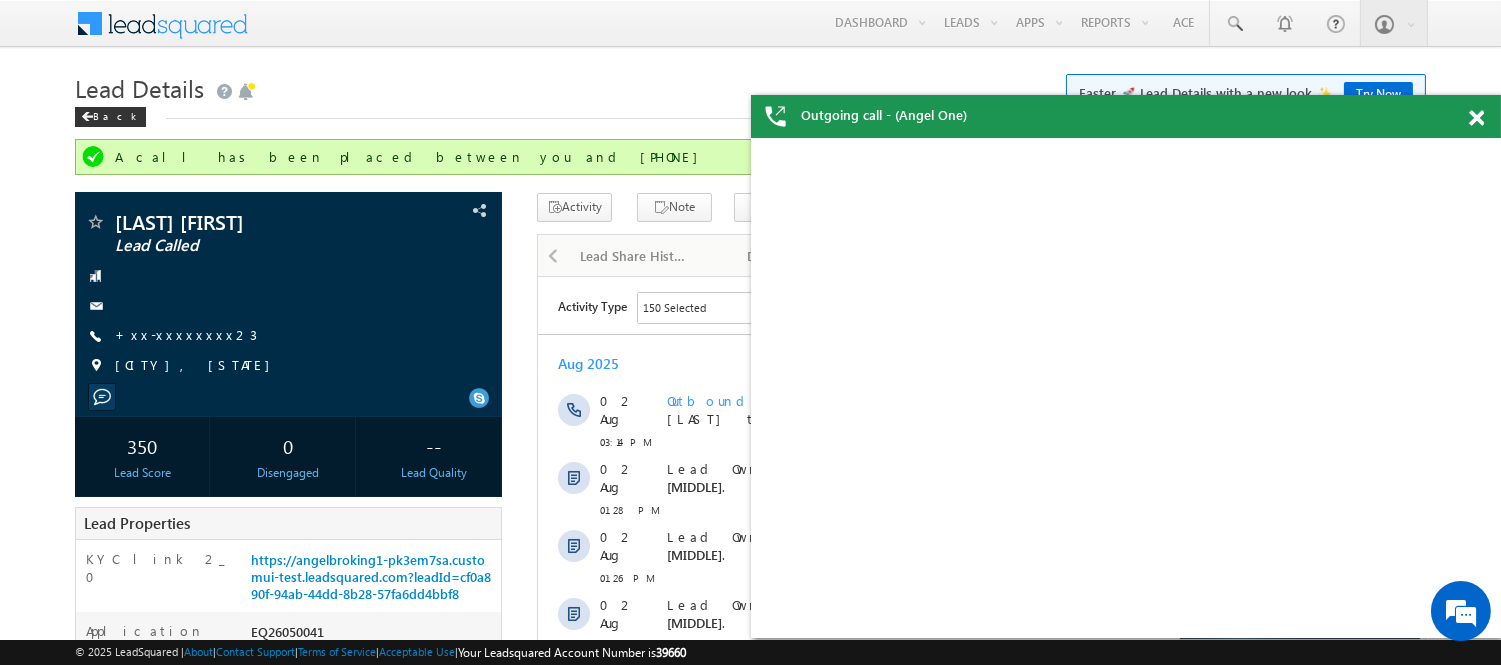 scroll, scrollTop: 0, scrollLeft: 0, axis: both 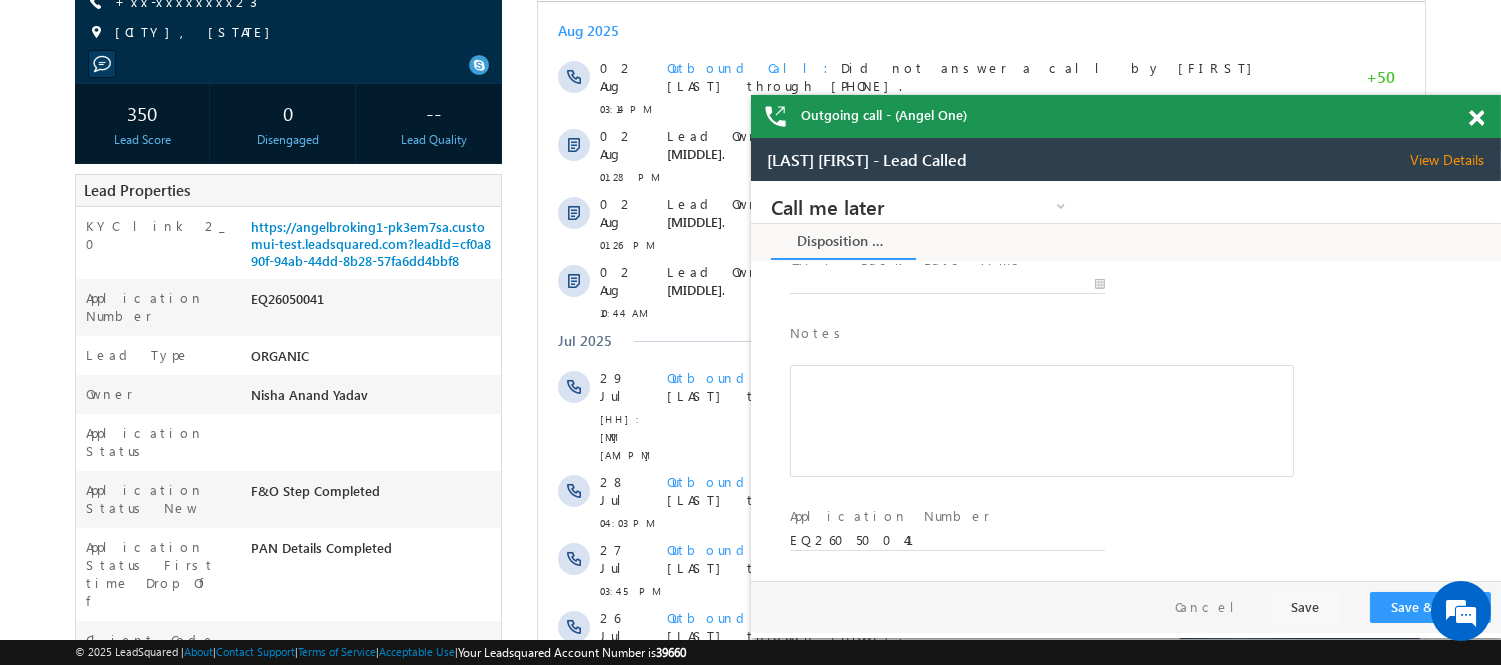 click at bounding box center [1476, 118] 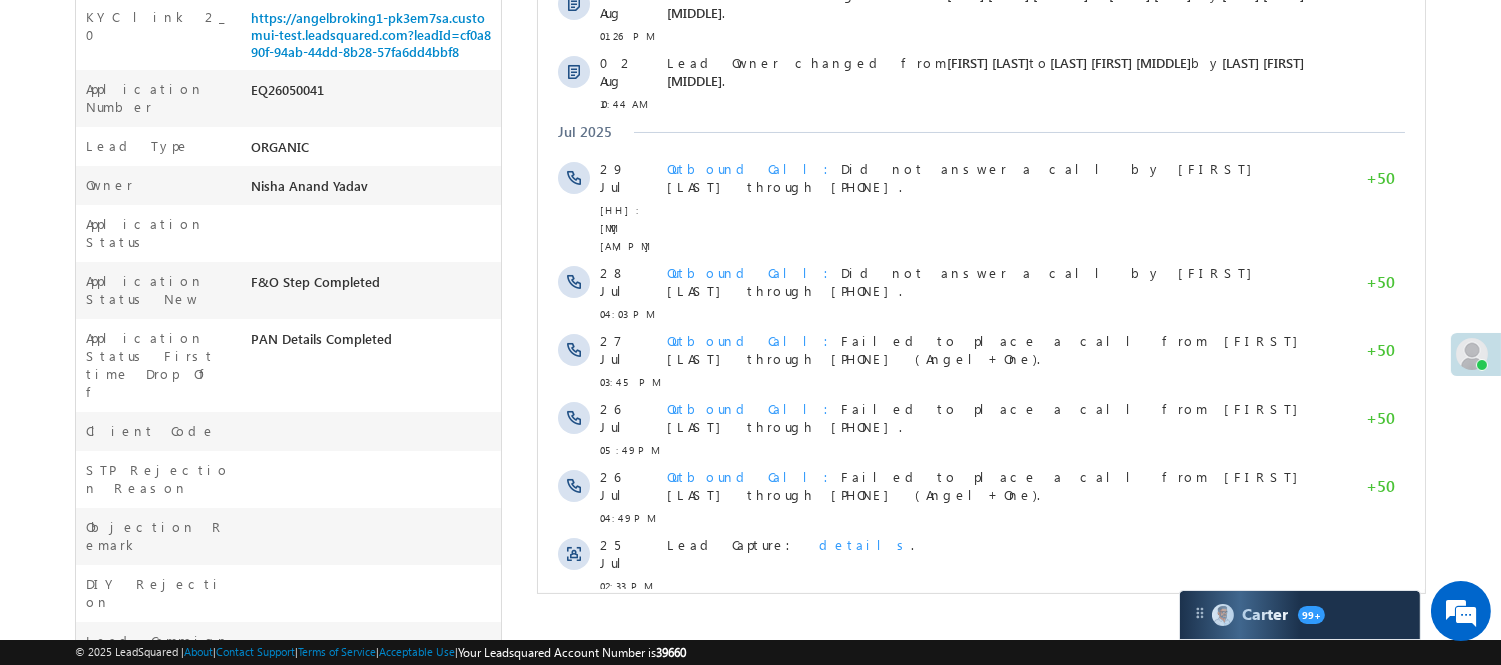 scroll, scrollTop: 777, scrollLeft: 0, axis: vertical 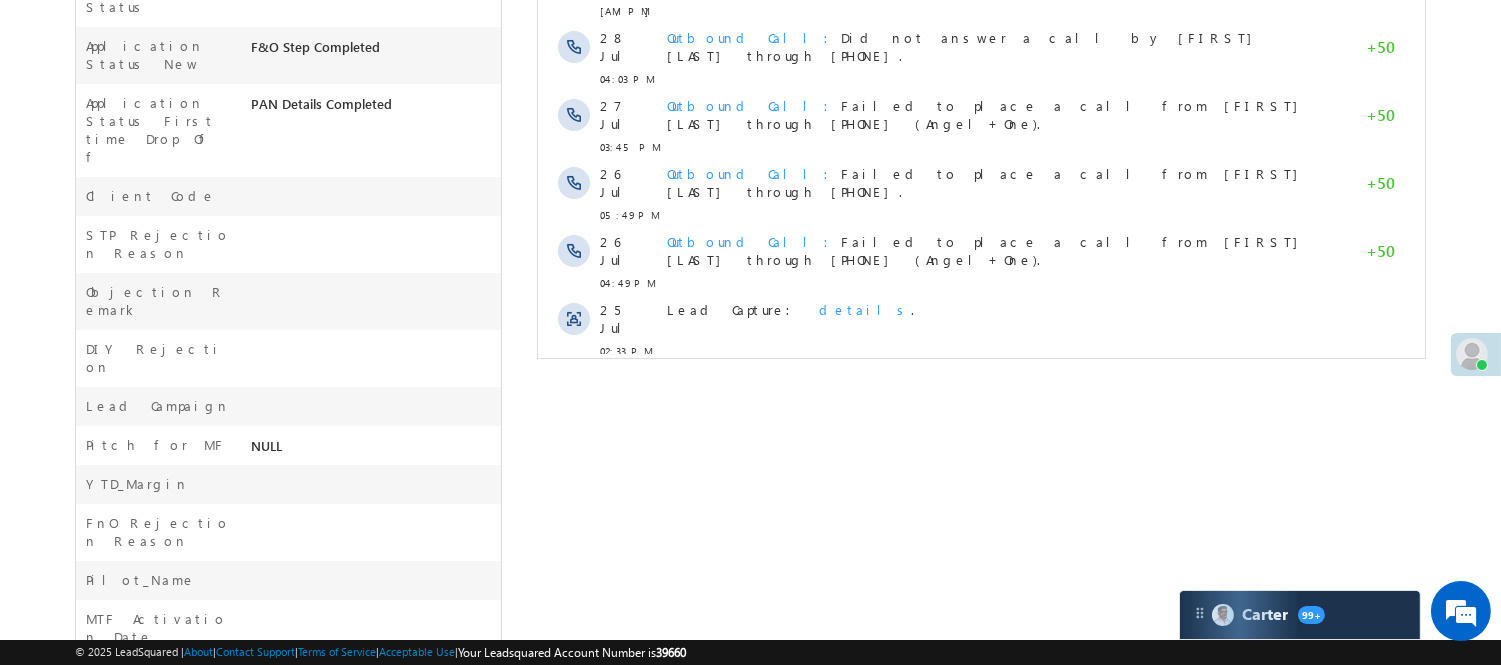 click on "Show More" at bounding box center [980, 395] 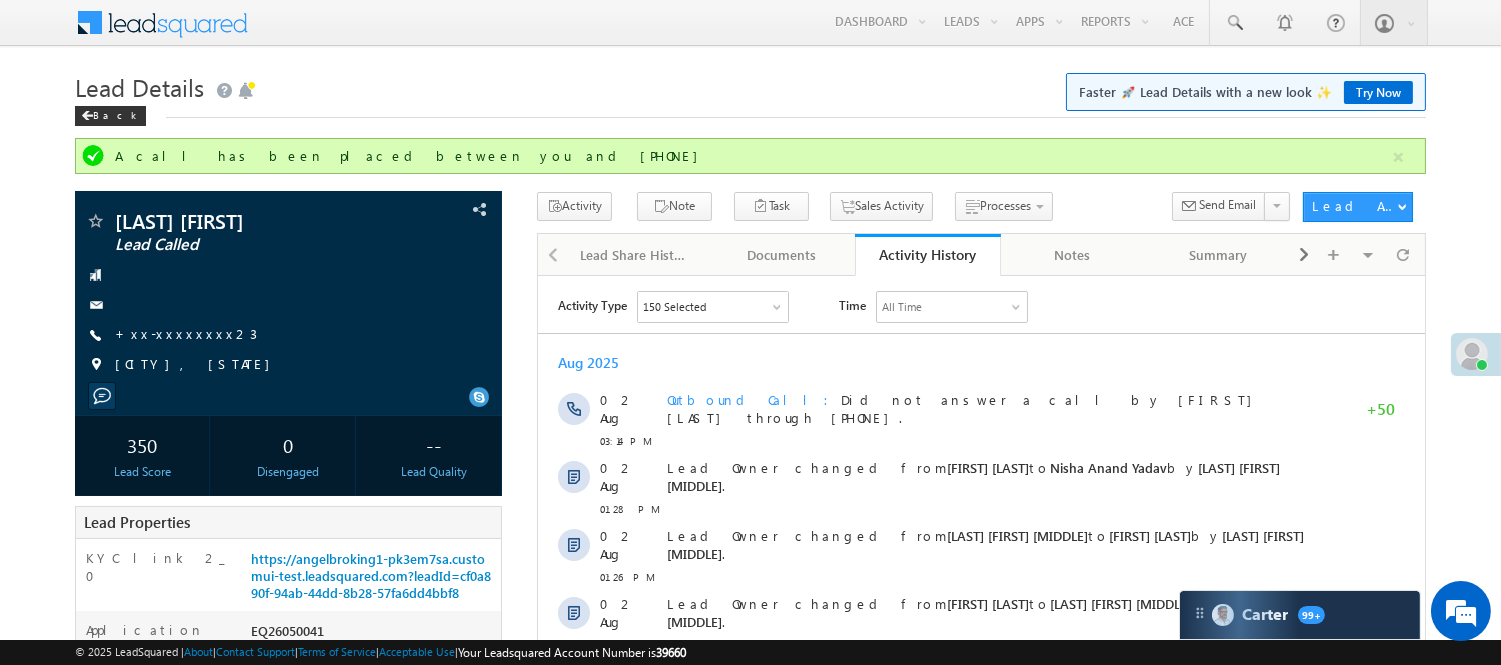 scroll, scrollTop: 0, scrollLeft: 0, axis: both 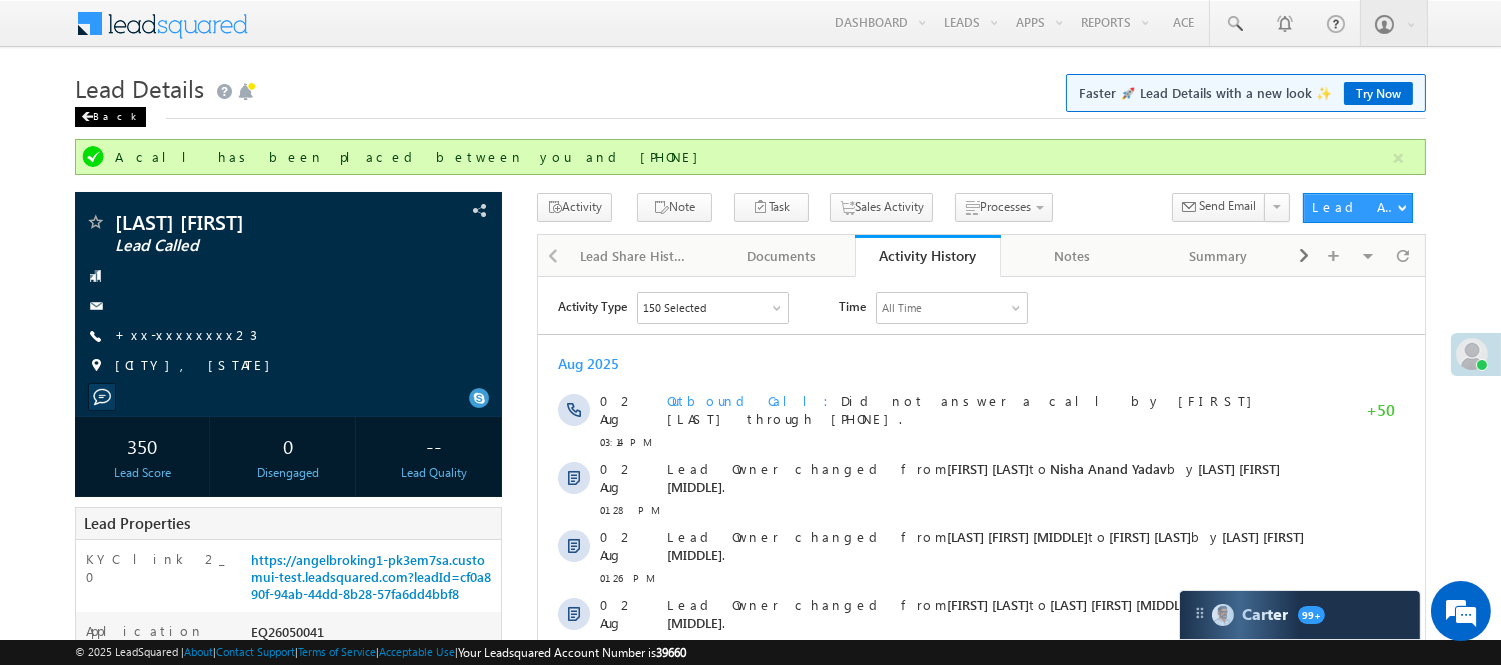 click on "Back" at bounding box center [110, 117] 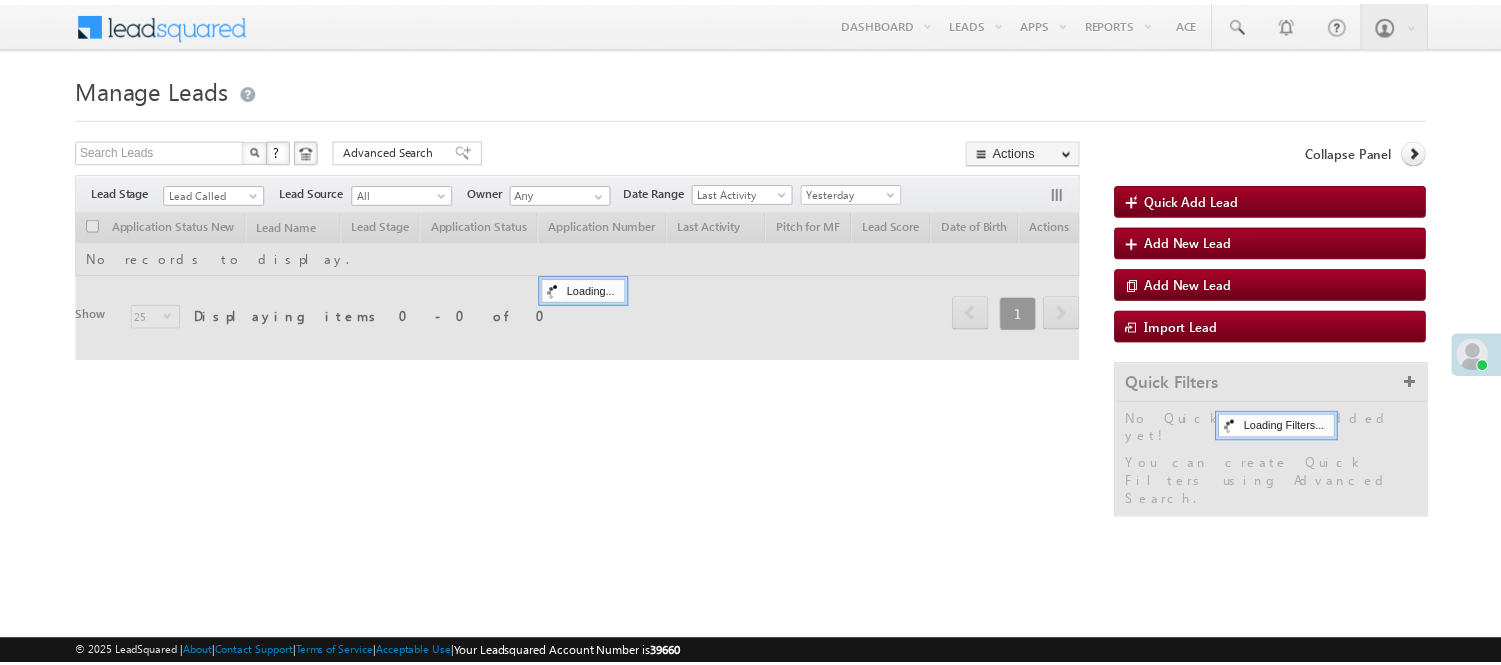 scroll, scrollTop: 0, scrollLeft: 0, axis: both 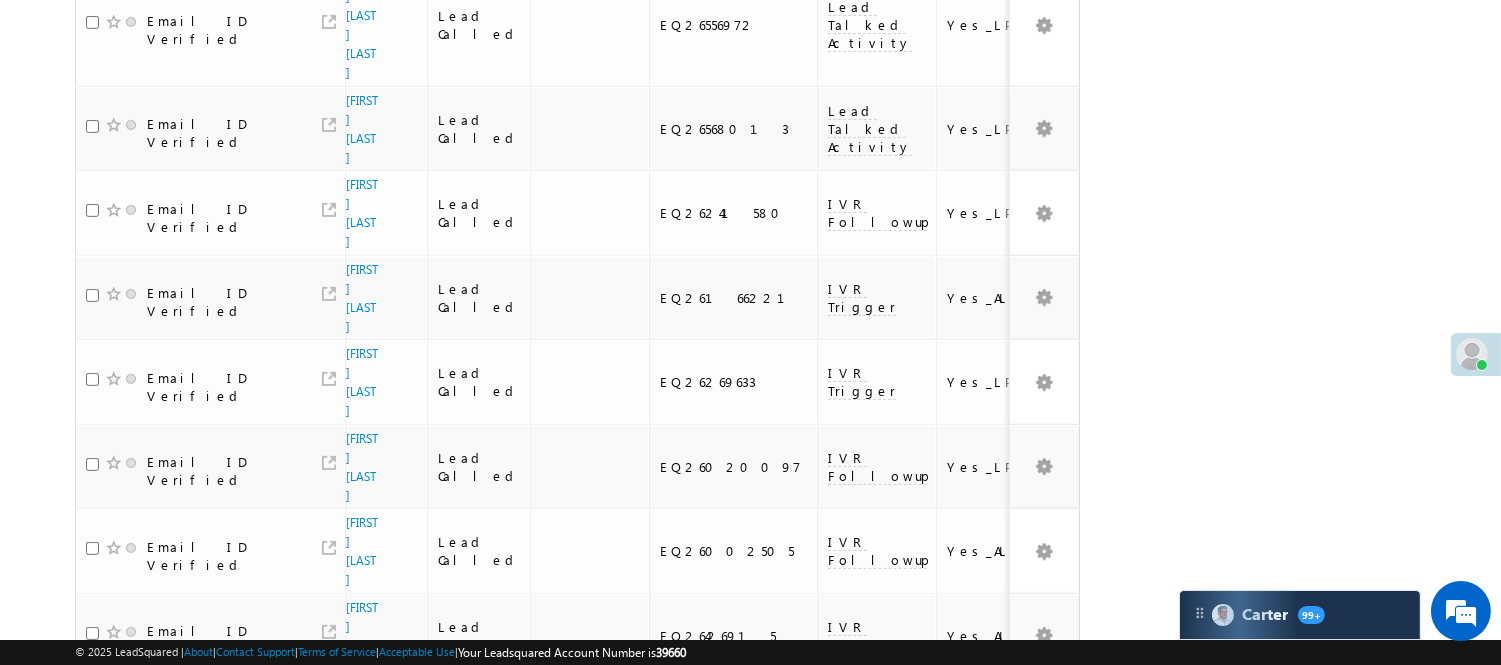 click on "1 2 3 4" at bounding box center (955, 970) 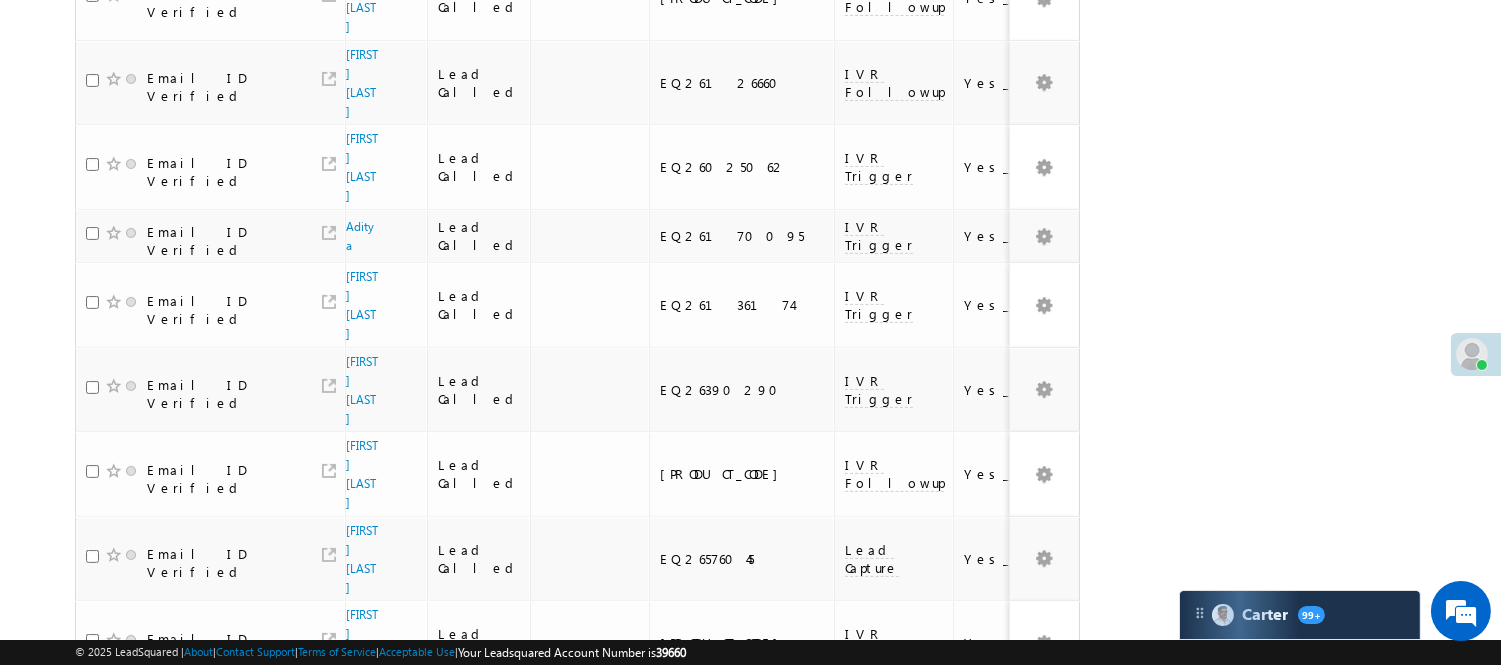 scroll, scrollTop: 1498, scrollLeft: 0, axis: vertical 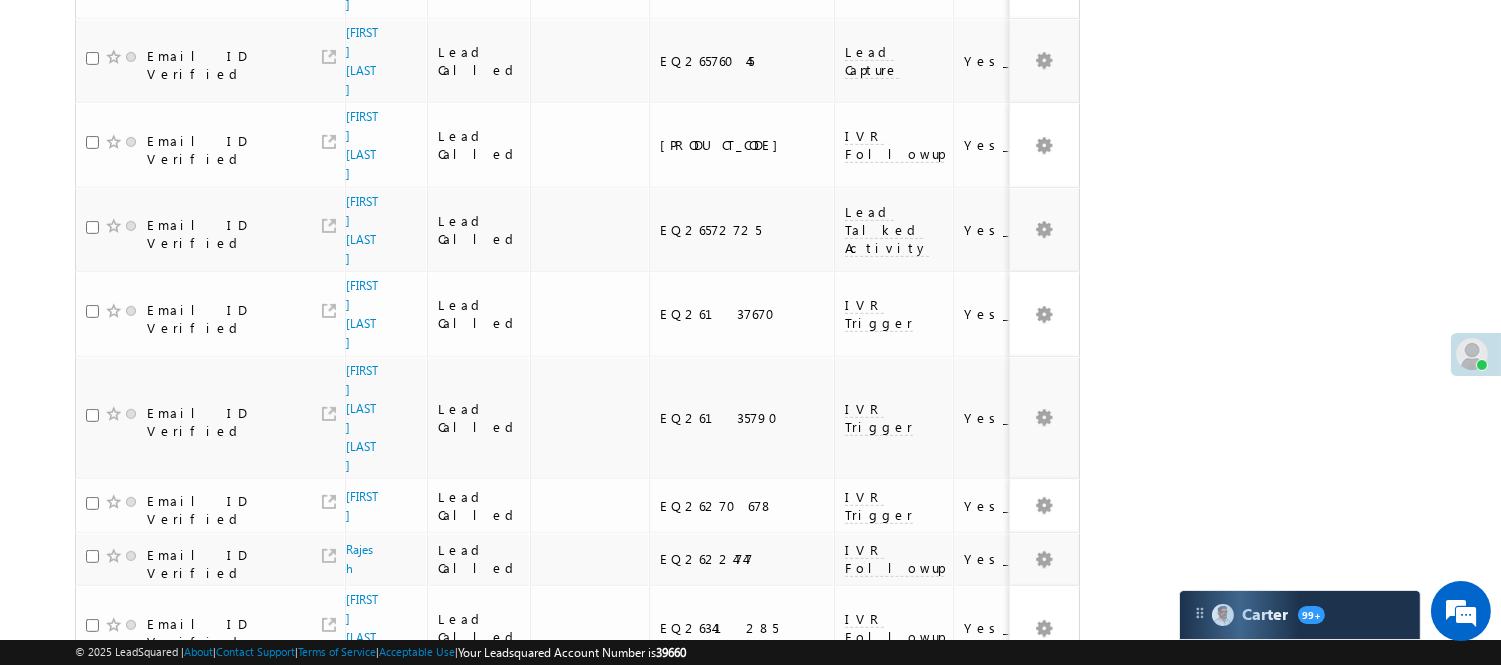 click on "3" at bounding box center [978, 878] 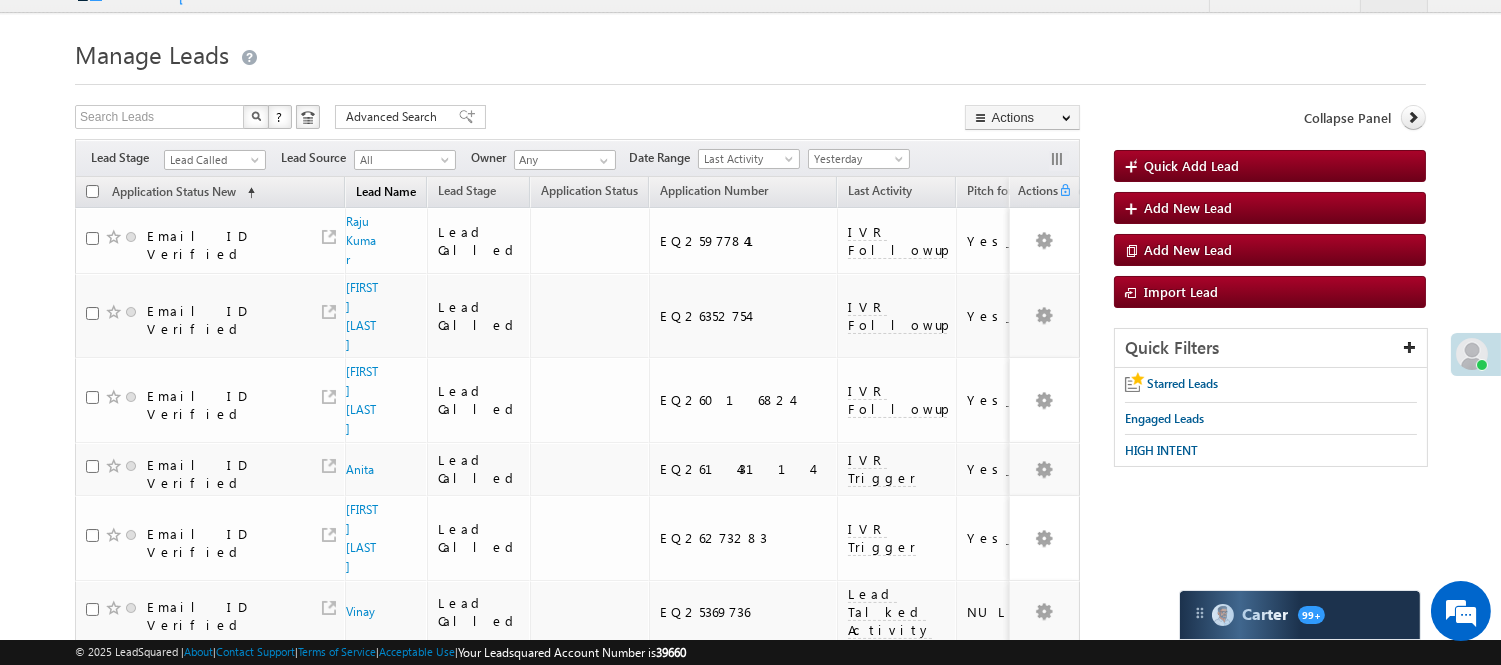 scroll, scrollTop: 0, scrollLeft: 0, axis: both 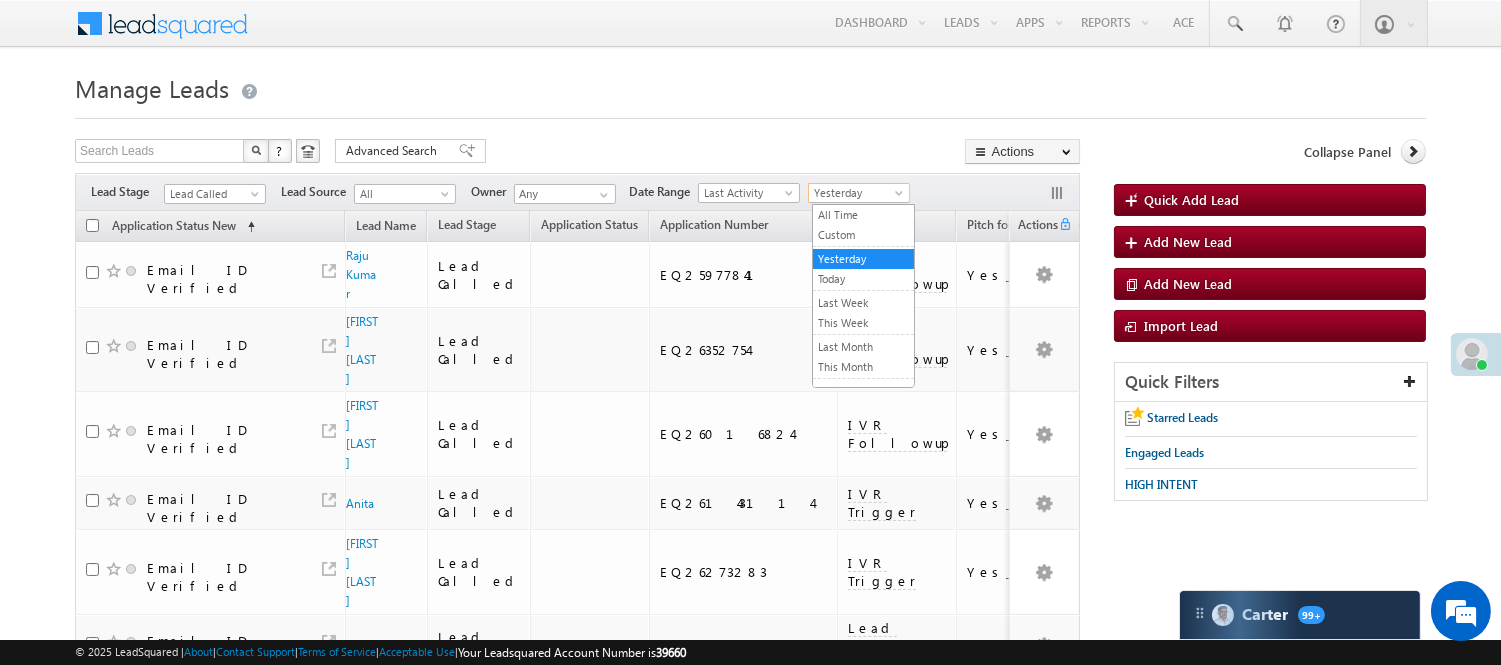click on "Yesterday" at bounding box center [859, 193] 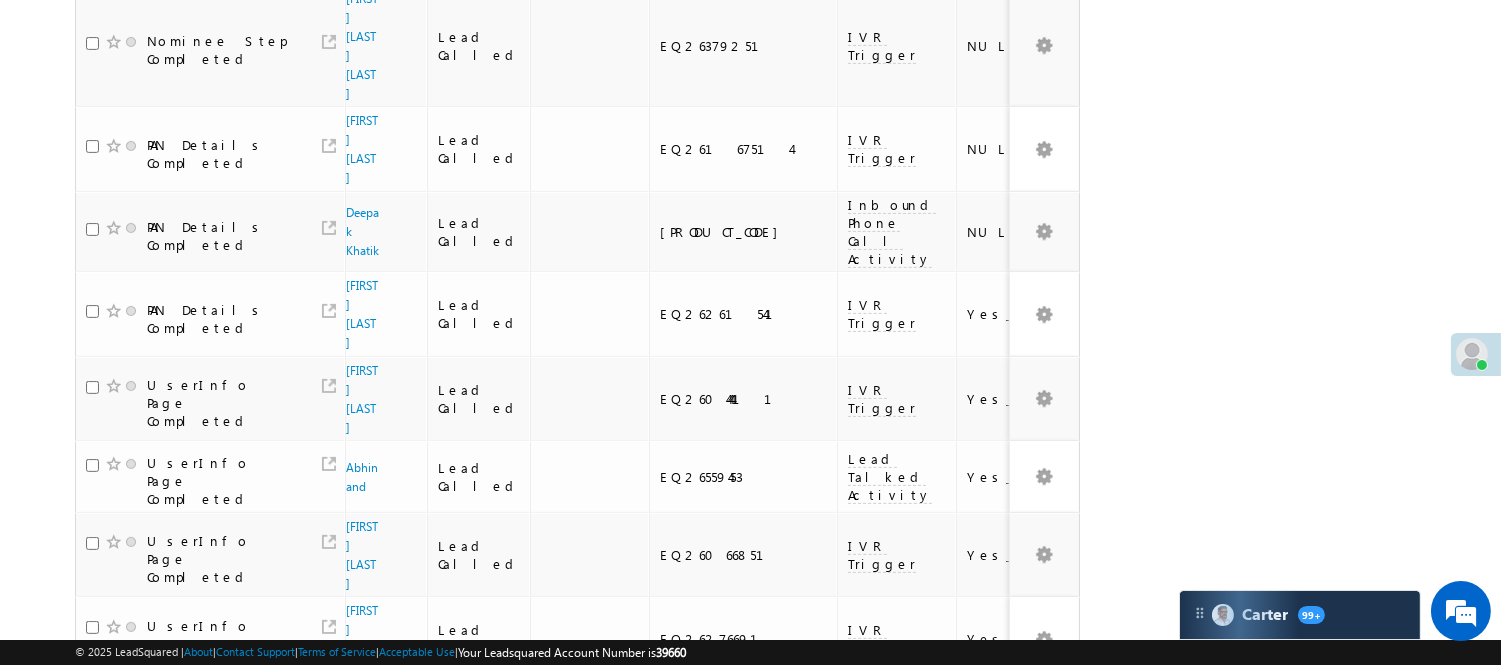 scroll, scrollTop: 1230, scrollLeft: 0, axis: vertical 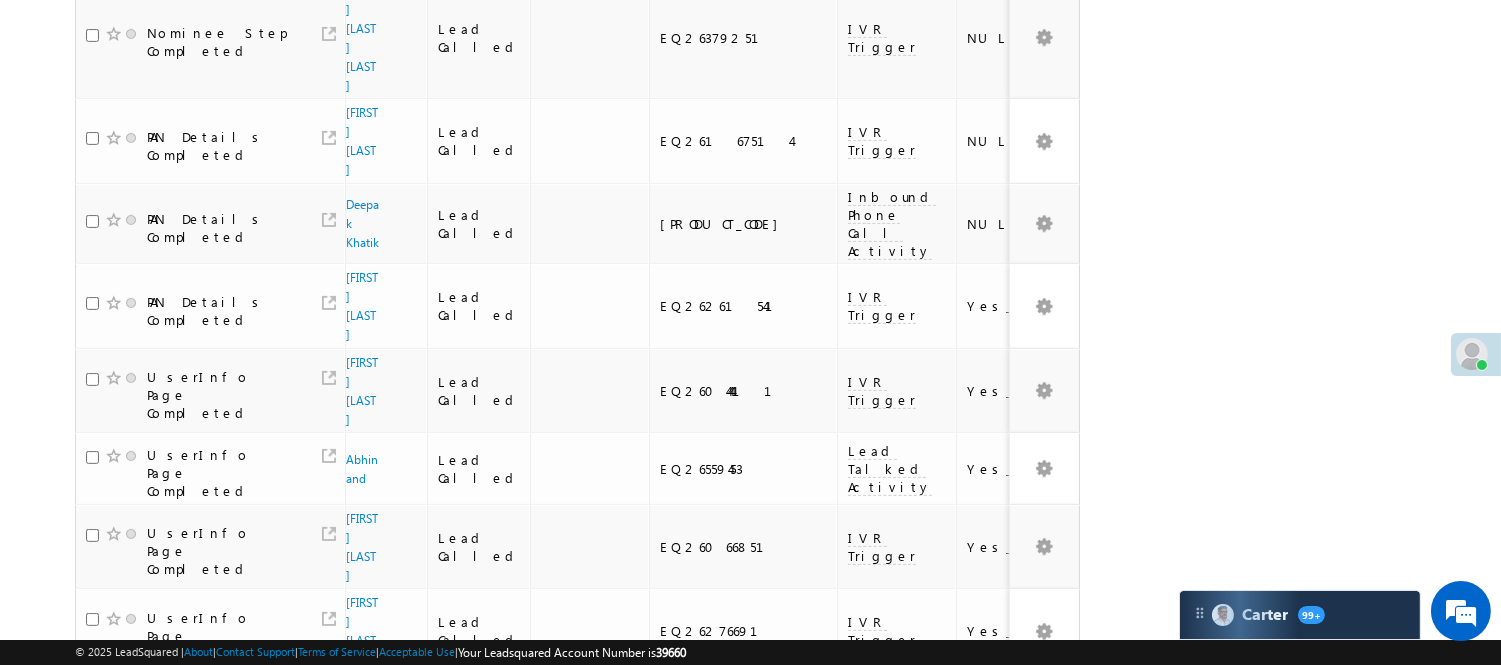 click on "2" at bounding box center (937, 1050) 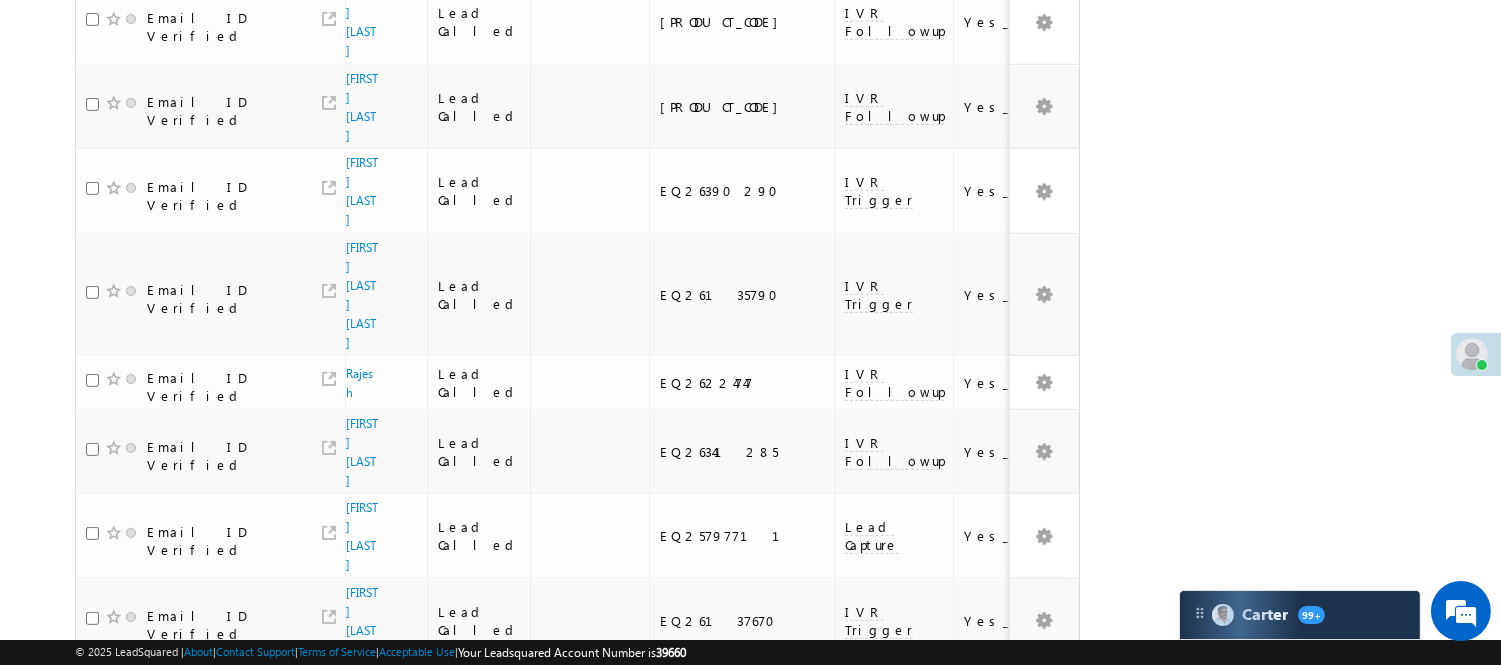 scroll, scrollTop: 1498, scrollLeft: 0, axis: vertical 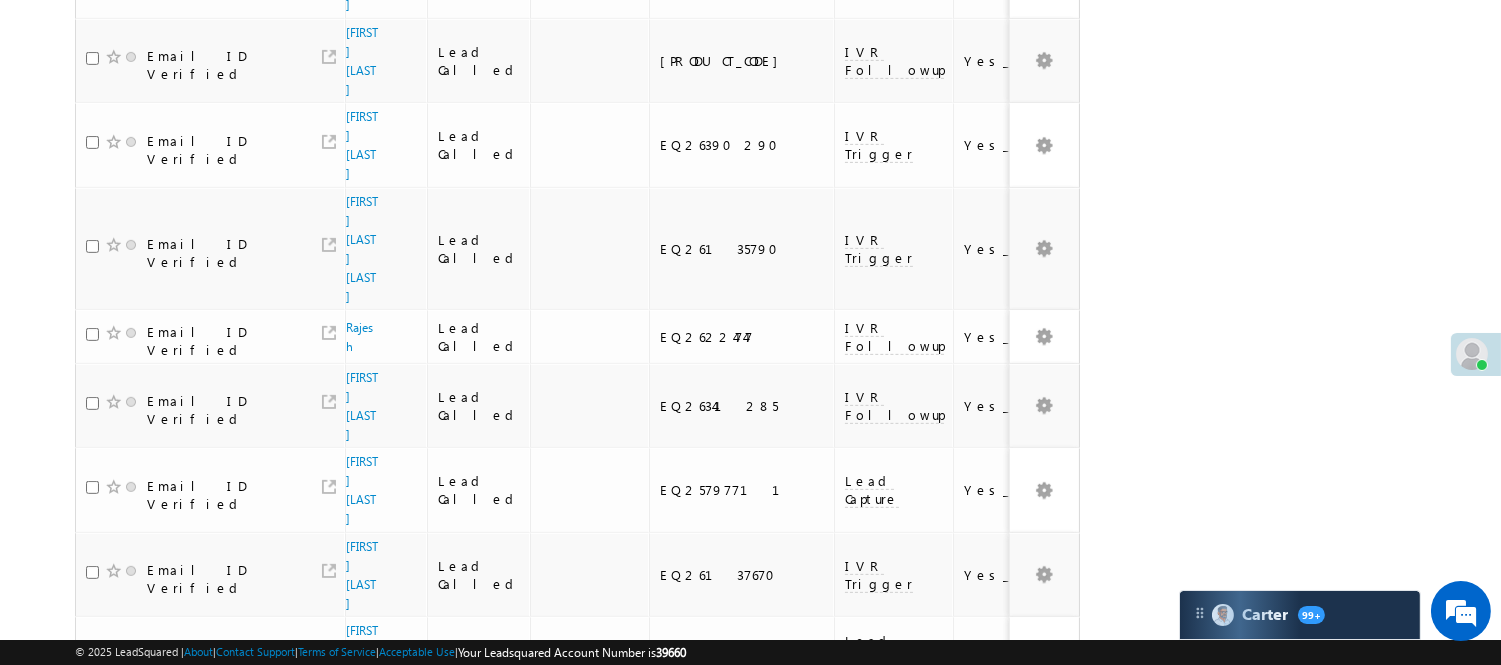 click on "3" at bounding box center (978, 878) 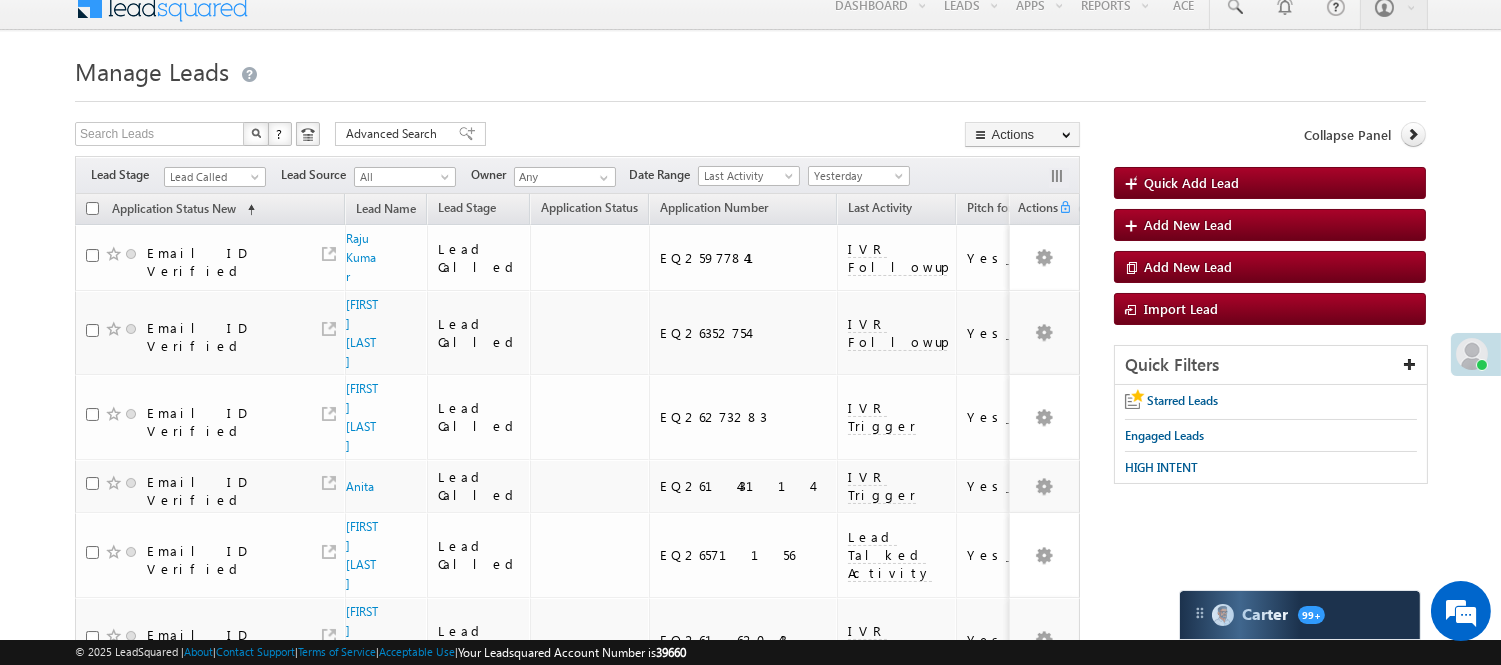 scroll, scrollTop: 0, scrollLeft: 0, axis: both 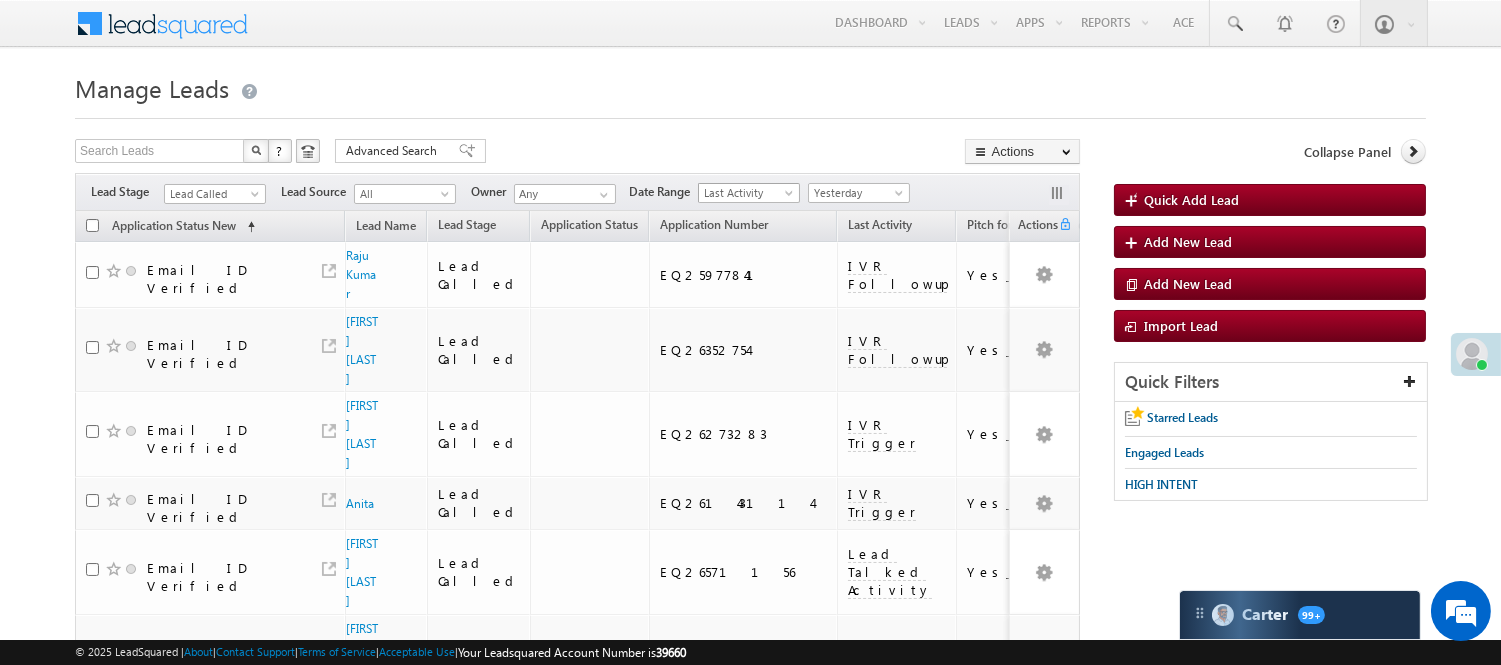 drag, startPoint x: 785, startPoint y: 184, endPoint x: 796, endPoint y: 185, distance: 11.045361 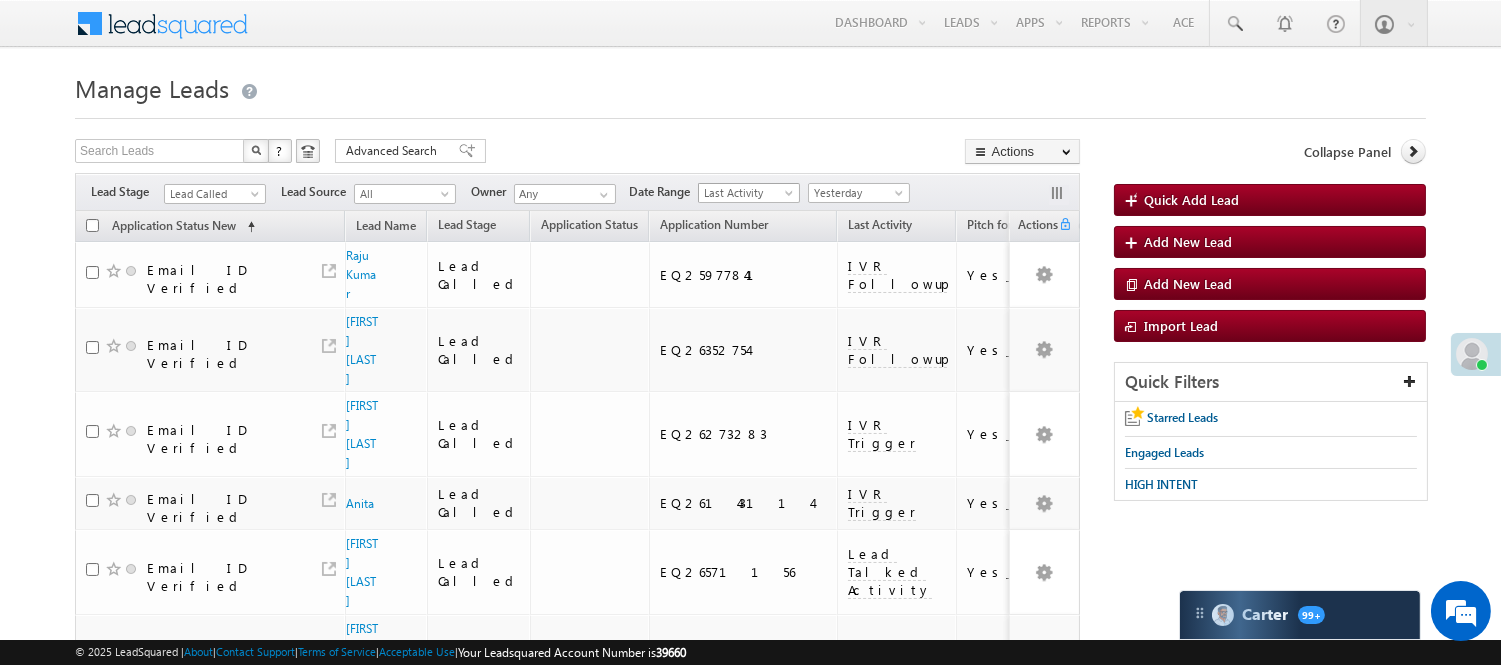 click on "Last Activity" at bounding box center [746, 193] 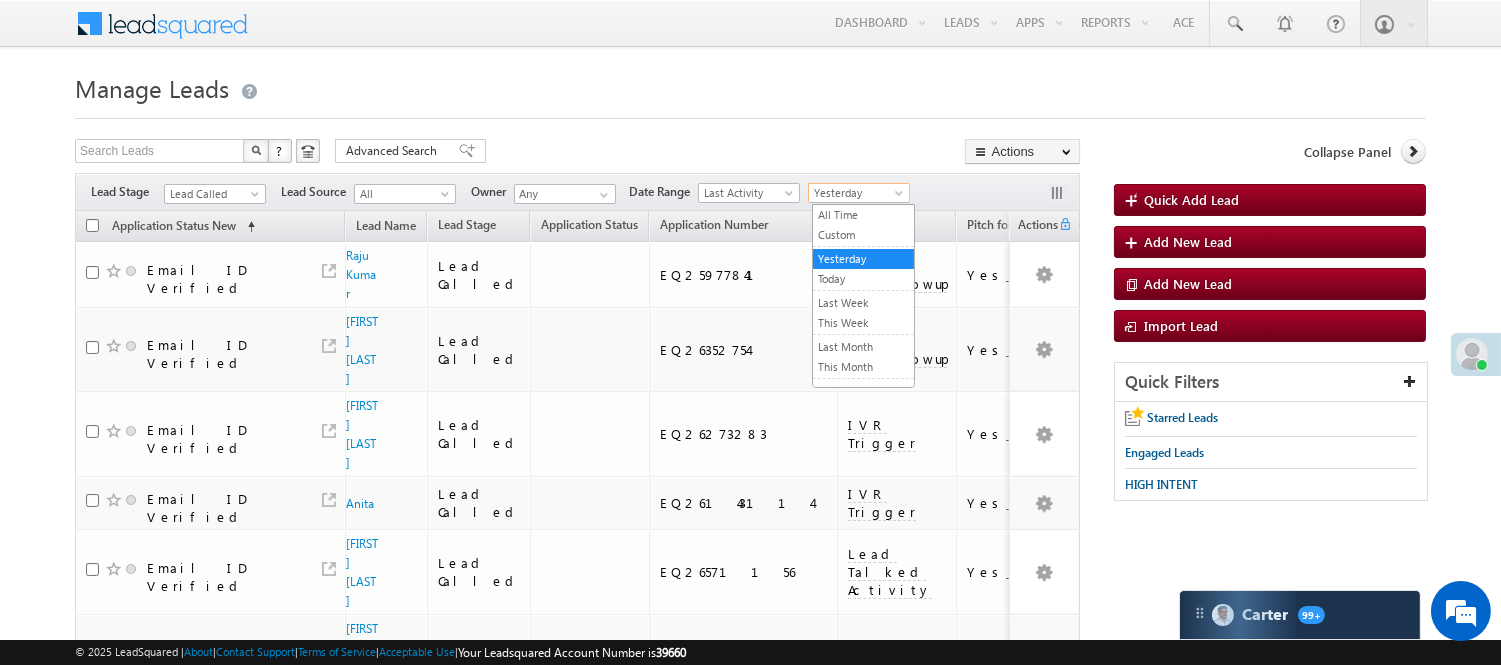 click on "Yesterday" at bounding box center (856, 193) 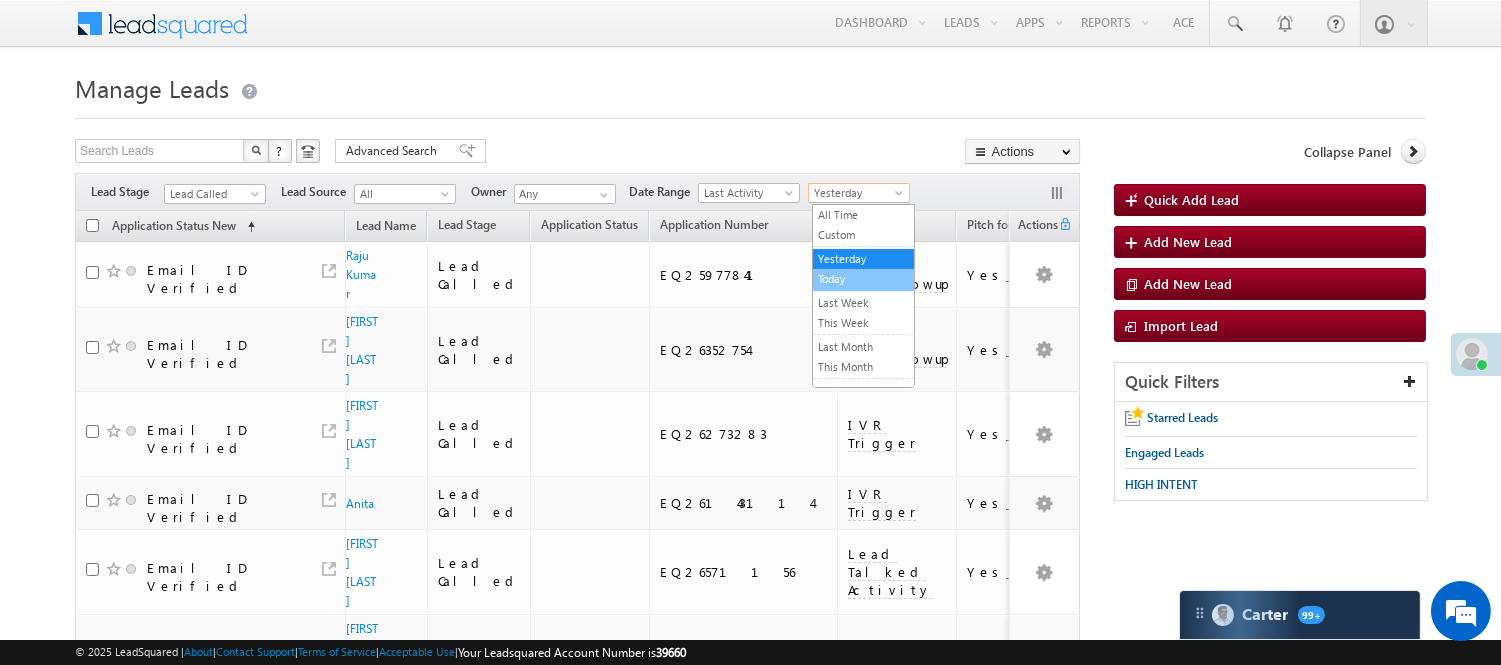 click on "Today" at bounding box center [863, 279] 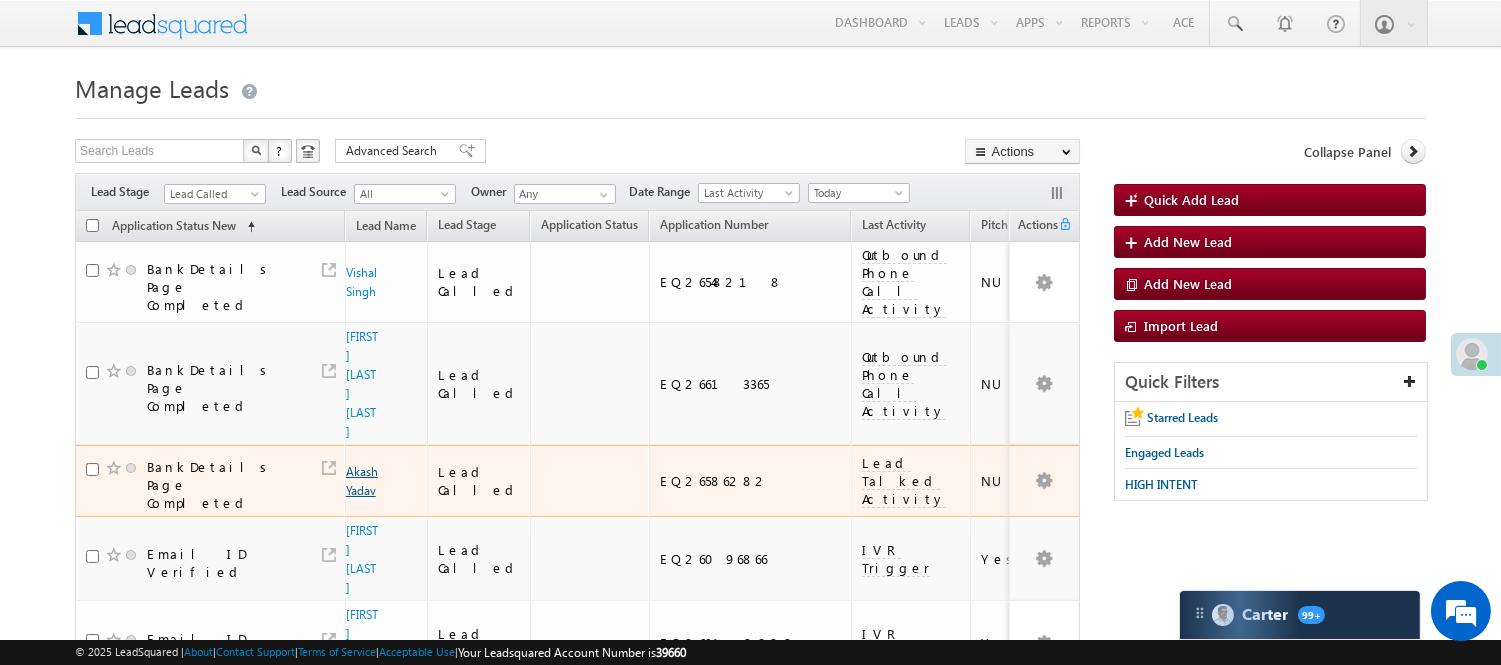 click on "Akash Yadav" at bounding box center (362, 481) 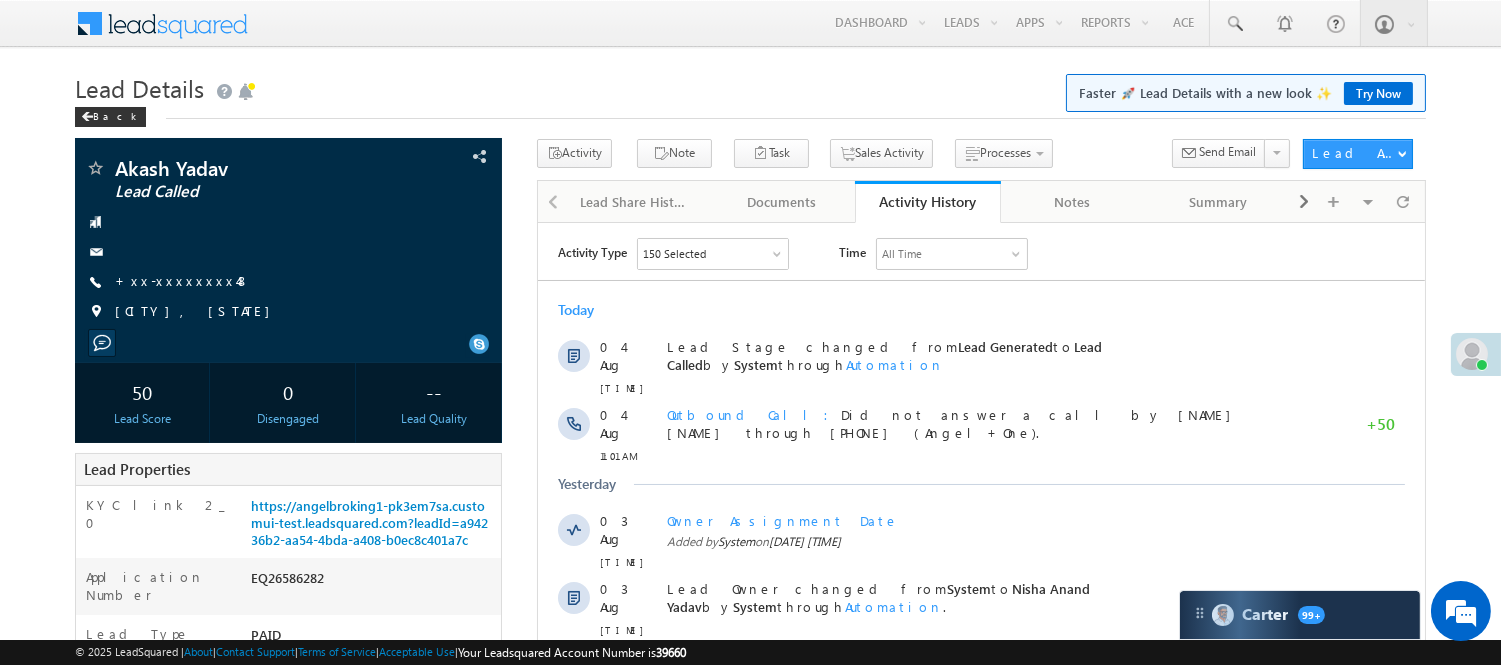 scroll, scrollTop: 0, scrollLeft: 0, axis: both 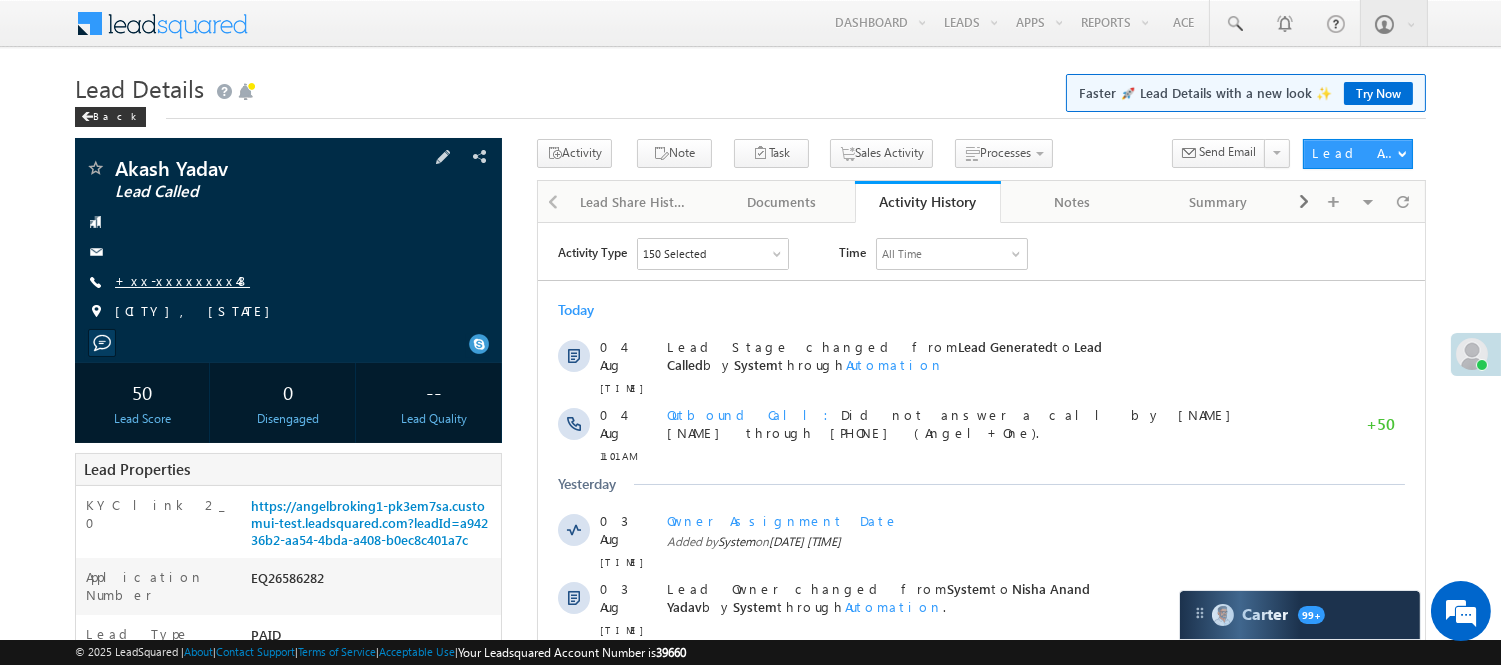 click on "+xx-xxxxxxxx48" at bounding box center (182, 280) 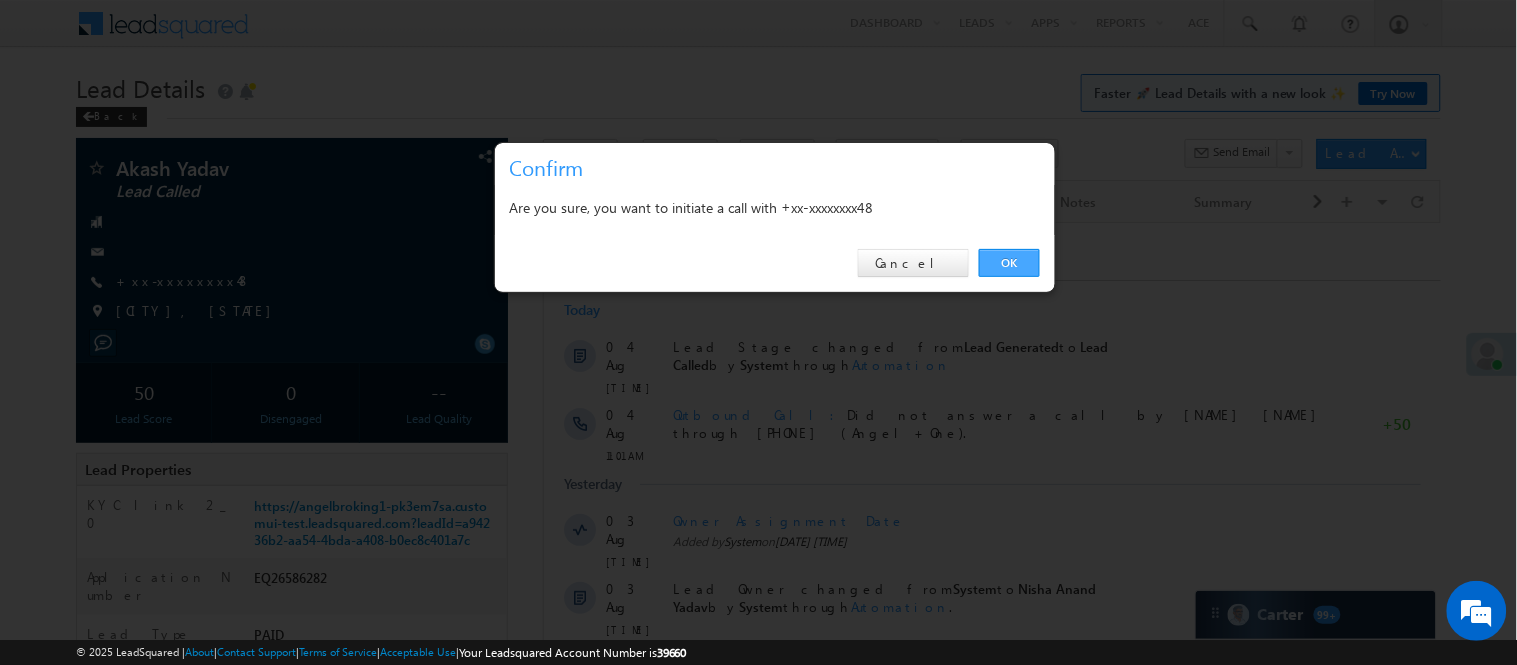 click on "OK" at bounding box center (1009, 263) 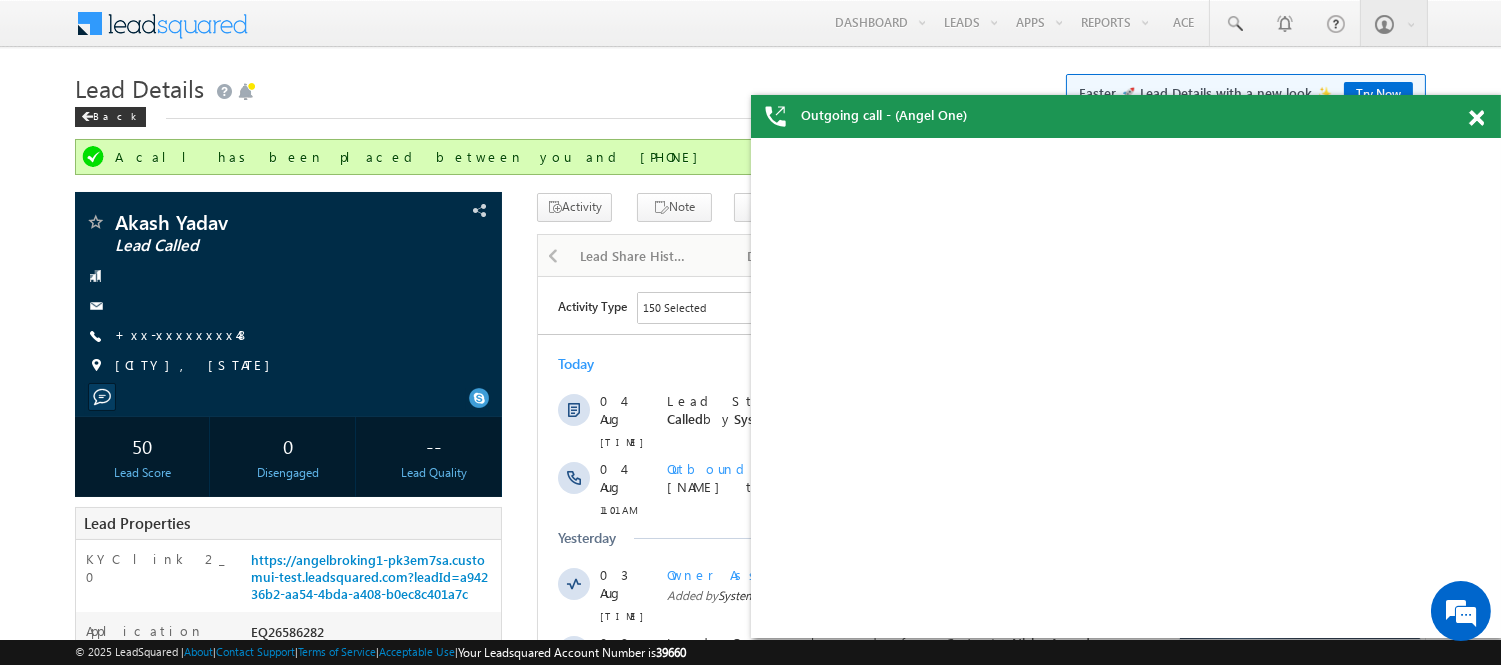 click at bounding box center [1476, 118] 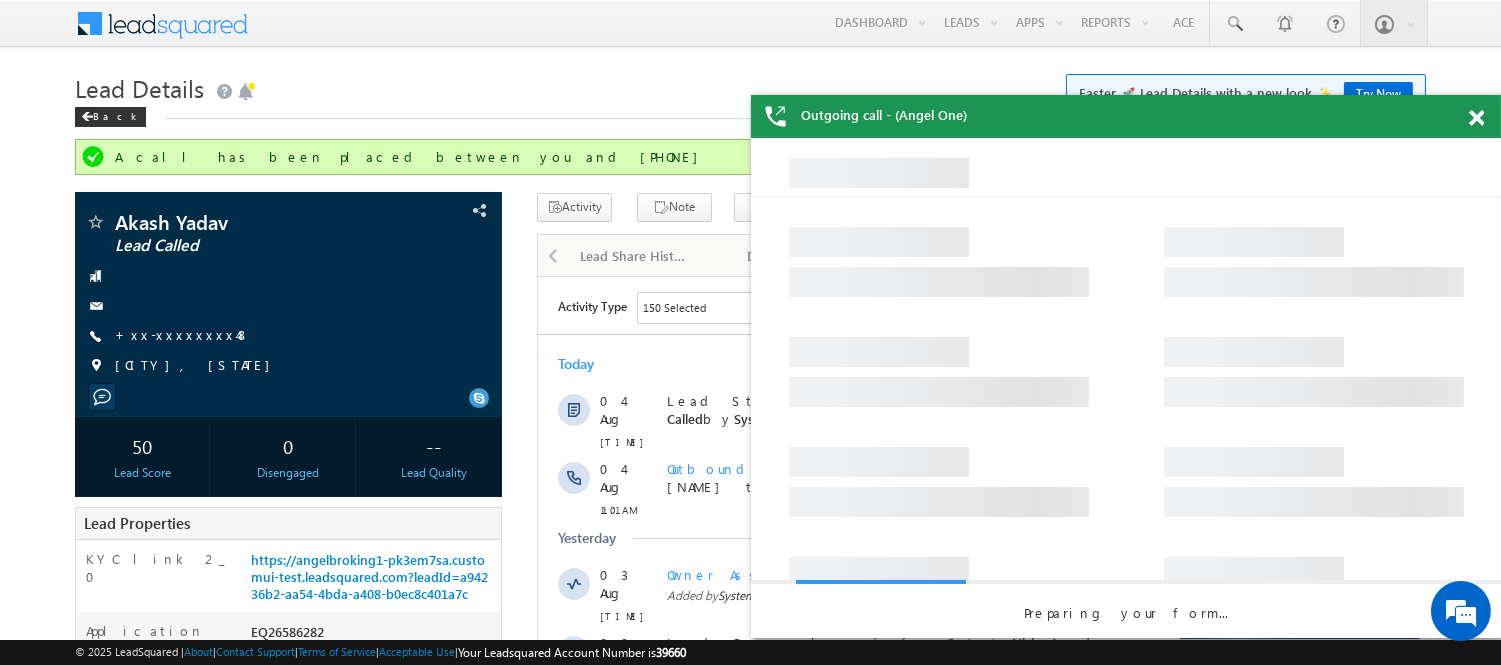 scroll, scrollTop: 0, scrollLeft: 0, axis: both 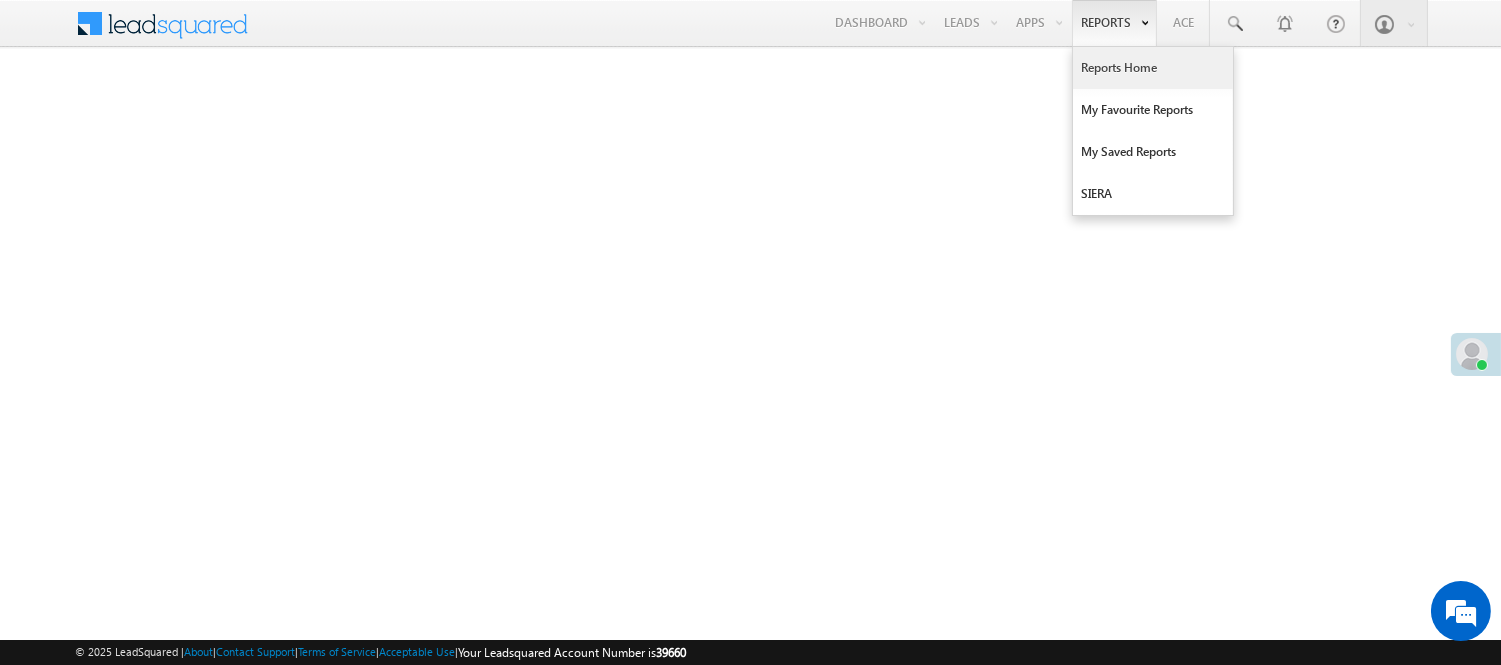 click on "Reports Home" at bounding box center (1153, 68) 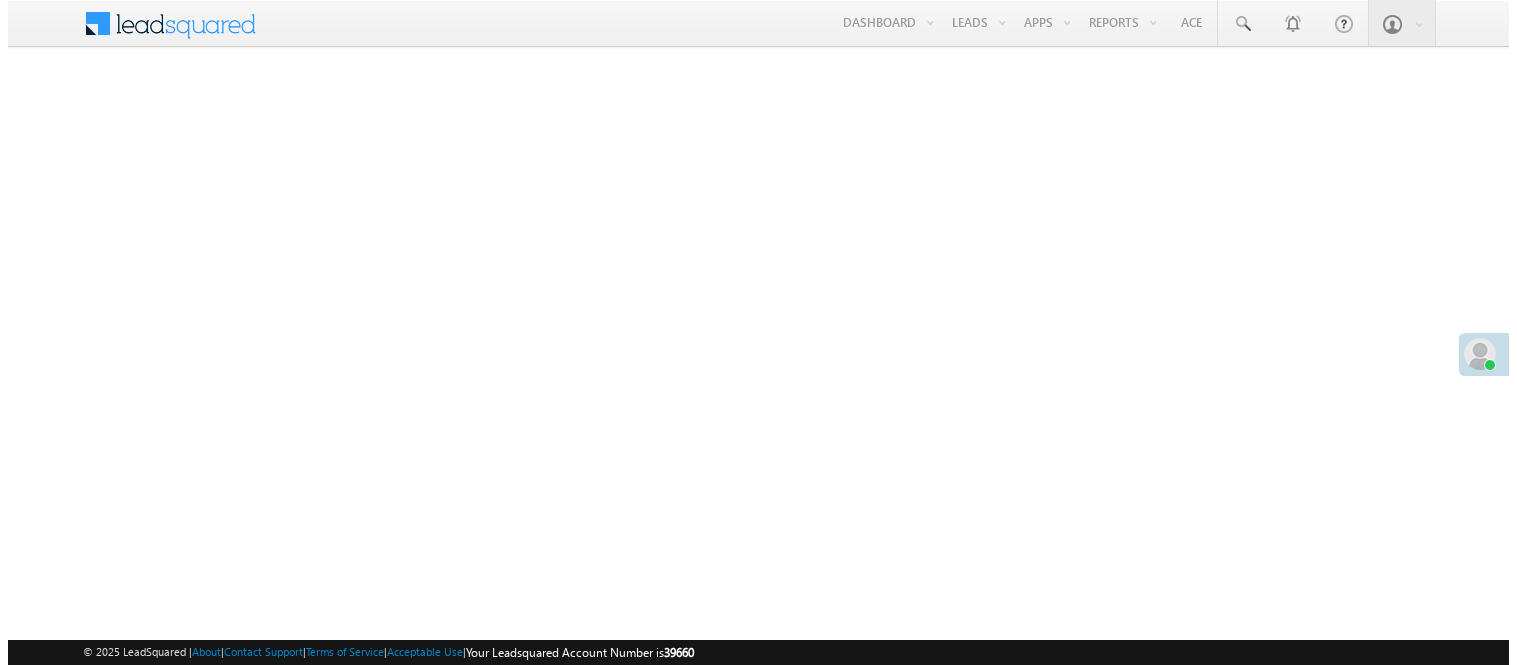 scroll, scrollTop: 0, scrollLeft: 0, axis: both 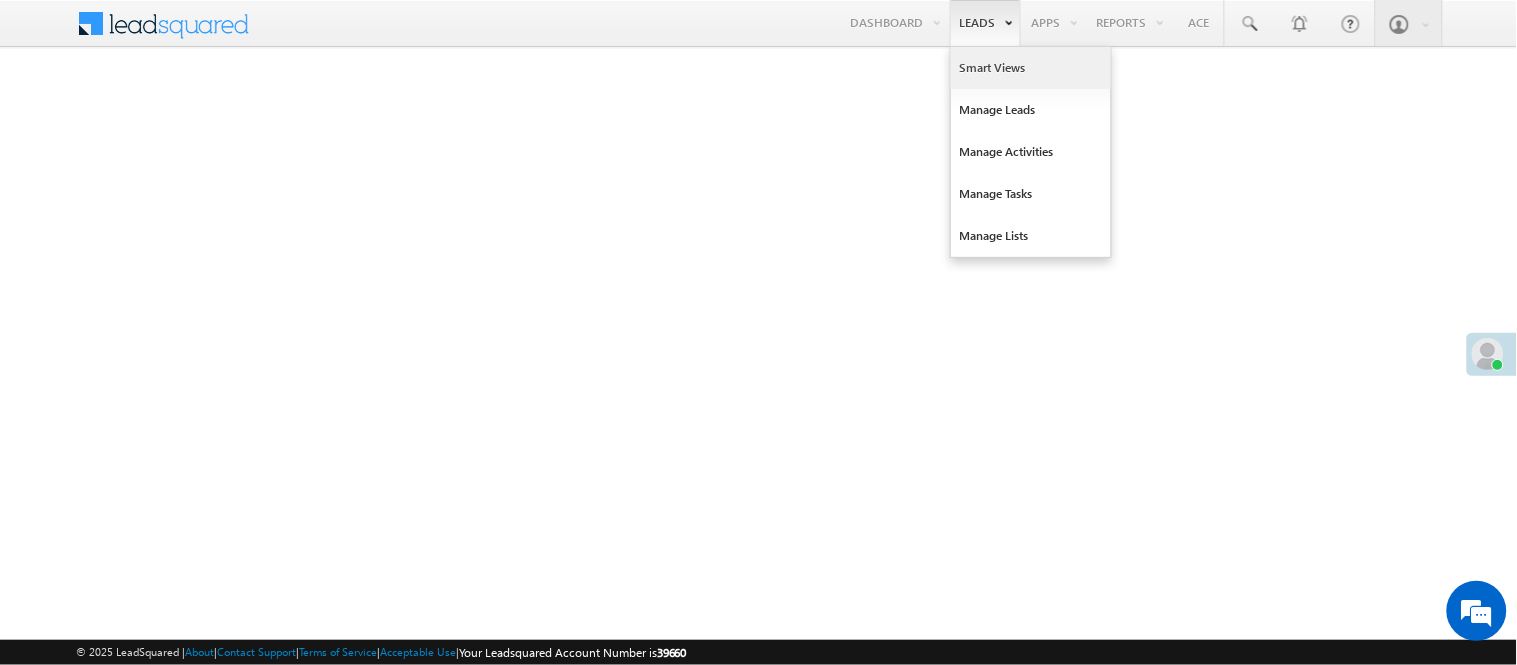 click on "Smart Views" at bounding box center [1031, 68] 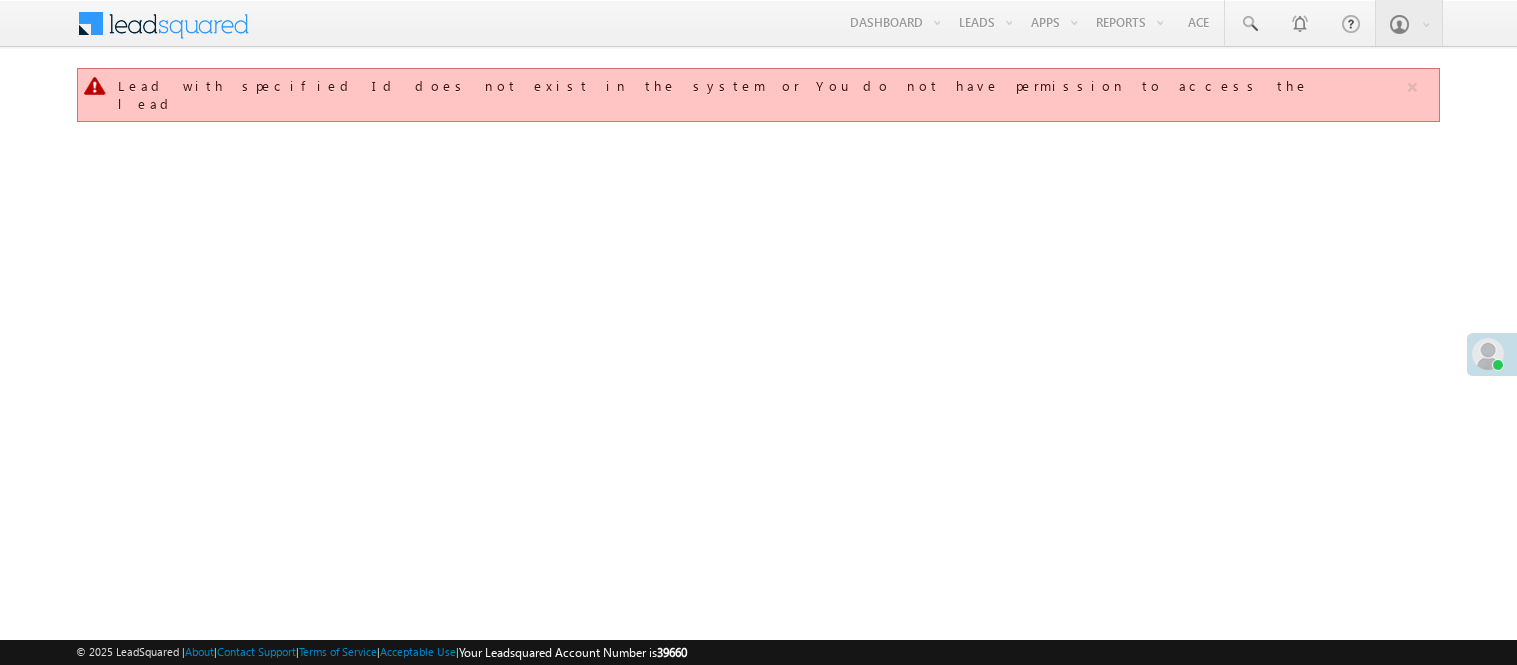 scroll, scrollTop: 0, scrollLeft: 0, axis: both 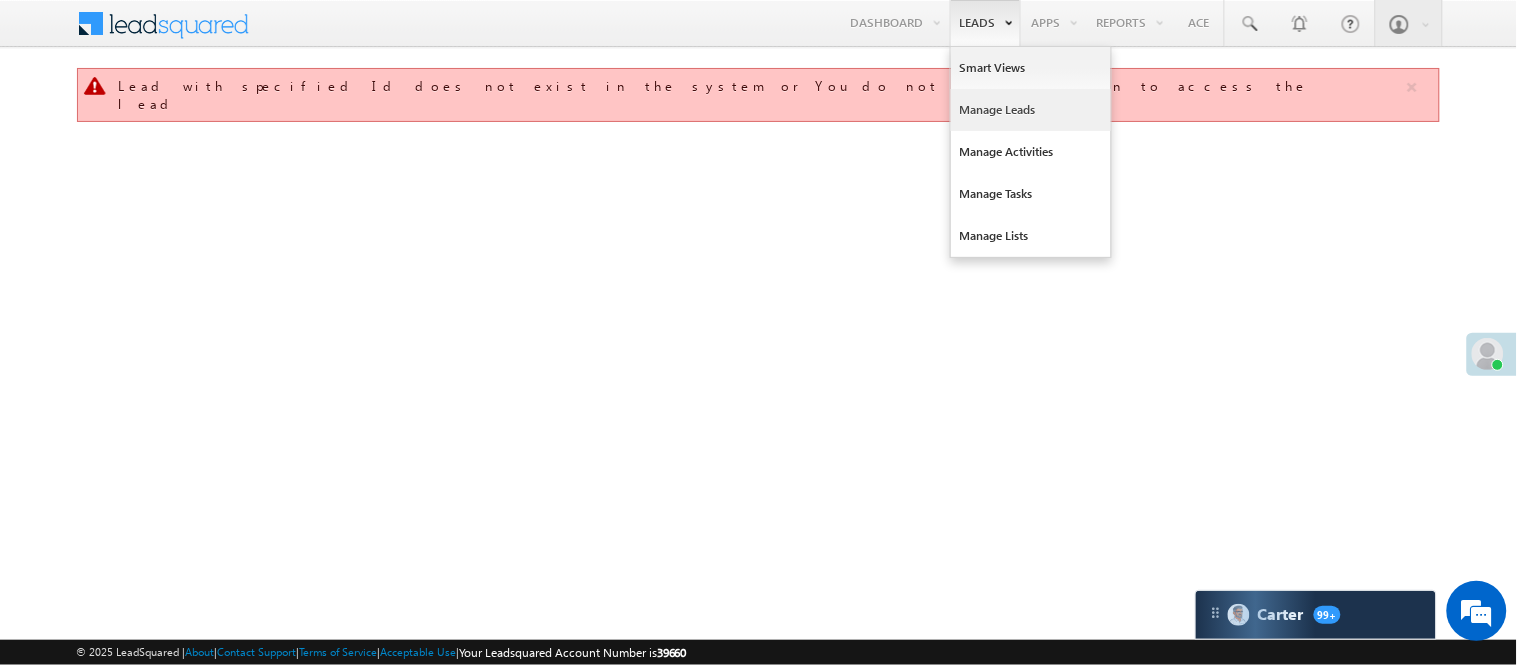 click on "Manage Leads" at bounding box center (1031, 110) 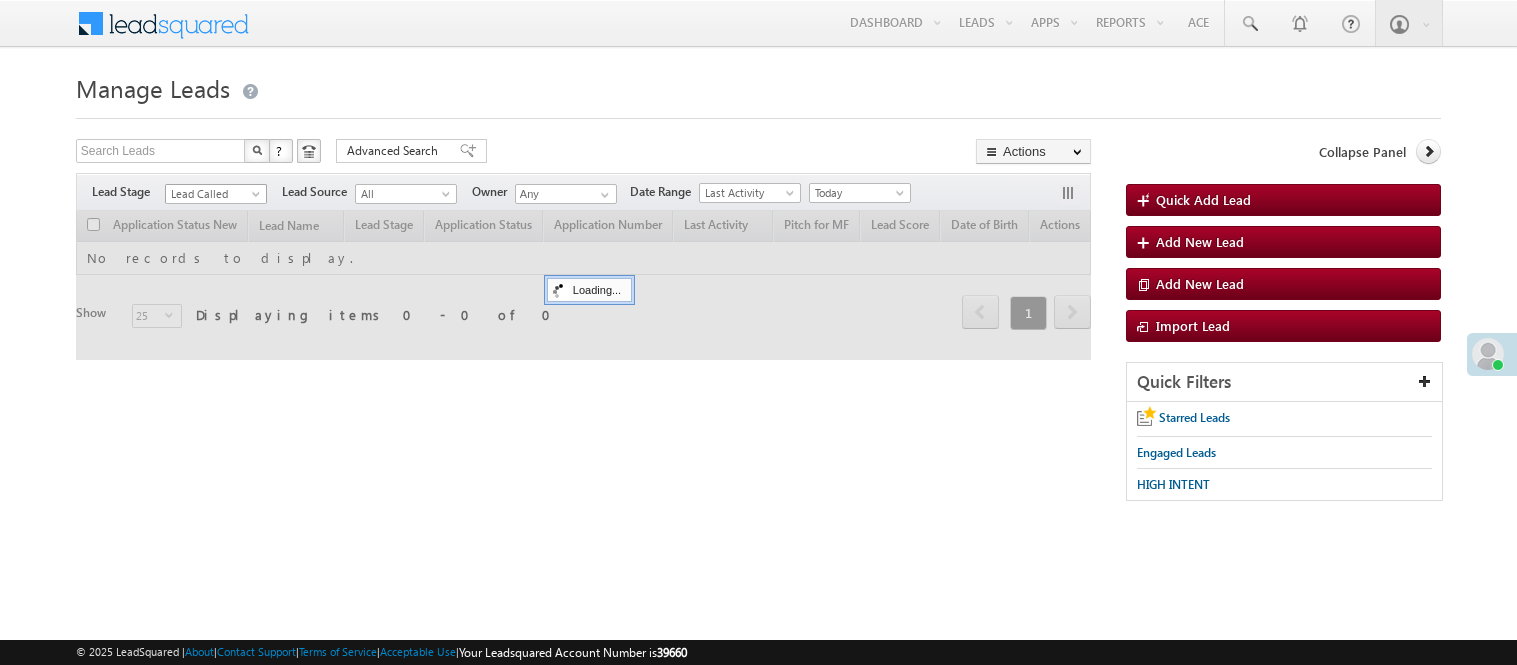 click on "Lead Called" at bounding box center (213, 194) 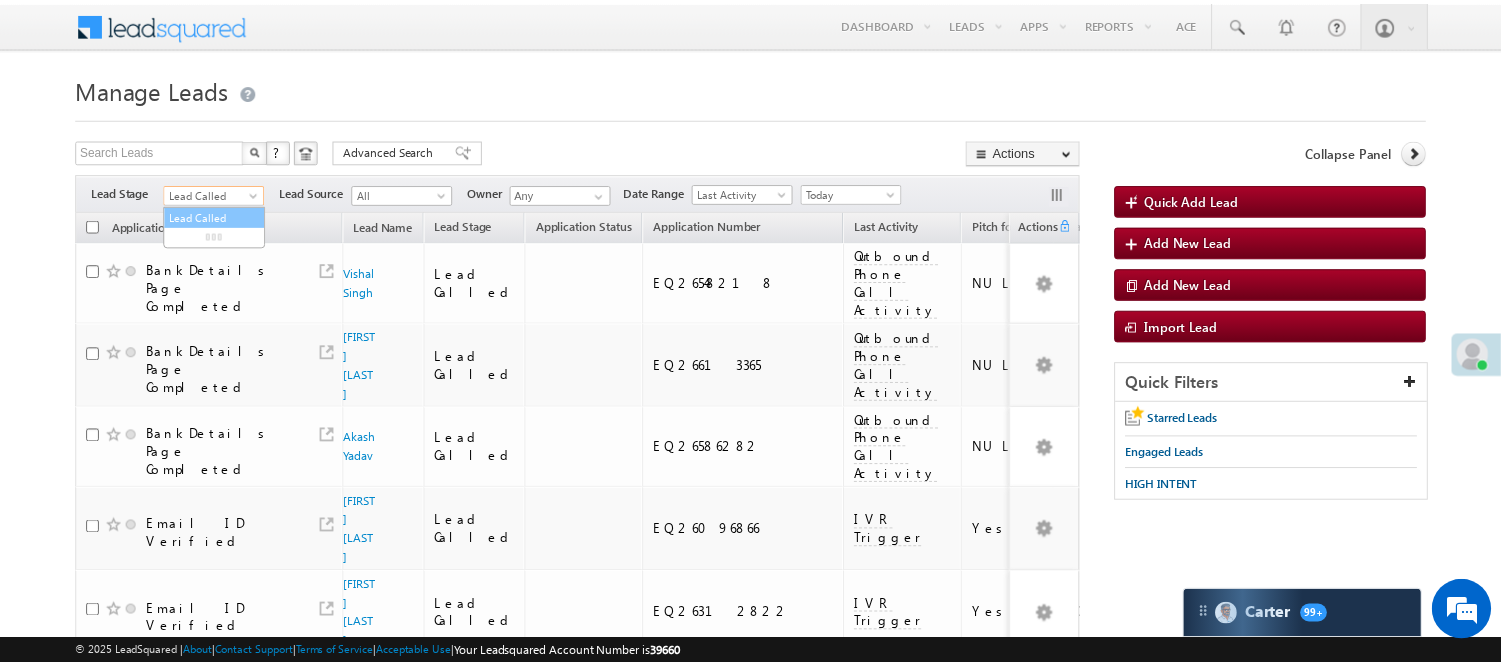 scroll, scrollTop: 0, scrollLeft: 0, axis: both 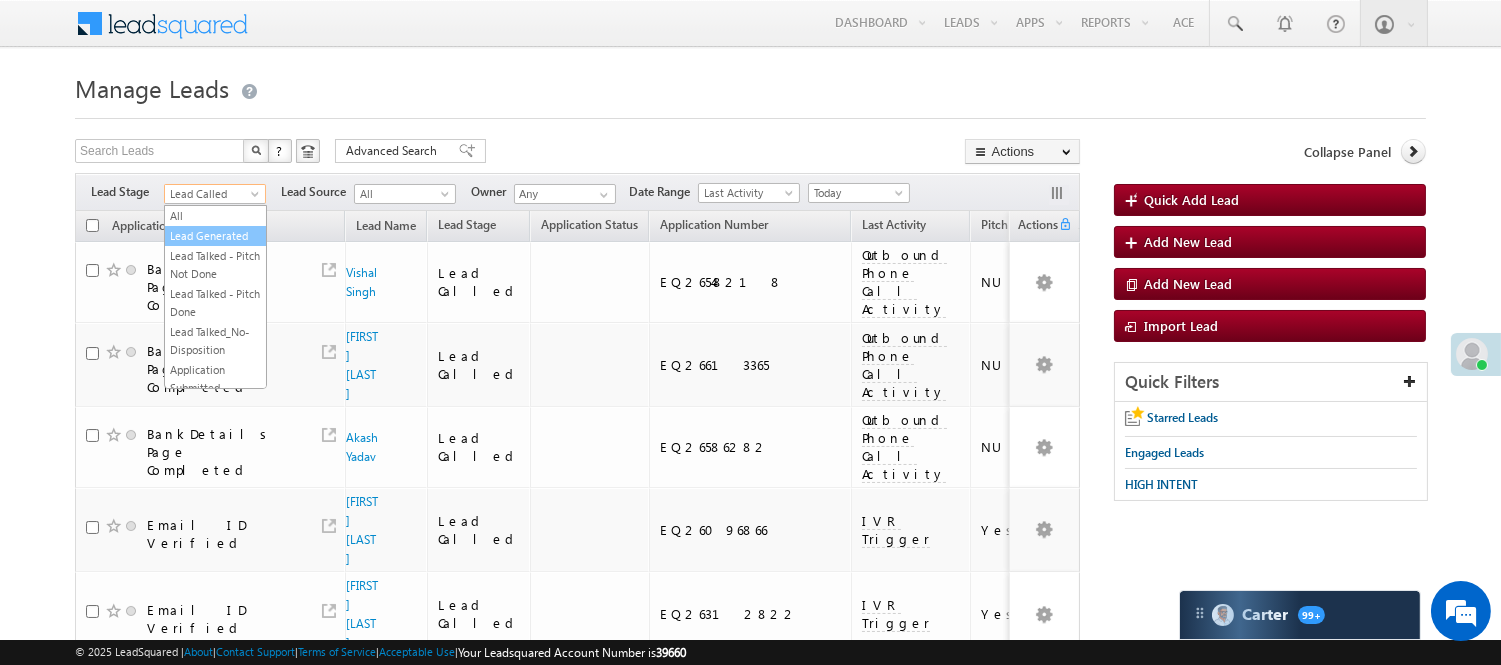 click on "Lead Generated" at bounding box center (215, 236) 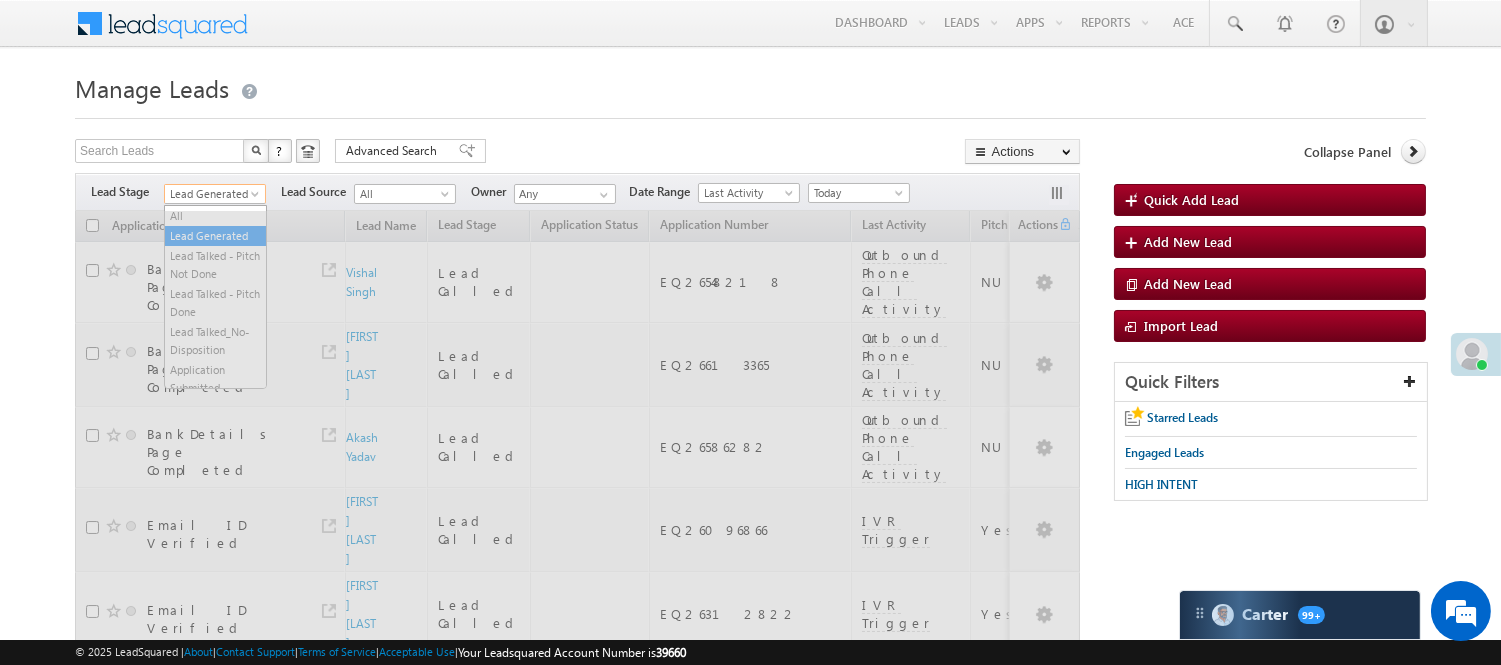 click on "Lead Generated" at bounding box center (212, 194) 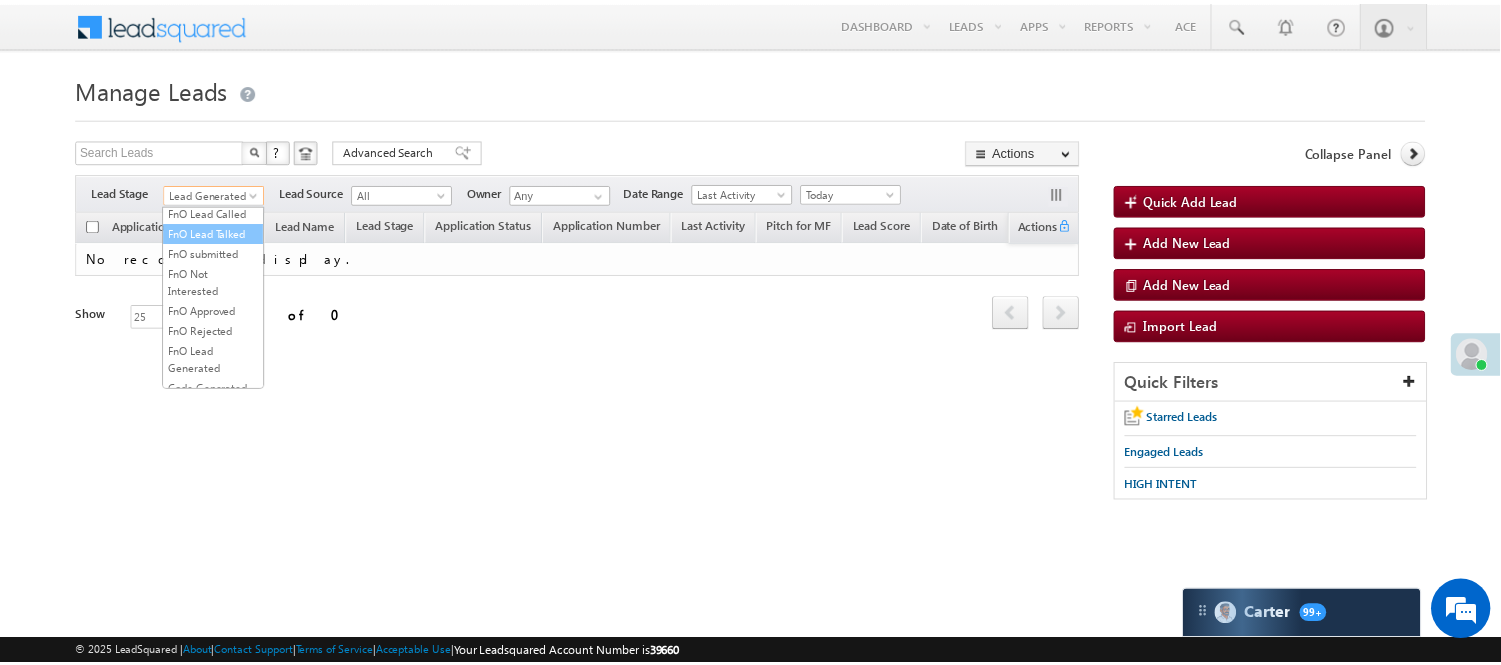 scroll, scrollTop: 496, scrollLeft: 0, axis: vertical 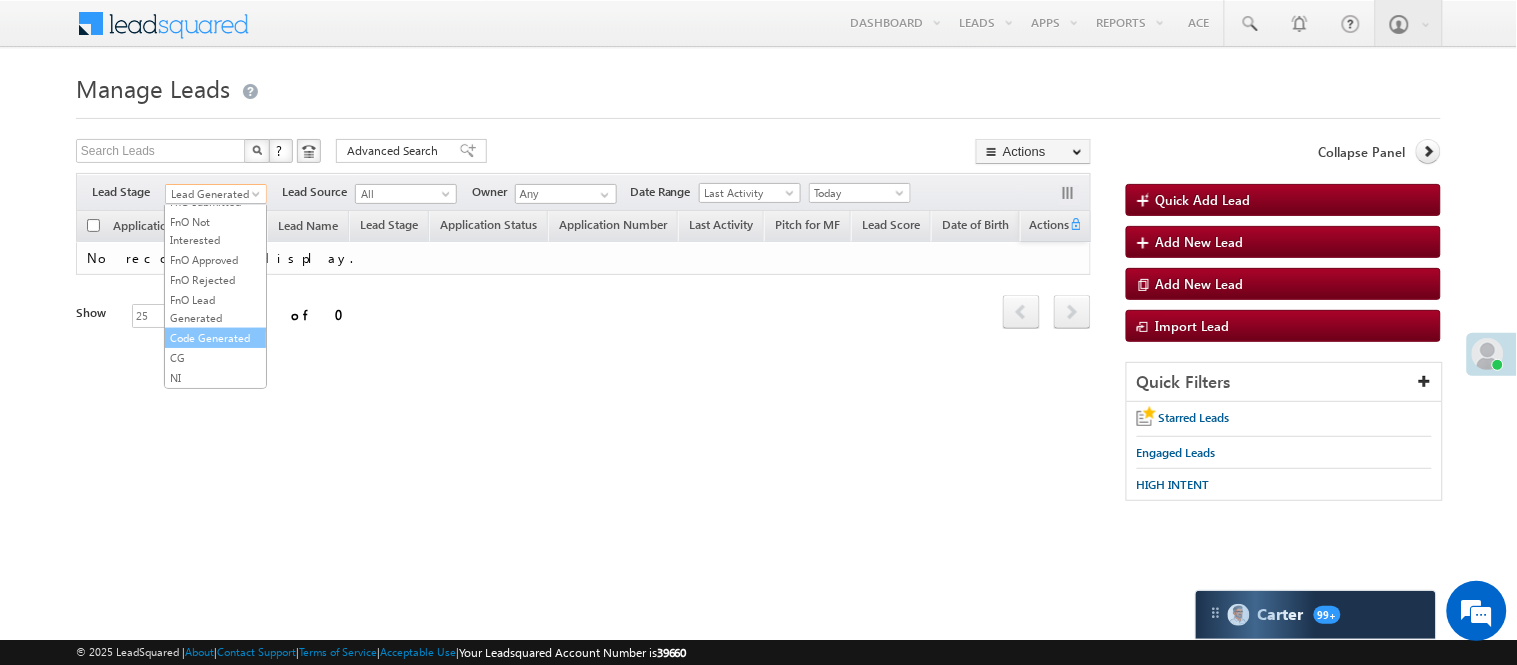 click on "Code Generated" at bounding box center [215, 338] 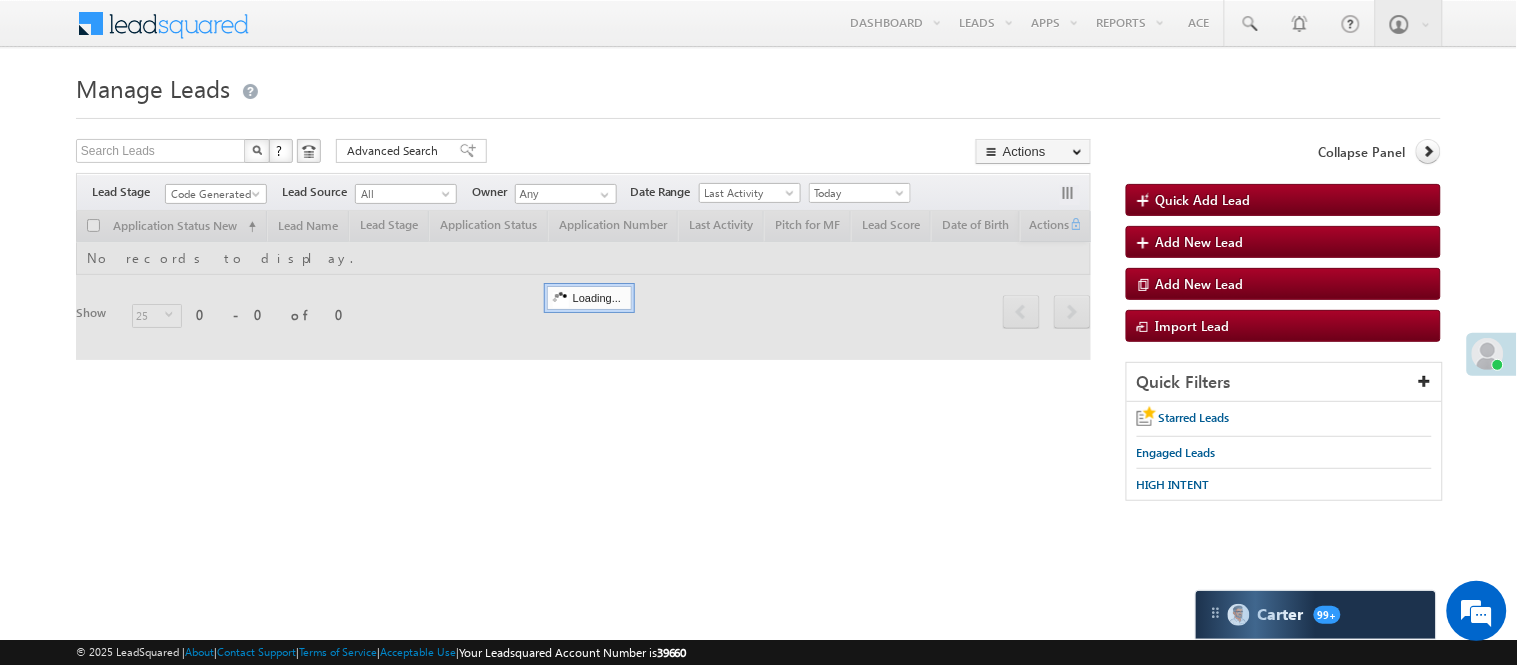 click on "Manage Leads" at bounding box center [758, 86] 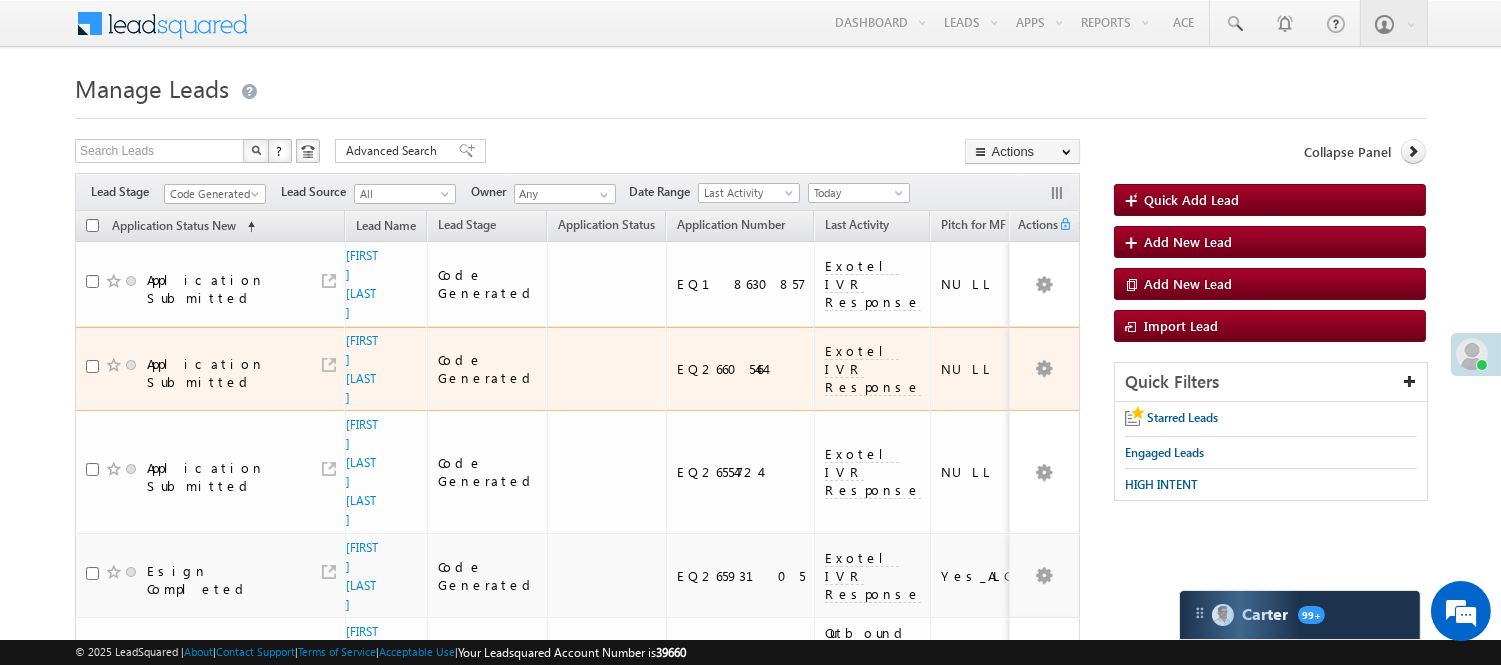 scroll, scrollTop: 0, scrollLeft: 0, axis: both 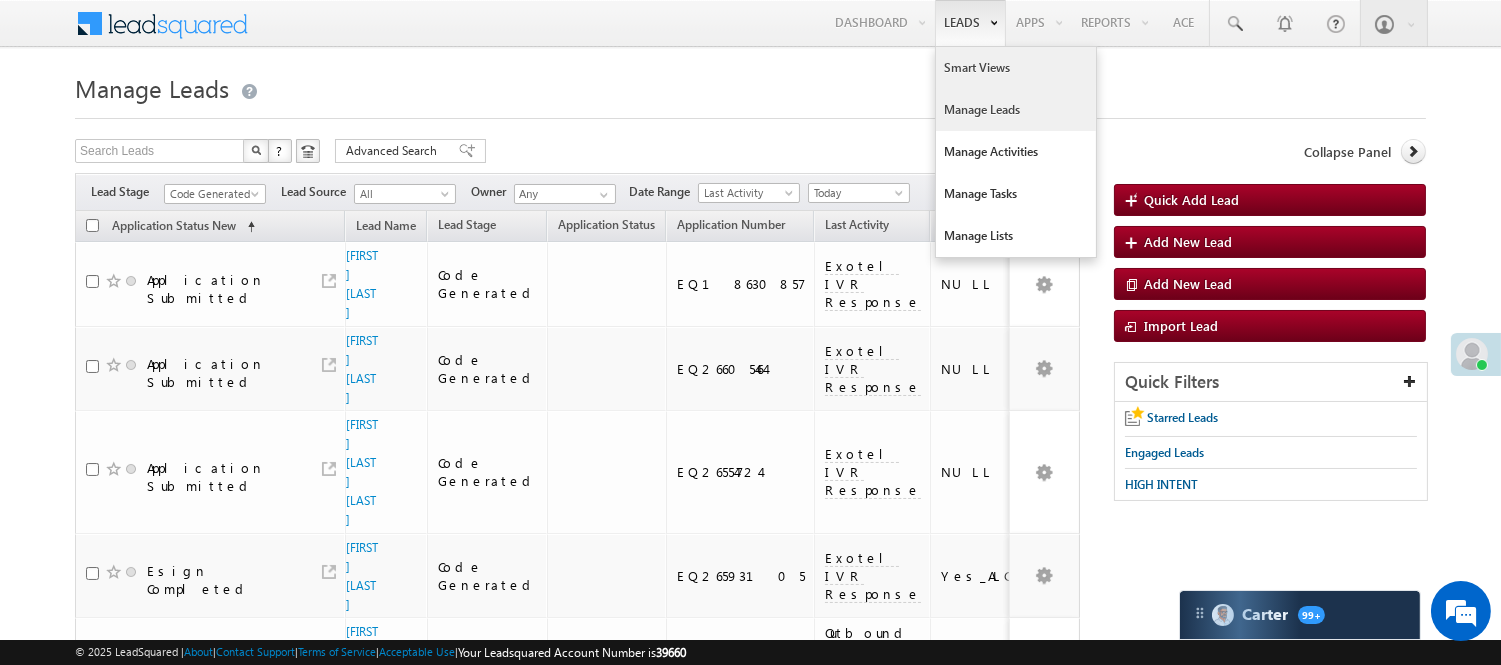 click on "Smart Views" at bounding box center (1016, 68) 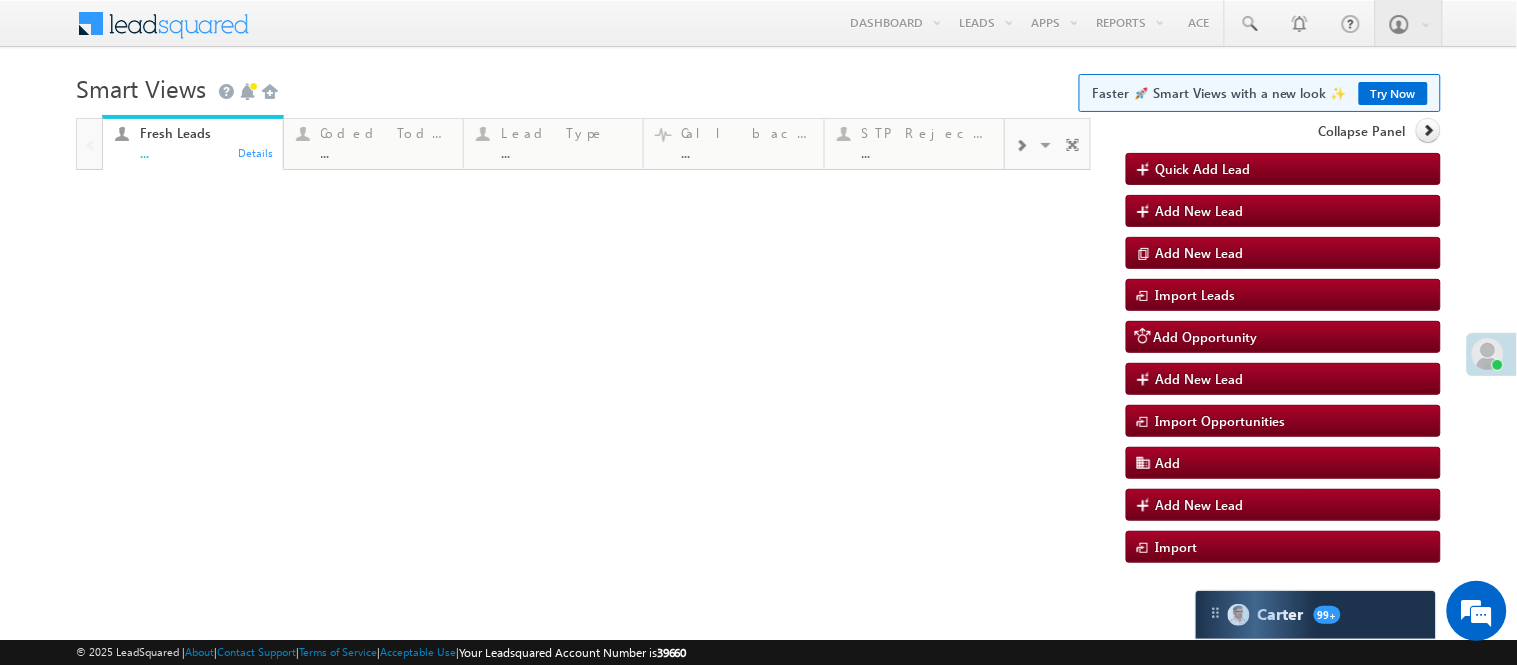 scroll, scrollTop: 0, scrollLeft: 0, axis: both 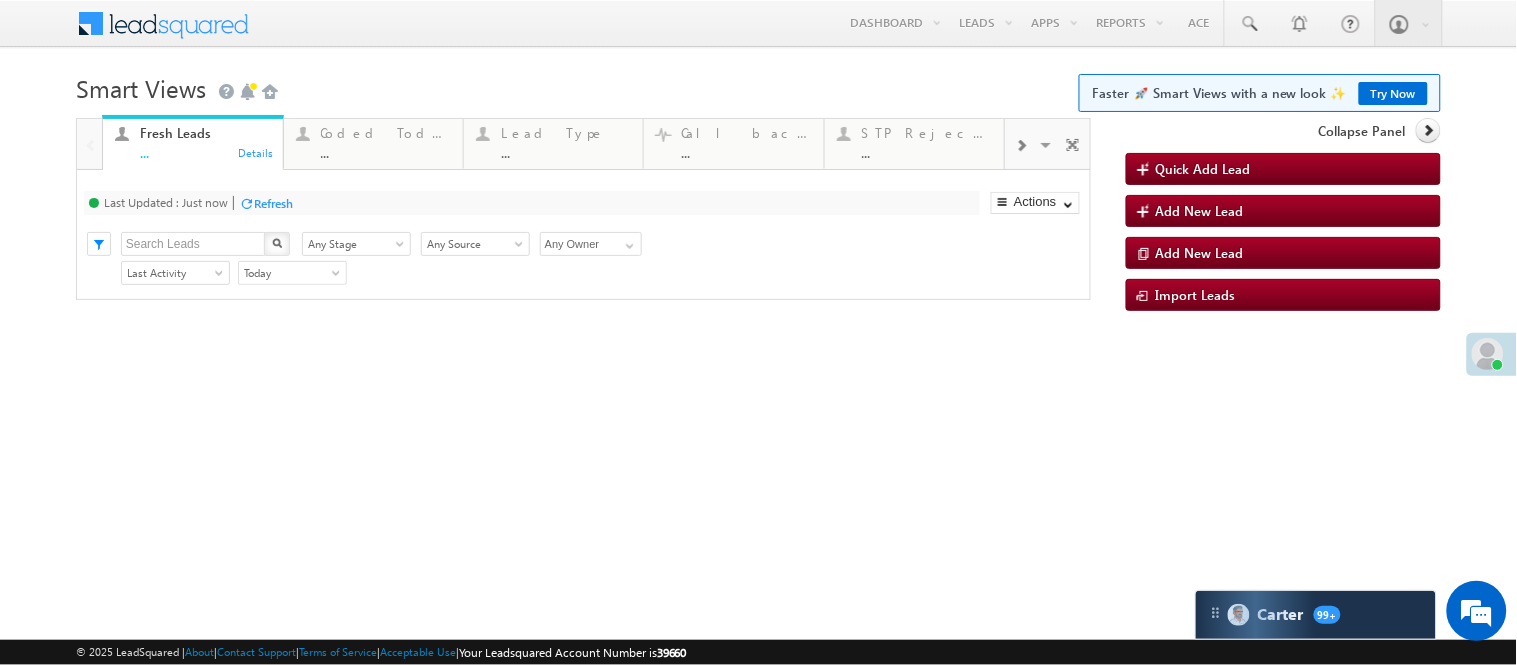 click on "..." at bounding box center [386, 152] 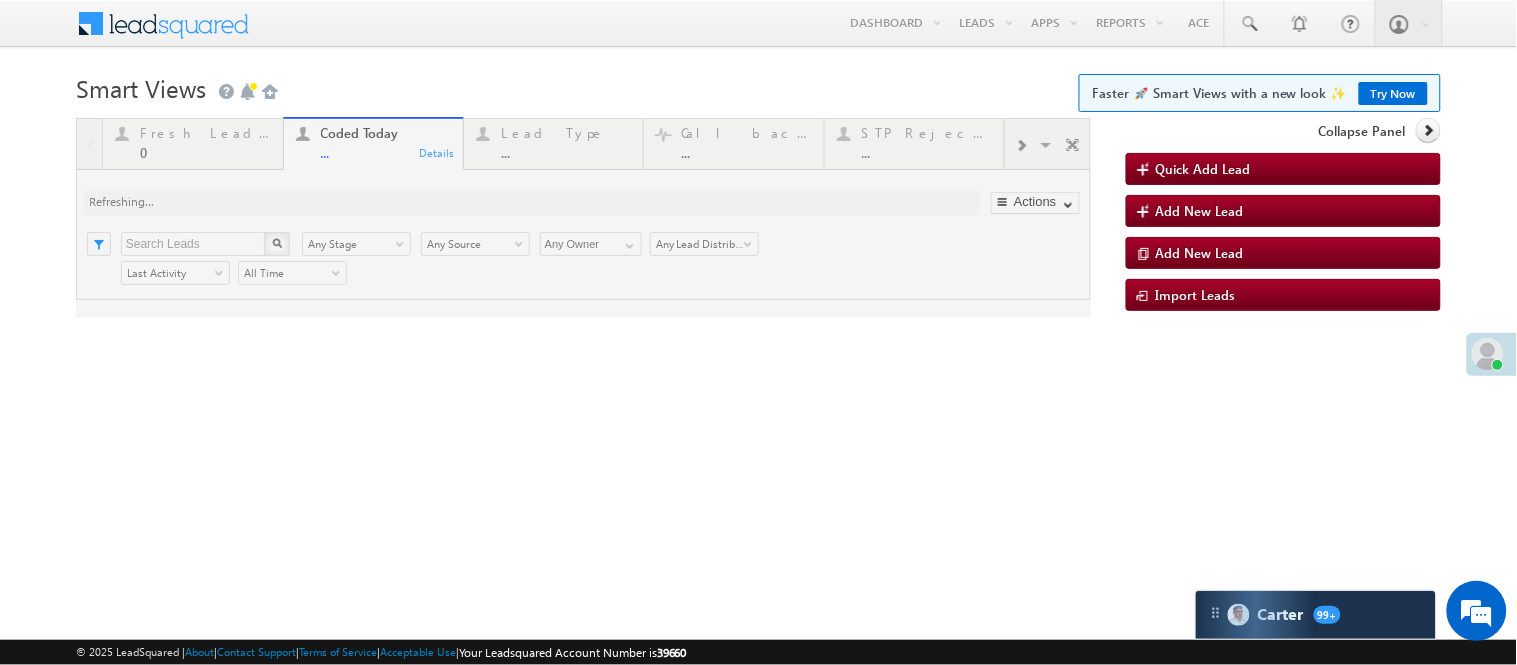 scroll, scrollTop: 0, scrollLeft: 0, axis: both 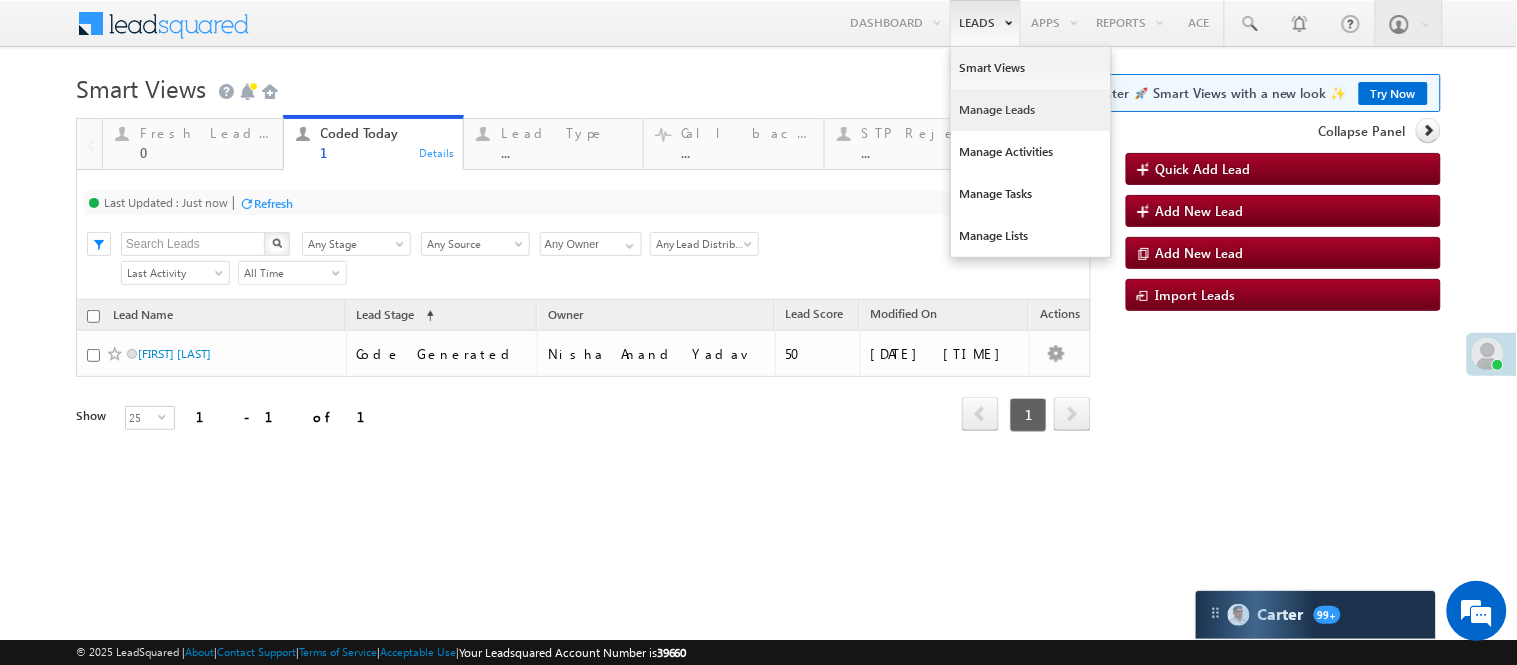 click on "Manage Leads" at bounding box center [1031, 110] 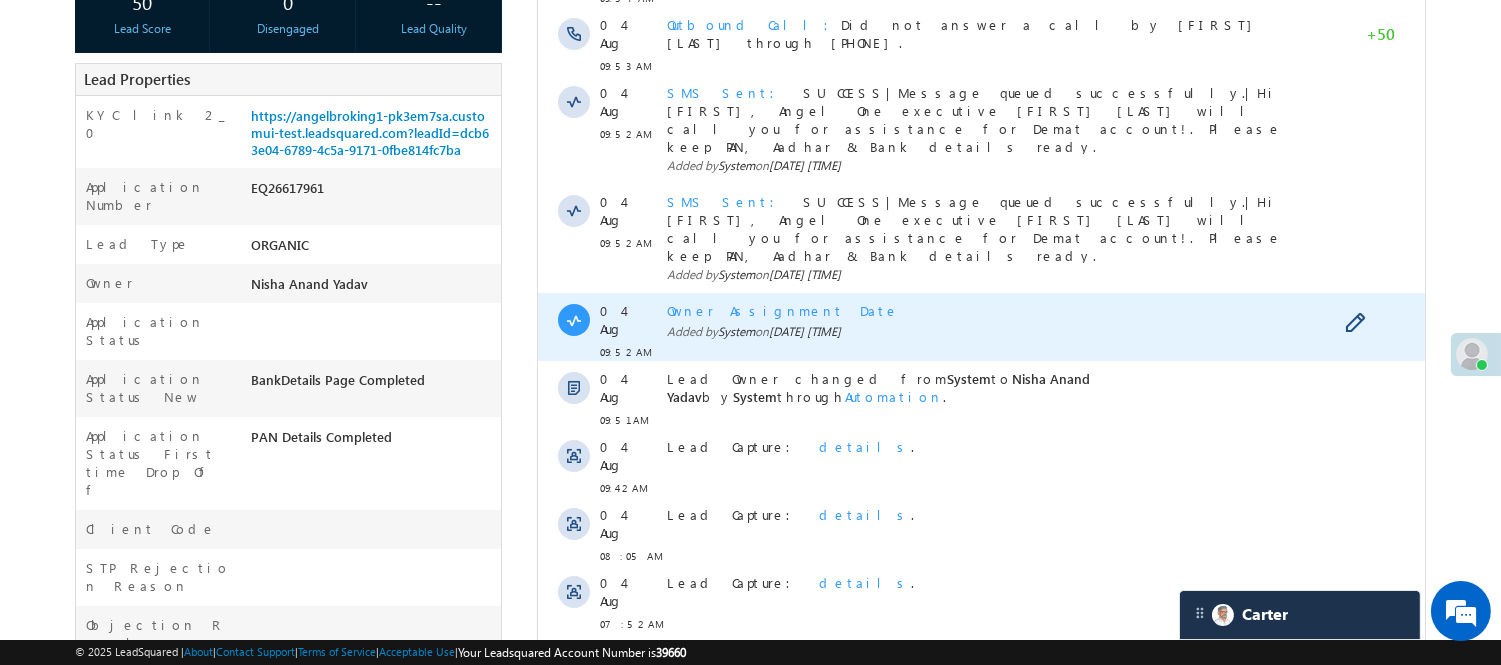 scroll, scrollTop: 0, scrollLeft: 0, axis: both 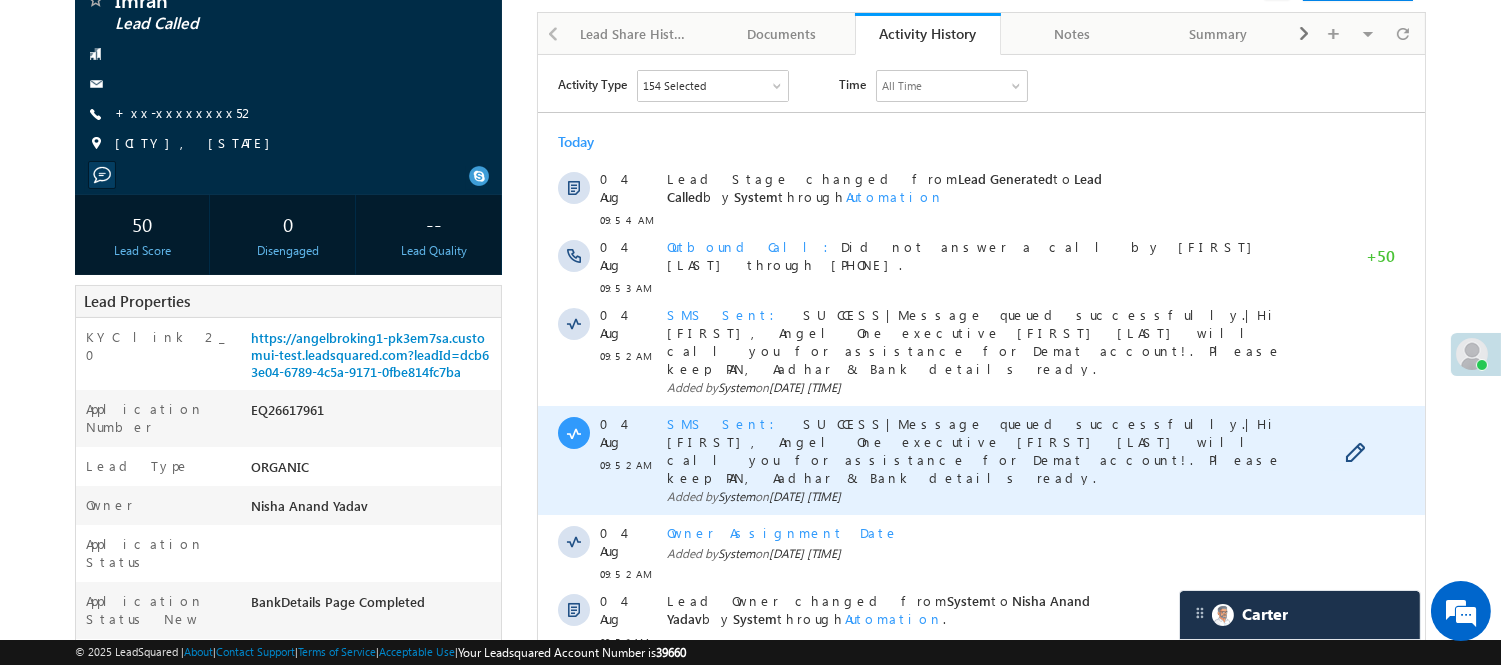 click on "SMS Sent" at bounding box center (726, 422) 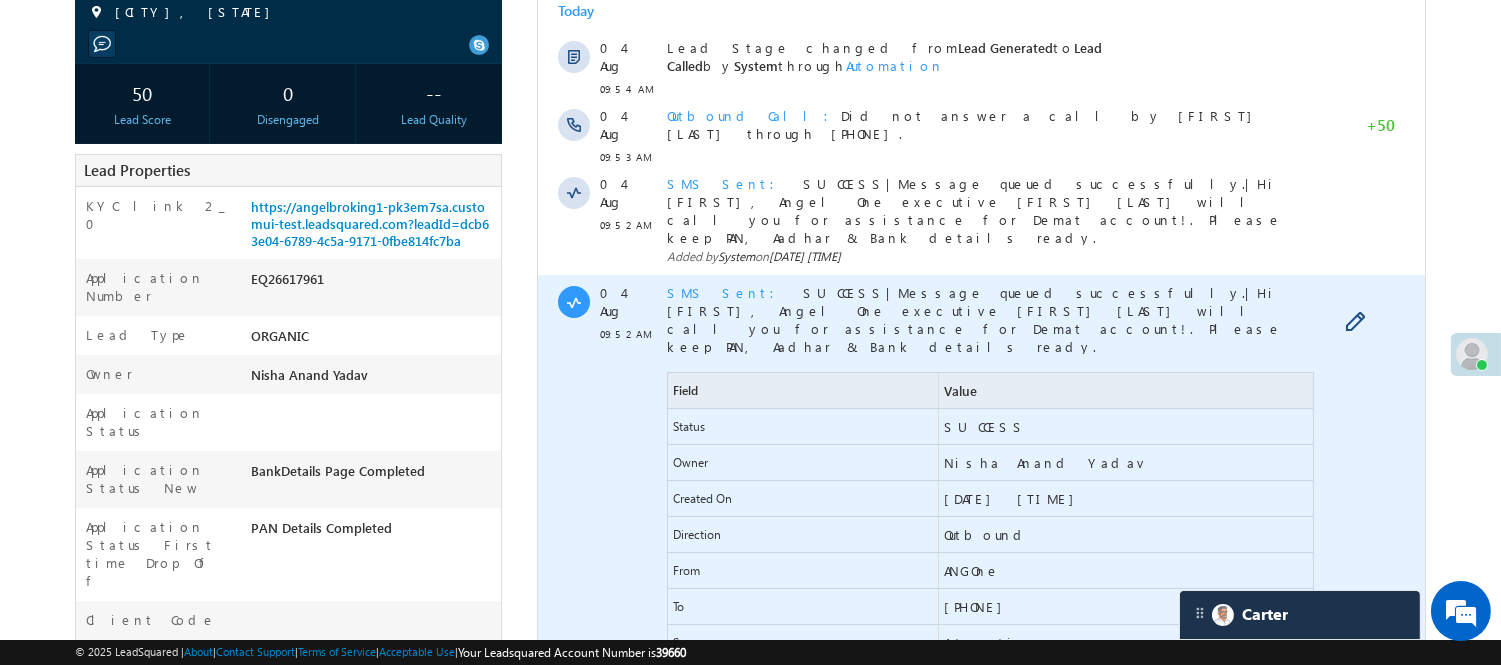 scroll, scrollTop: 444, scrollLeft: 0, axis: vertical 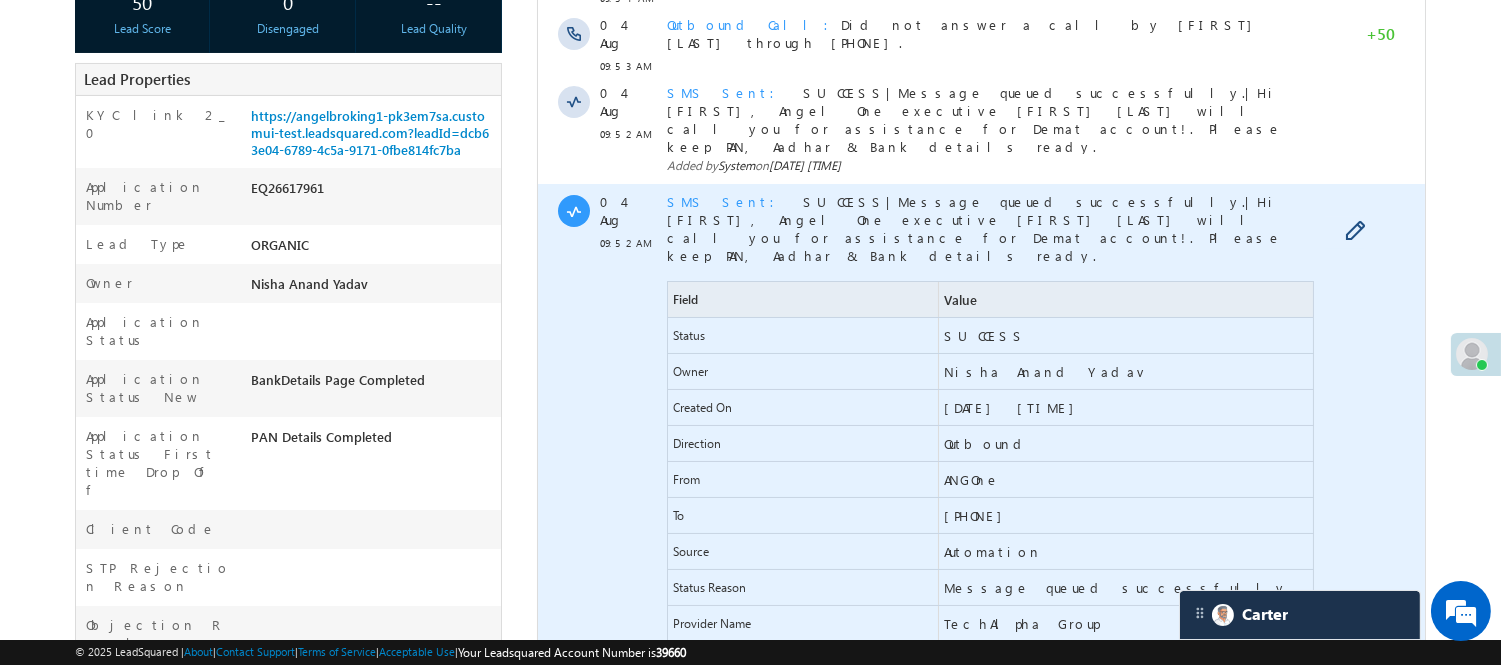 drag, startPoint x: 1042, startPoint y: 464, endPoint x: 902, endPoint y: 472, distance: 140.22838 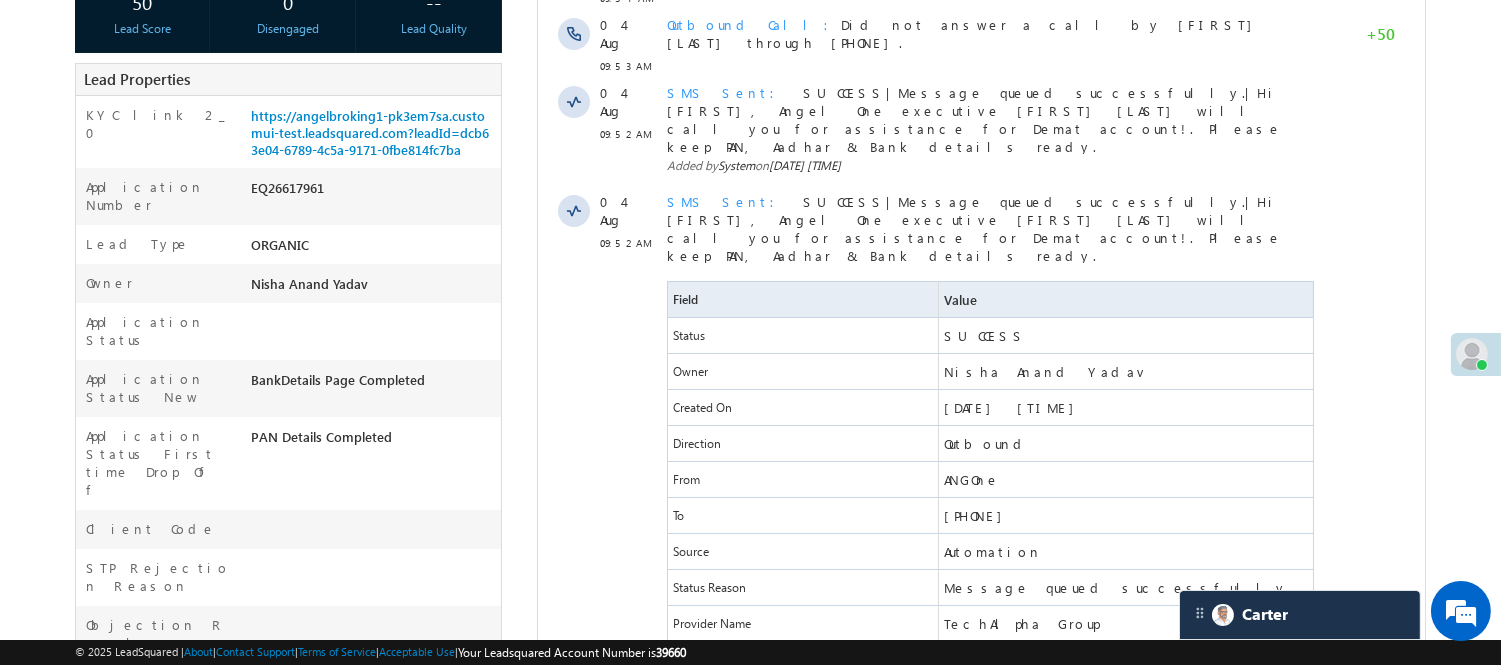 scroll, scrollTop: 0, scrollLeft: 0, axis: both 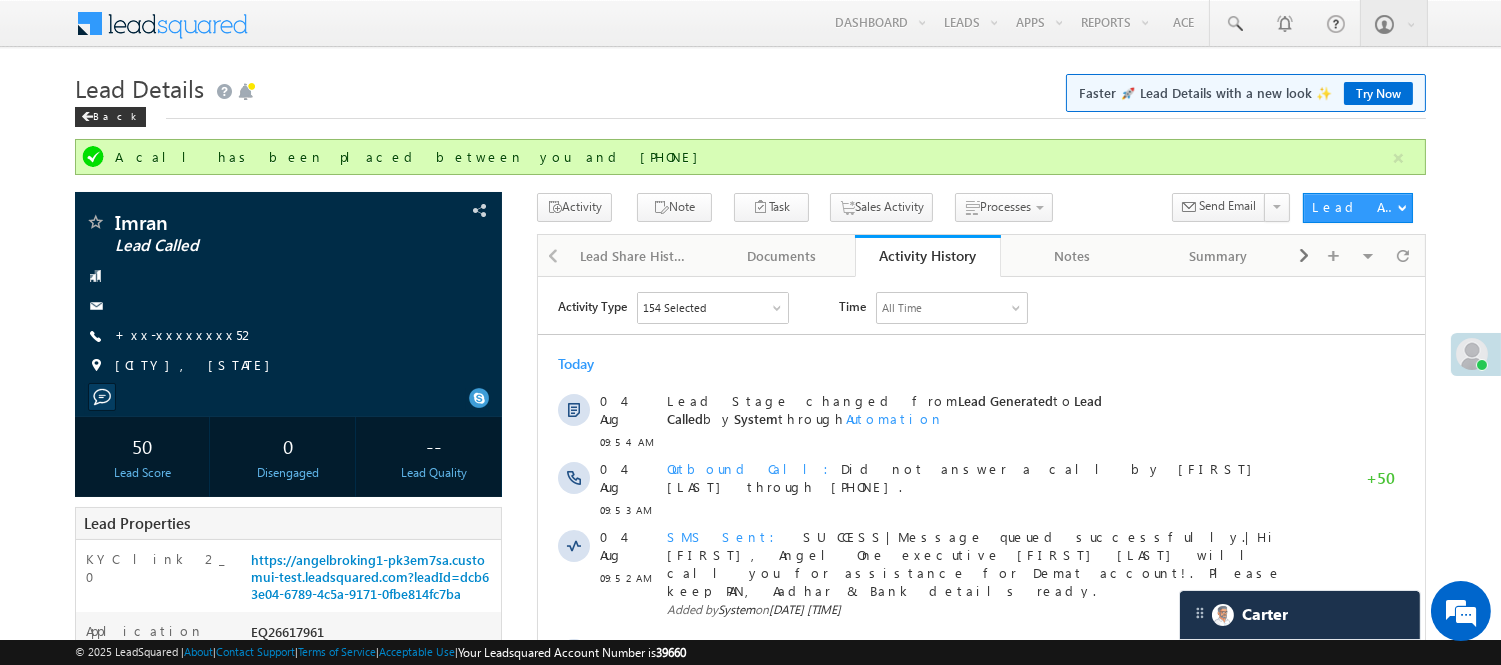 click on "Menu
Nisha Anand Yadav
Nisha .Yada v@ang elbro king. com" at bounding box center (750, 930) 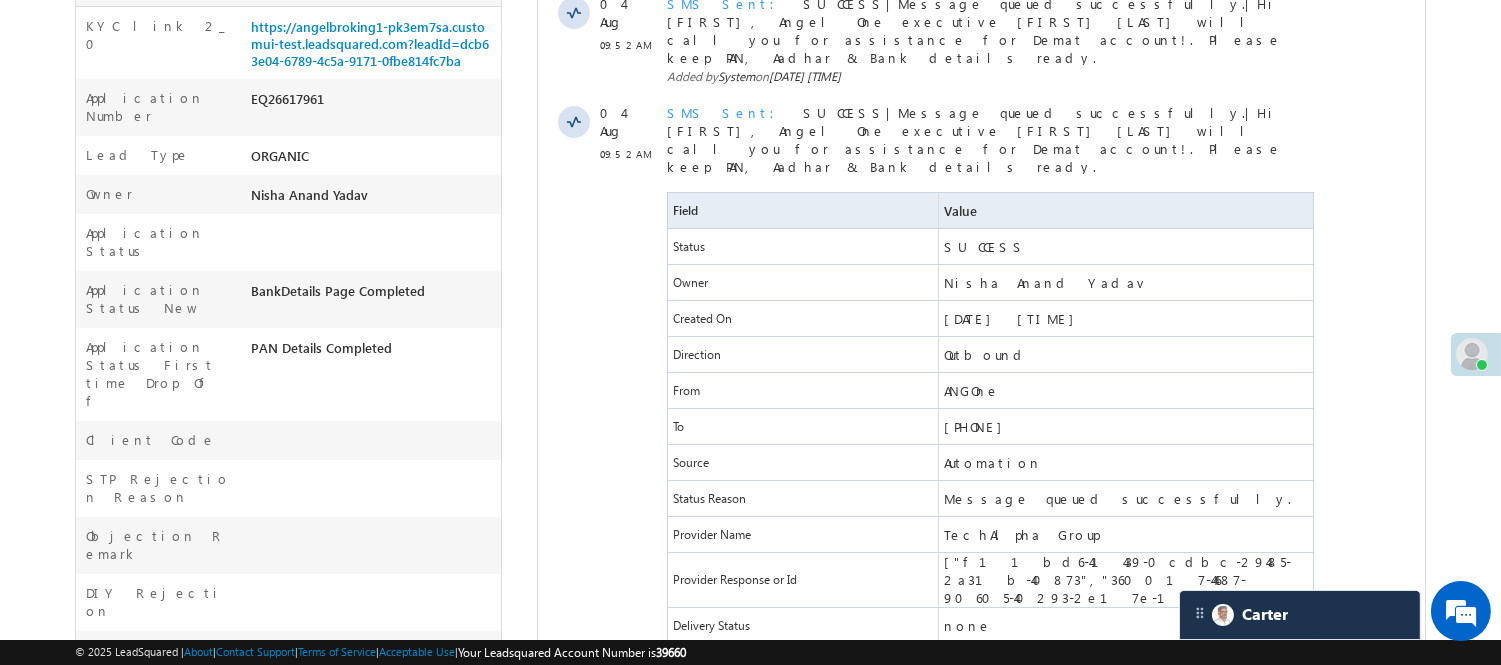 scroll, scrollTop: 555, scrollLeft: 0, axis: vertical 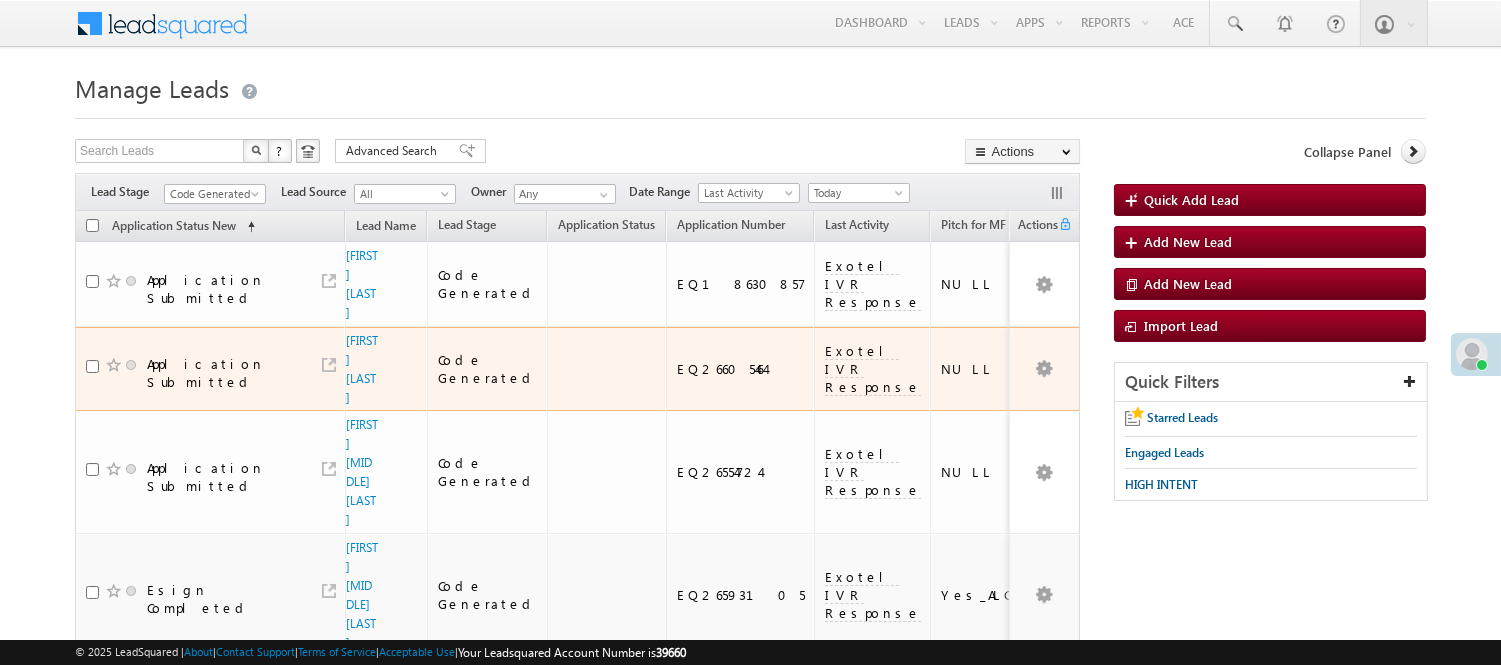 click on "Code Generated" at bounding box center [212, 194] 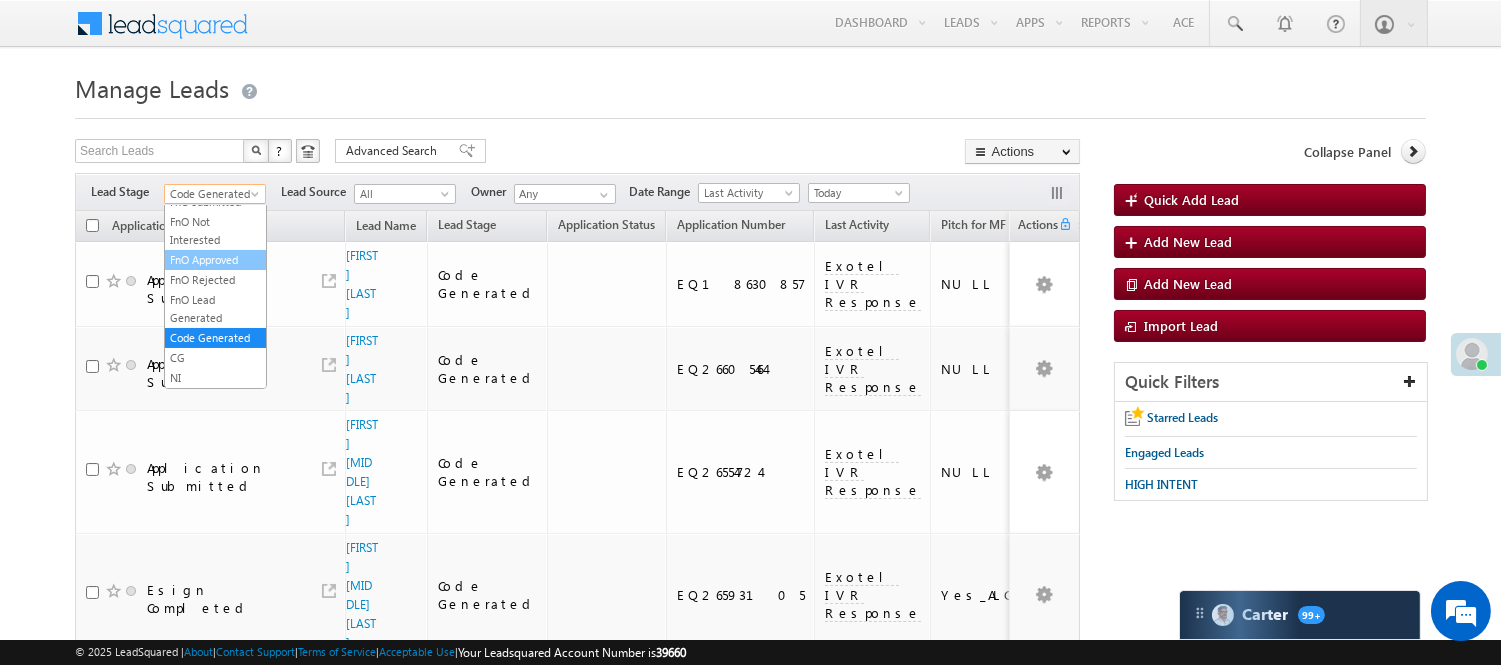 scroll, scrollTop: 214, scrollLeft: 0, axis: vertical 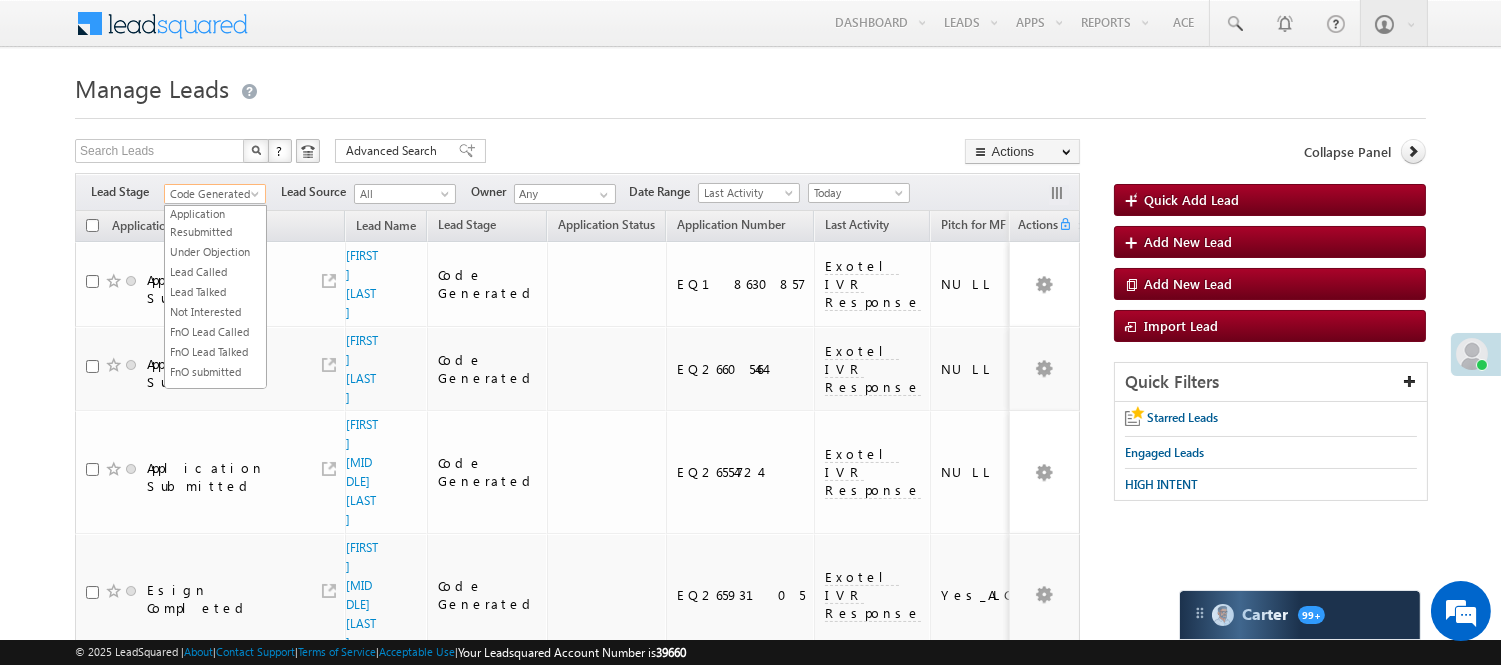 click on "Application Submitted" at bounding box center (215, 165) 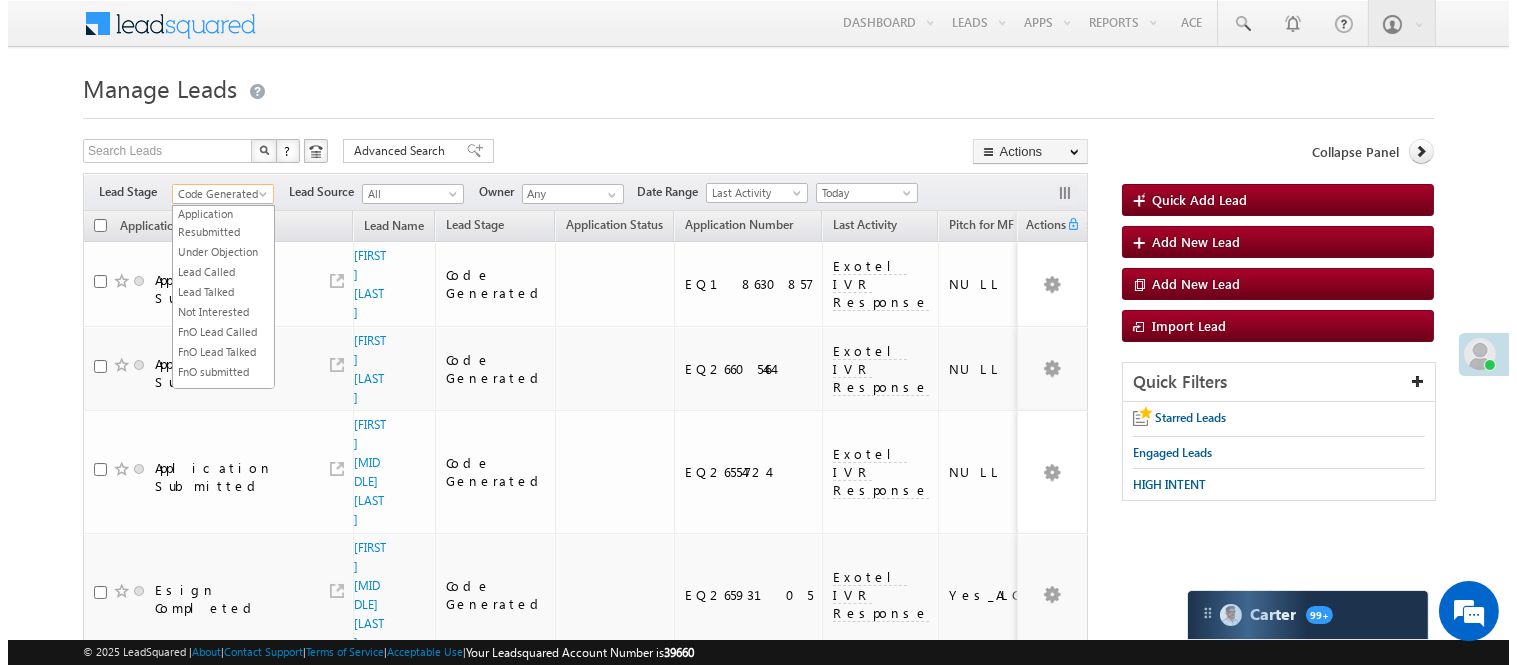 scroll, scrollTop: 0, scrollLeft: 0, axis: both 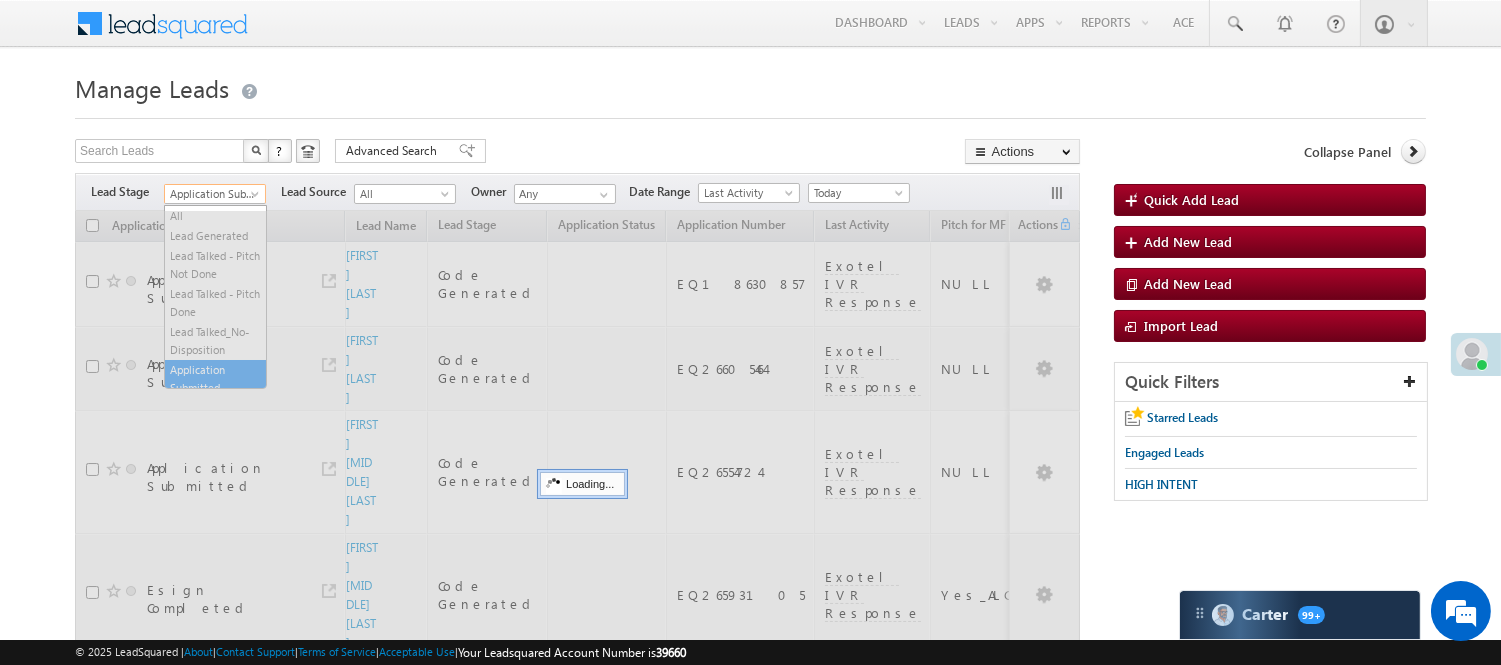 click on "Application Submitted" at bounding box center [212, 194] 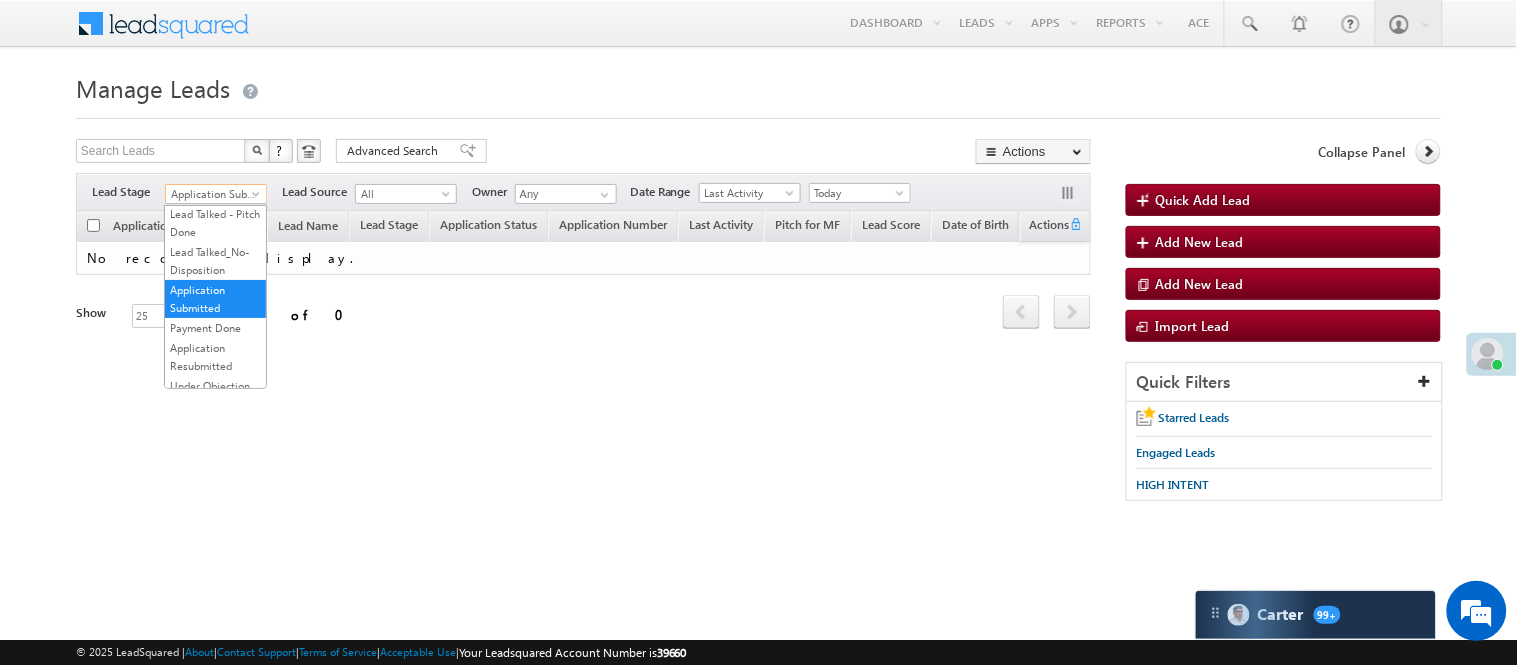 scroll, scrollTop: 0, scrollLeft: 0, axis: both 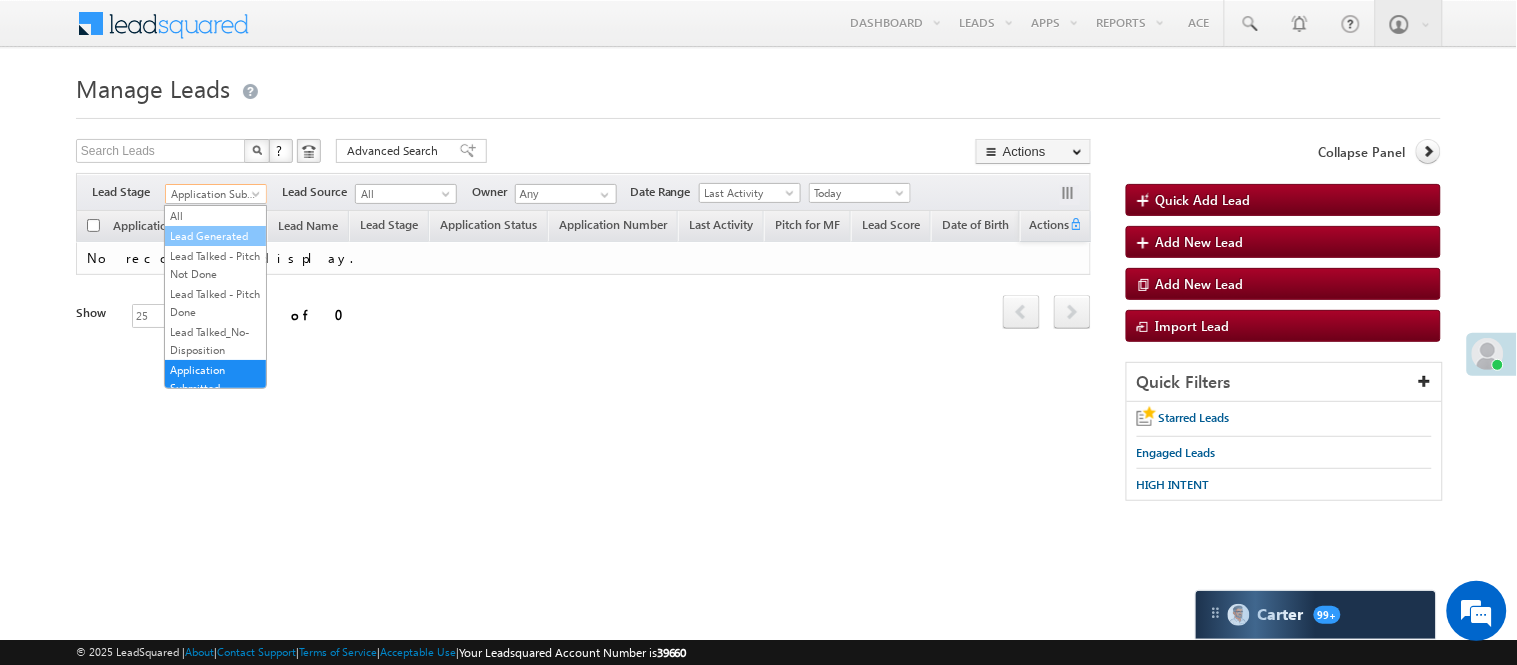 click on "Lead Generated" at bounding box center [215, 236] 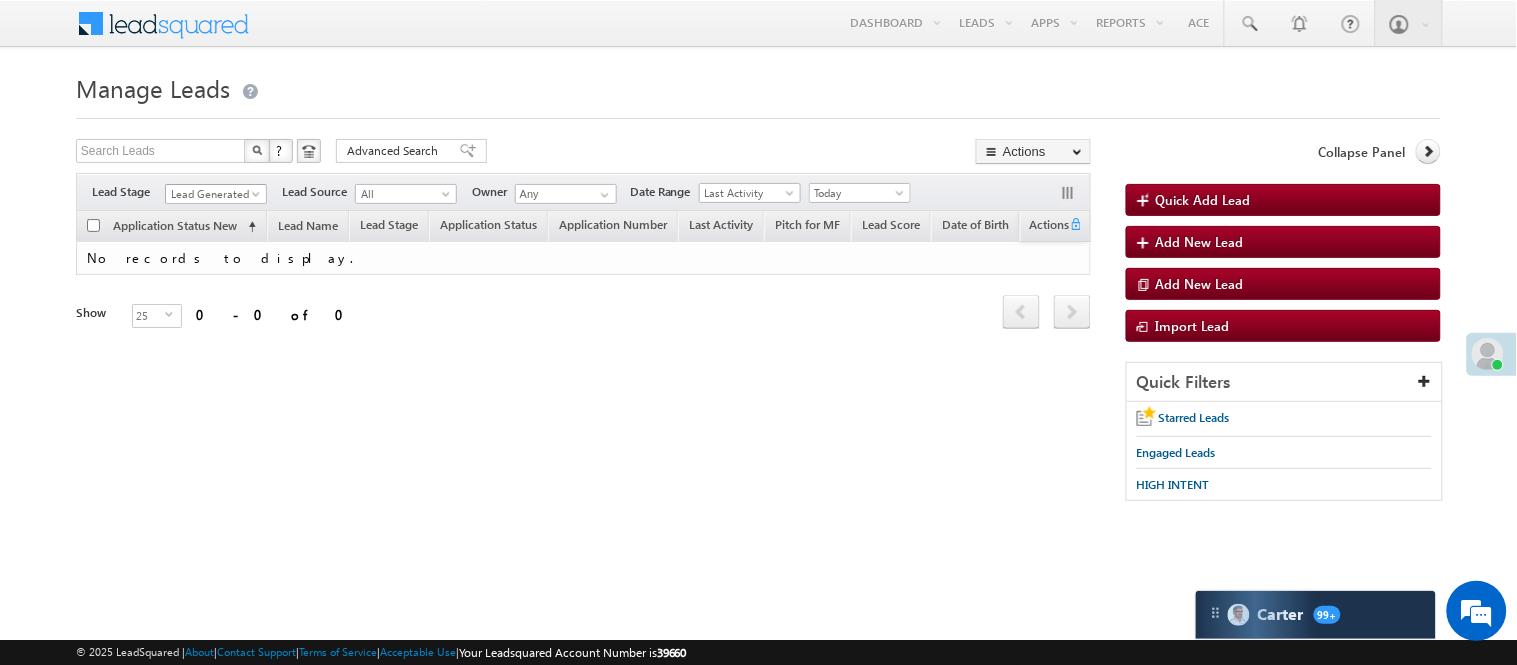 click on "Lead Generated" at bounding box center (213, 194) 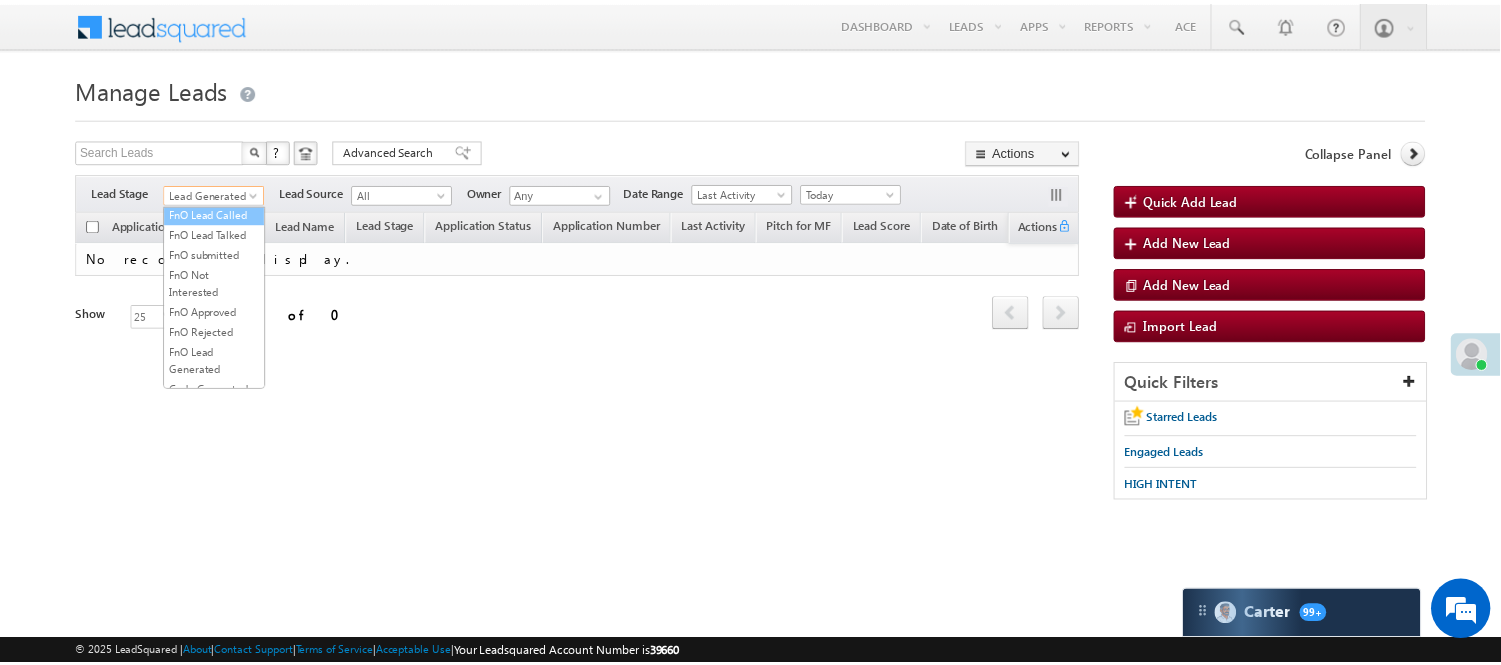 scroll, scrollTop: 0, scrollLeft: 0, axis: both 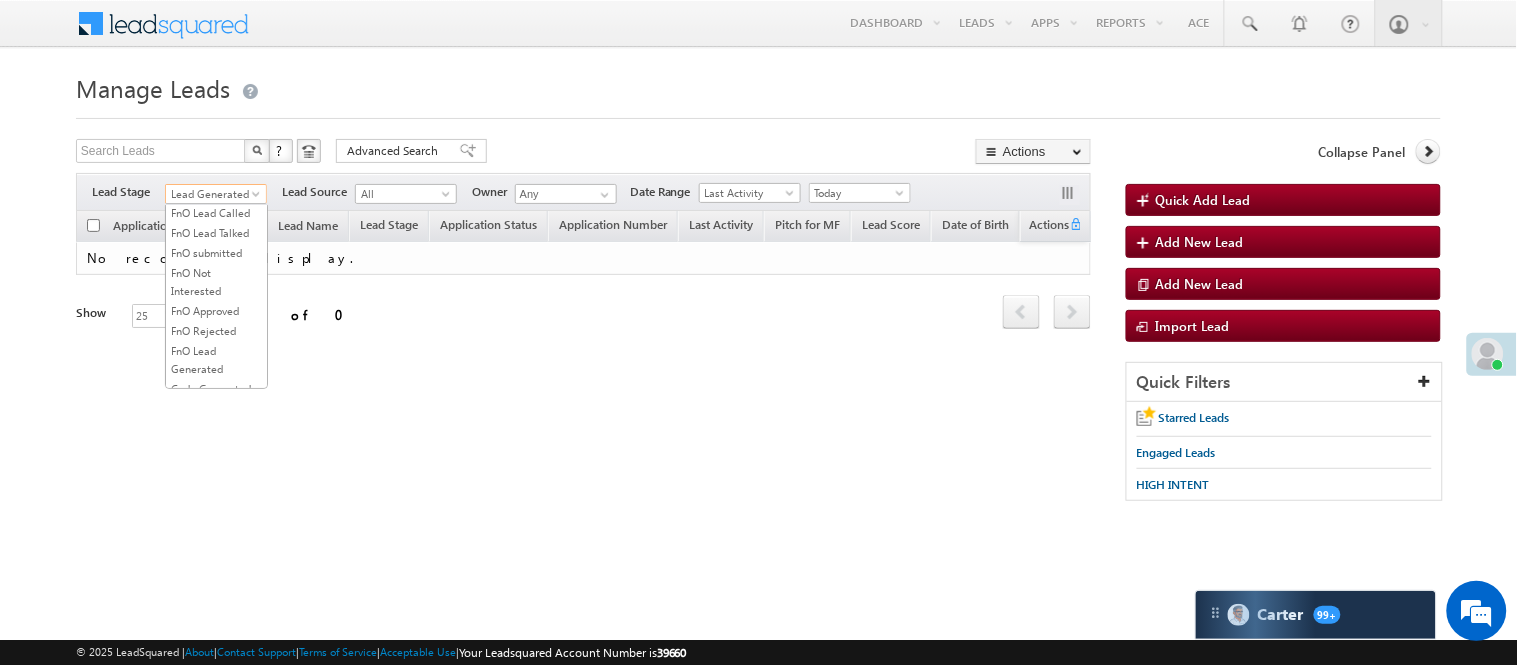 click on "Lead Called" at bounding box center [216, 153] 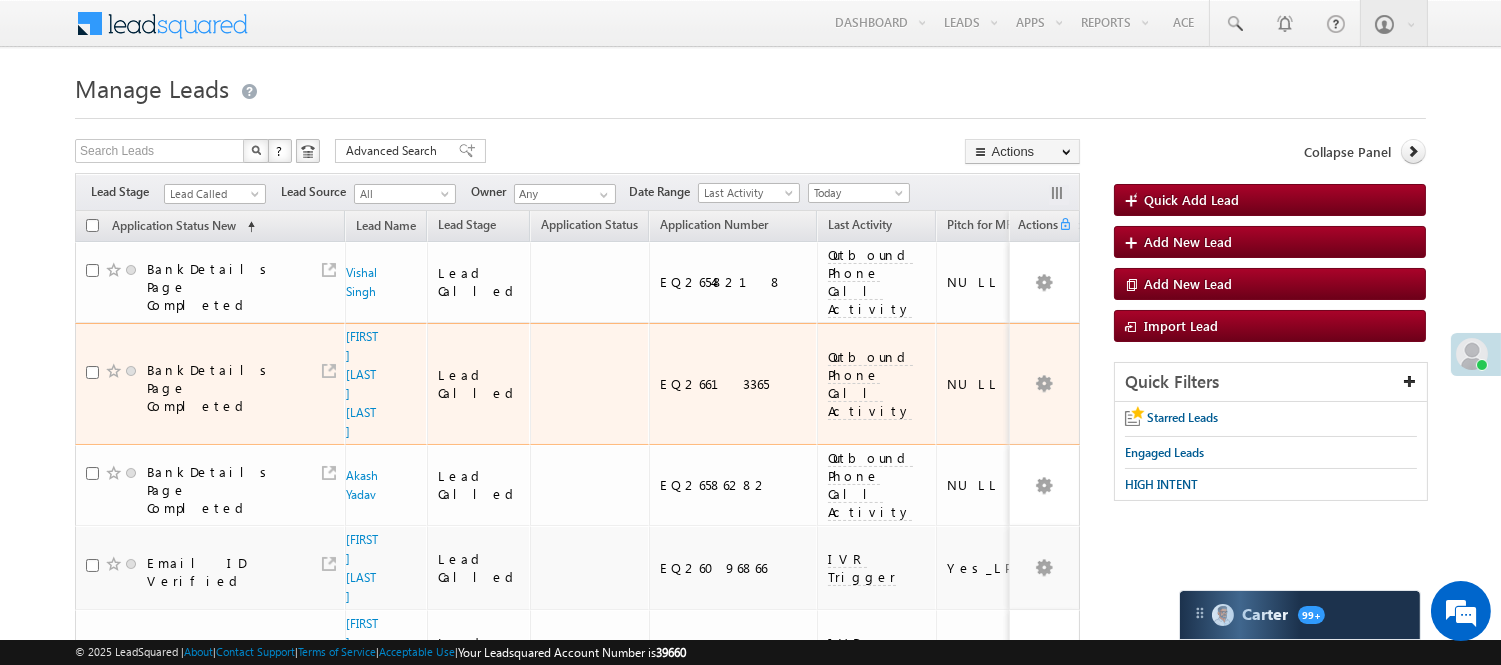 click on "ARUN KUMAR T" at bounding box center (363, 384) 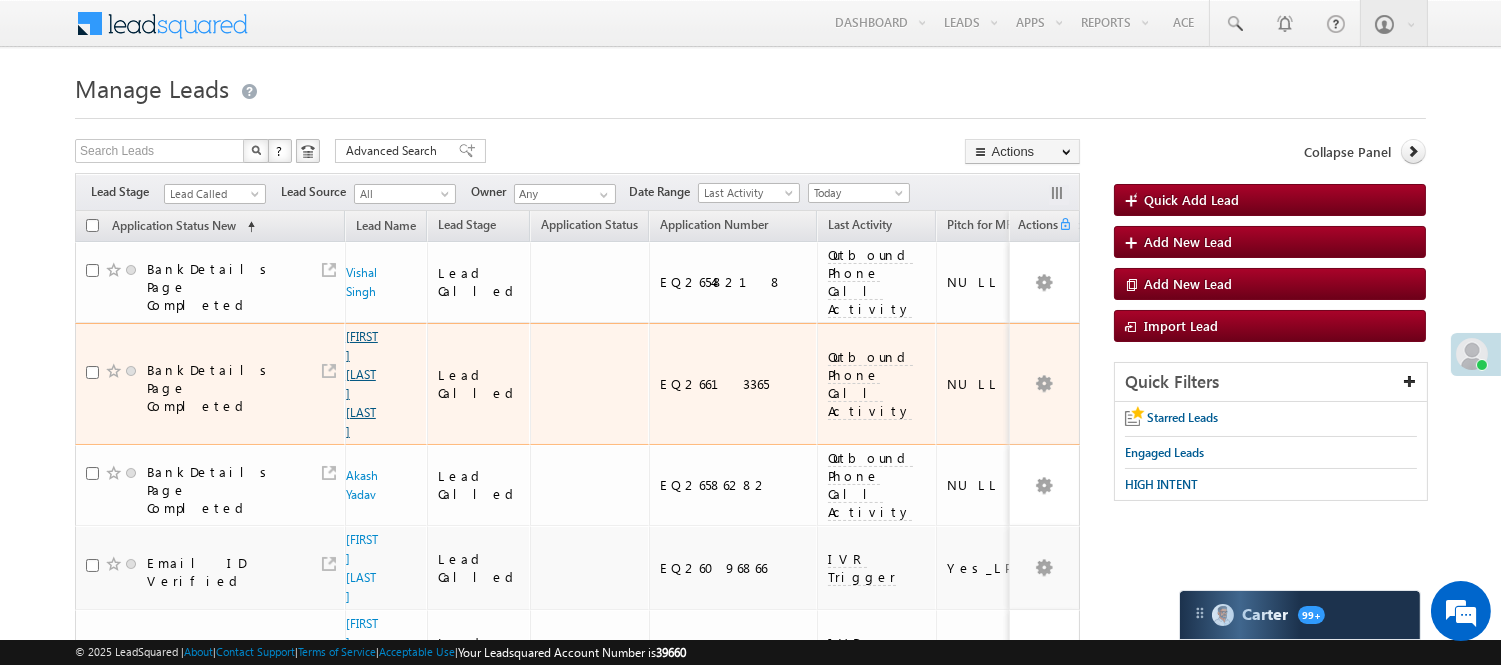 click on "ARUN KUMAR T" at bounding box center [362, 384] 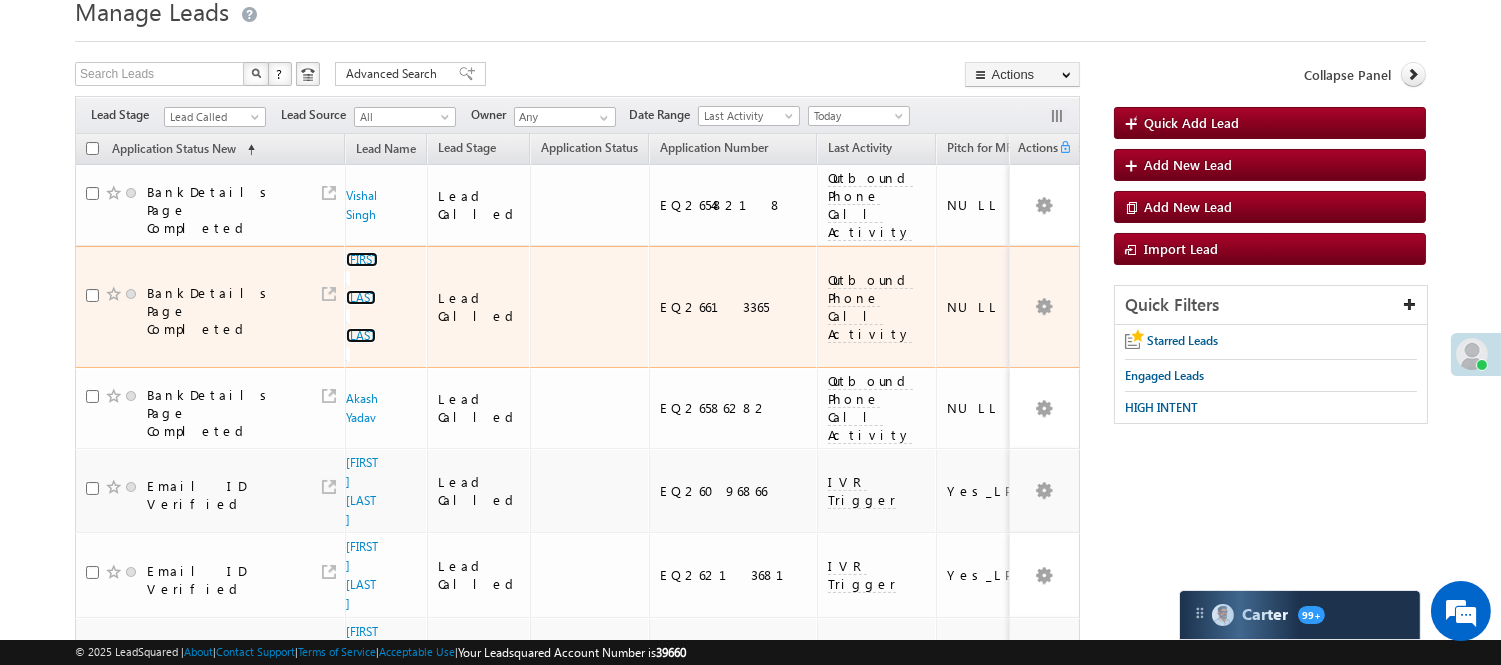 scroll, scrollTop: 666, scrollLeft: 0, axis: vertical 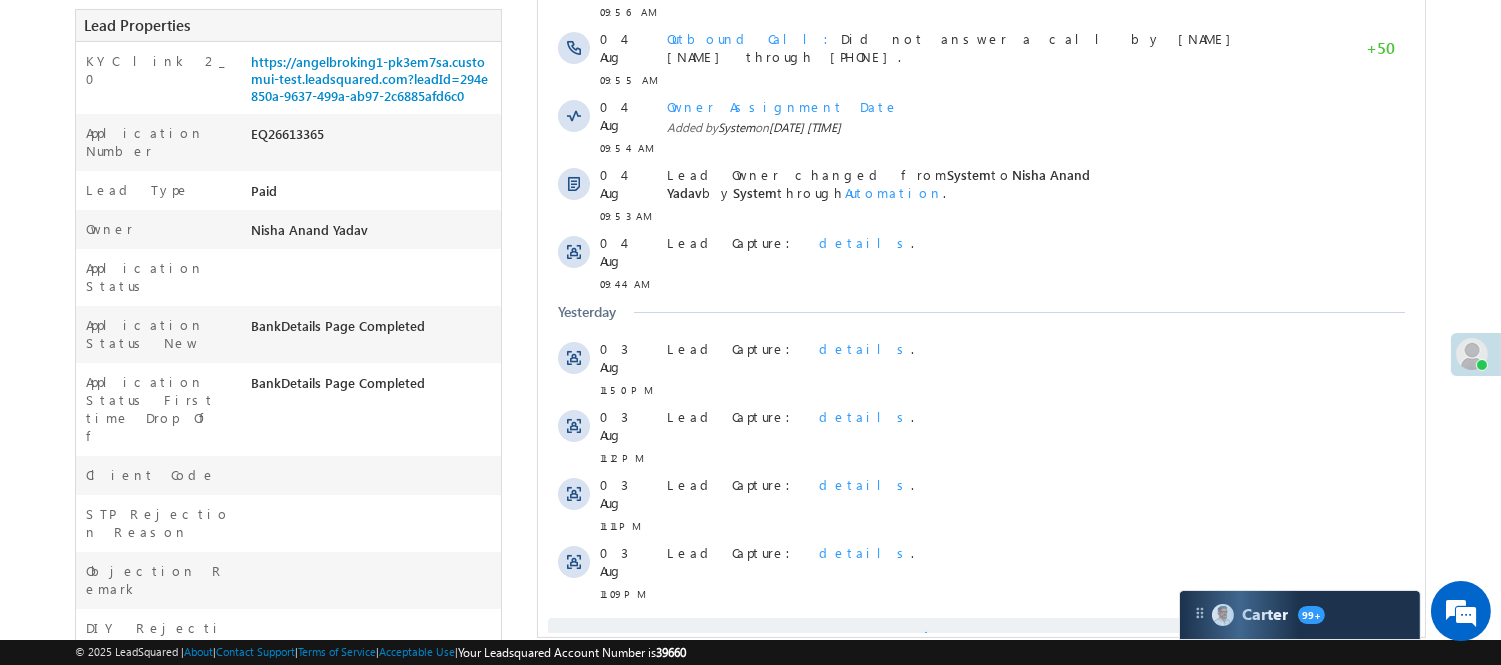 click on "Show More" at bounding box center [980, 638] 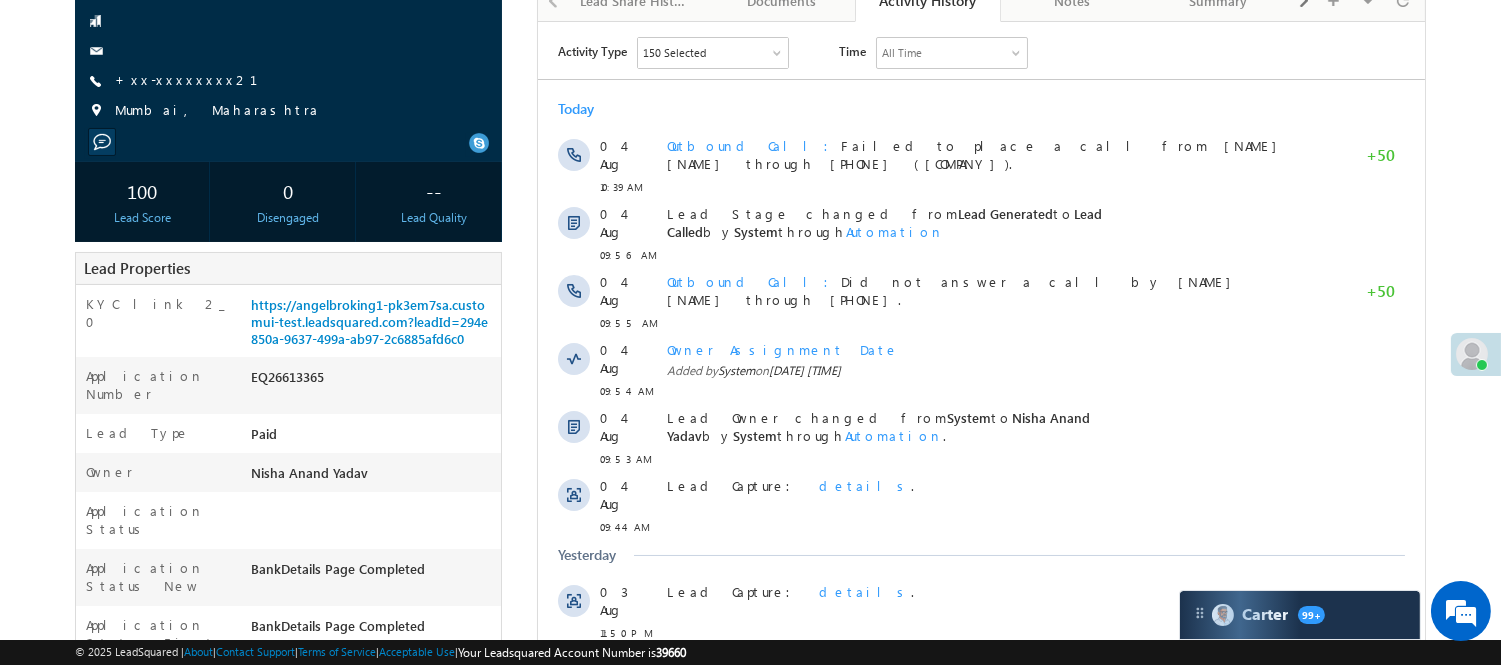 scroll, scrollTop: 0, scrollLeft: 0, axis: both 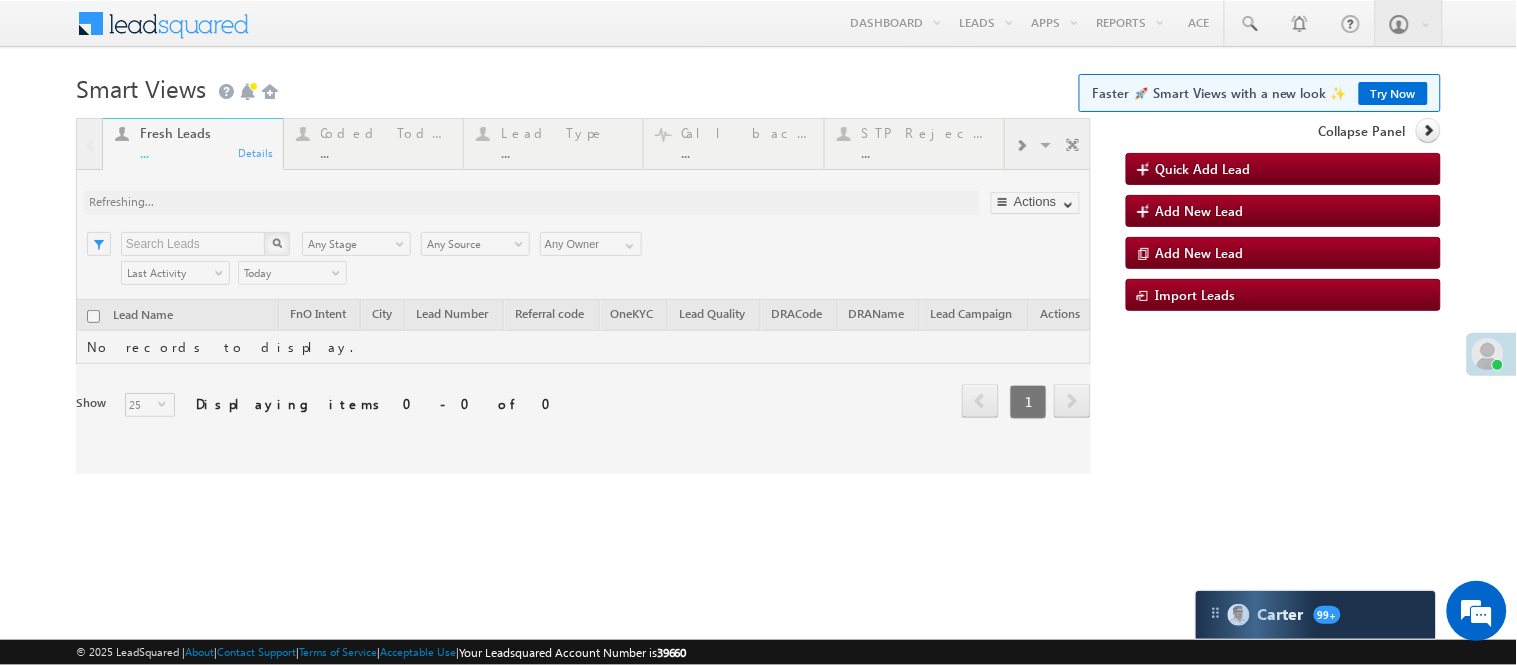 click at bounding box center (583, 296) 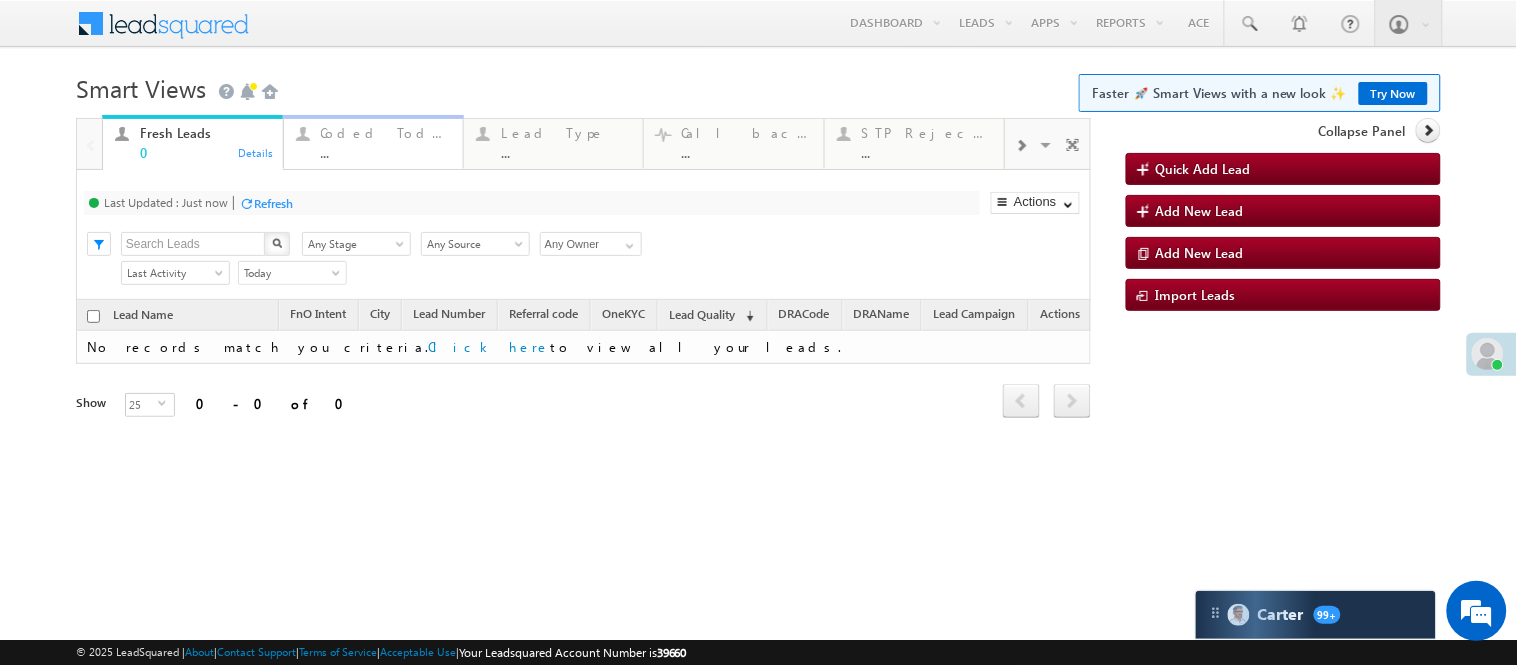 scroll, scrollTop: 0, scrollLeft: 0, axis: both 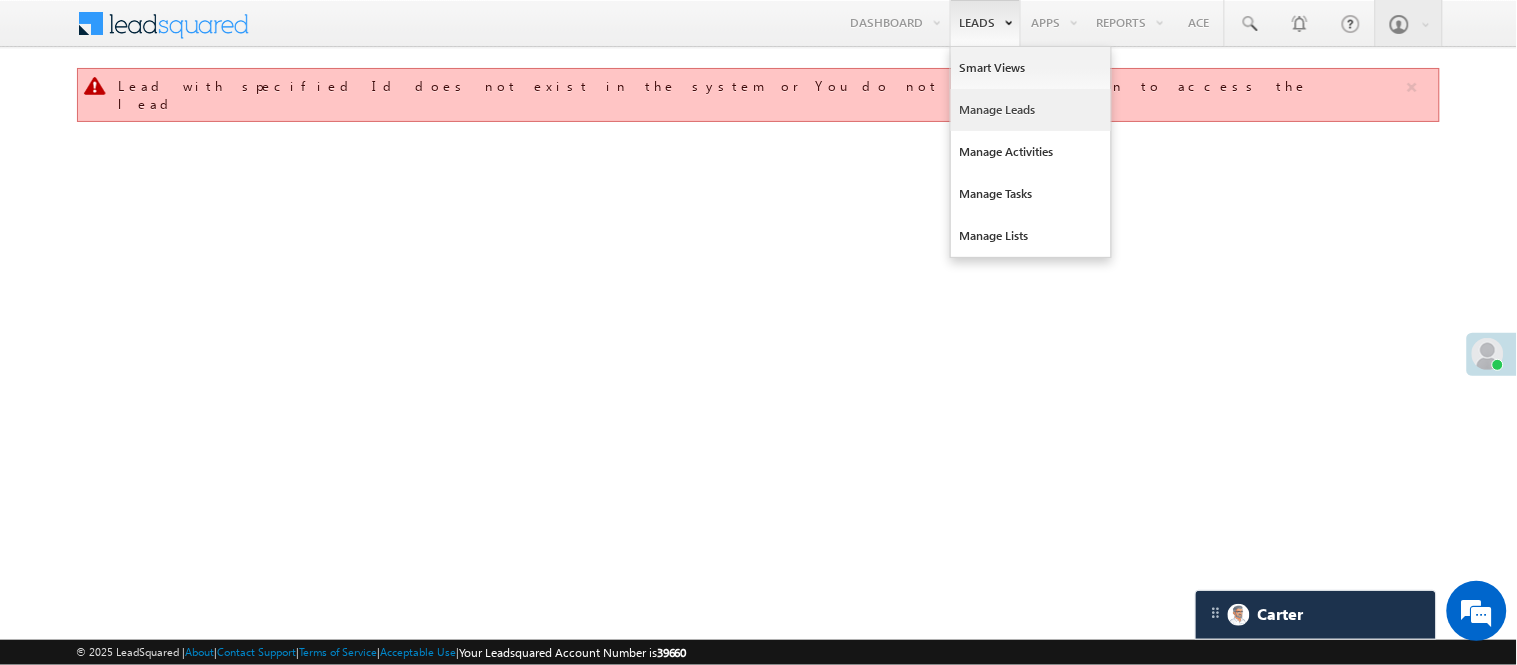 click on "Manage Leads" at bounding box center (1031, 110) 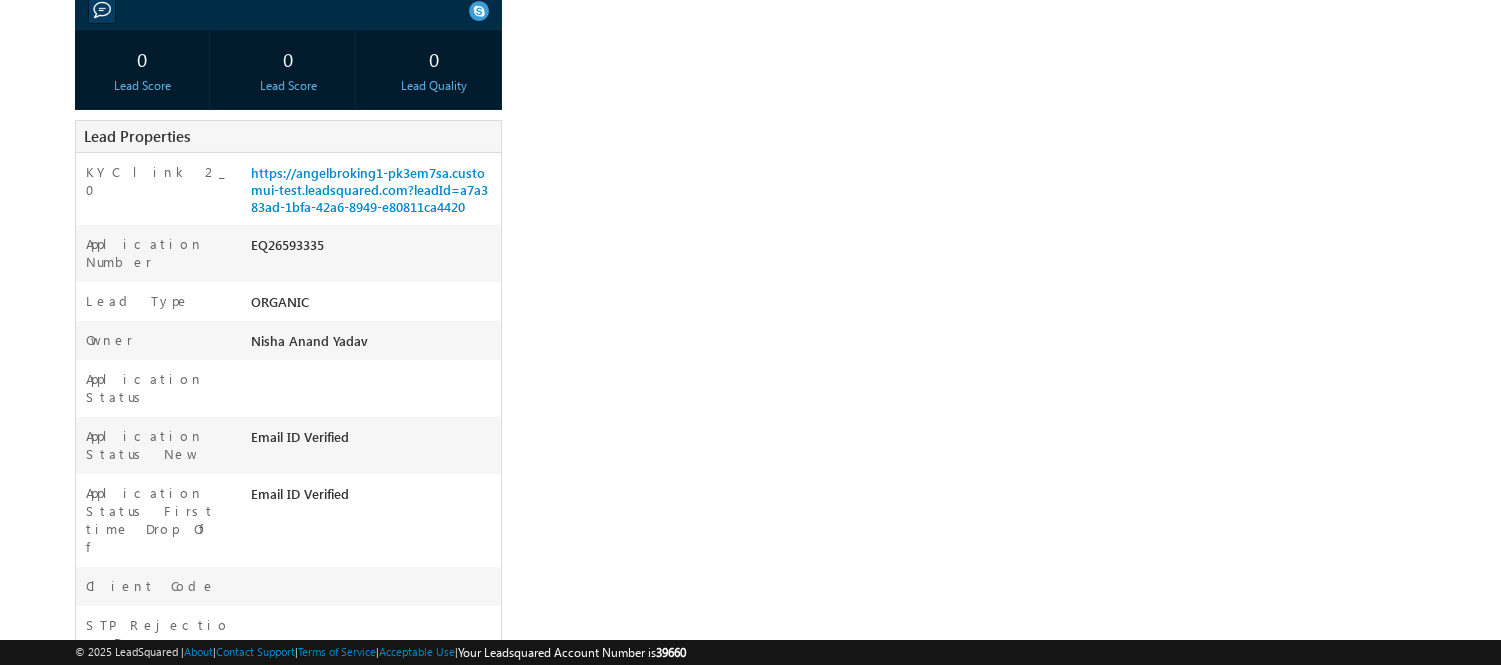 scroll, scrollTop: 0, scrollLeft: 0, axis: both 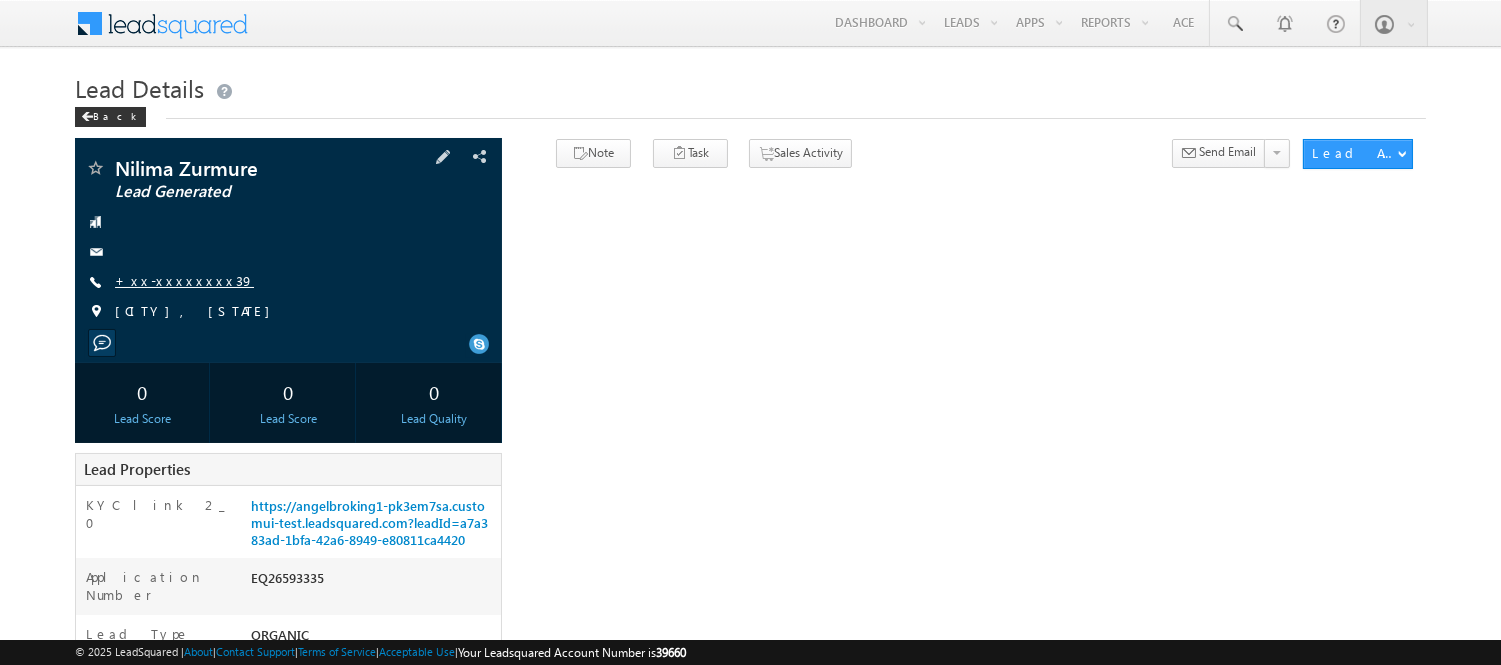 click on "+xx-xxxxxxxx39" at bounding box center [184, 280] 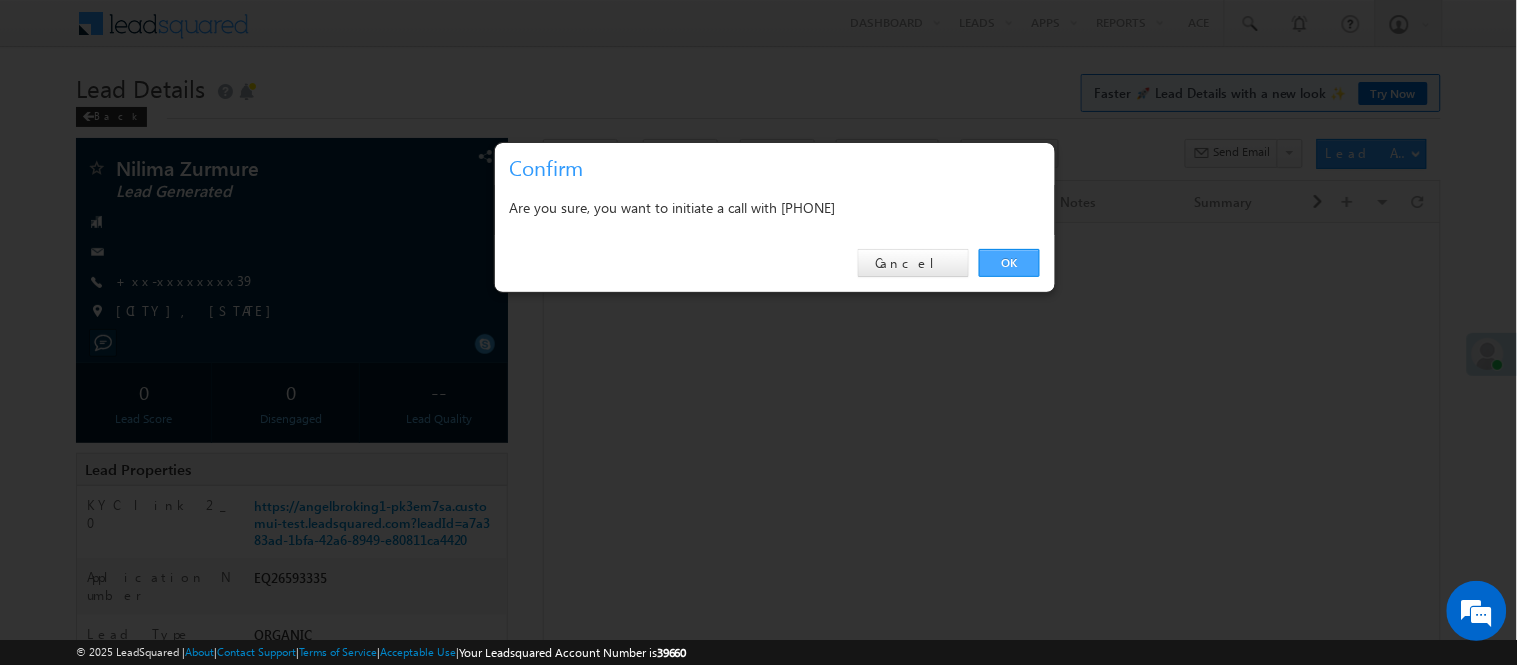 click on "OK Cancel" at bounding box center (775, 263) 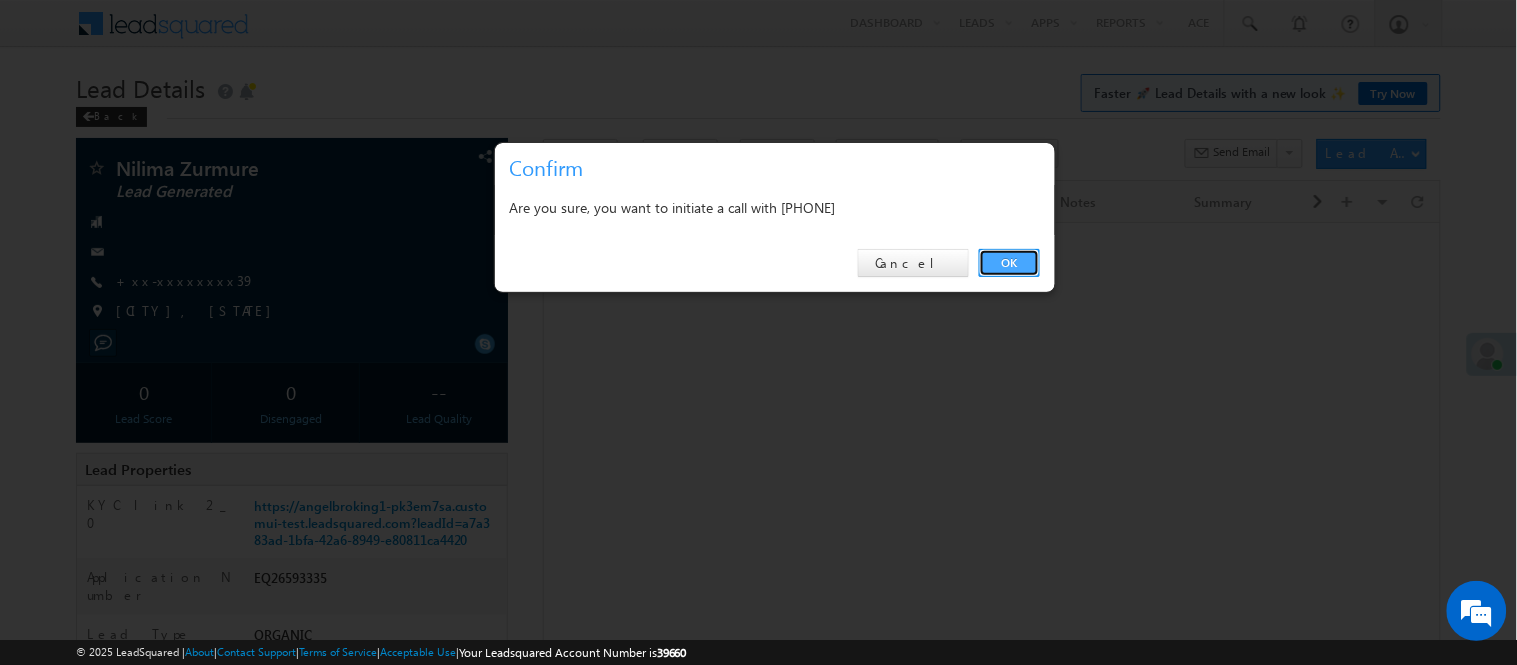 click on "OK" at bounding box center (1009, 263) 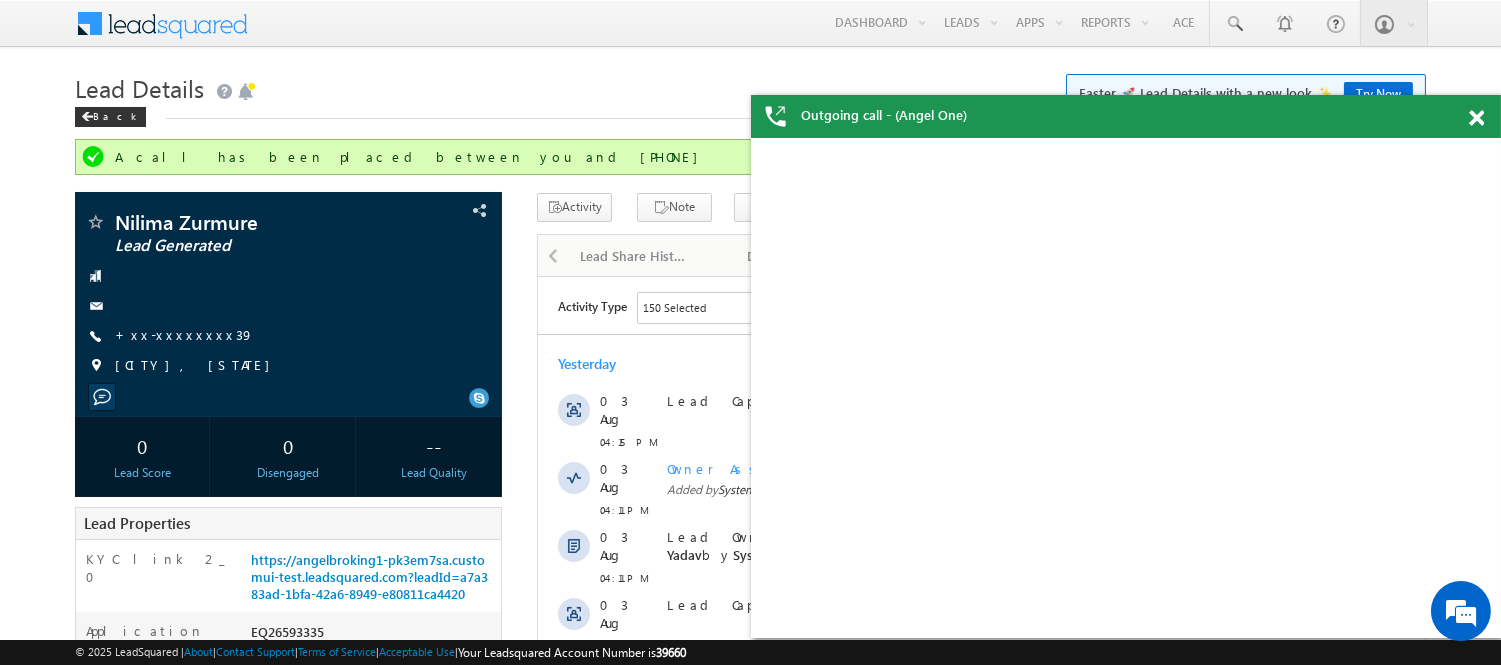 scroll, scrollTop: 0, scrollLeft: 0, axis: both 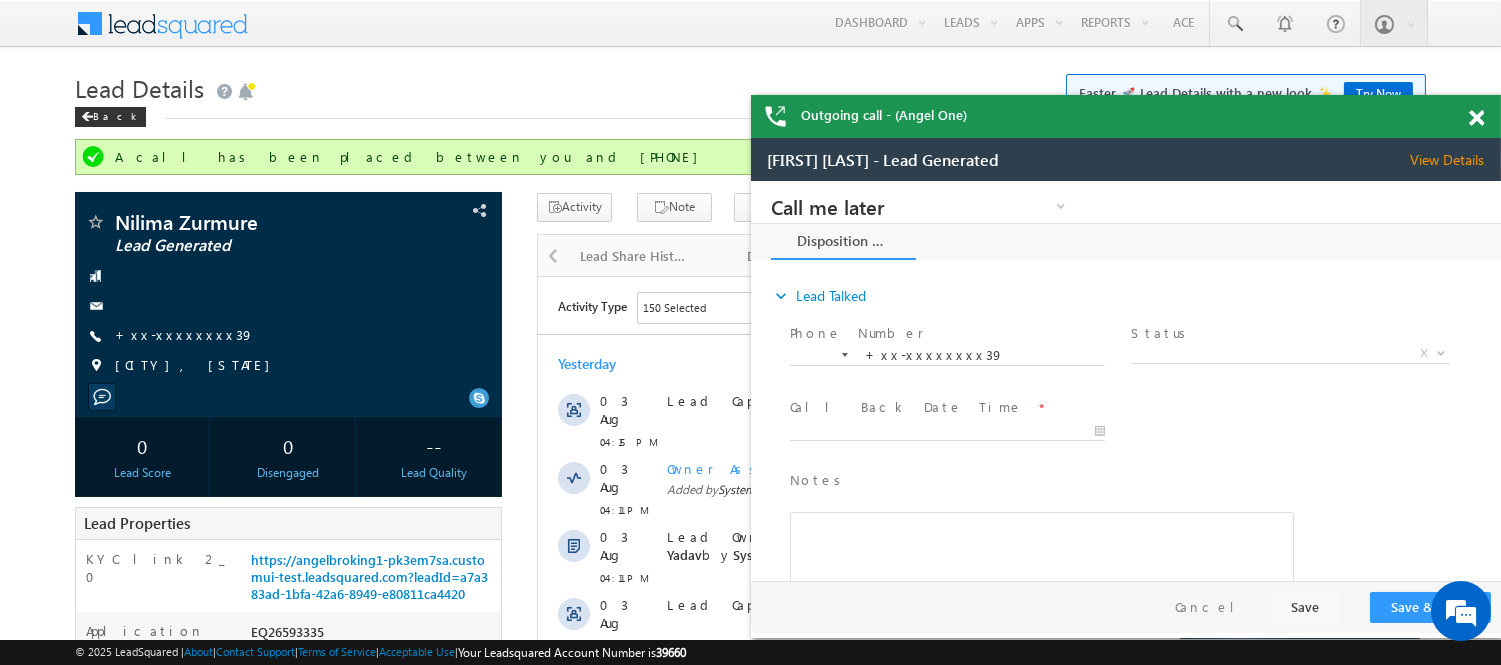 click on "Outgoing call -  (Angel One)" at bounding box center (1126, 116) 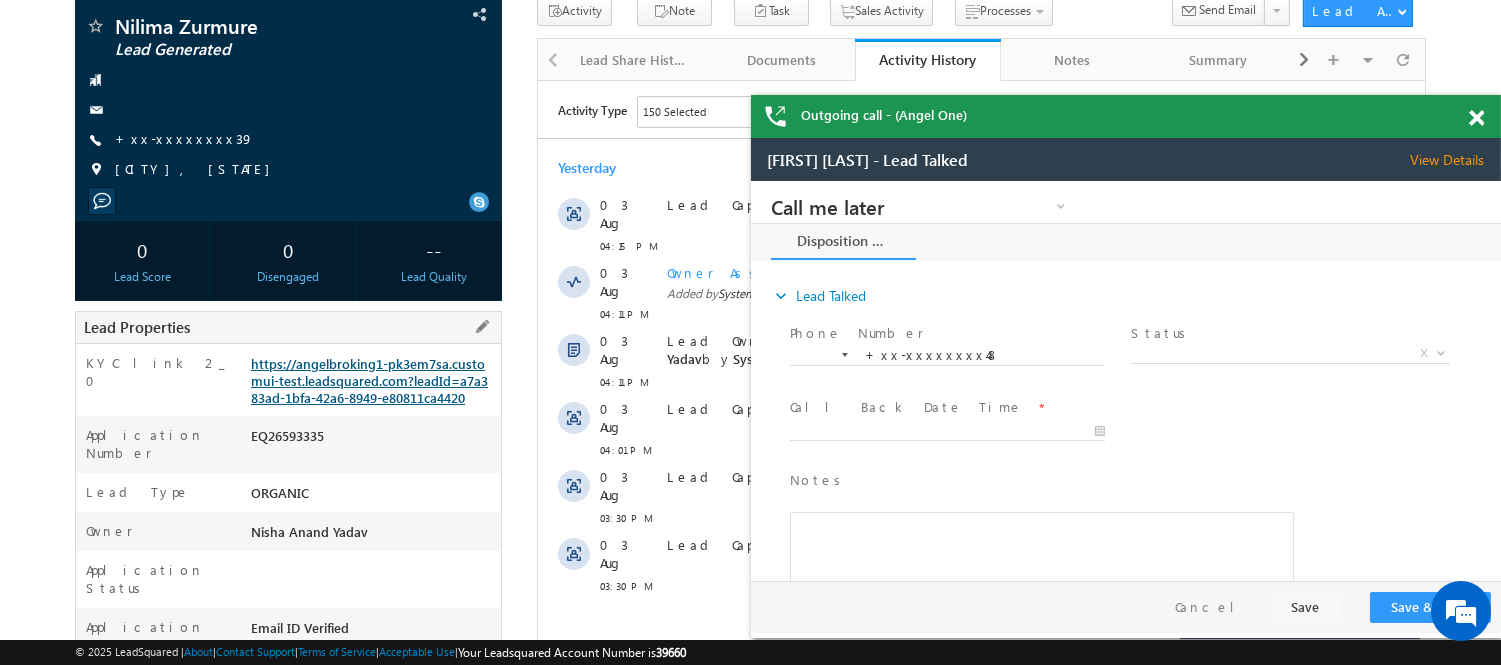 scroll, scrollTop: 0, scrollLeft: 0, axis: both 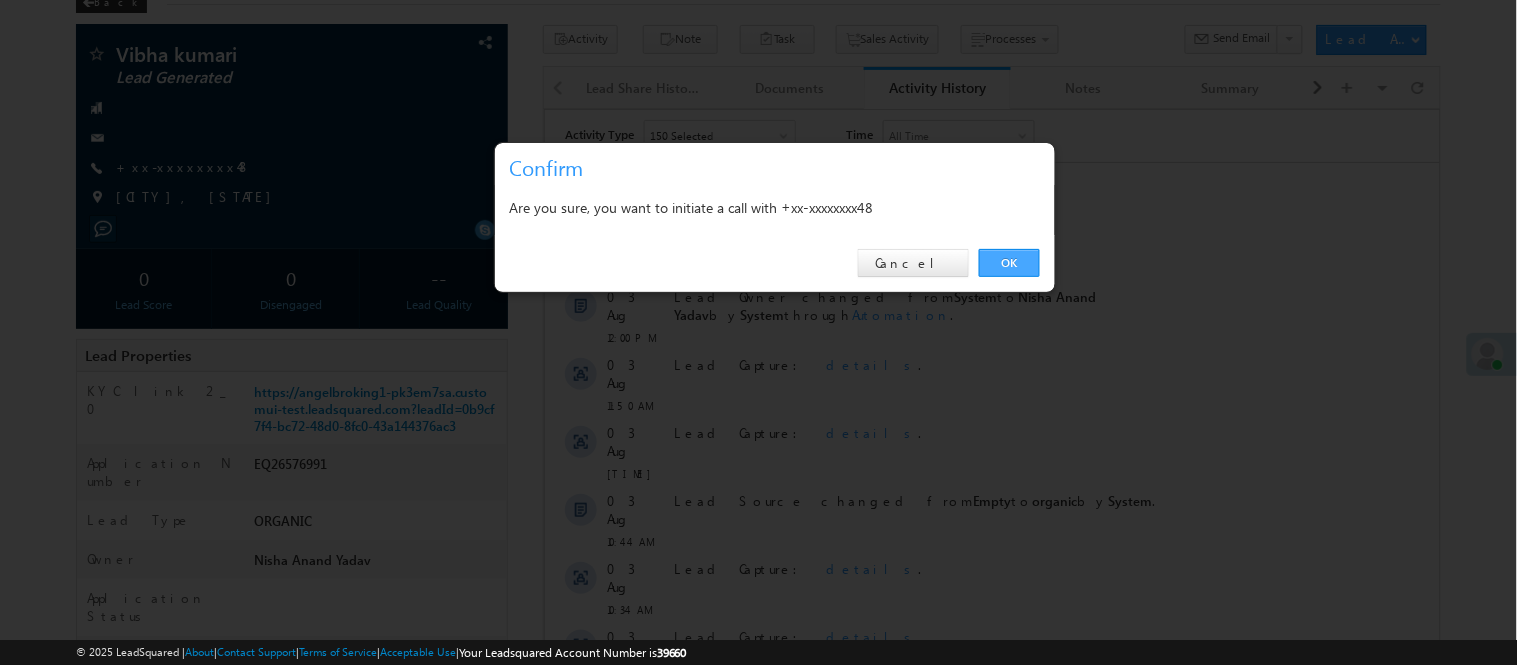 click on "OK" at bounding box center (1009, 263) 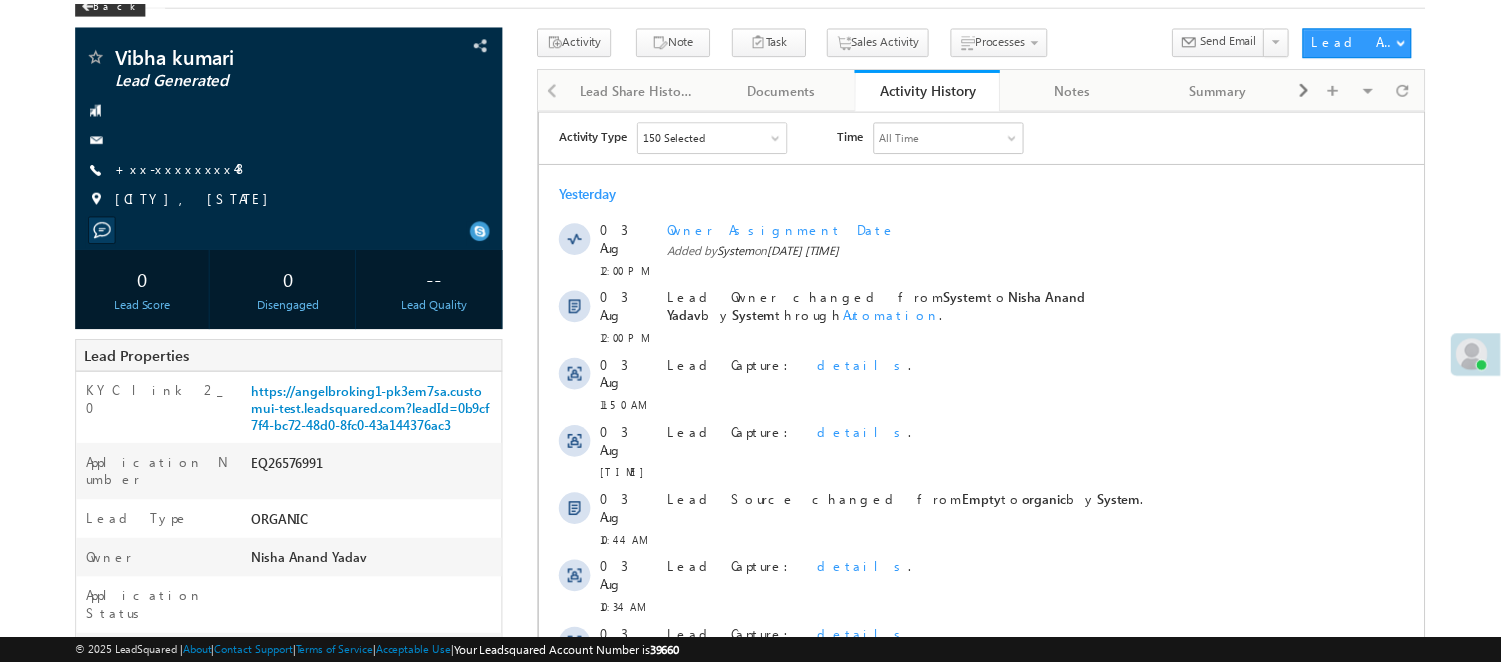 scroll, scrollTop: 0, scrollLeft: 0, axis: both 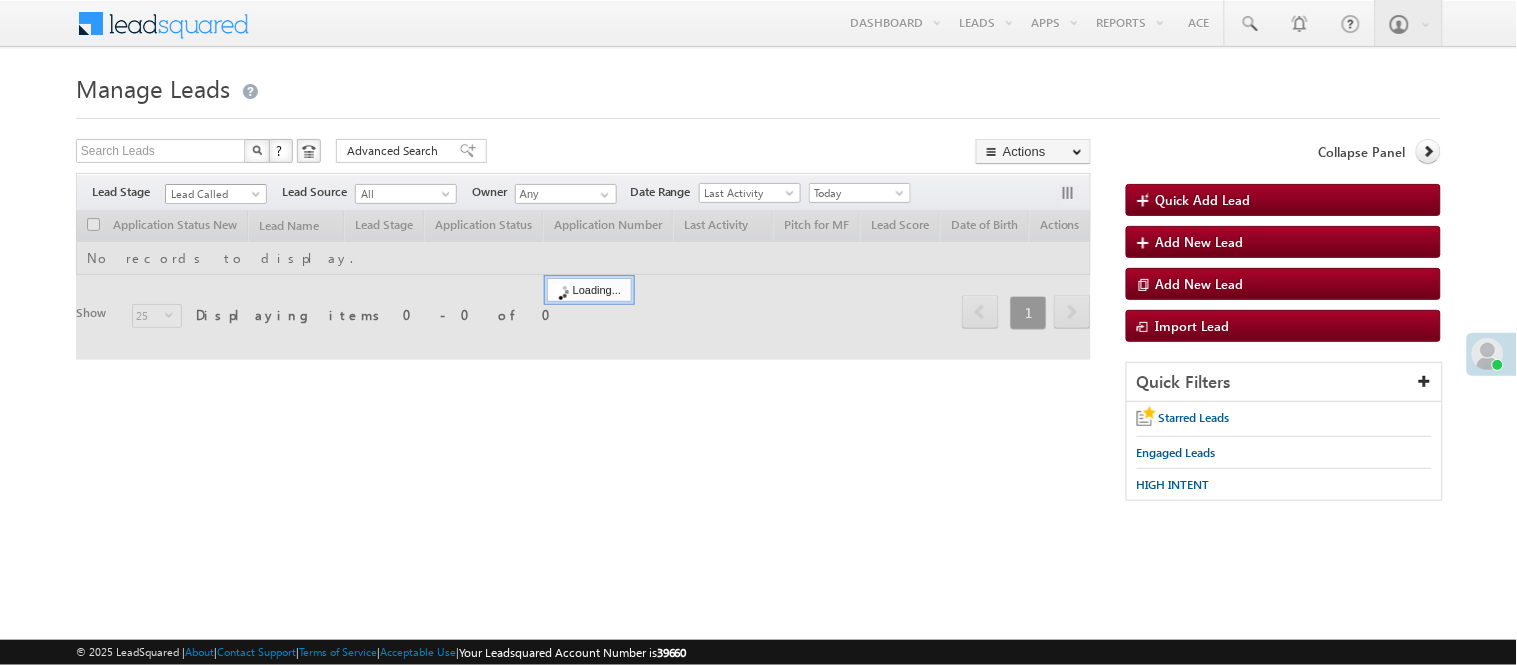 click on "Lead Called" at bounding box center [213, 194] 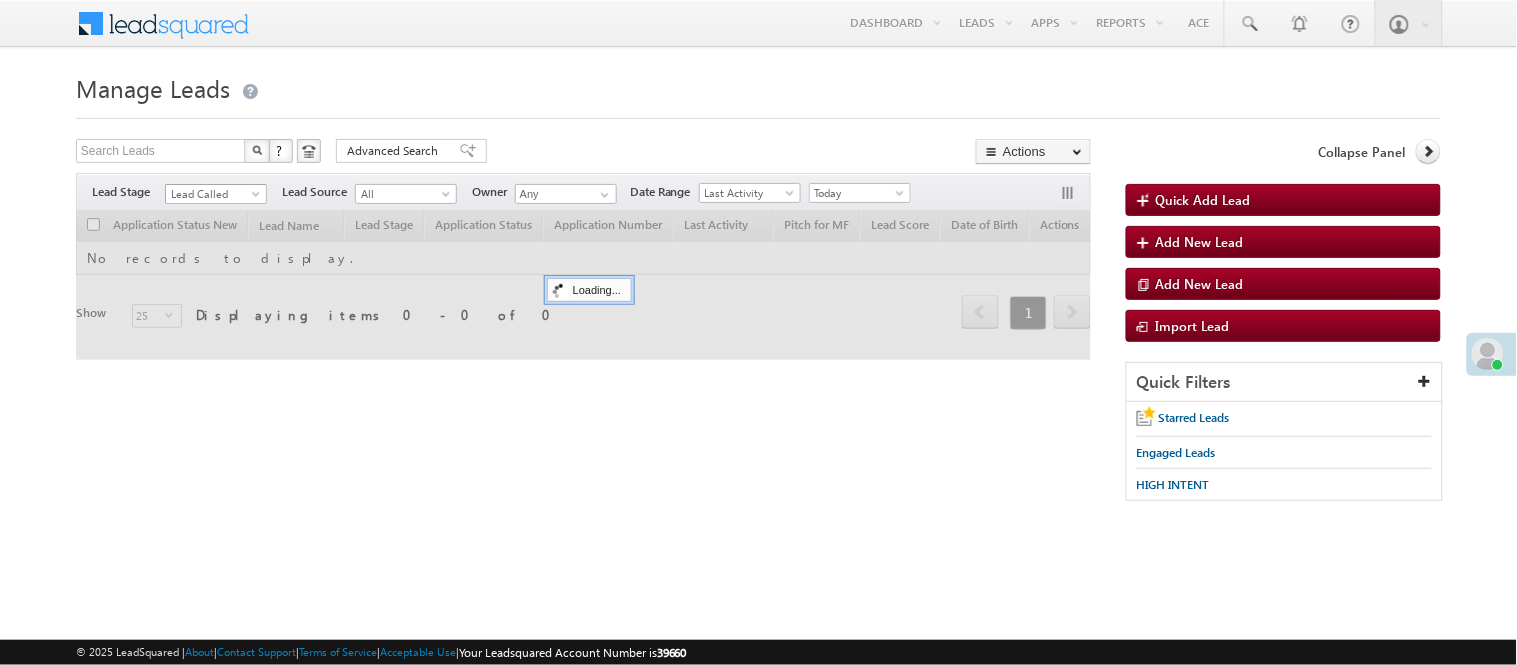 click on "Lead Called" at bounding box center (213, 194) 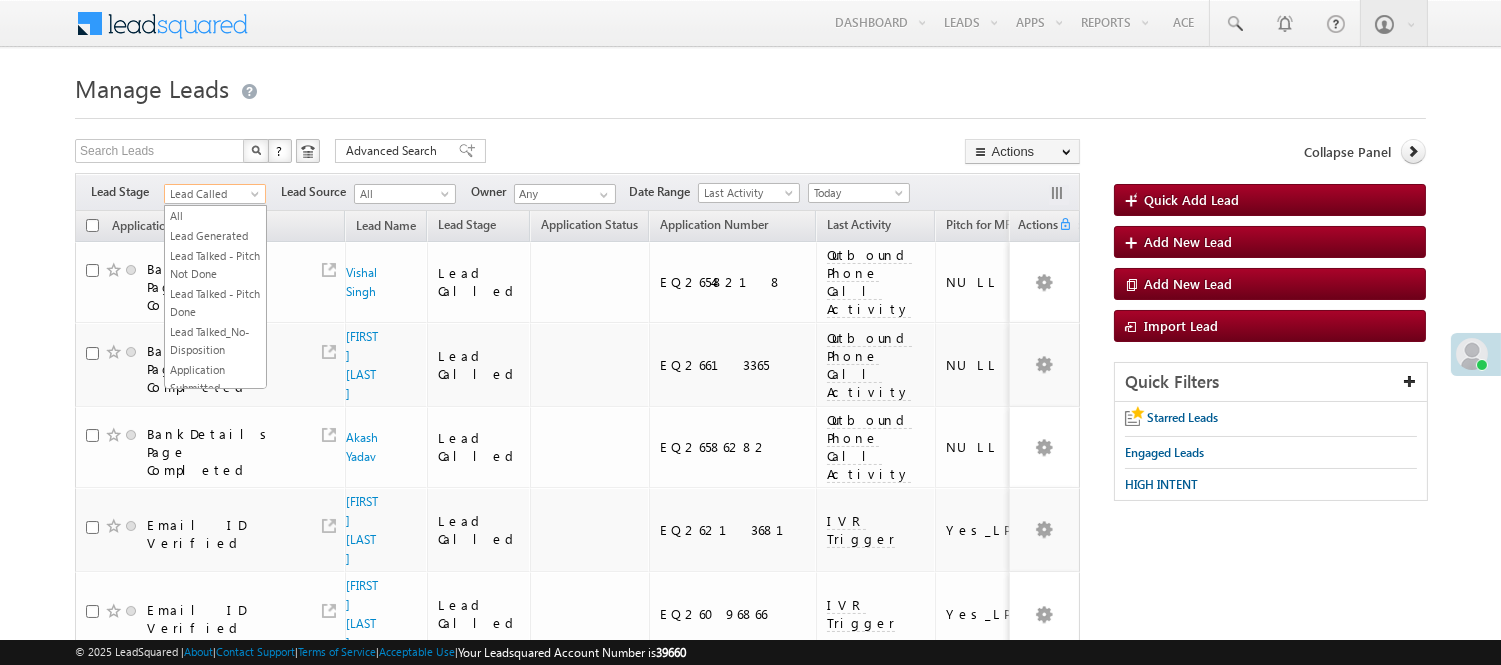 scroll, scrollTop: 245, scrollLeft: 0, axis: vertical 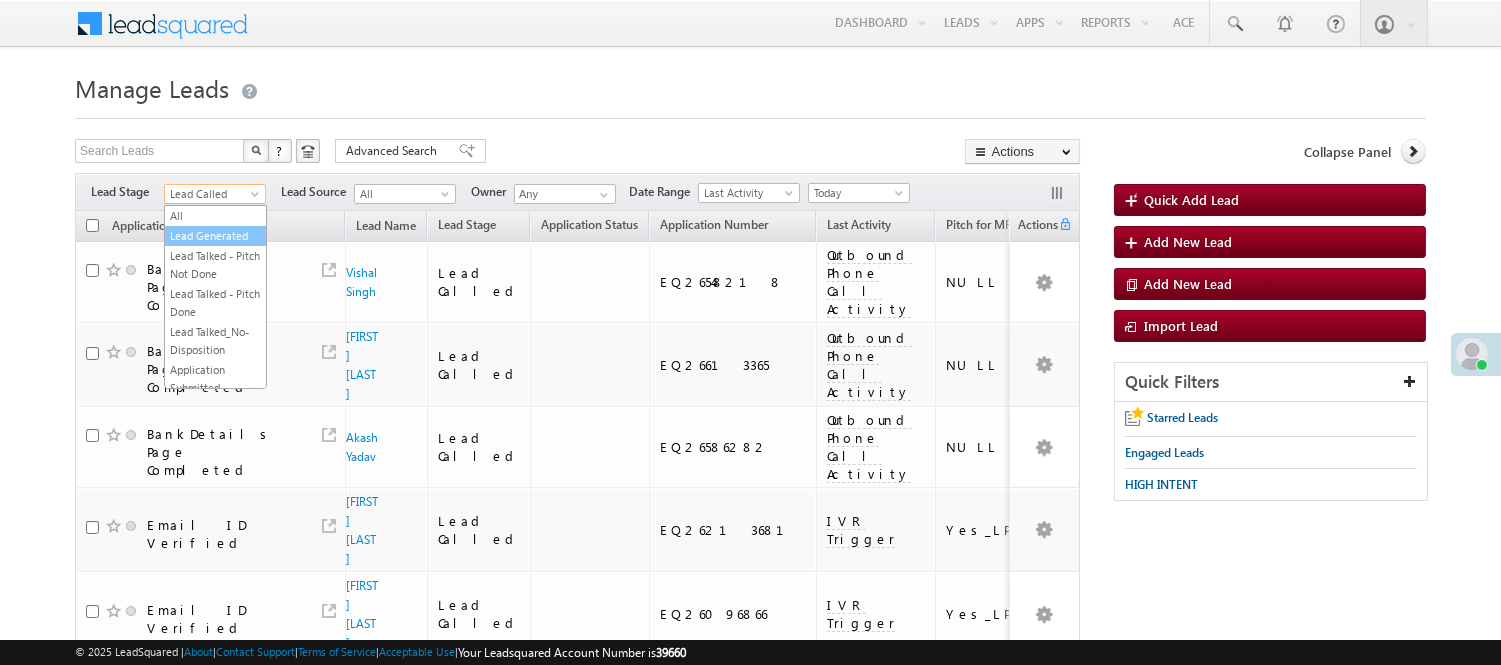 click on "Lead Generated" at bounding box center (215, 236) 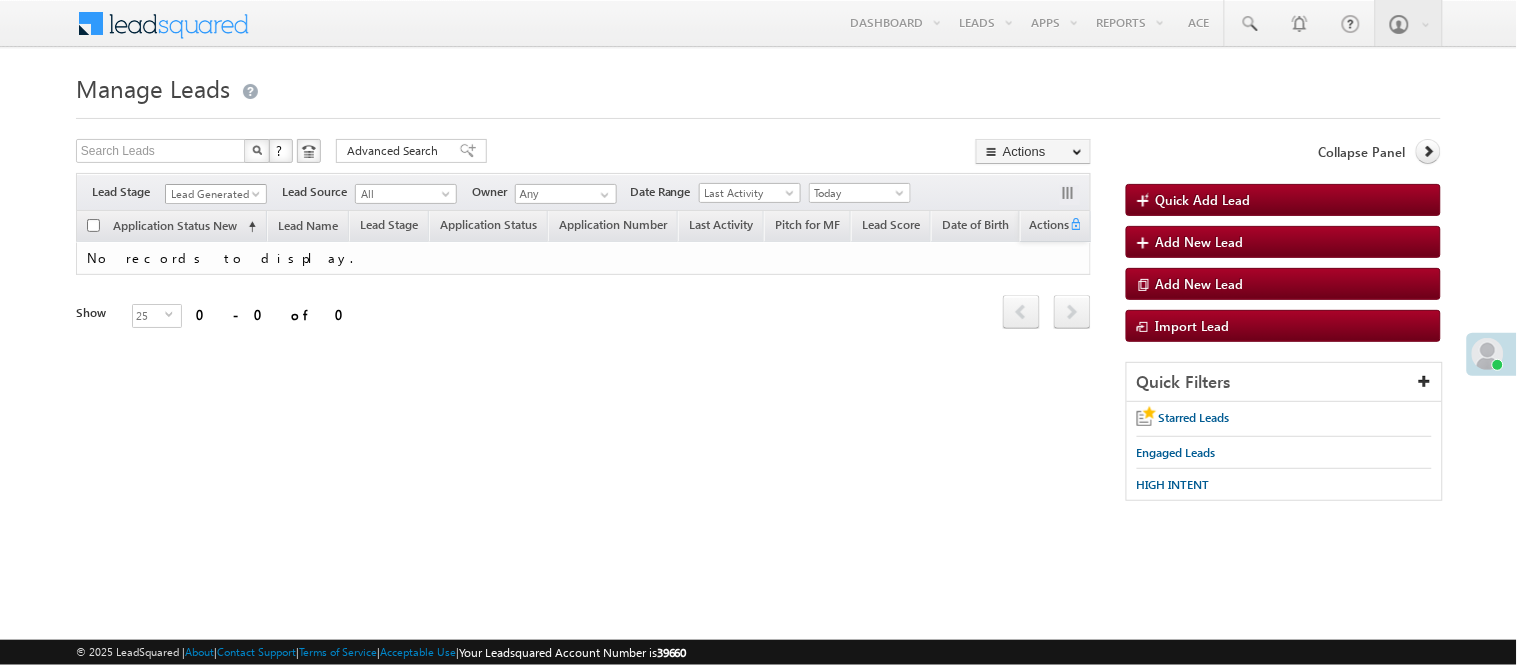 click on "Lead Generated" at bounding box center (213, 194) 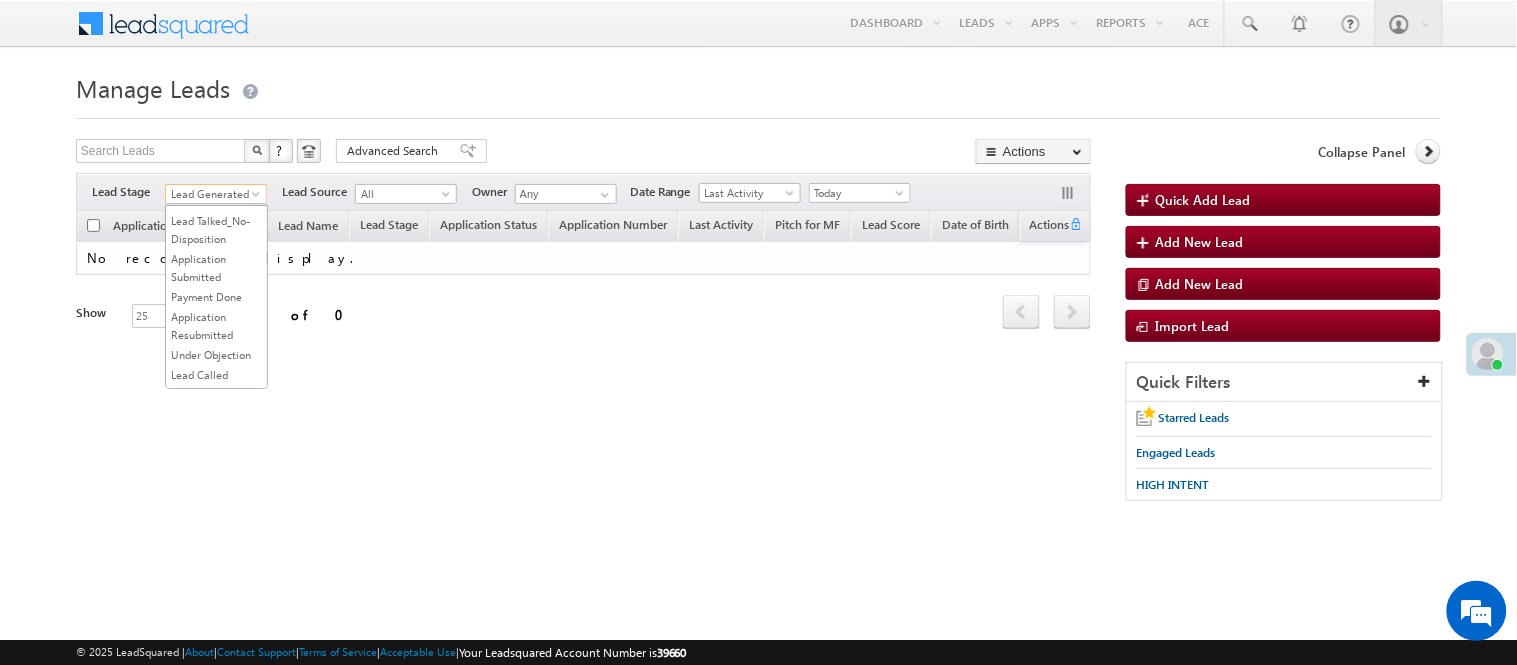 scroll, scrollTop: 222, scrollLeft: 0, axis: vertical 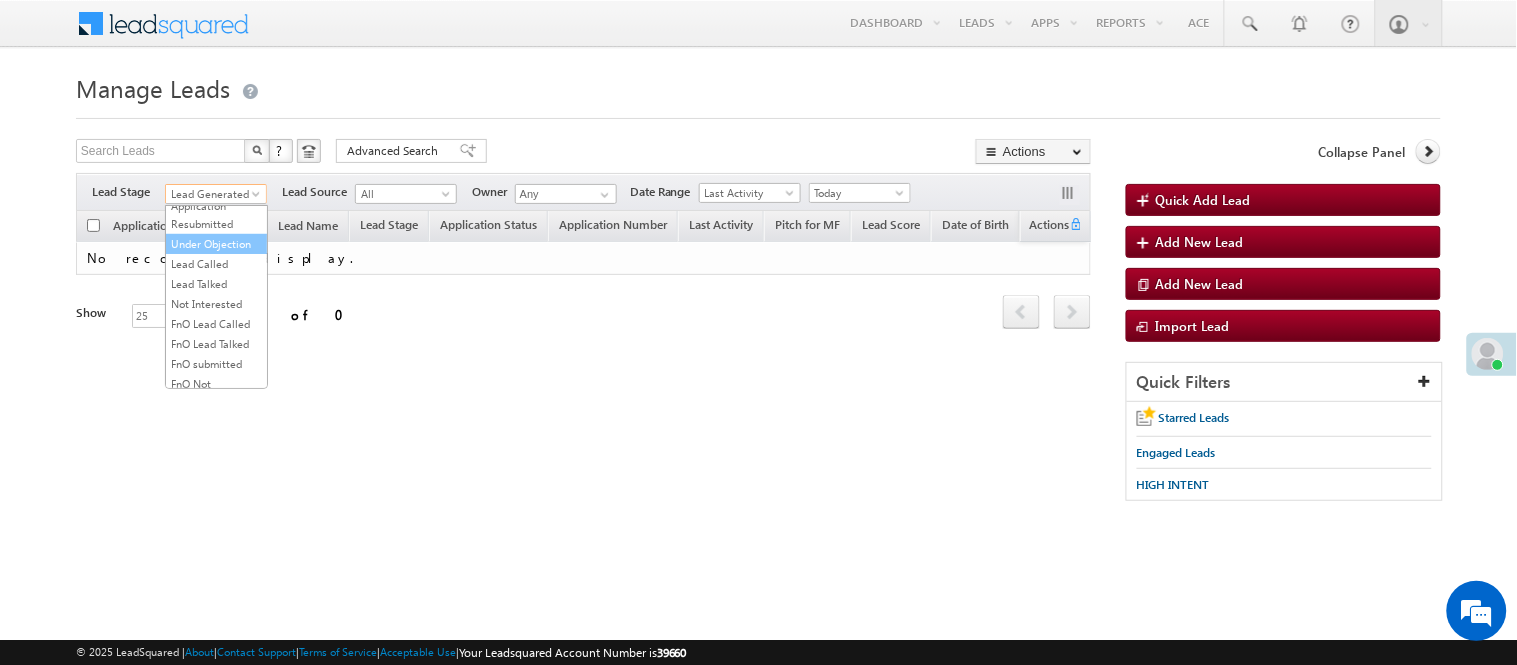 click on "Under Objection" at bounding box center (216, 244) 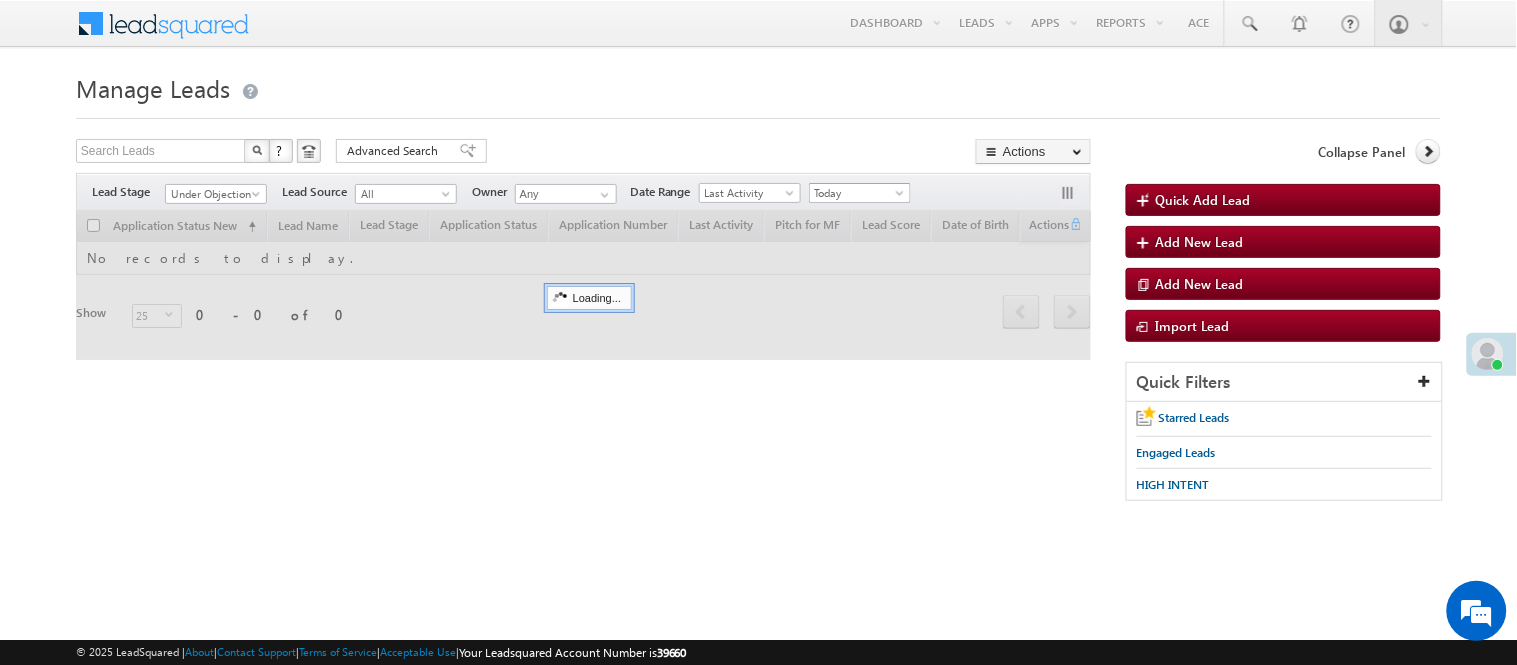 click on "Today" at bounding box center [857, 193] 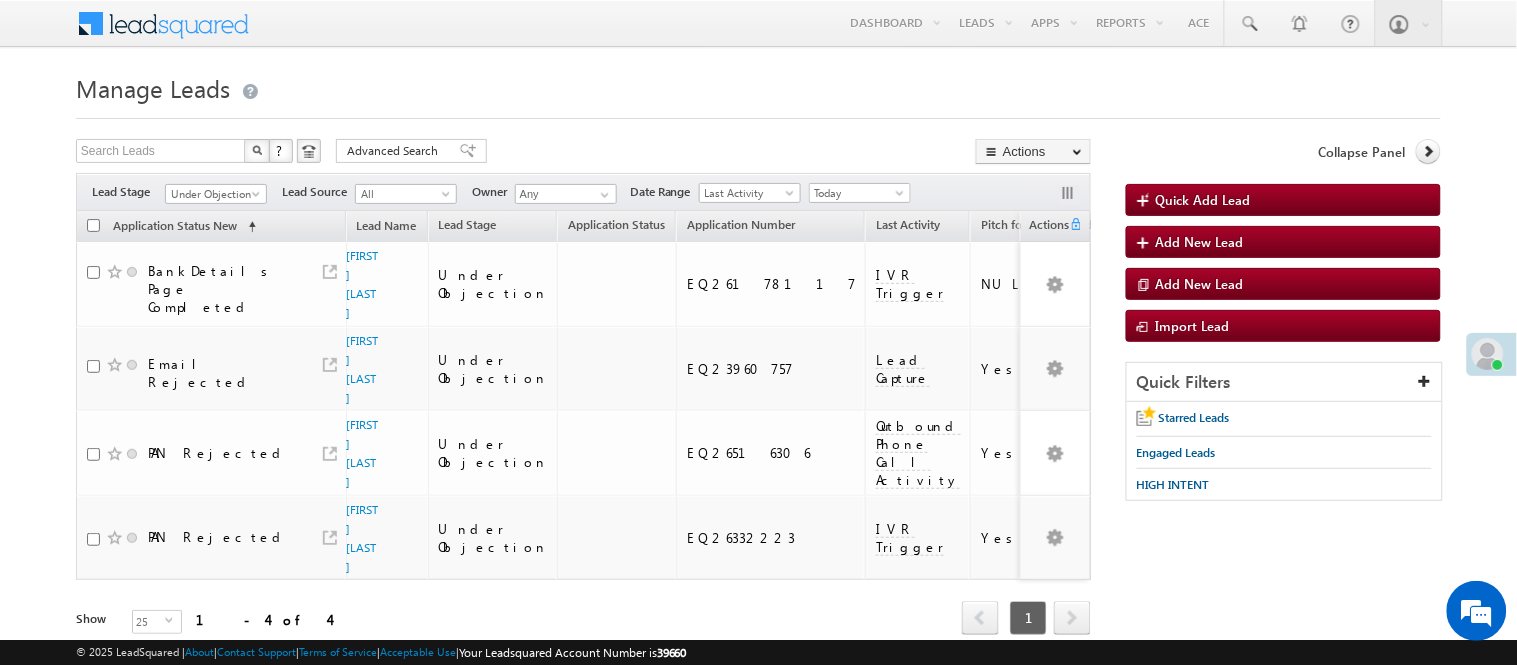 click on "Today" at bounding box center [857, 193] 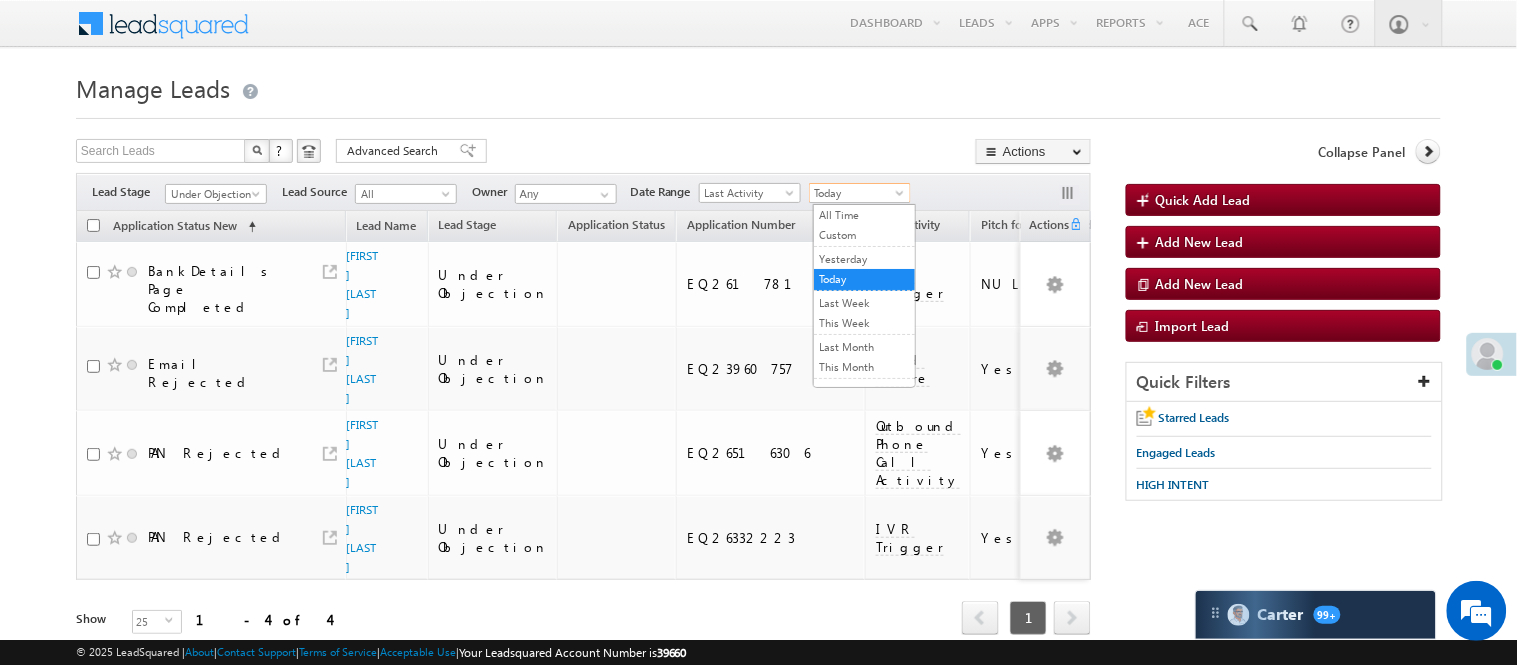 click on "Today" at bounding box center [857, 193] 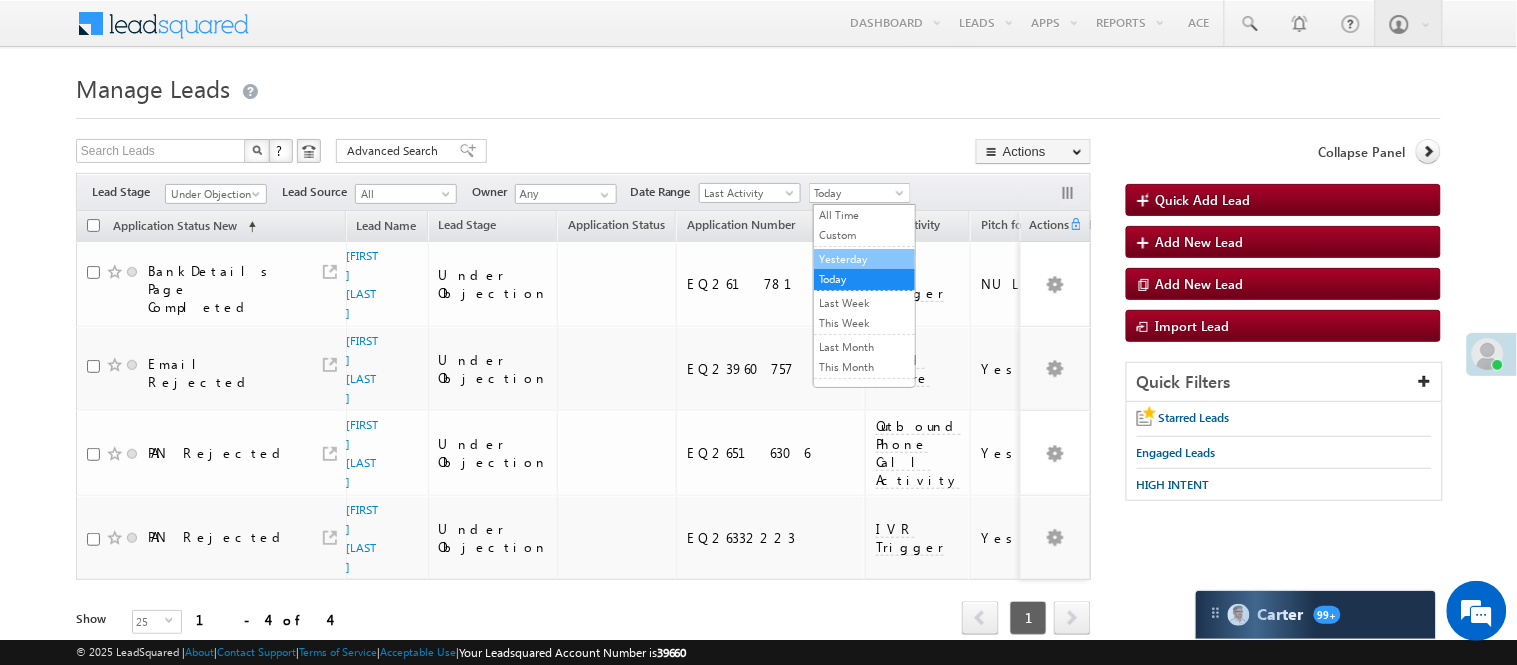 click on "Yesterday" at bounding box center (864, 259) 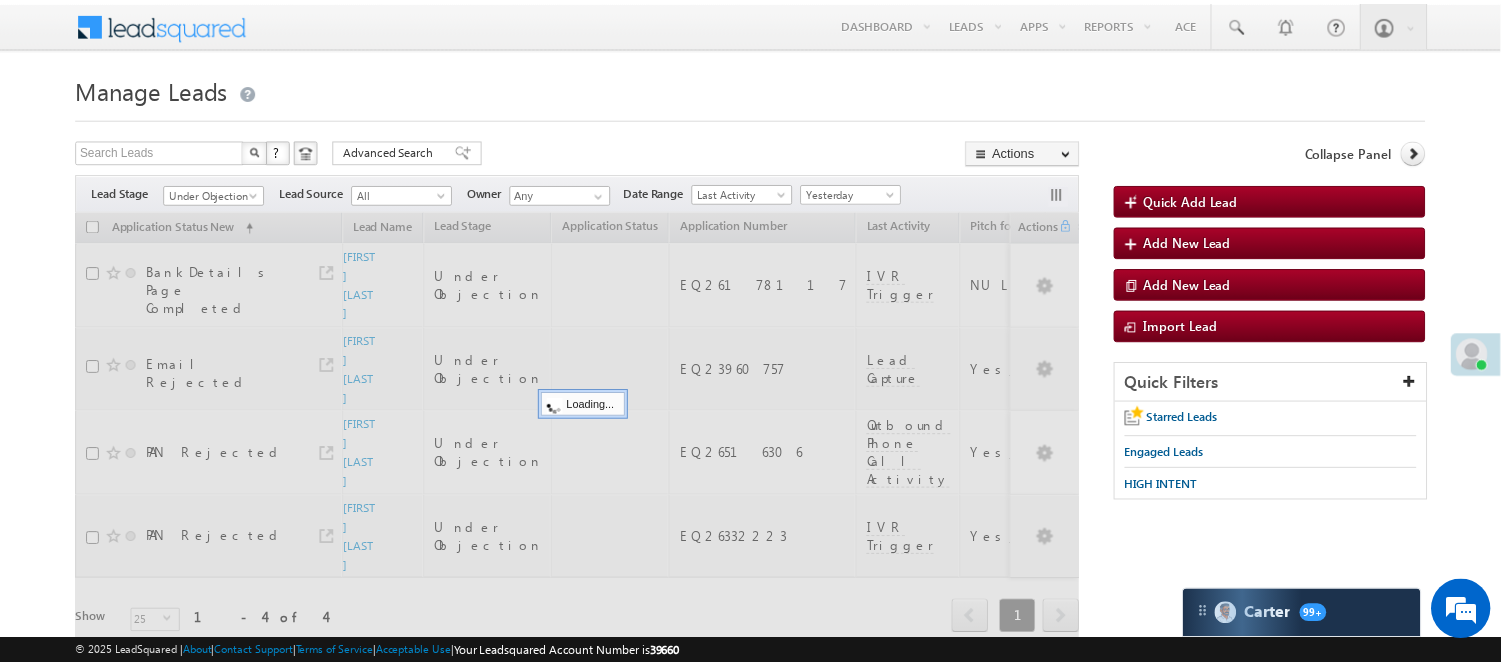 scroll, scrollTop: 0, scrollLeft: 0, axis: both 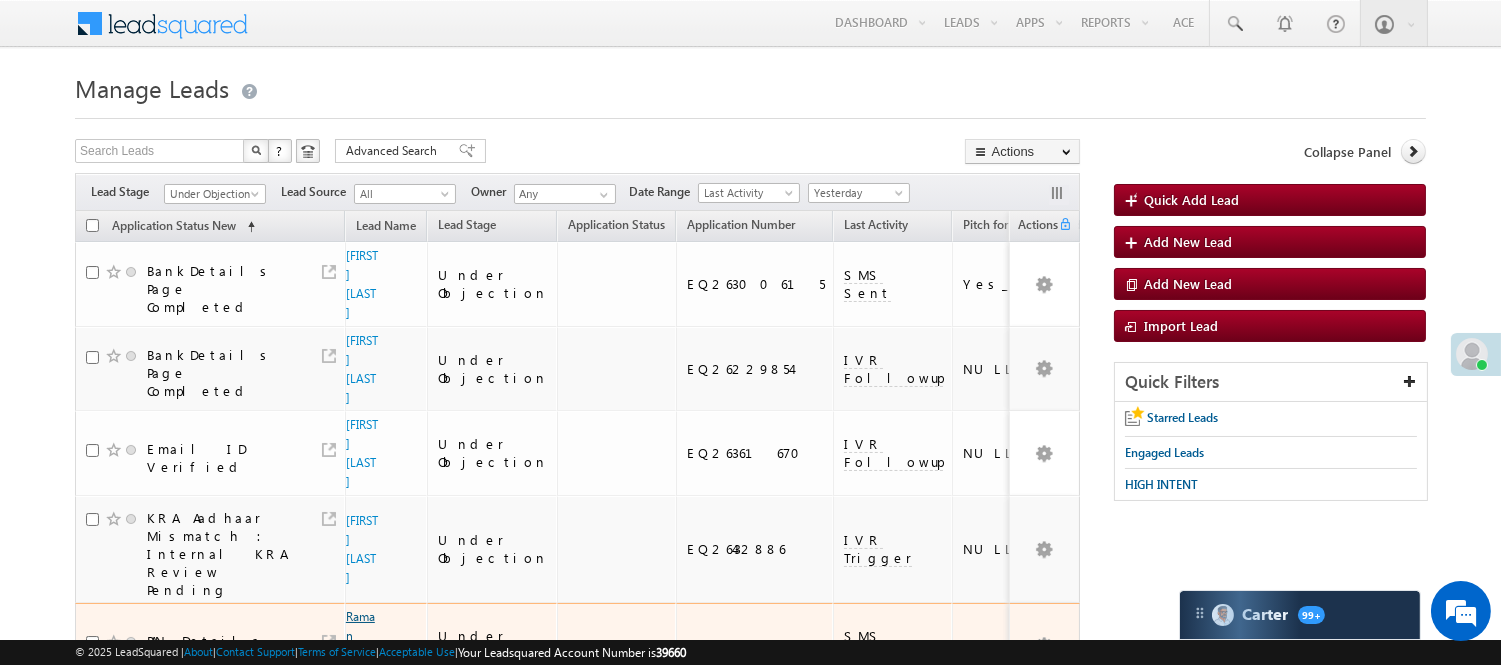 click on "Raman Kumar" at bounding box center [361, 645] 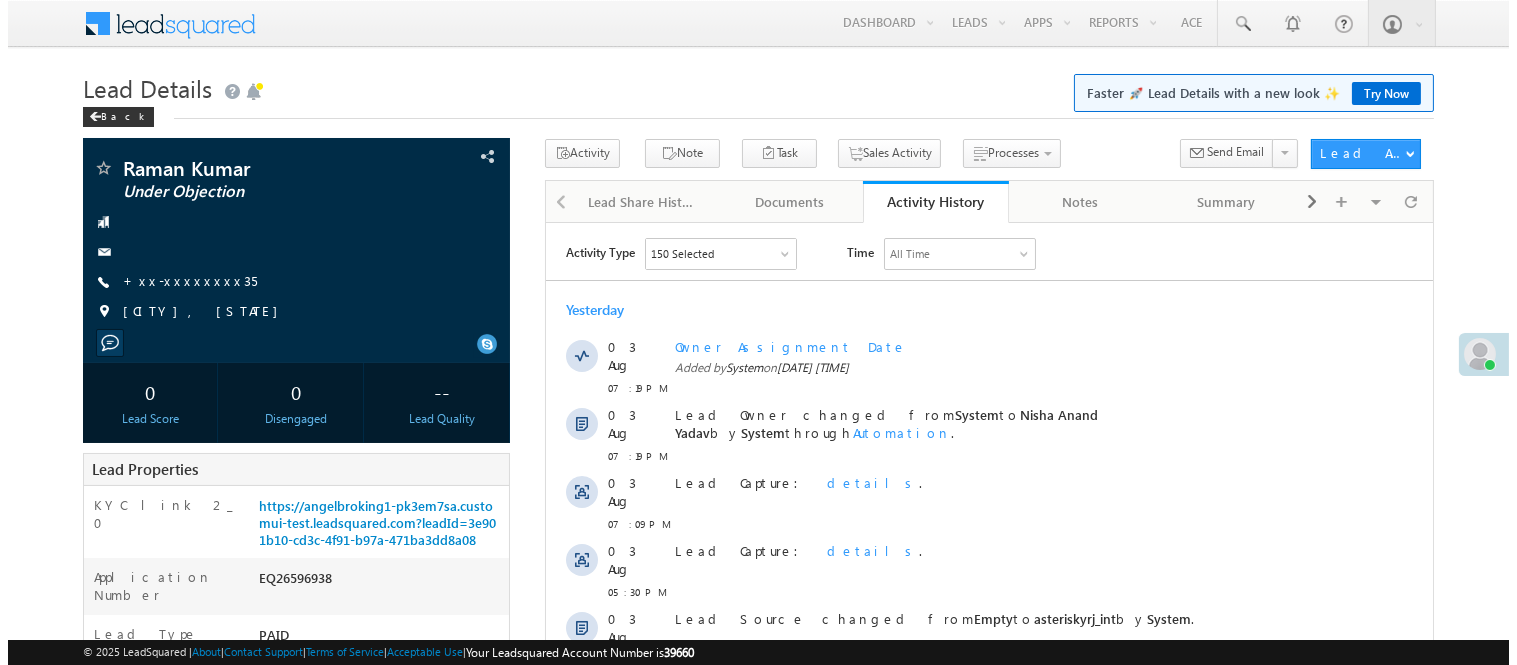 scroll, scrollTop: 0, scrollLeft: 0, axis: both 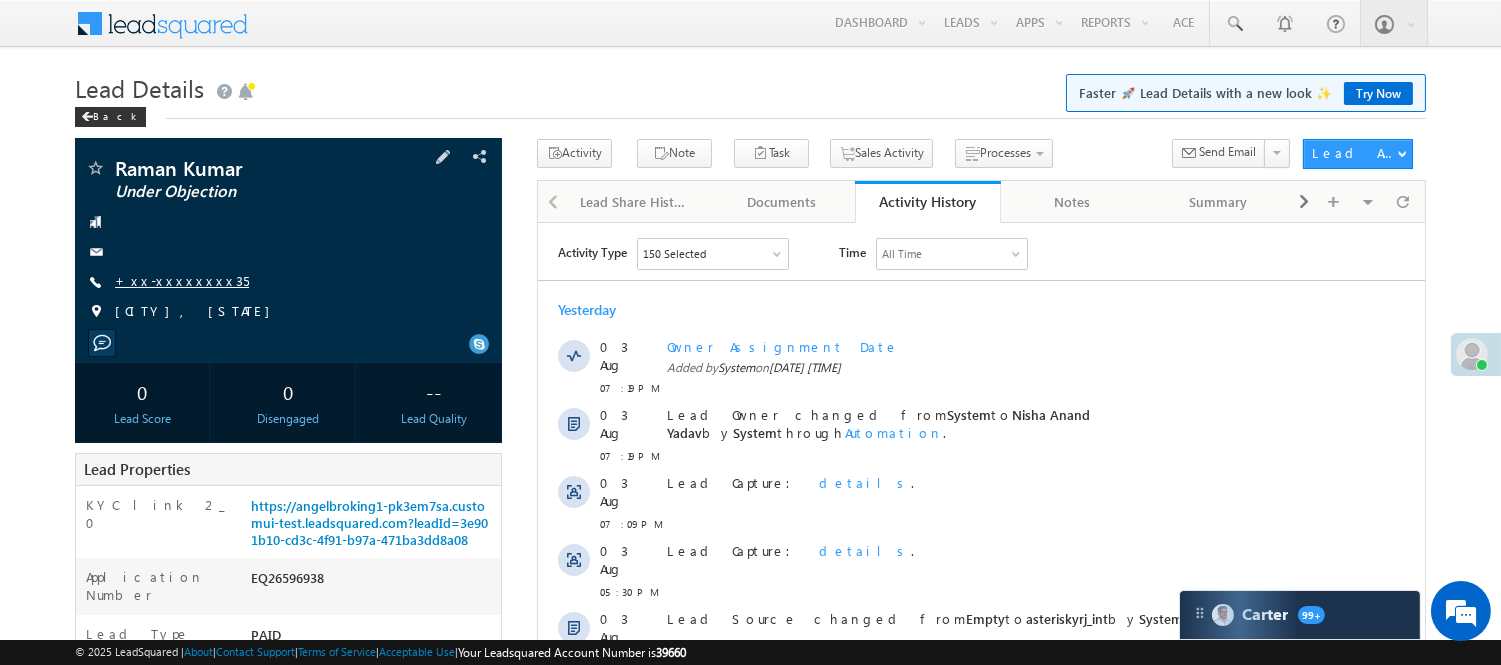 click on "+xx-xxxxxxxx35" at bounding box center (182, 280) 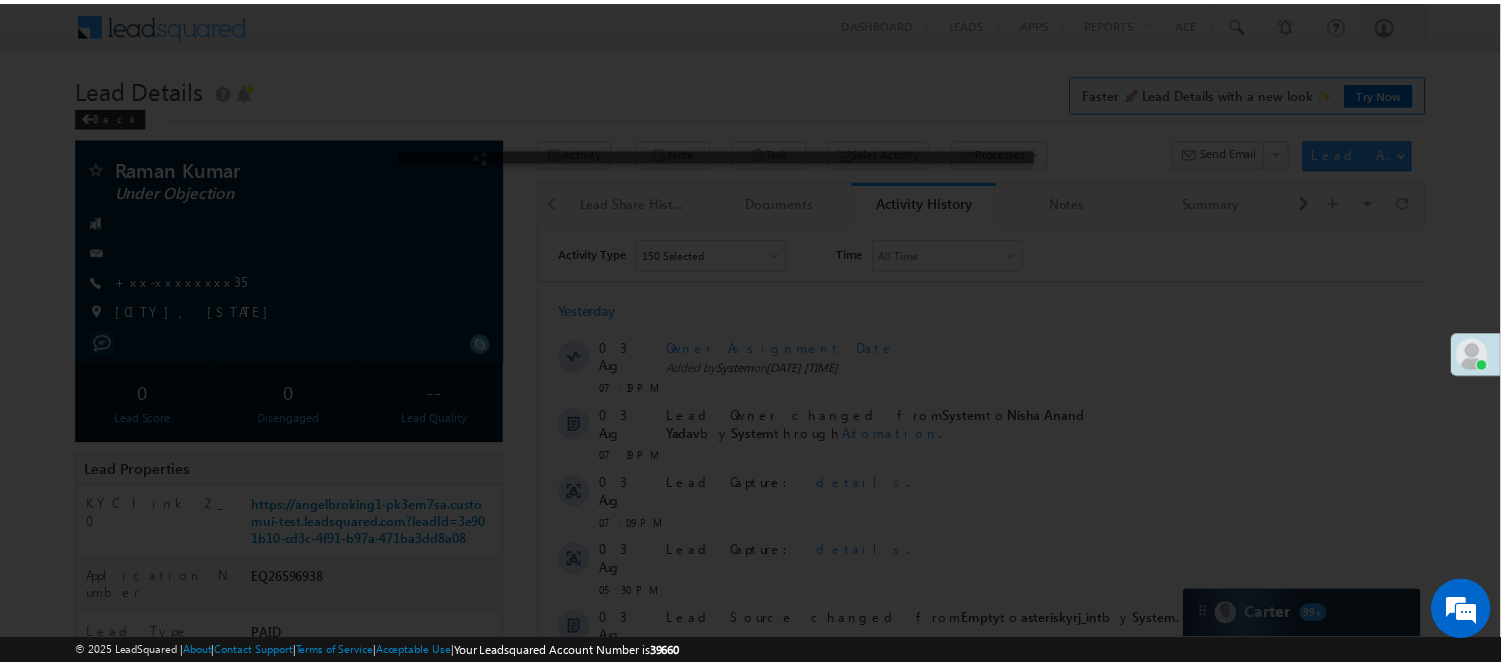 scroll, scrollTop: 0, scrollLeft: 0, axis: both 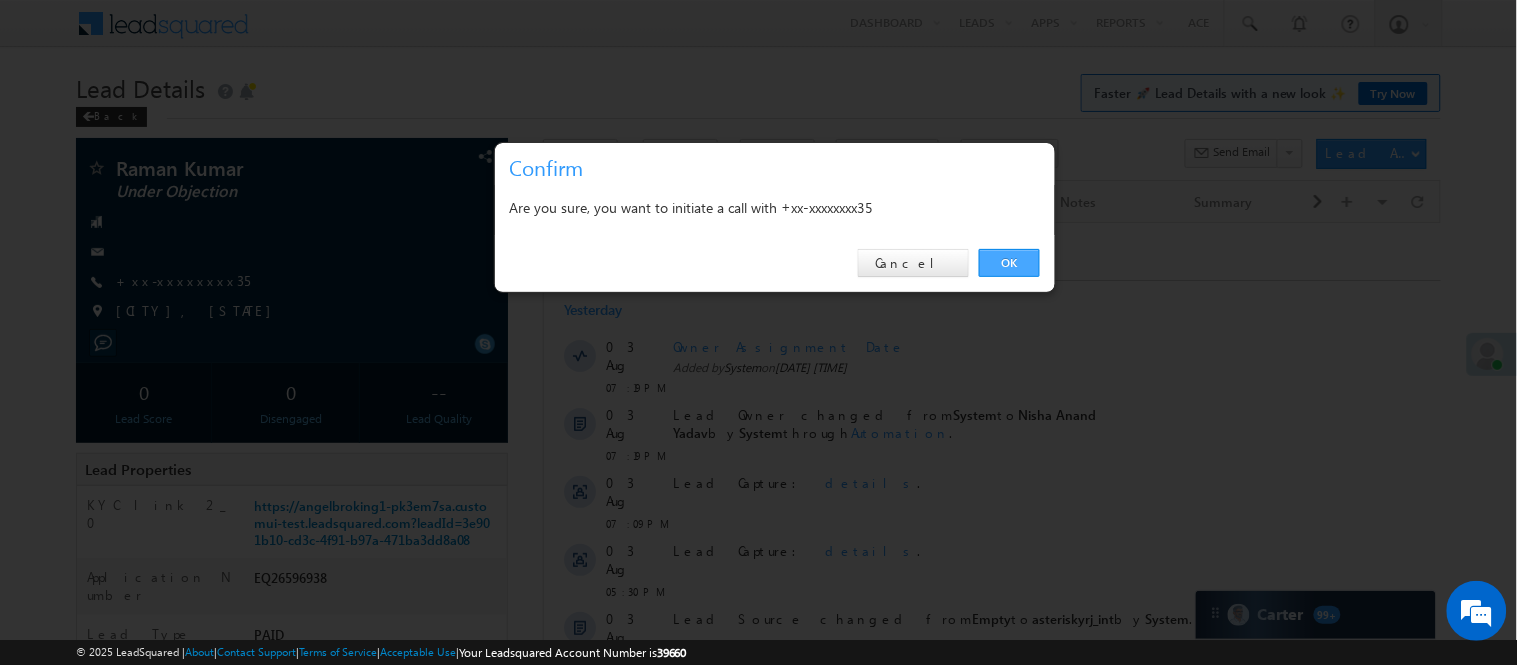 click on "OK" at bounding box center (1009, 263) 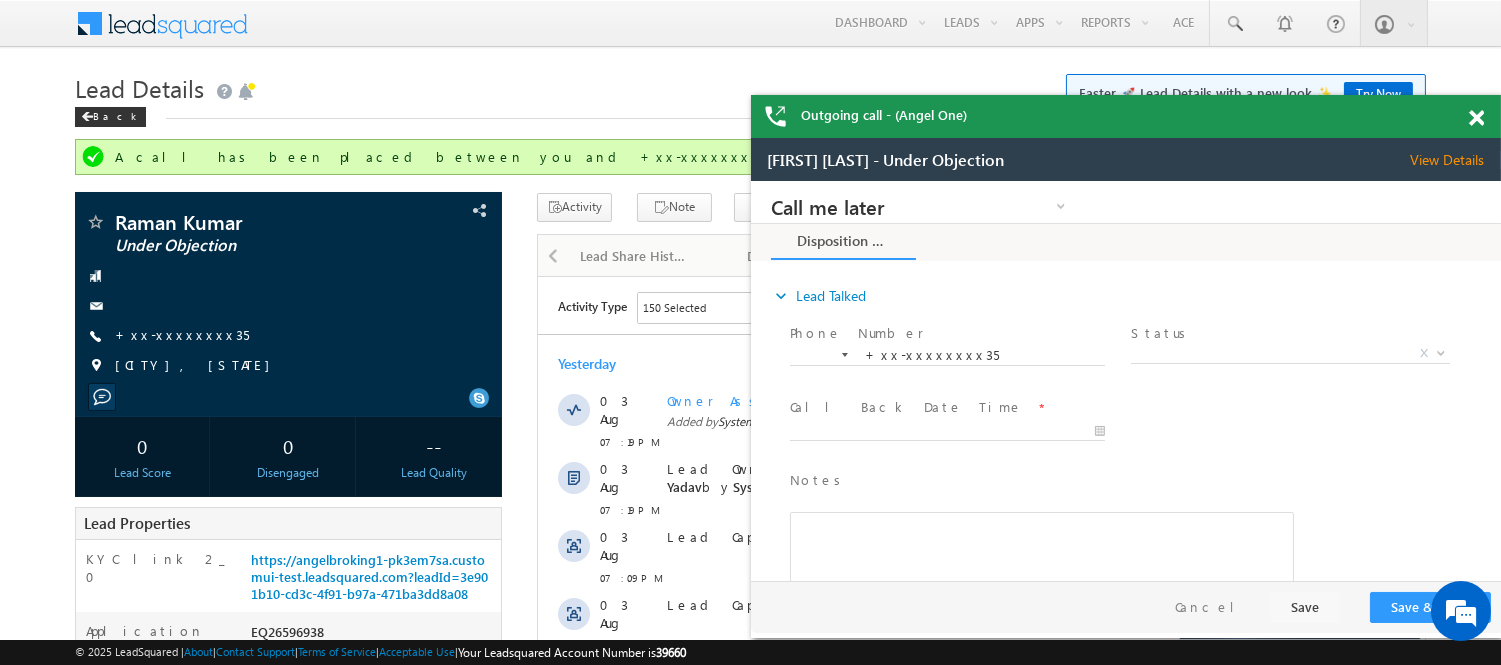 scroll, scrollTop: 0, scrollLeft: 0, axis: both 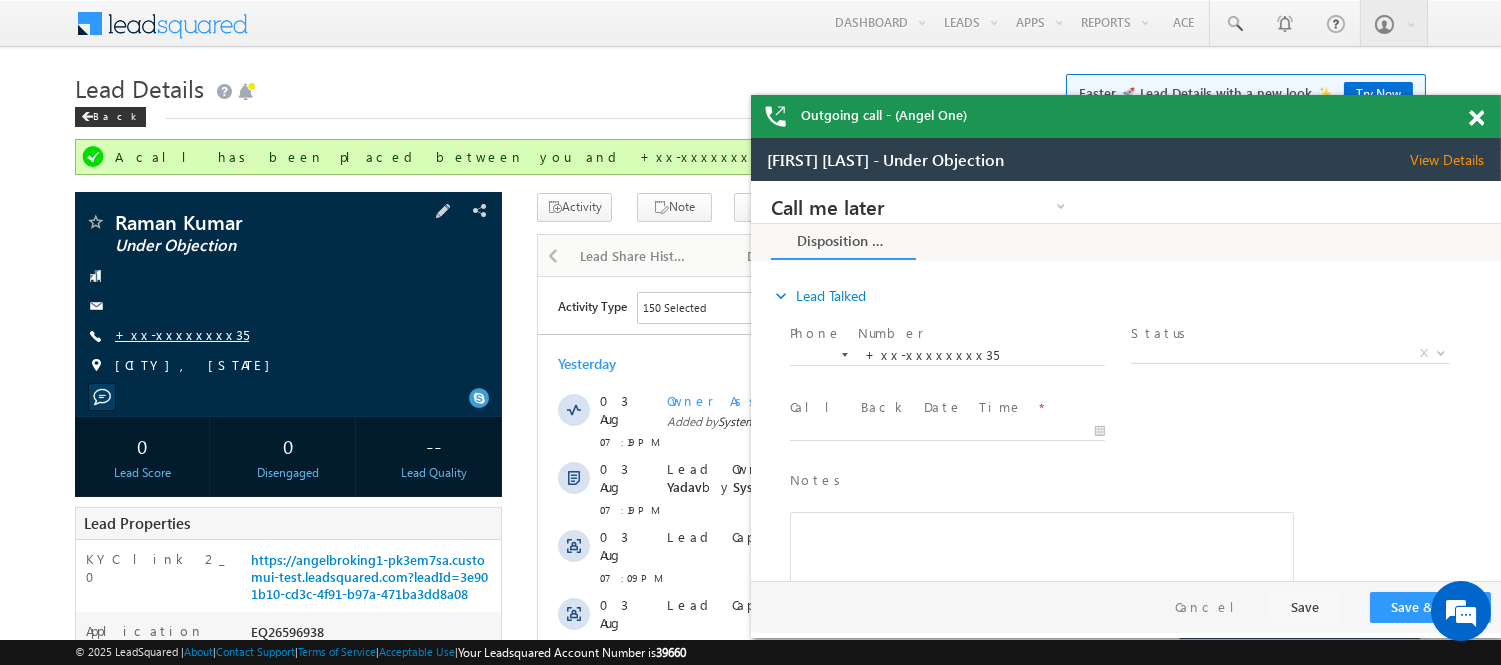 drag, startPoint x: 151, startPoint y: 315, endPoint x: 155, endPoint y: 330, distance: 15.524175 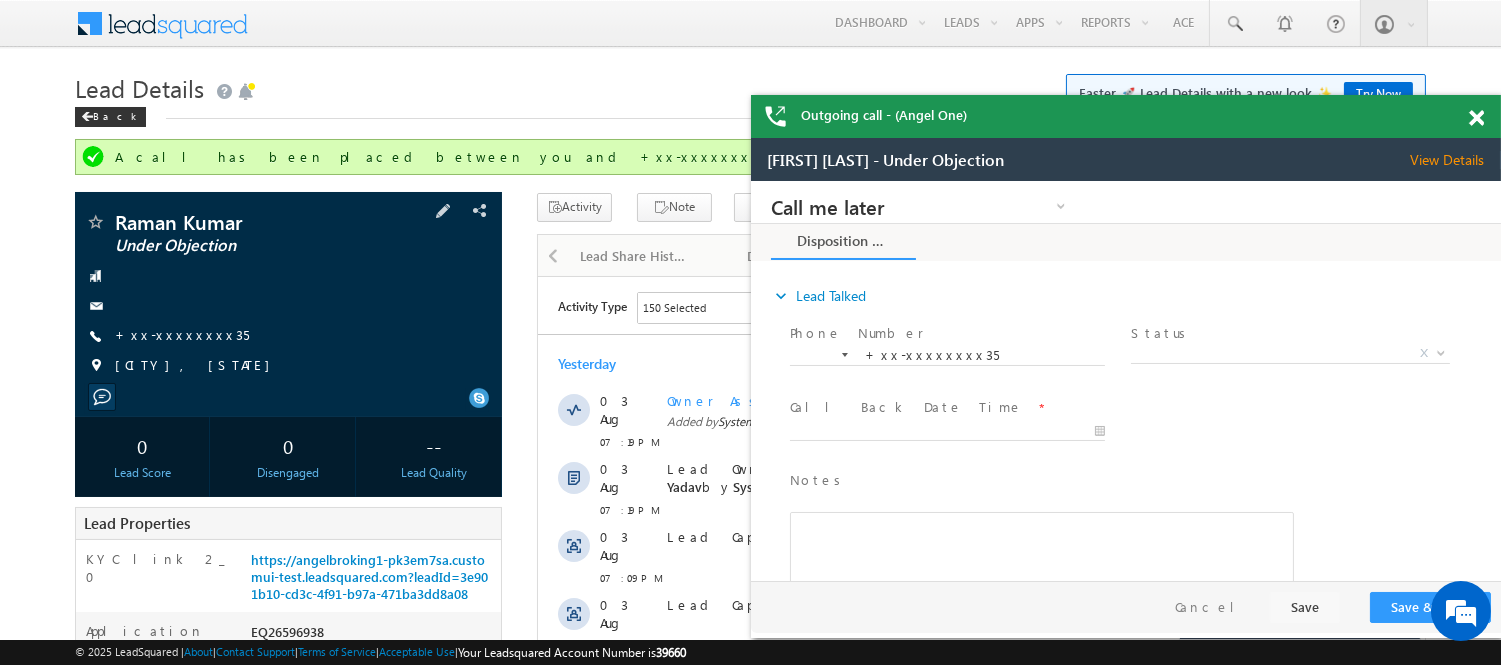 click on "Raman Kumar
Under Objection
+xx-xxxxxxxx35" at bounding box center (288, 299) 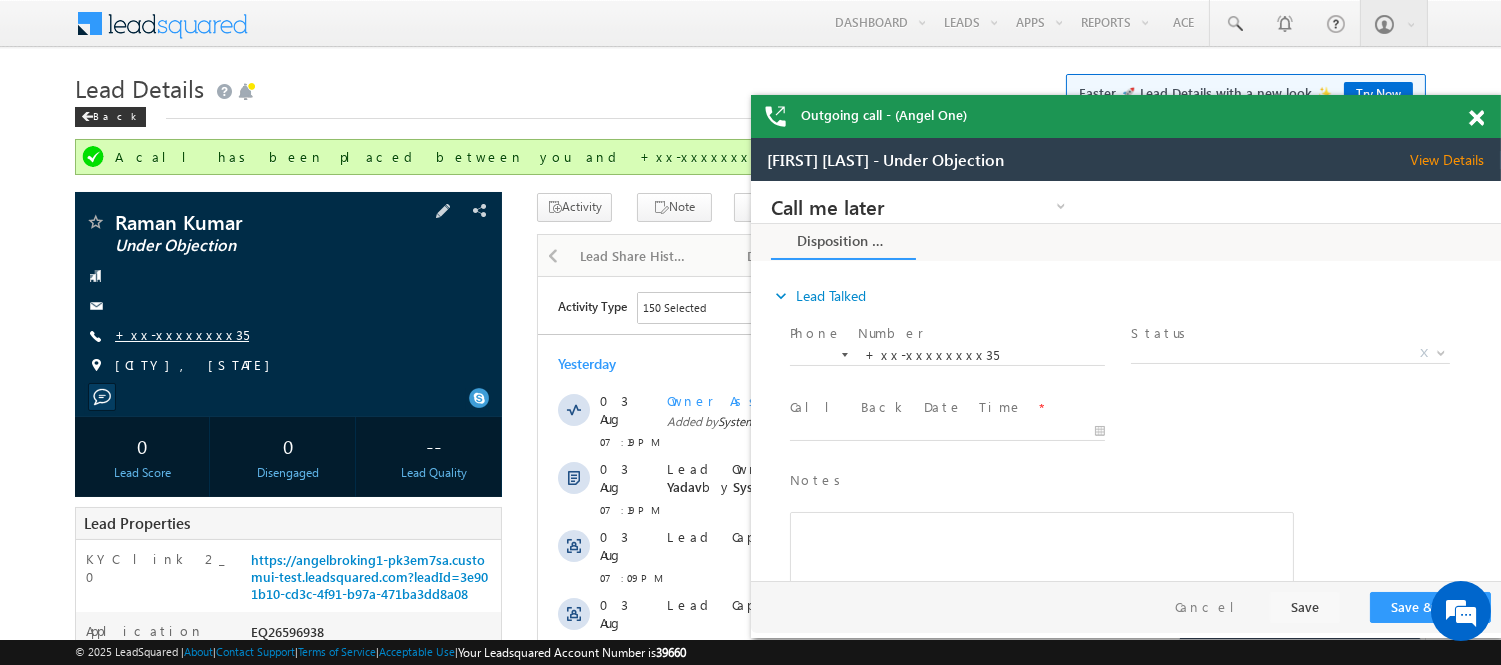 click on "+xx-xxxxxxxx35" at bounding box center [182, 334] 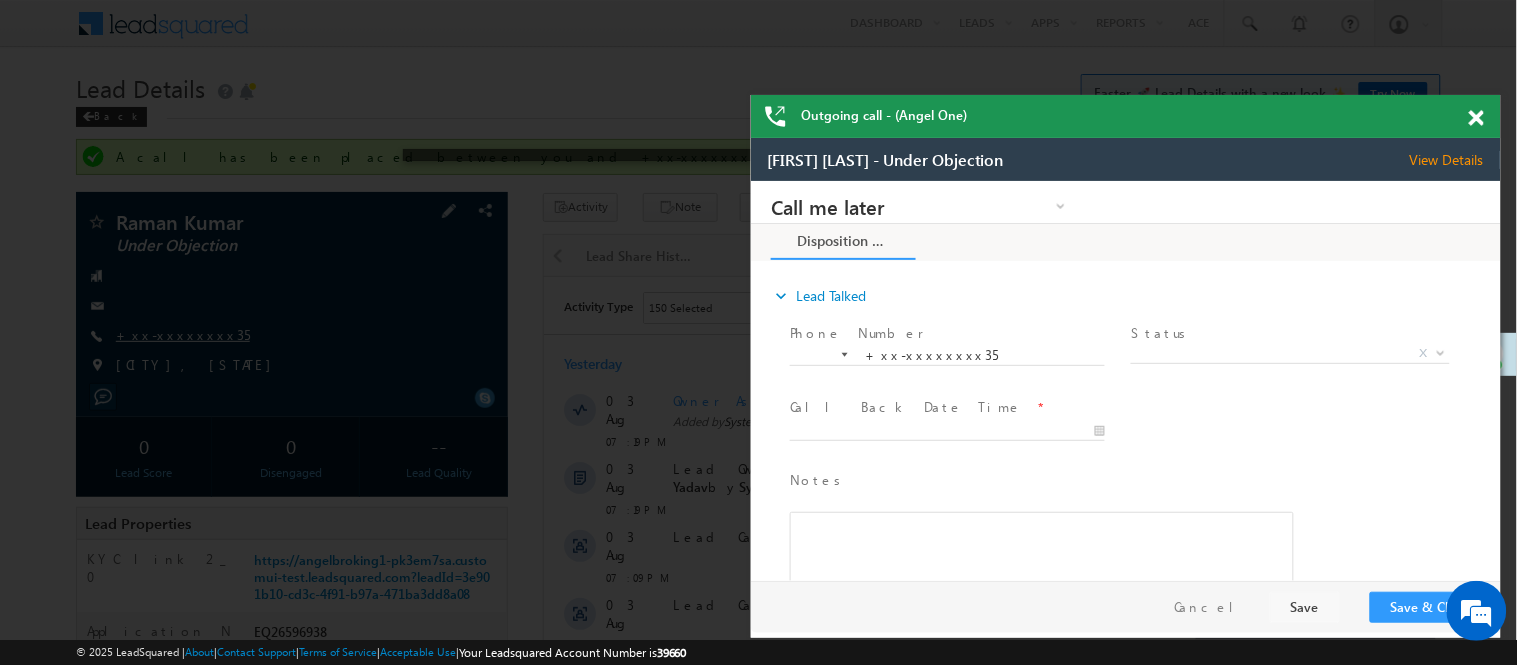 click at bounding box center (758, 332) 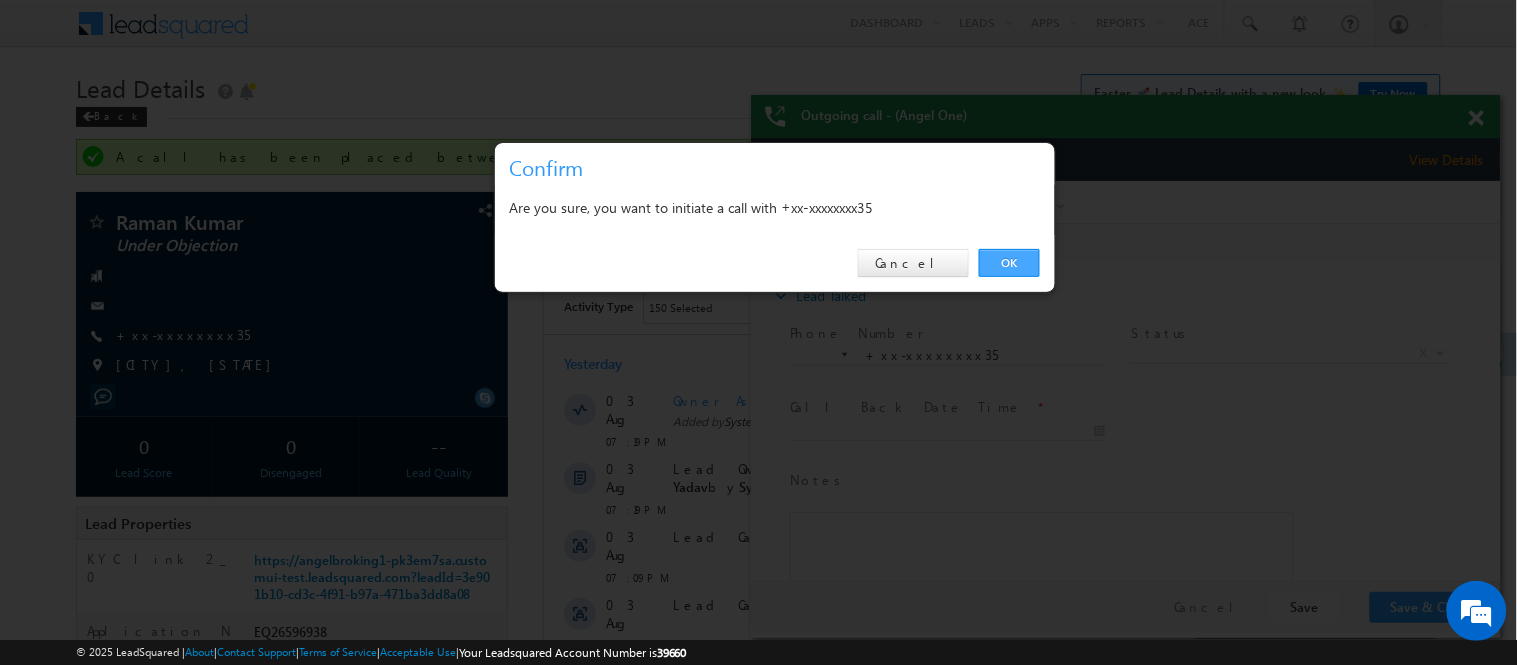 click on "OK" at bounding box center (1009, 263) 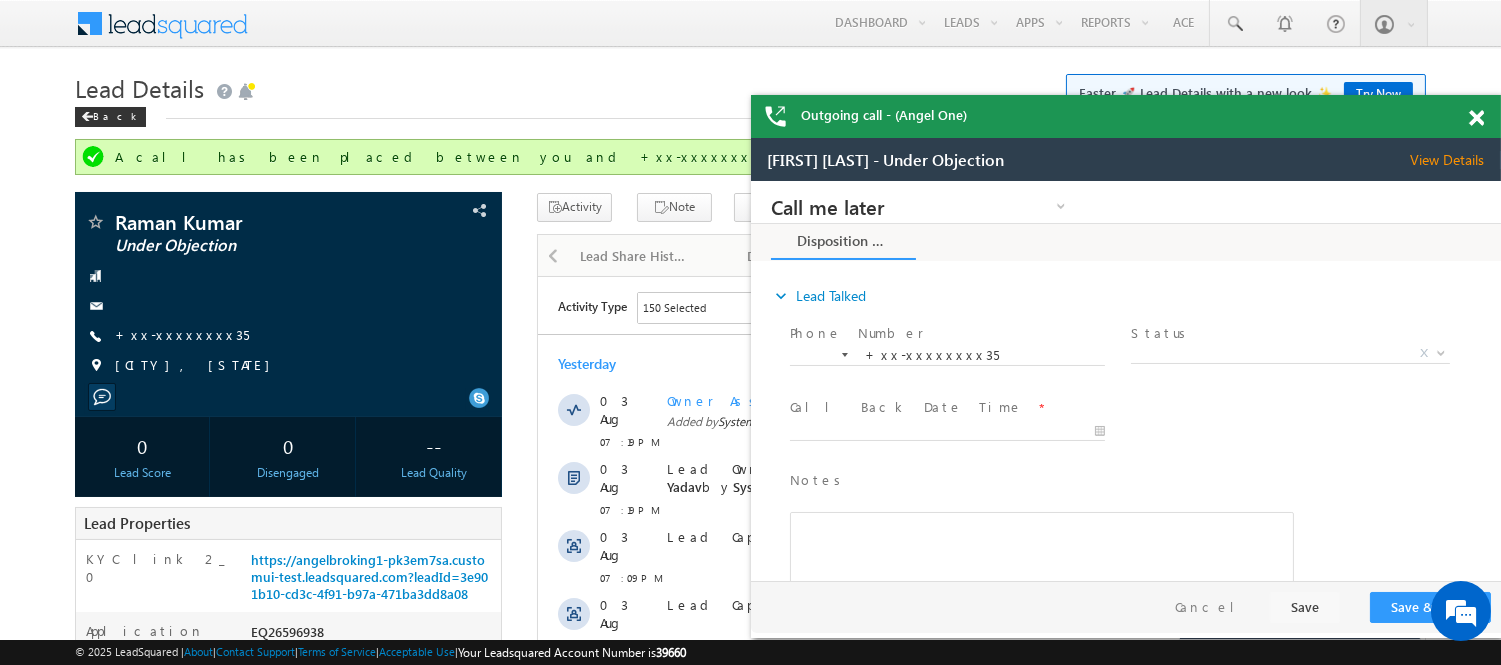 click on "Outgoing call -  (Angel One)" at bounding box center (1126, 116) 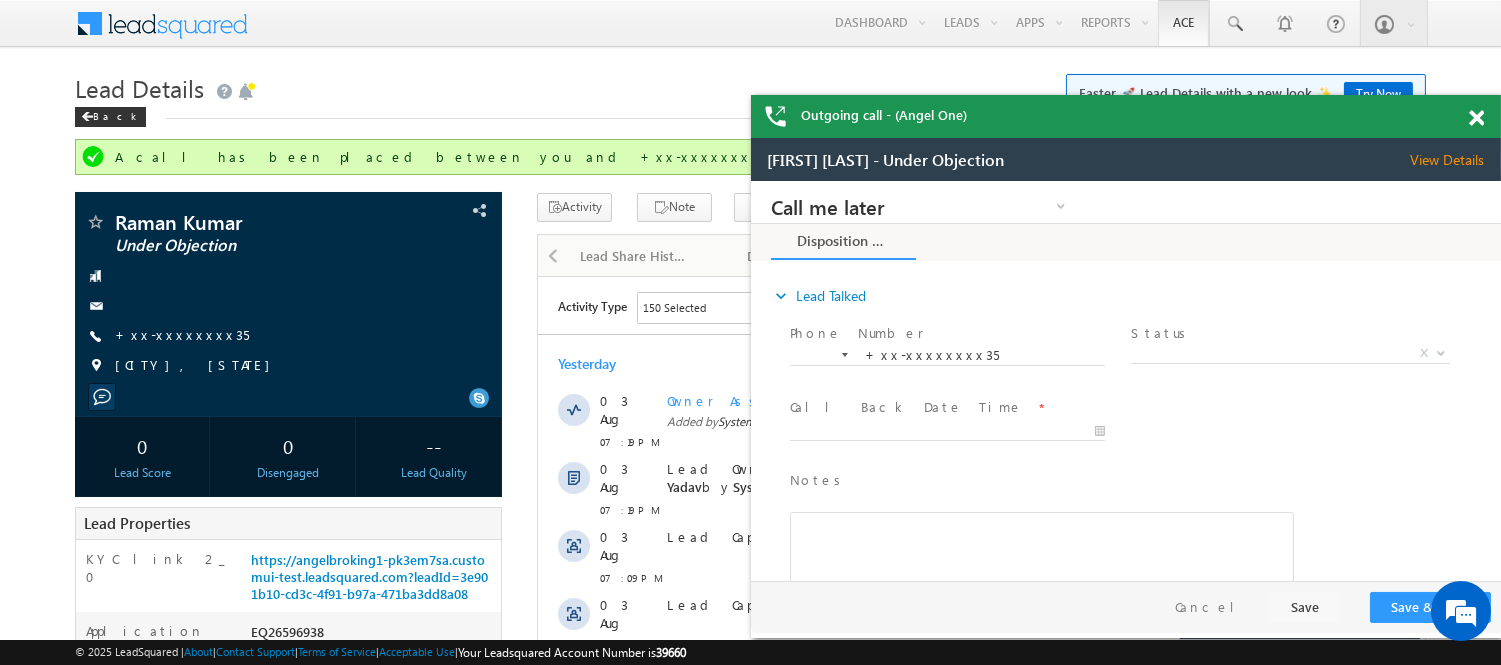 scroll, scrollTop: 0, scrollLeft: 0, axis: both 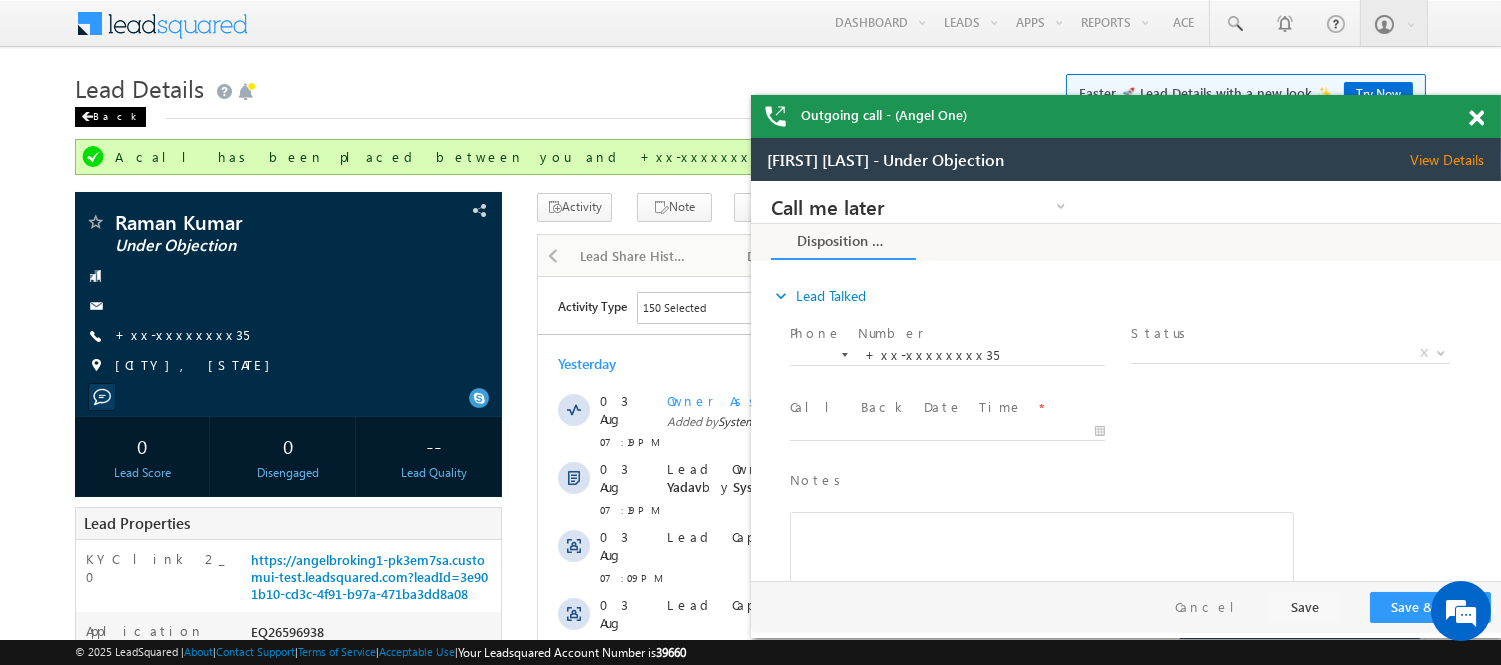 click on "Back" at bounding box center [110, 117] 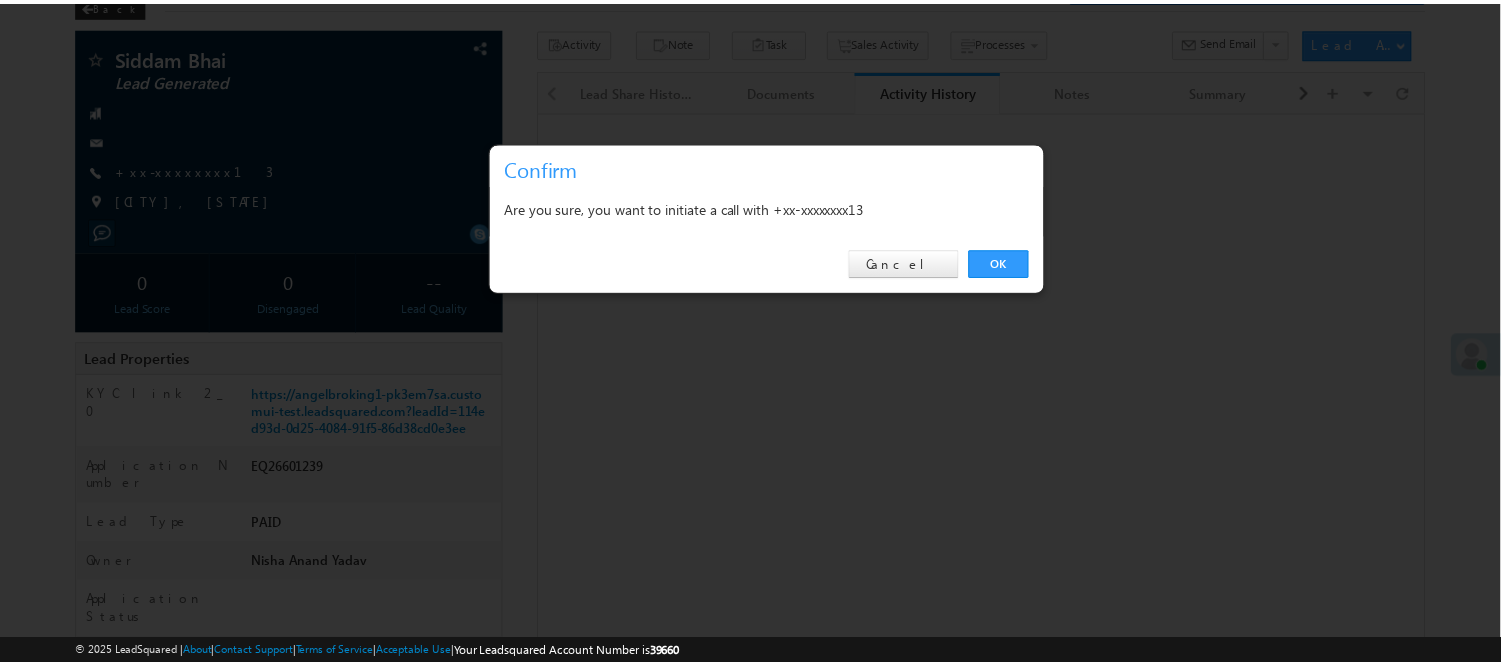 scroll, scrollTop: 113, scrollLeft: 0, axis: vertical 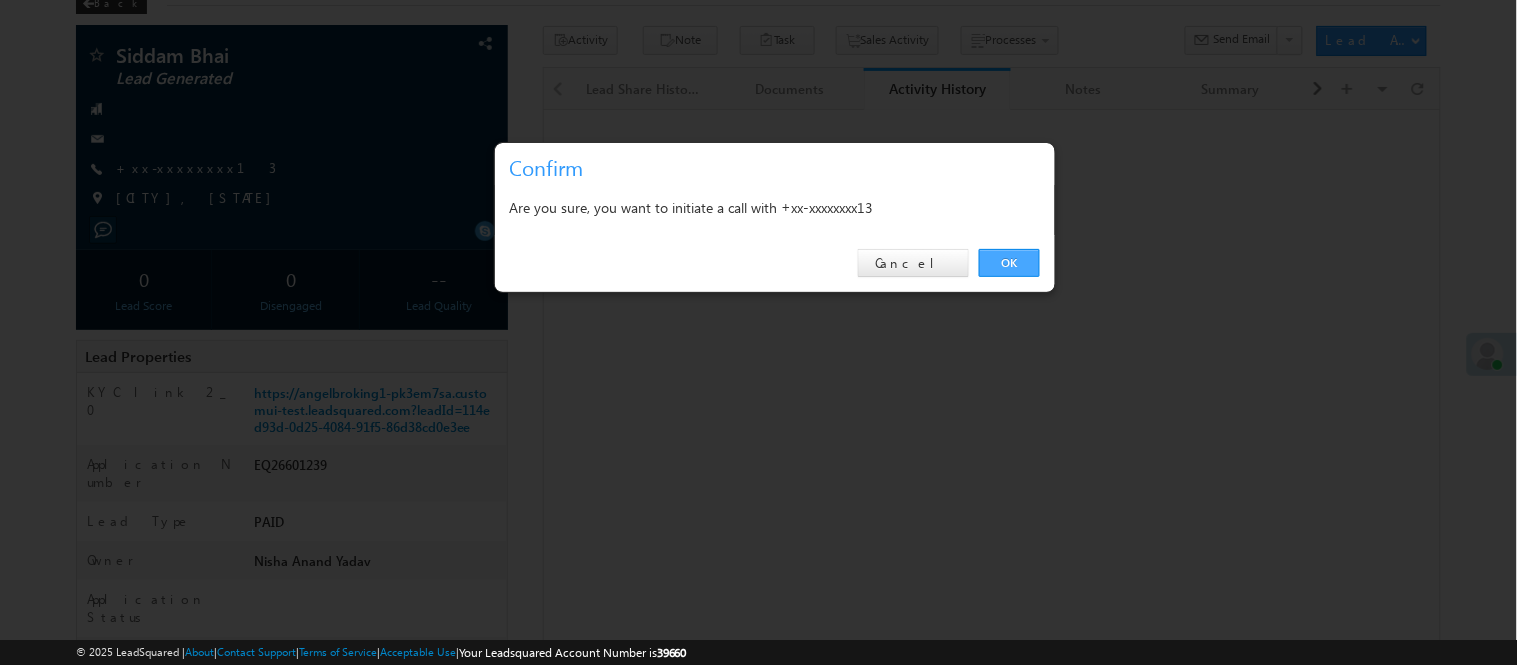 click on "OK" at bounding box center [1009, 263] 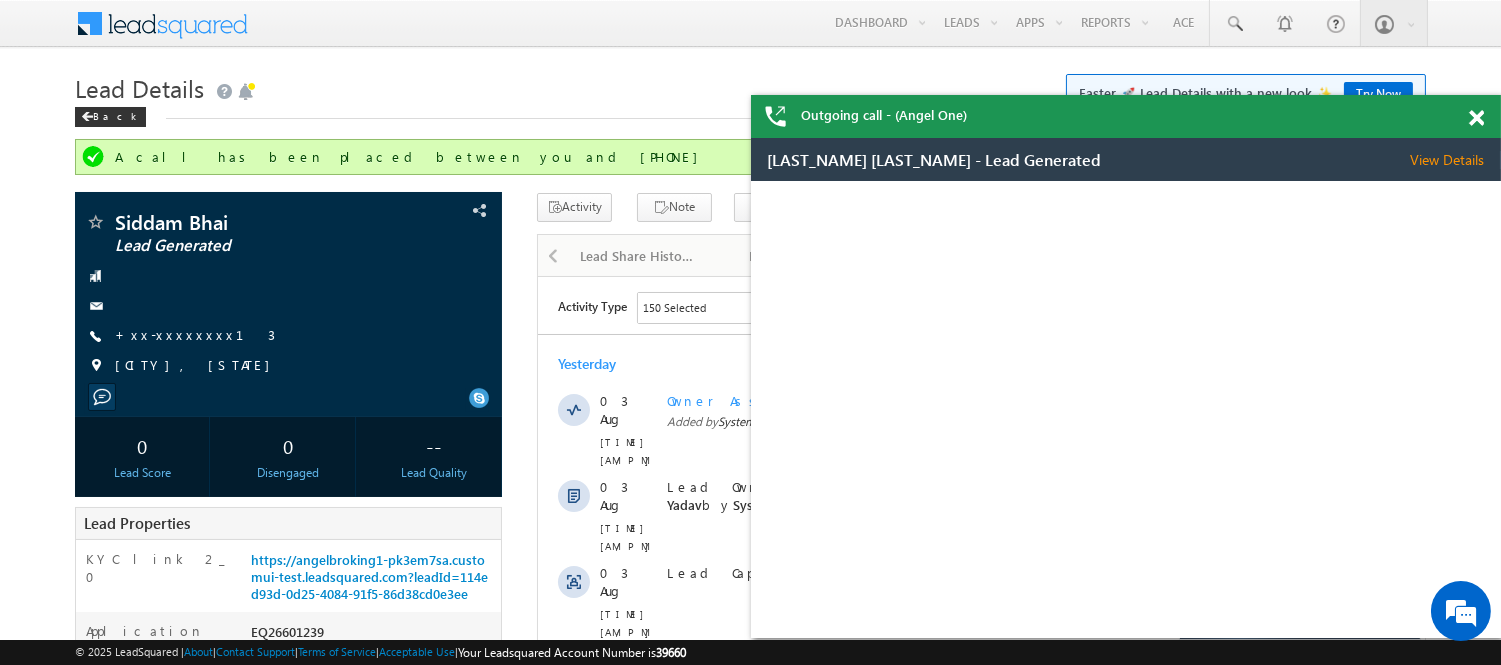 scroll, scrollTop: 0, scrollLeft: 0, axis: both 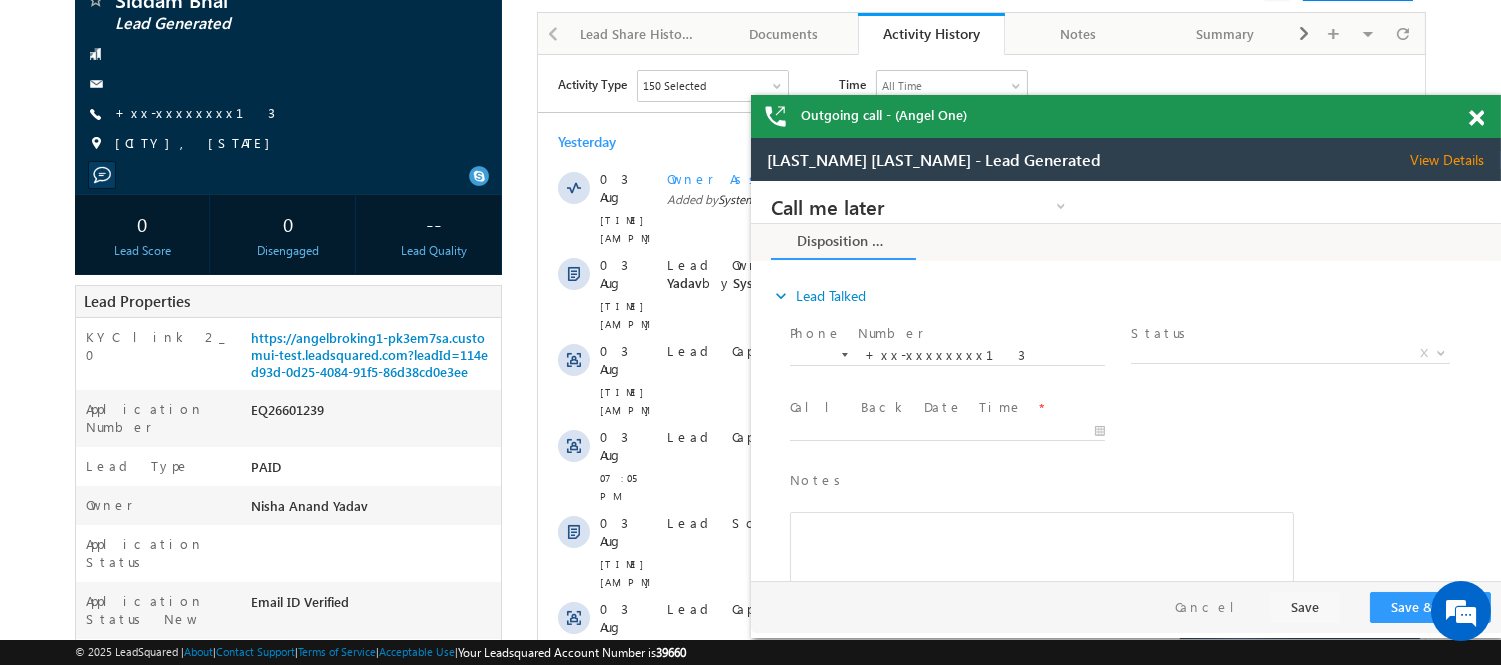 click at bounding box center (1476, 118) 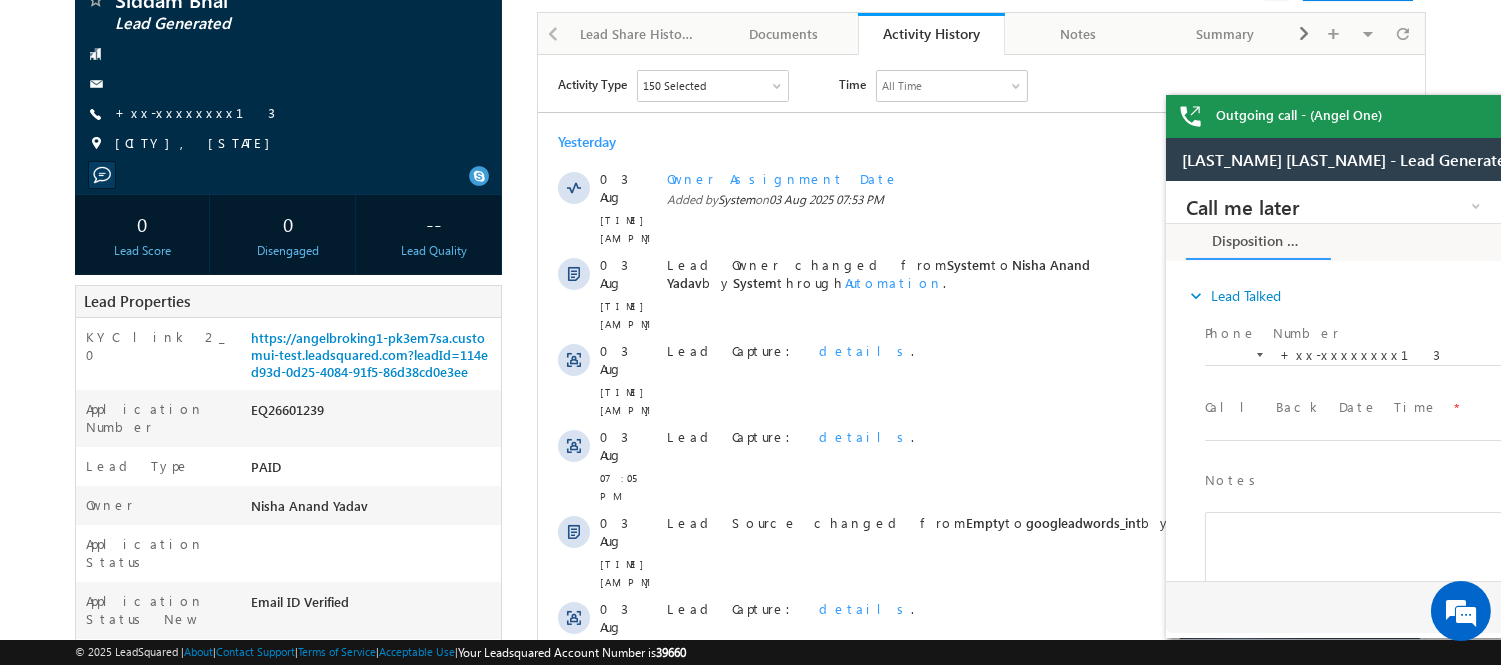 scroll, scrollTop: 41, scrollLeft: 0, axis: vertical 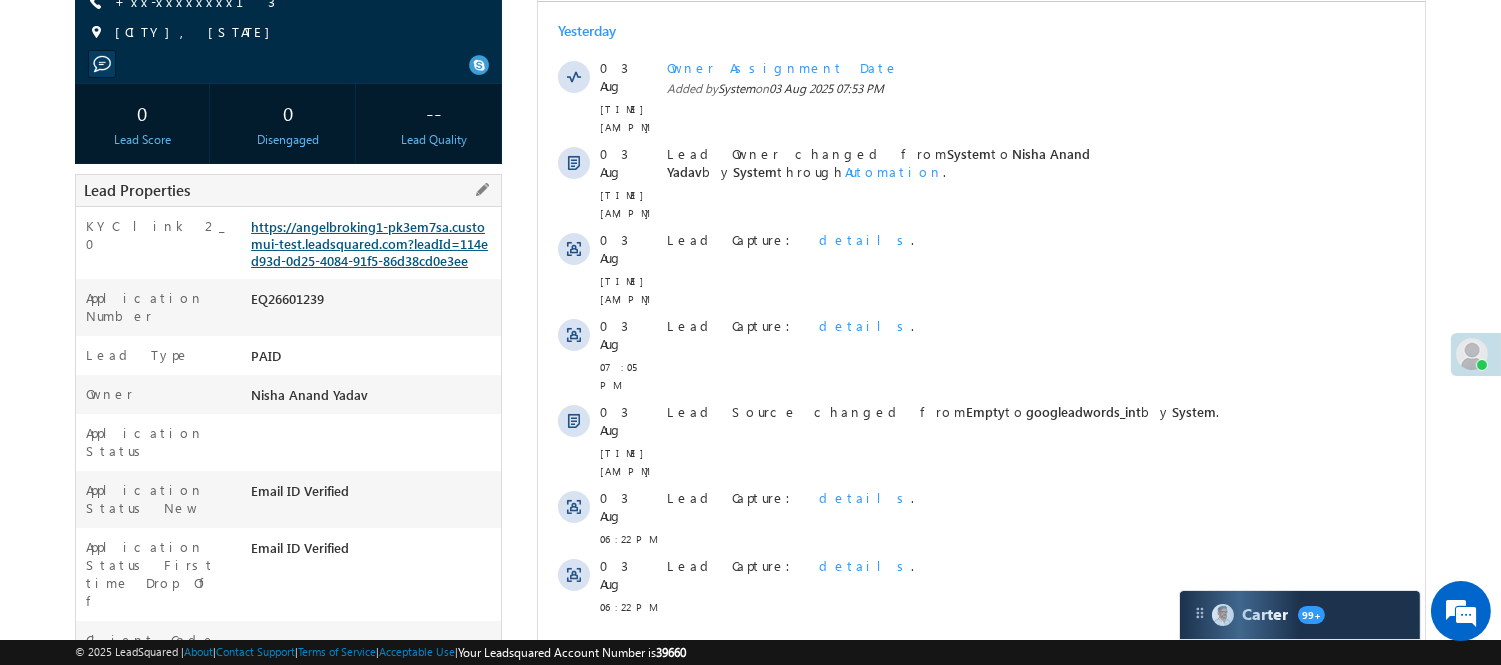 click on "https://angelbroking1-pk3em7sa.customui-test.leadsquared.com?leadId=114ed93d-0d25-4084-91f5-86d38cd0e3ee" at bounding box center [369, 243] 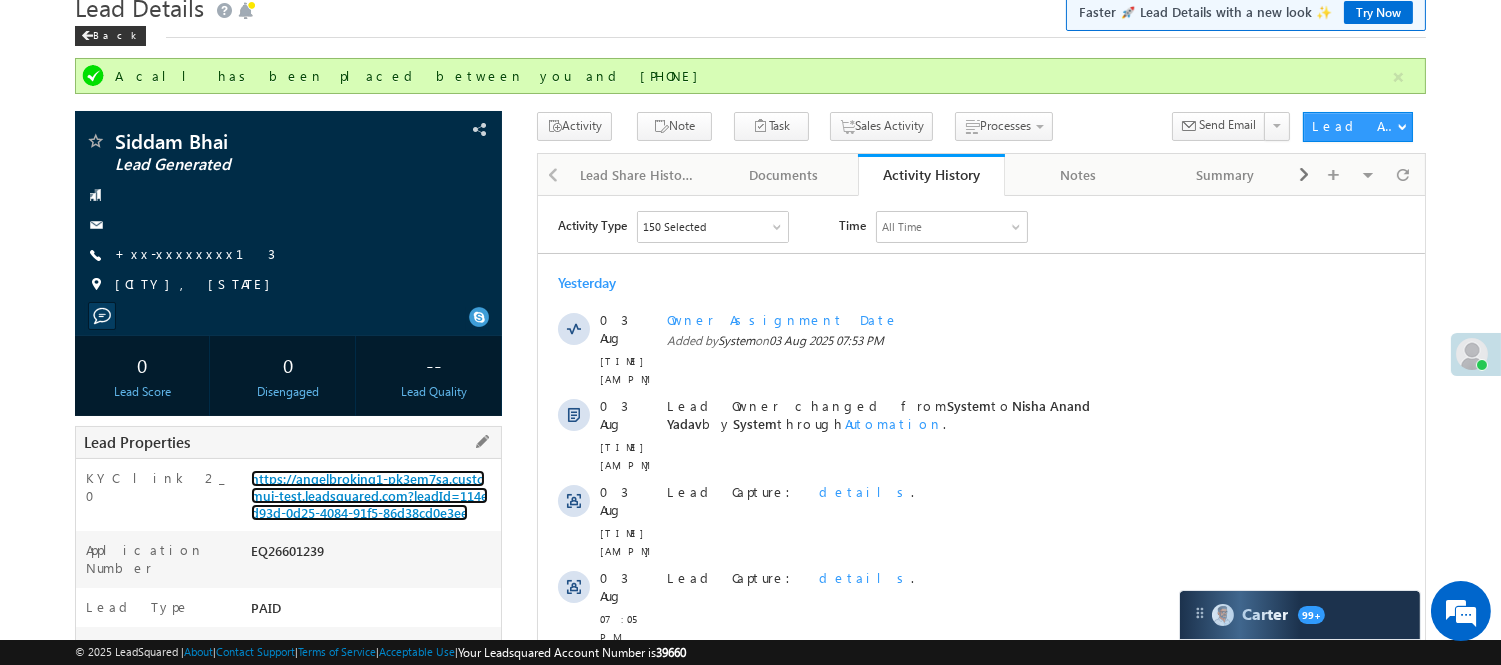 scroll, scrollTop: 0, scrollLeft: 0, axis: both 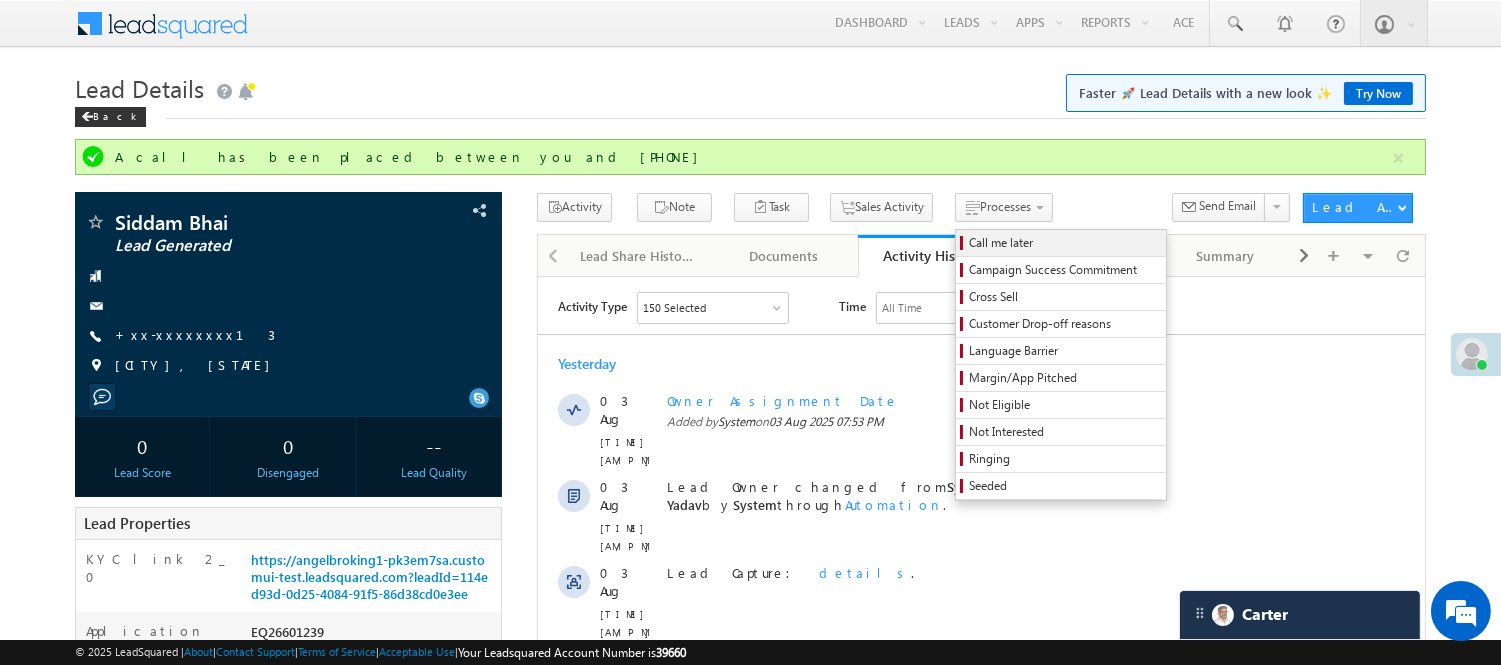 click on "Call me later" at bounding box center [1064, 243] 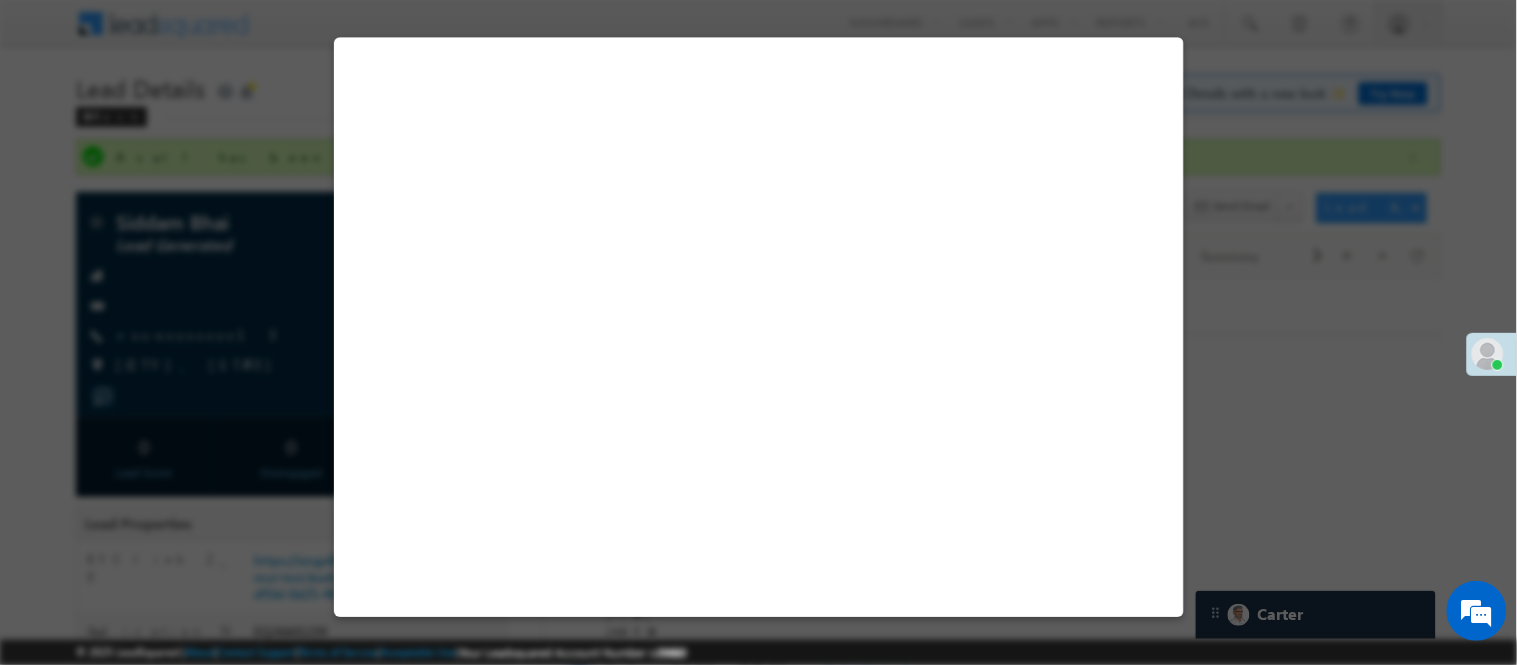 select on "Pitch Not Done" 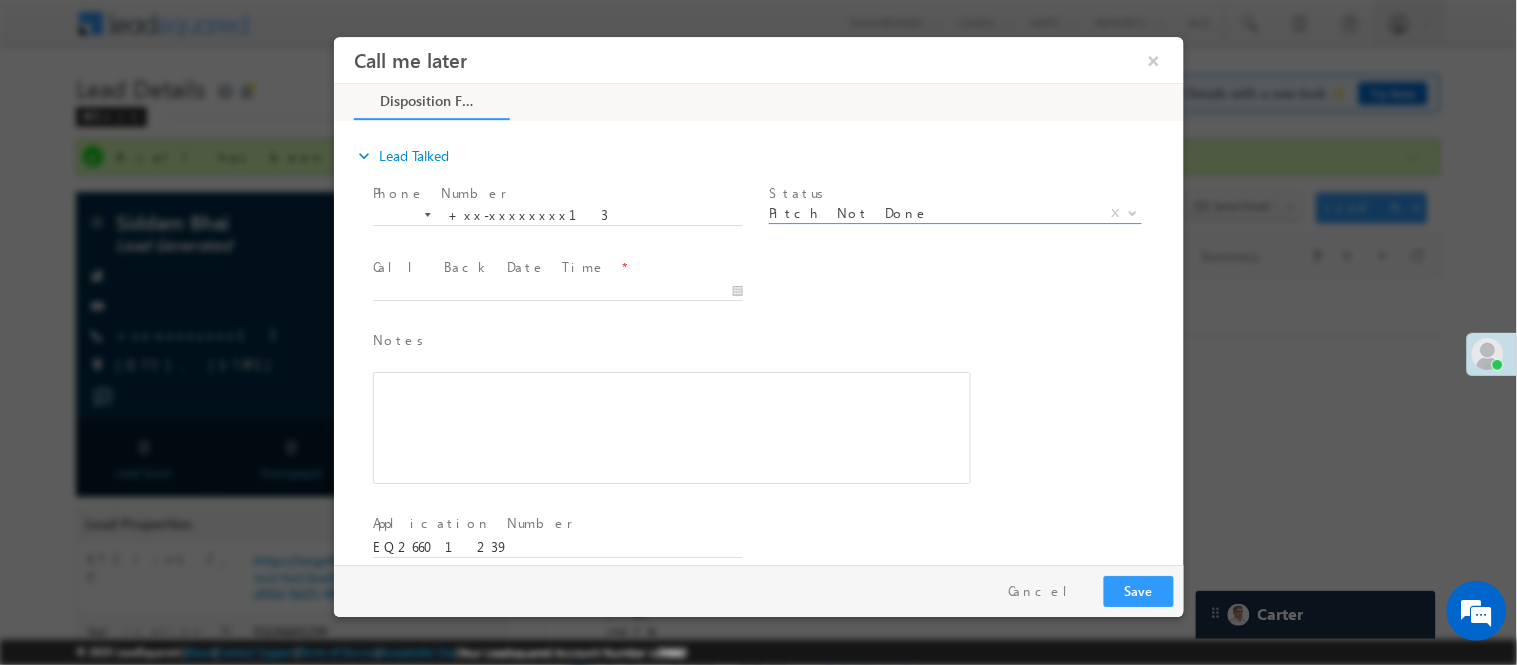 scroll, scrollTop: 0, scrollLeft: 0, axis: both 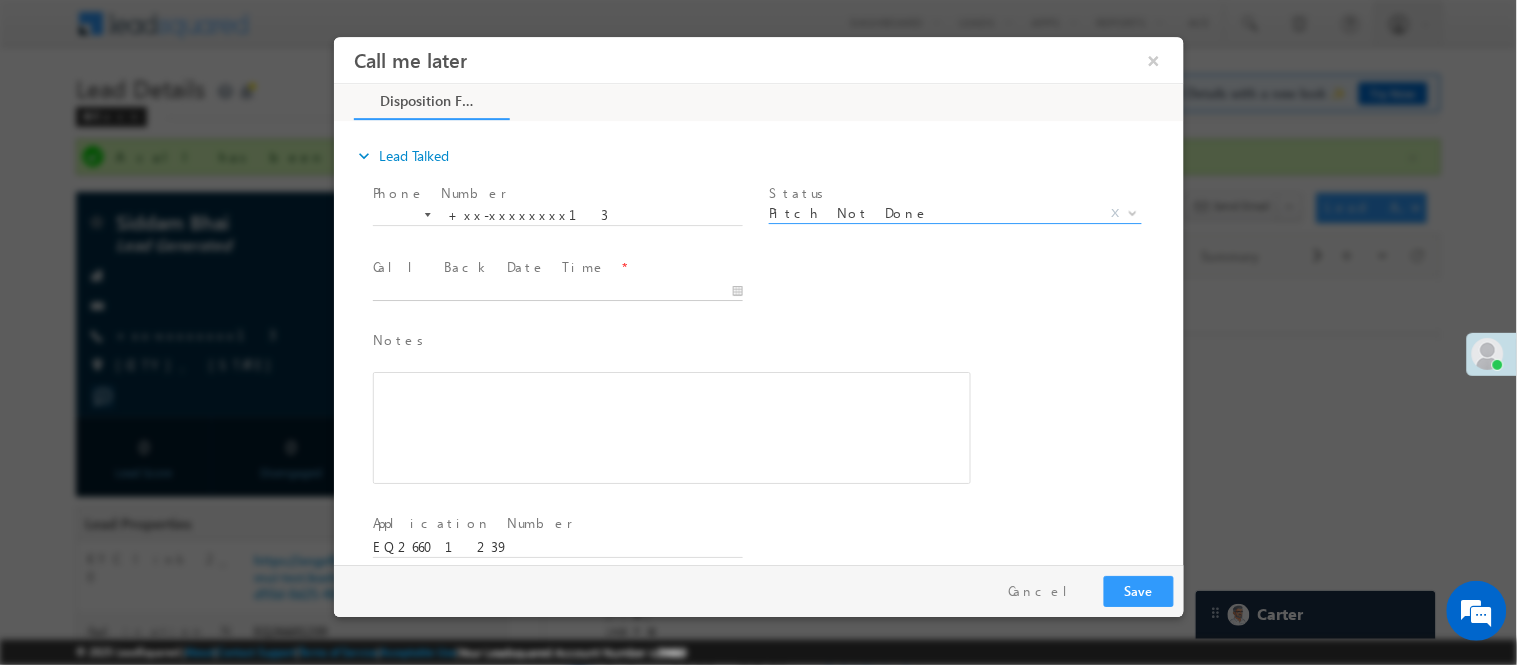 type on "08/04/25 11:53 AM" 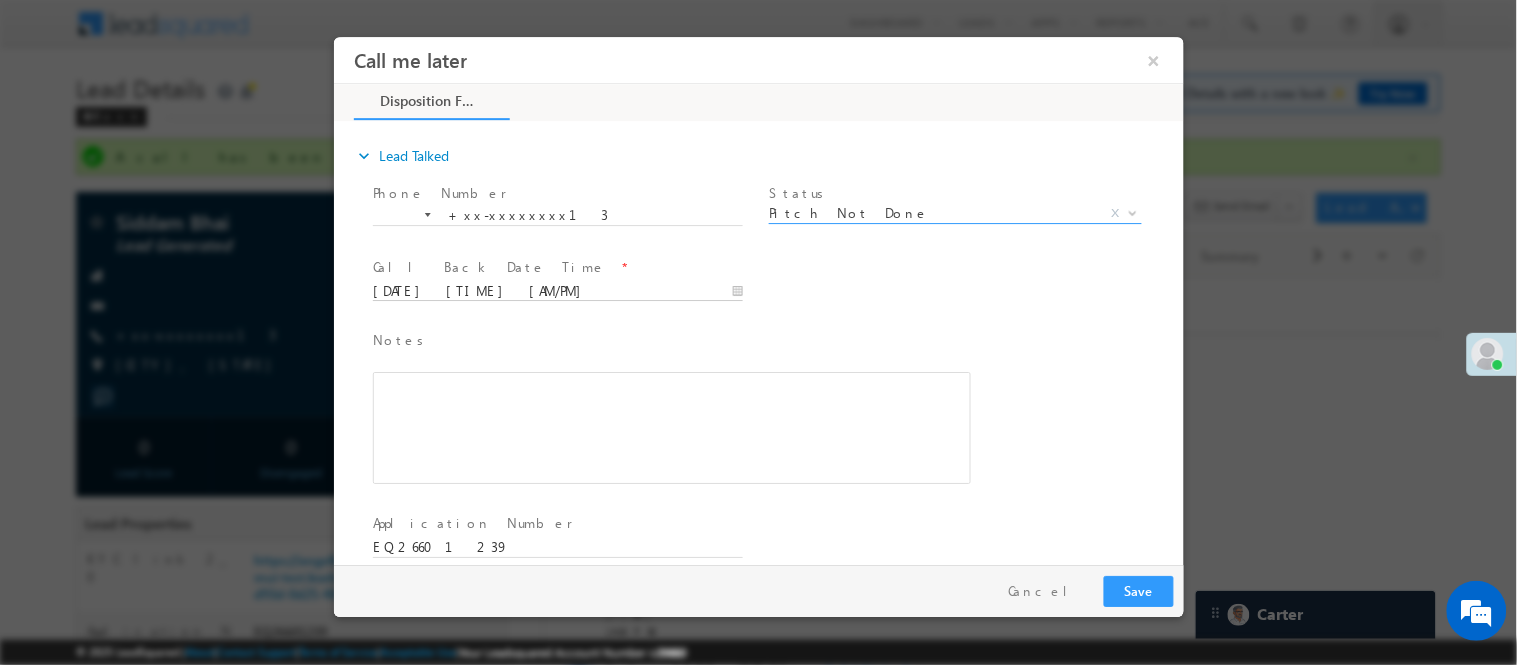 click on "08/04/25 11:53 AM" at bounding box center (557, 291) 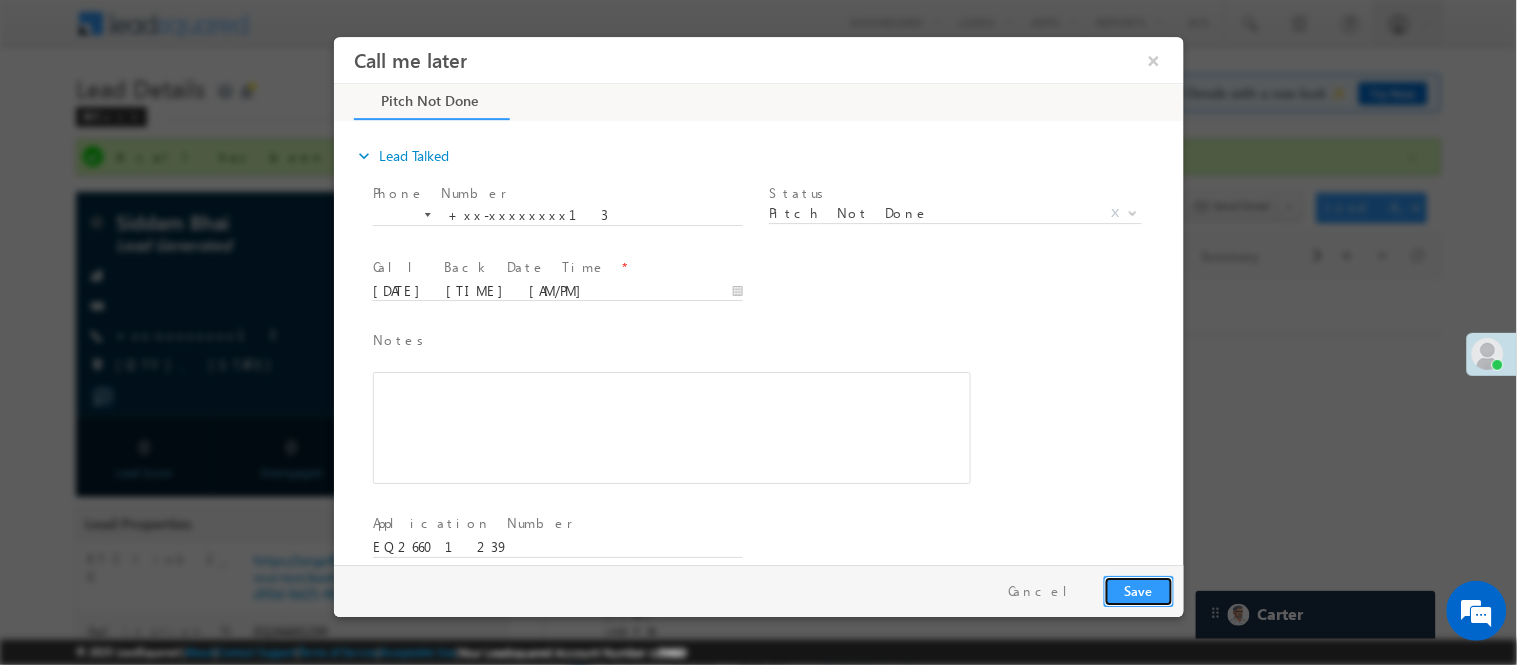 click on "Save" at bounding box center (1138, 590) 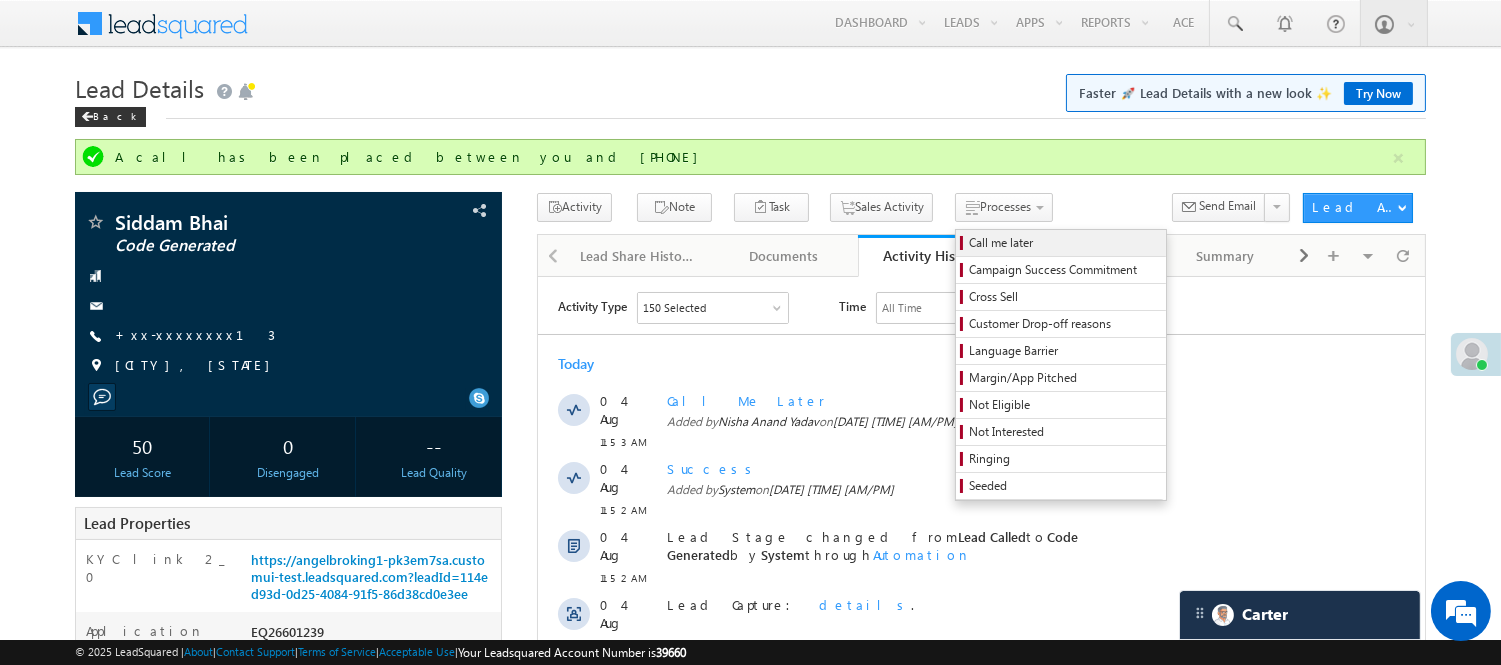 click on "Call me later" at bounding box center (1064, 243) 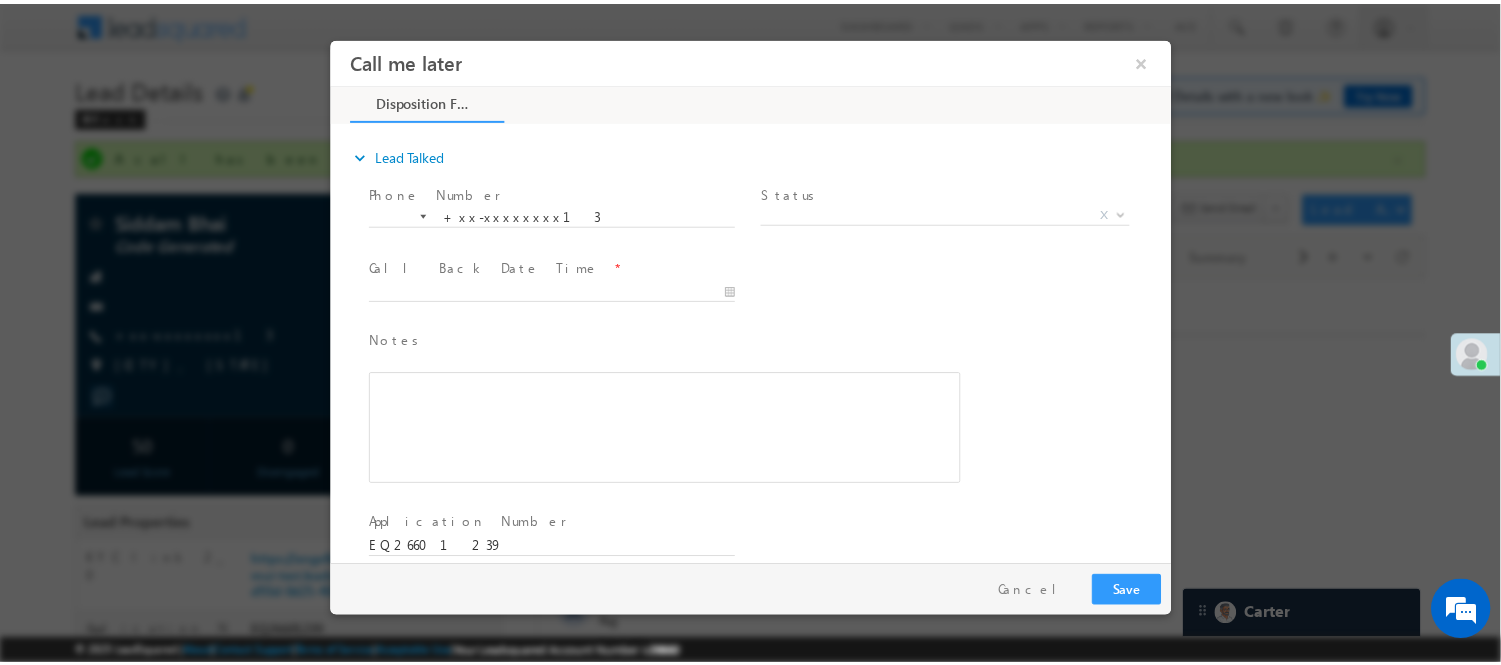 scroll, scrollTop: 0, scrollLeft: 0, axis: both 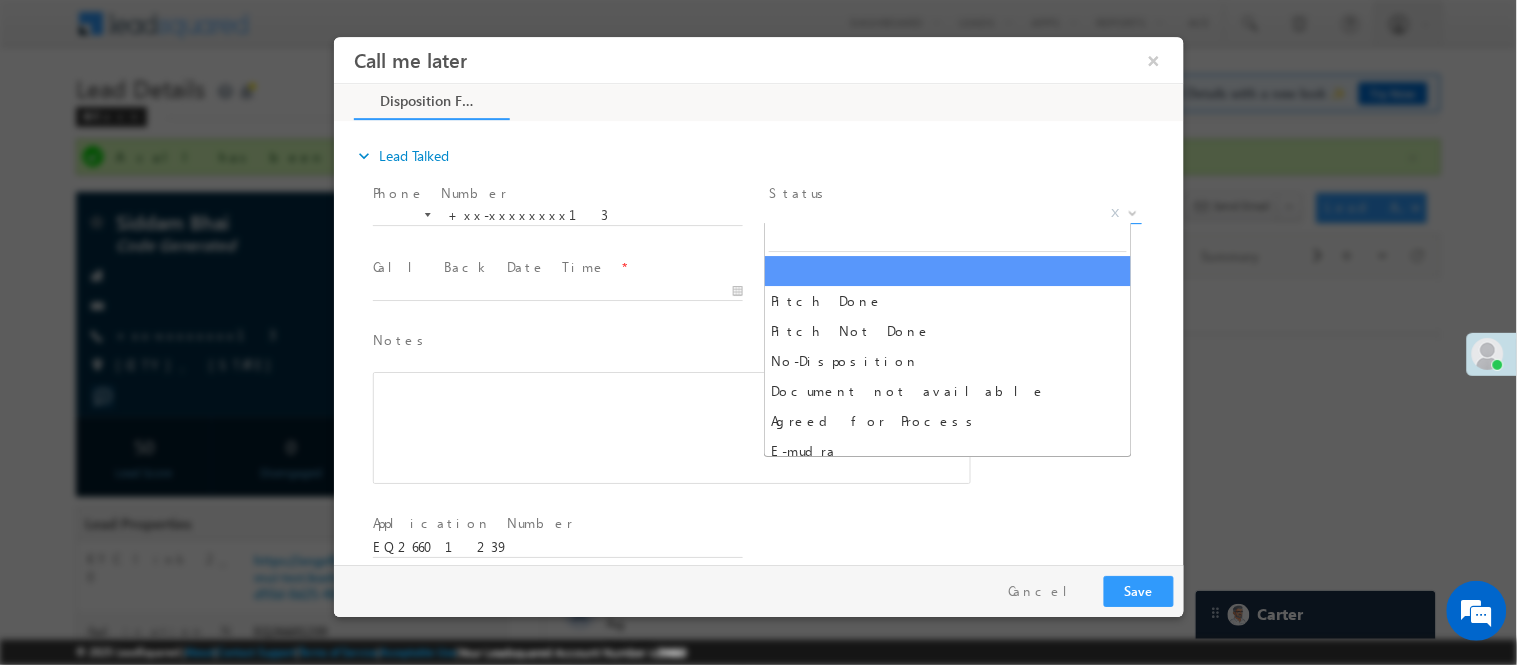 click on "X" at bounding box center [954, 213] 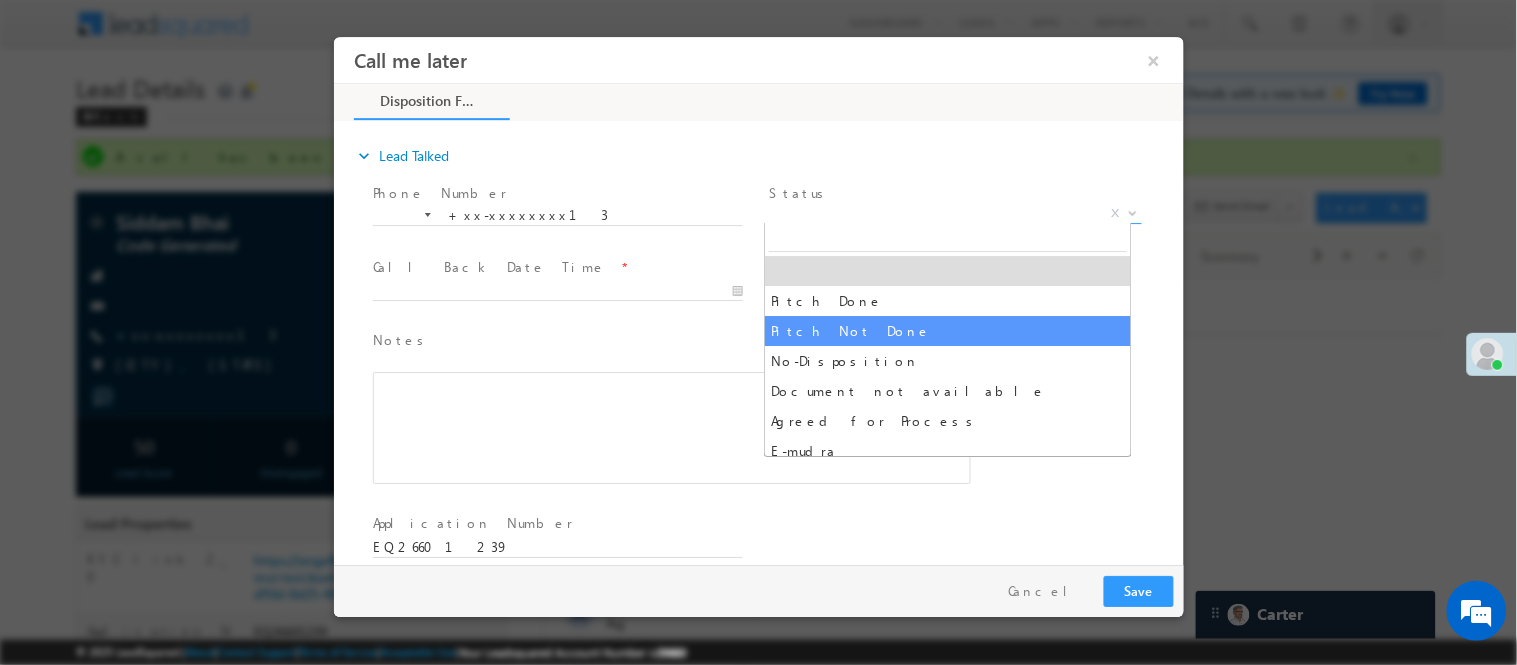 drag, startPoint x: 841, startPoint y: 344, endPoint x: 802, endPoint y: 327, distance: 42.544094 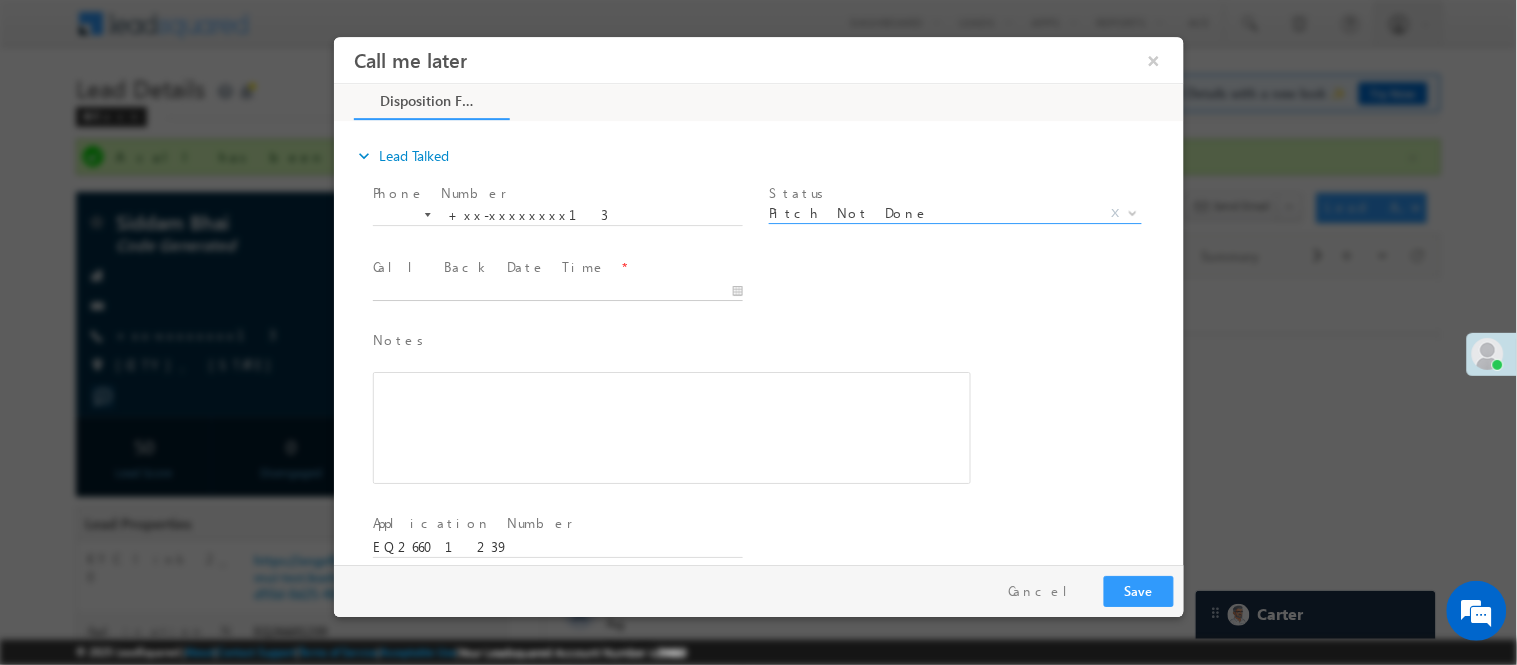 type on "08/04/25 11:54 AM" 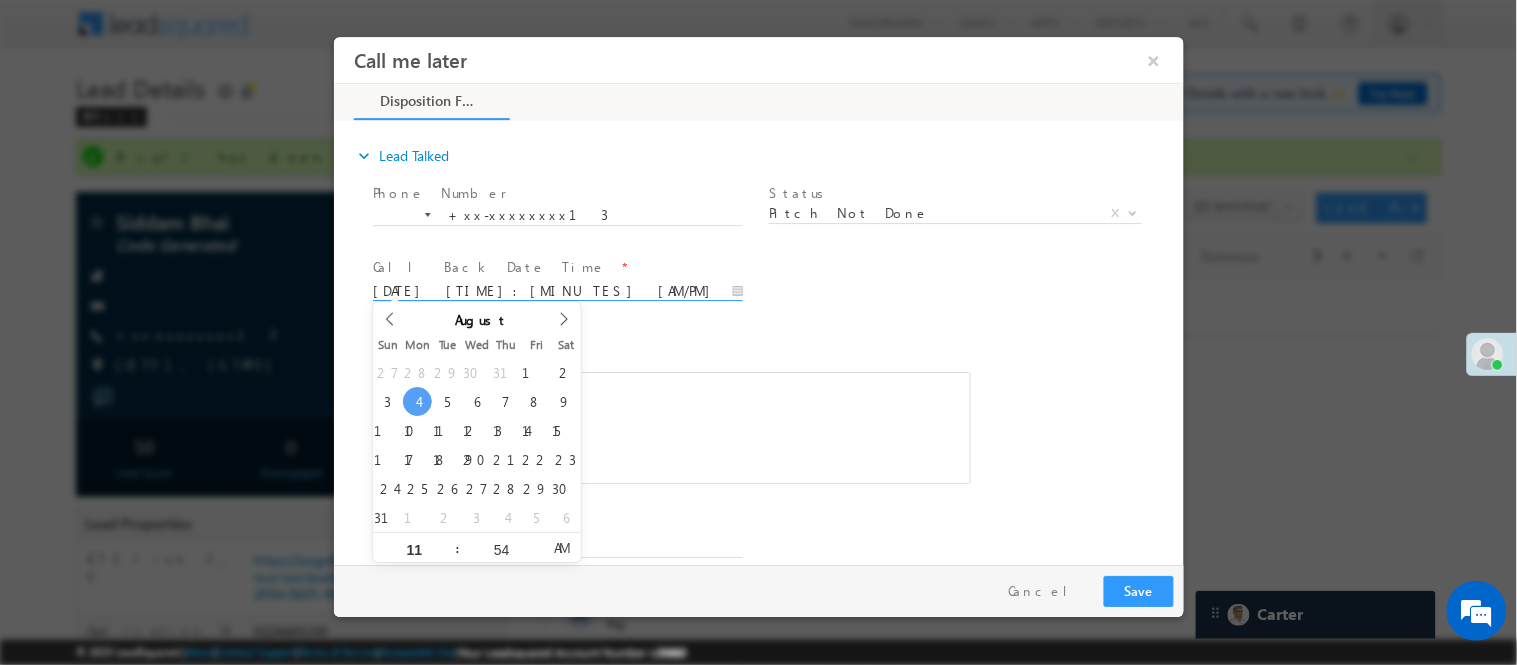 click on "08/04/25 11:54 AM" at bounding box center [557, 291] 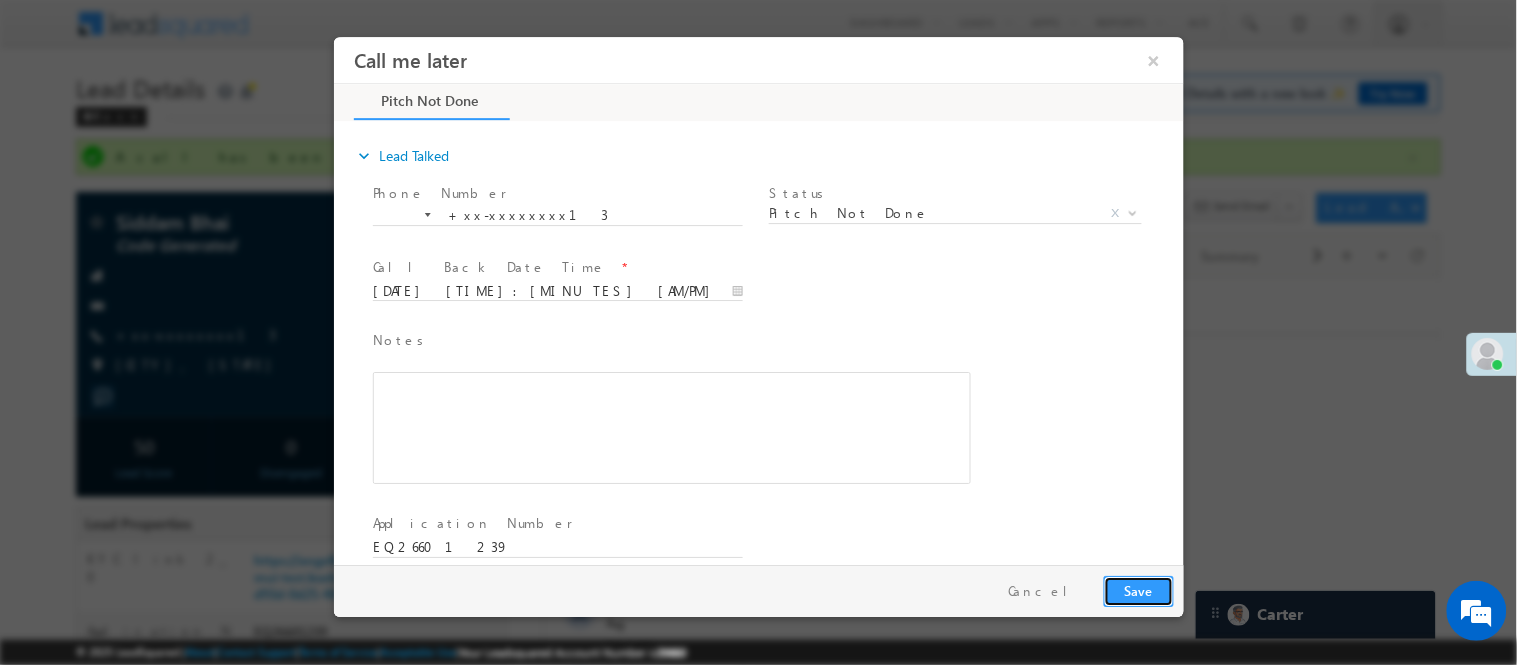 click on "Save" at bounding box center (1138, 590) 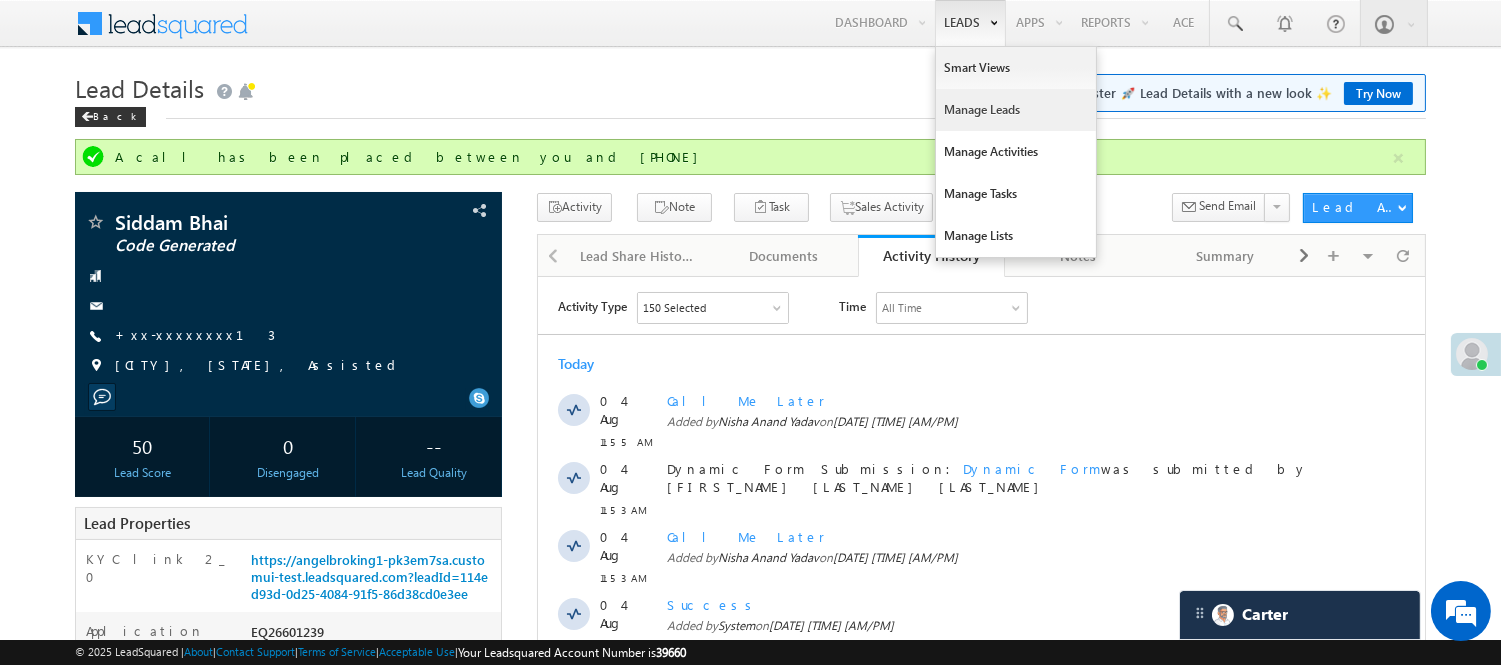 click on "Manage Leads" at bounding box center (1016, 110) 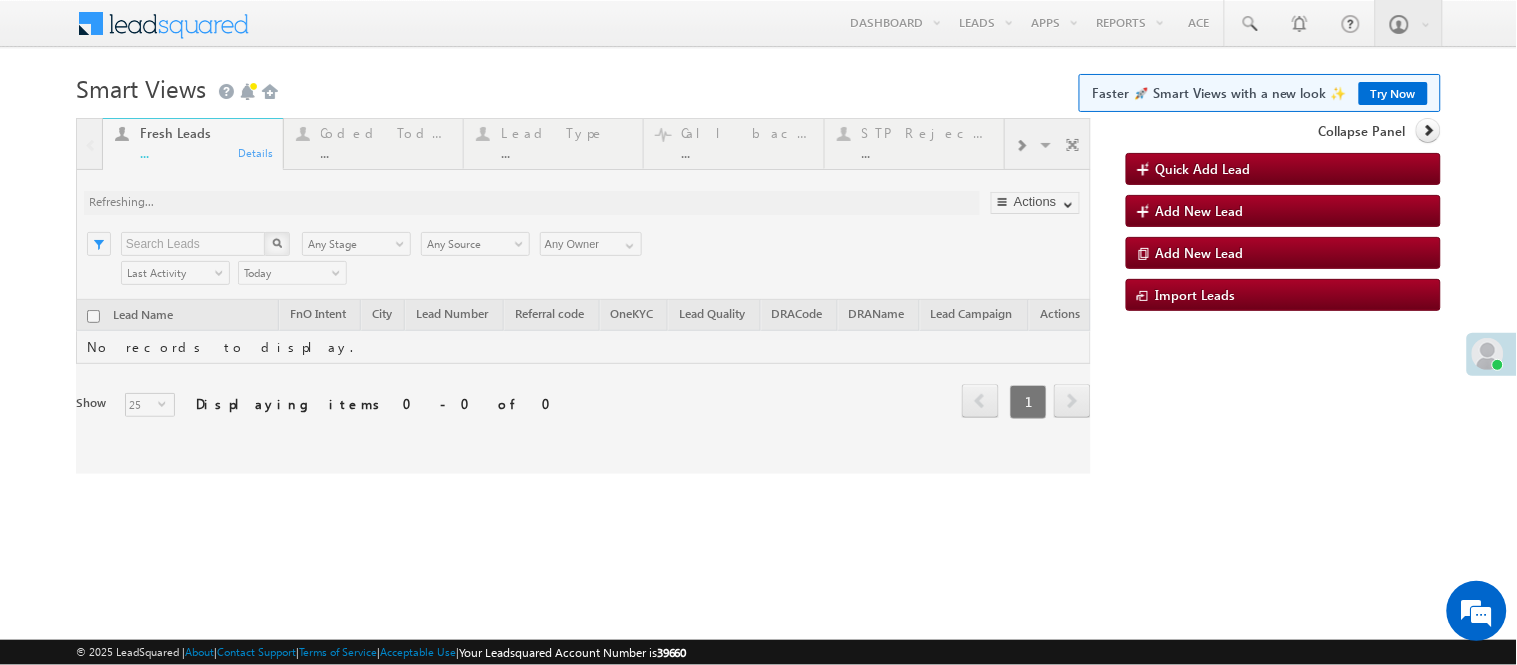 scroll, scrollTop: 0, scrollLeft: 0, axis: both 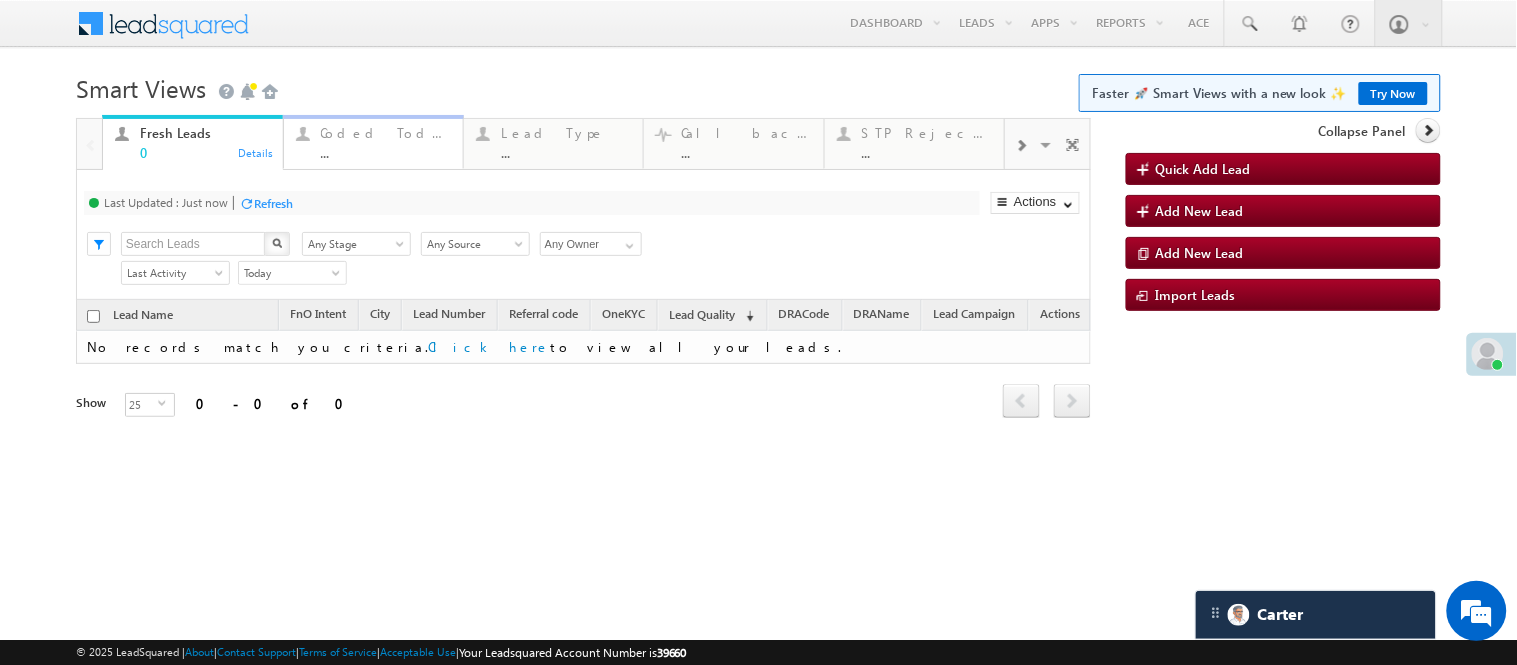 click on "Coded Today" at bounding box center [386, 133] 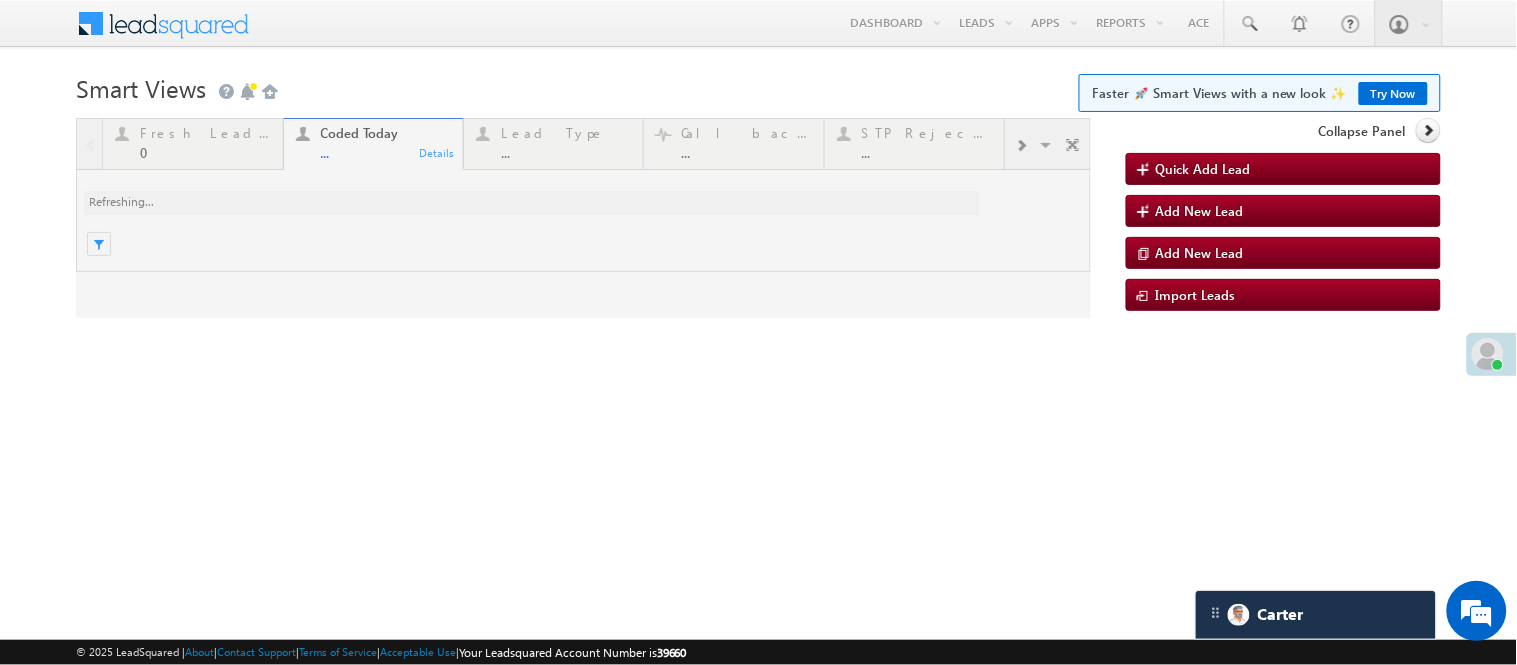 scroll, scrollTop: 0, scrollLeft: 0, axis: both 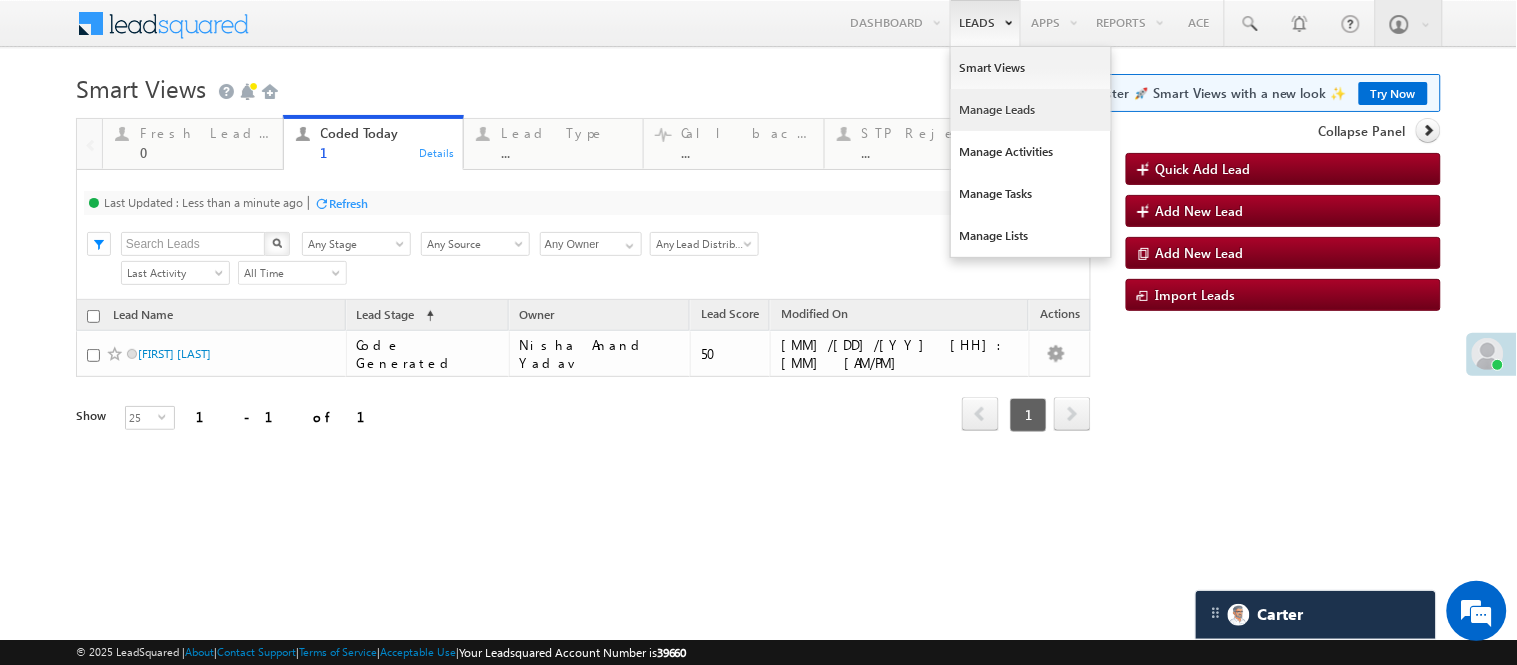 click on "Manage Leads" at bounding box center (1031, 110) 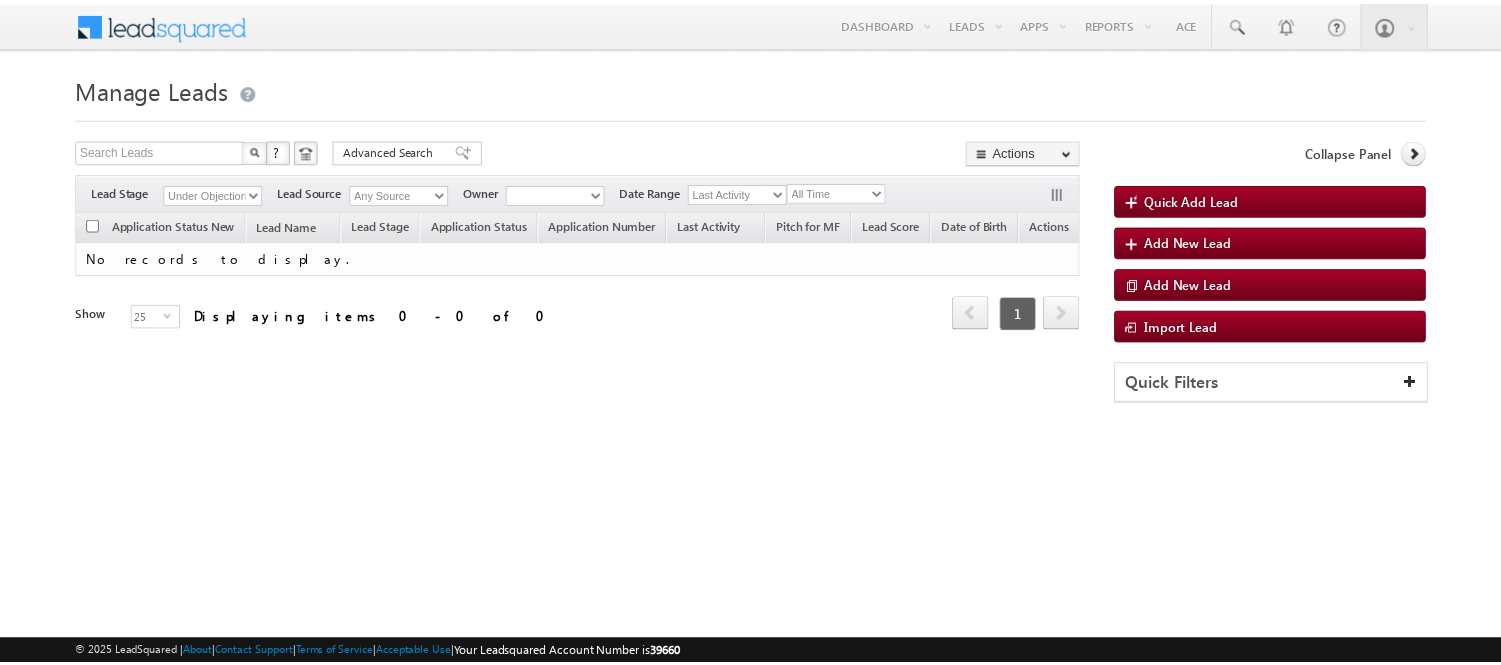scroll, scrollTop: 0, scrollLeft: 0, axis: both 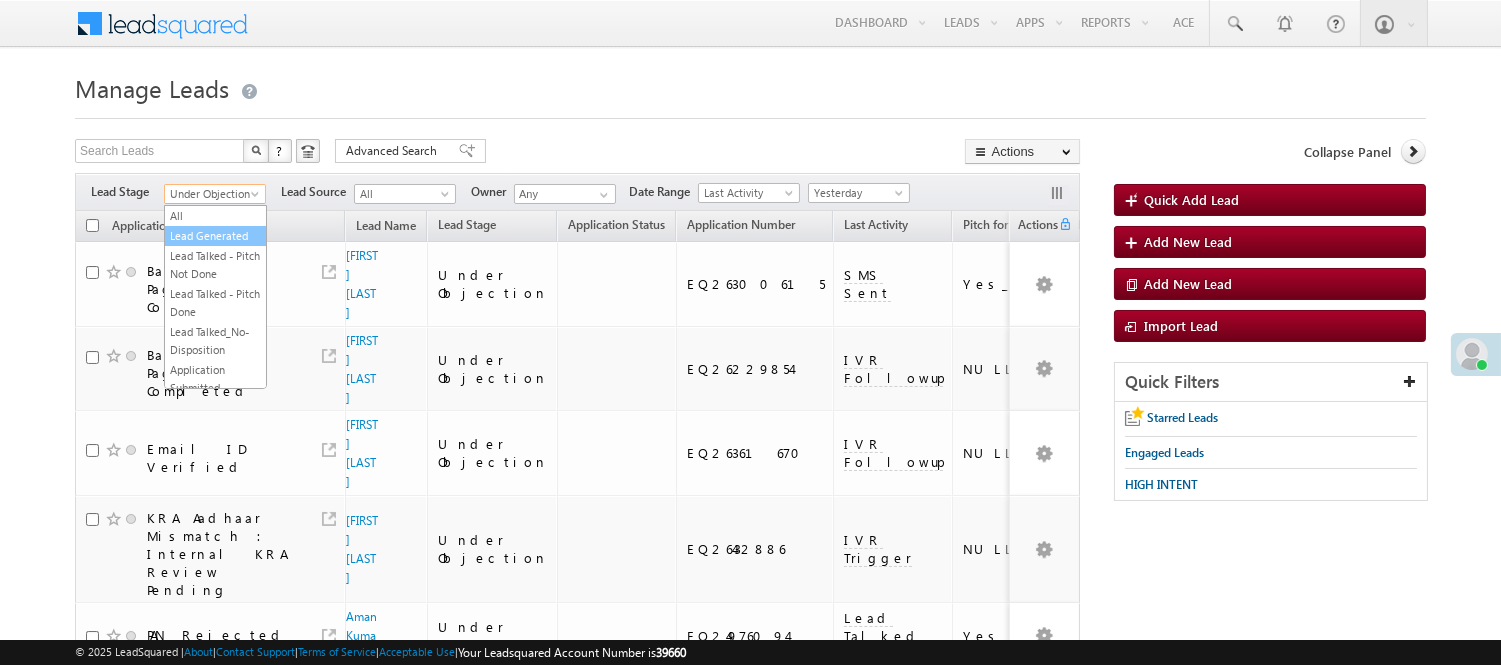 click on "Lead Generated" at bounding box center [215, 236] 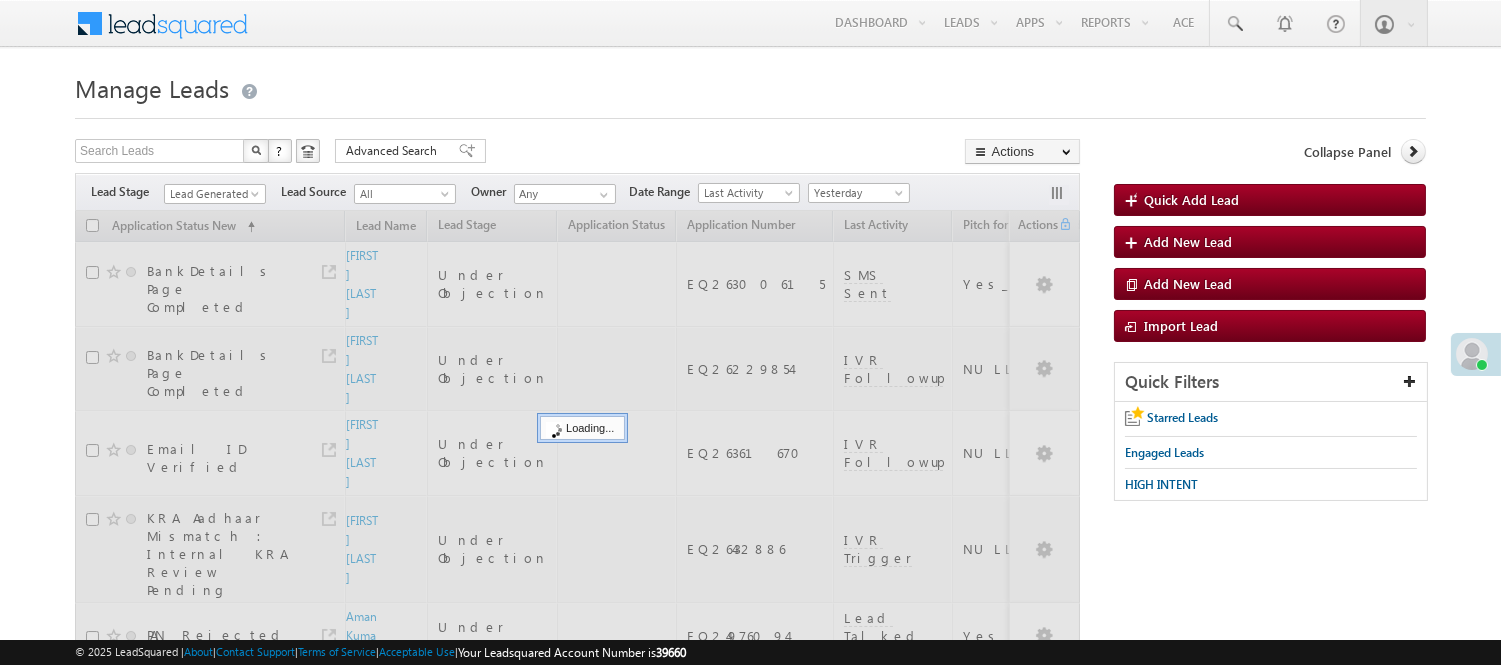click on "Yesterday" at bounding box center [856, 193] 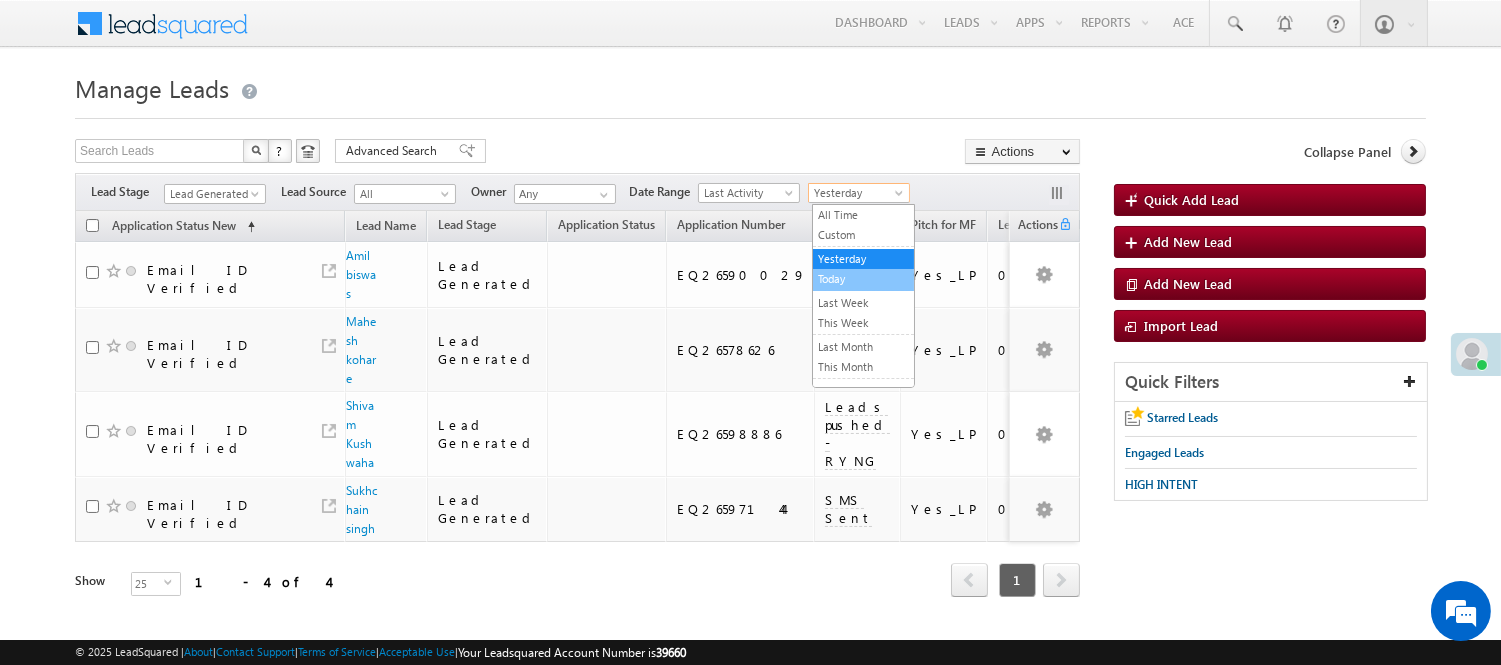 click on "Today" at bounding box center [863, 279] 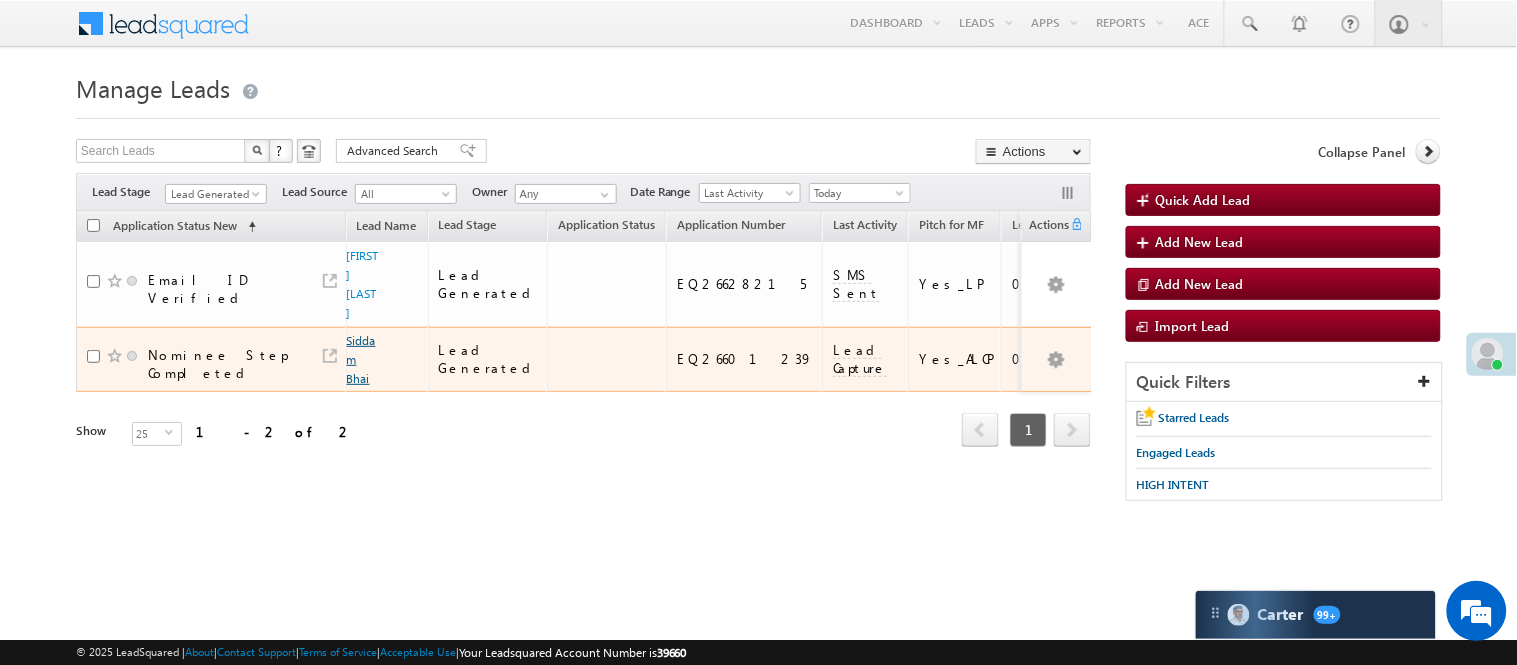 click on "Siddam Bhai" at bounding box center [361, 359] 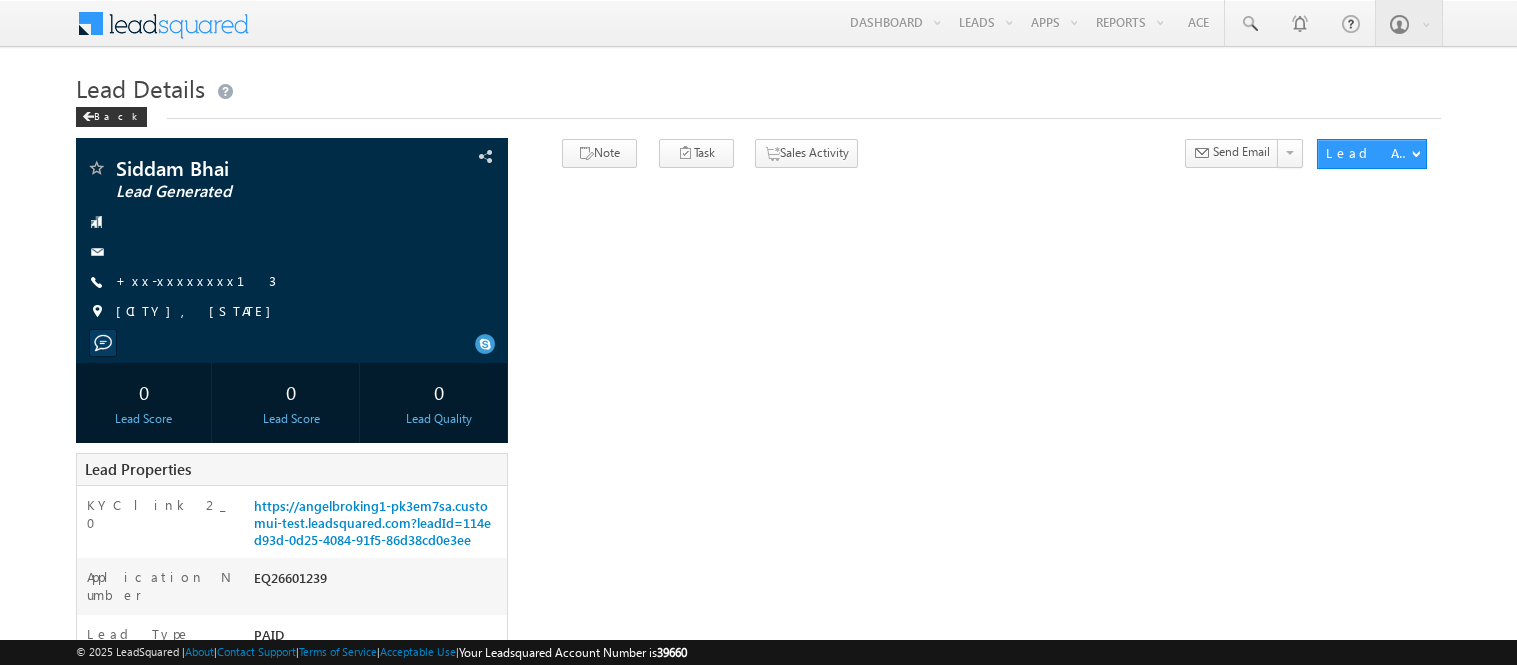 scroll, scrollTop: 0, scrollLeft: 0, axis: both 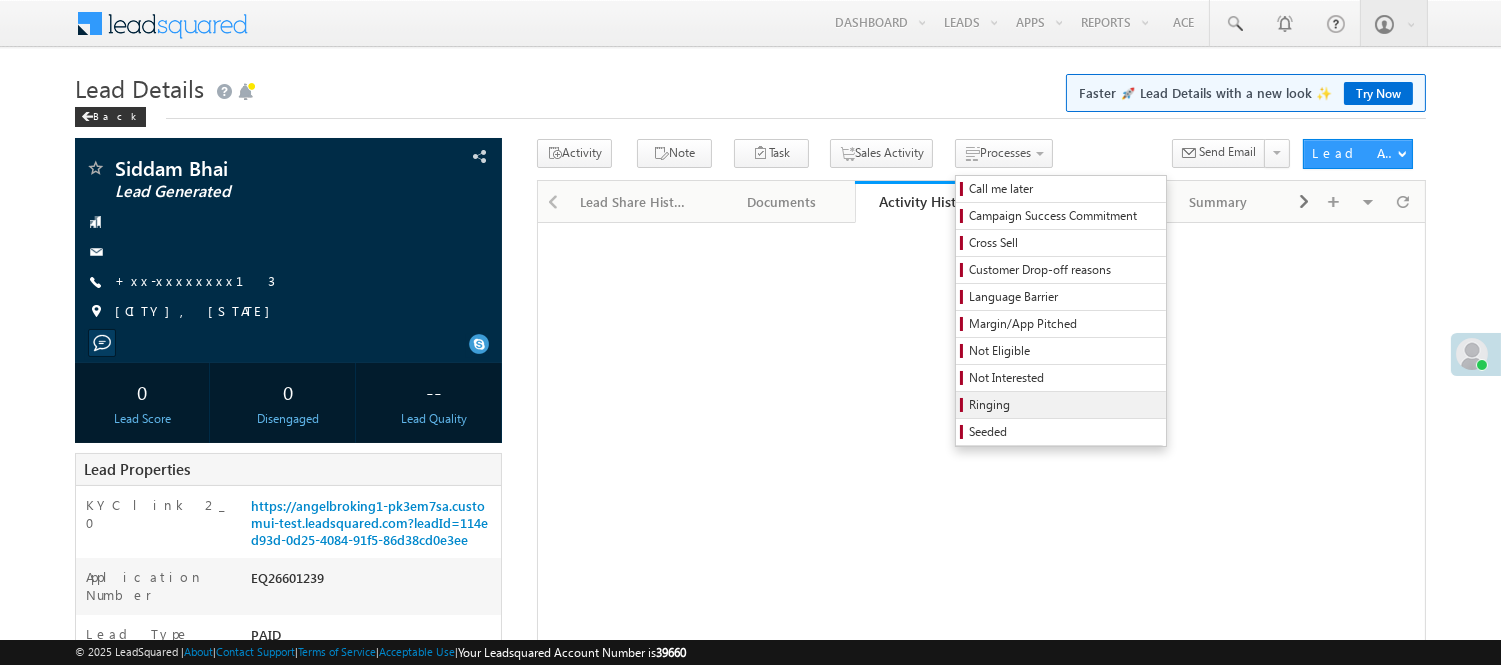 click on "Ringing" at bounding box center [1064, 405] 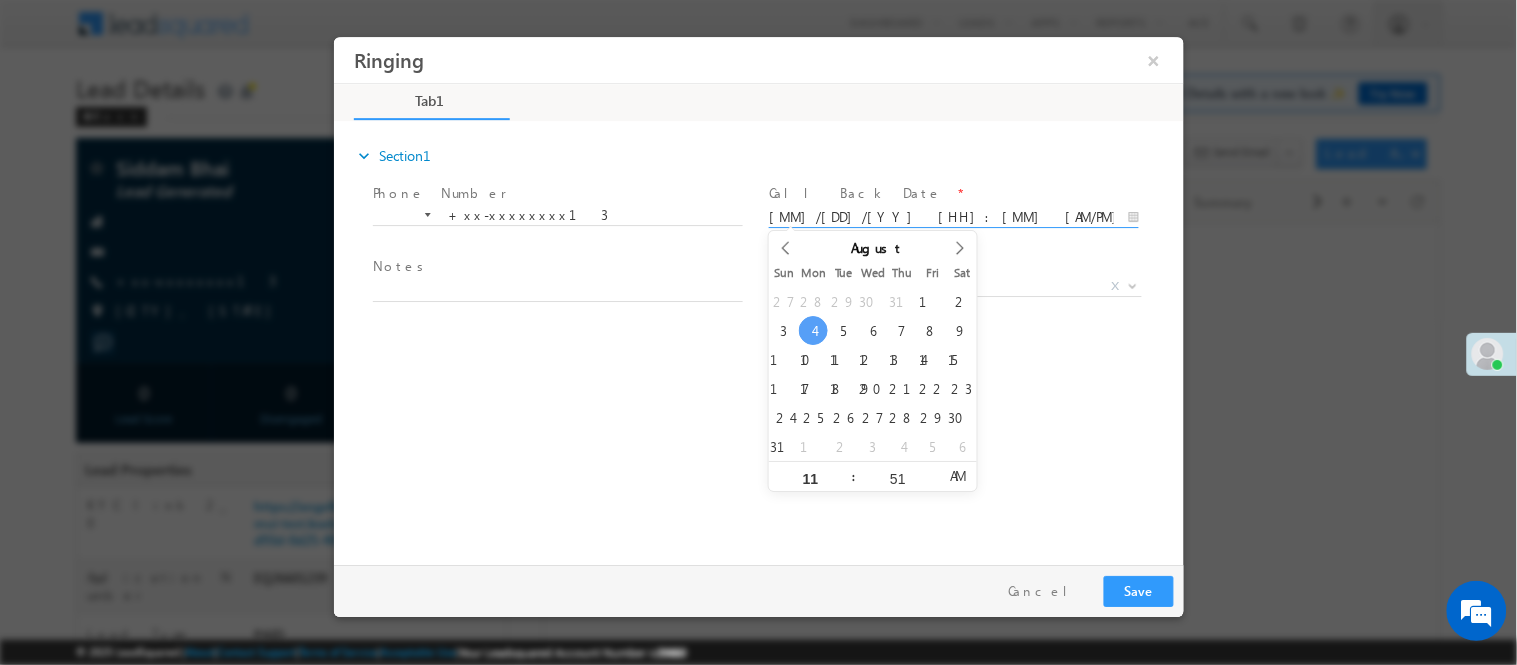 scroll, scrollTop: 0, scrollLeft: 0, axis: both 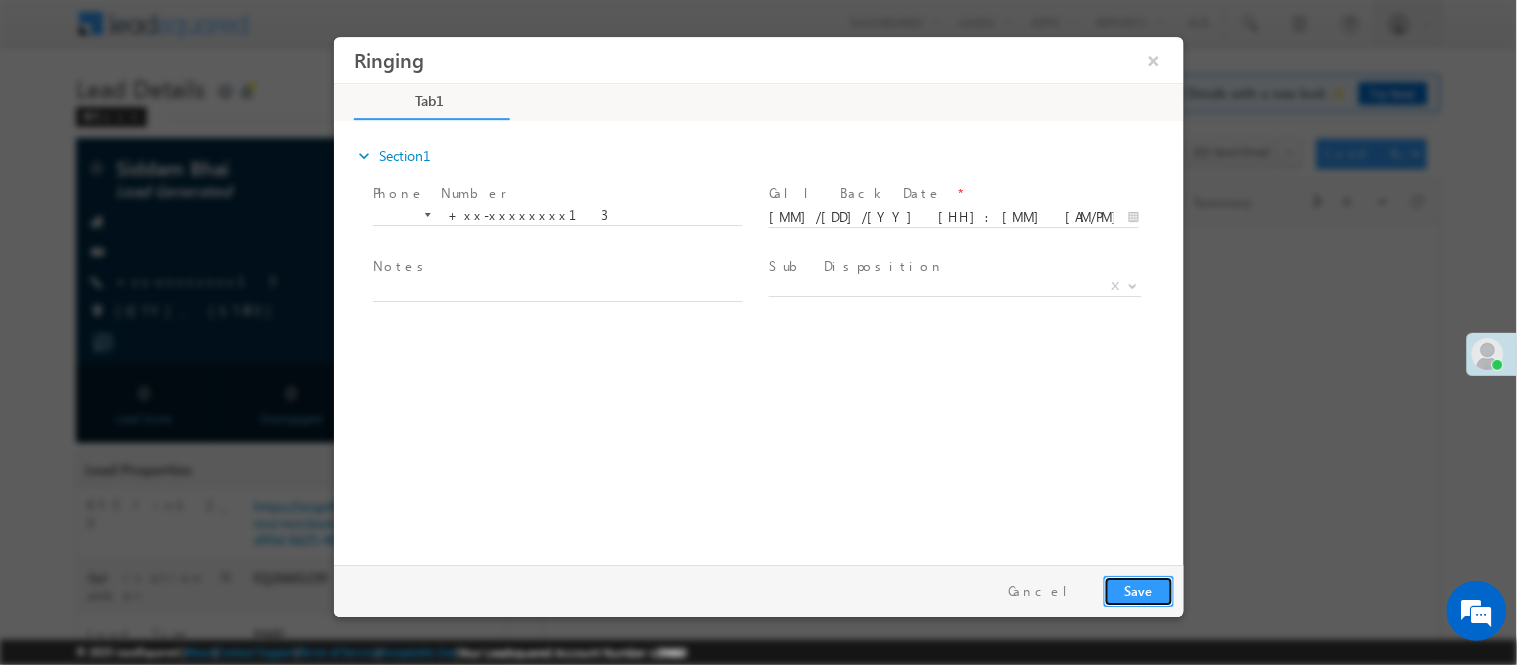 click on "Save" at bounding box center (1138, 590) 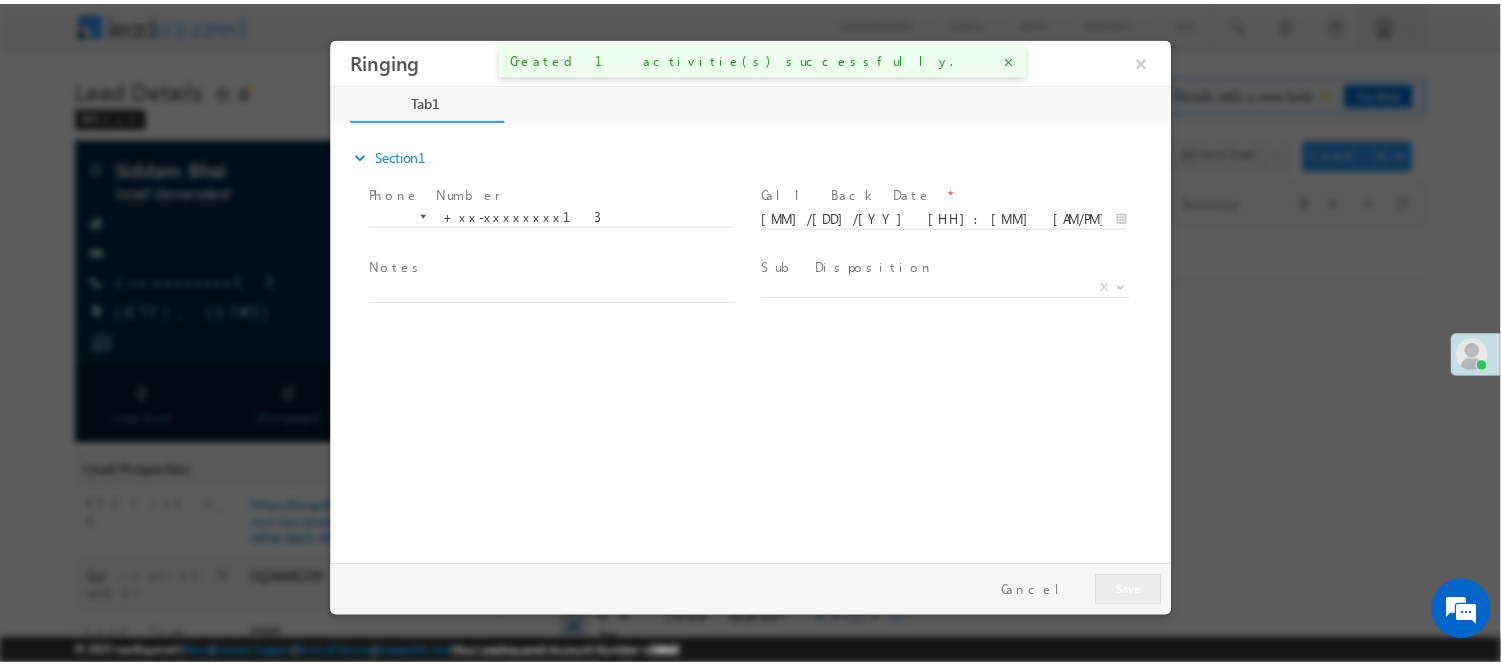 scroll, scrollTop: 0, scrollLeft: 0, axis: both 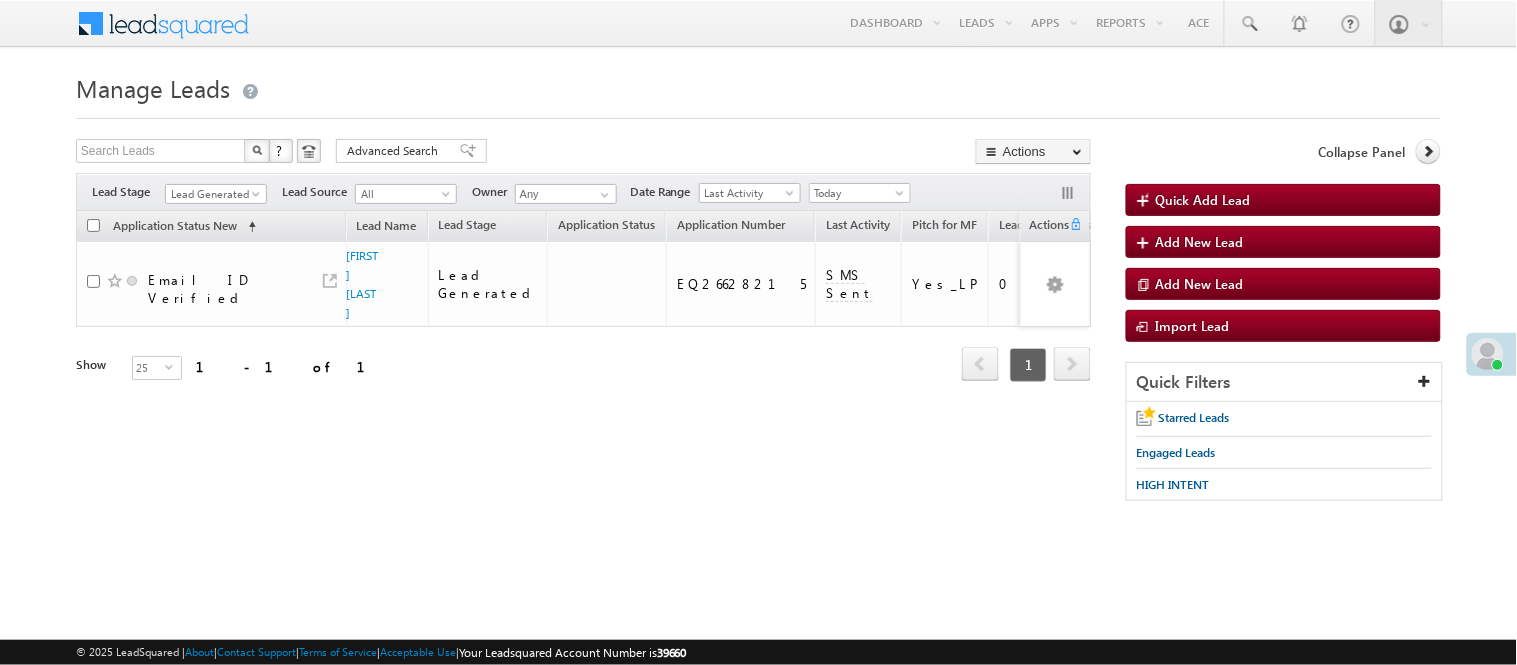 click on "Filters
Lead Stage
Lead Generated Lead Generated
Lead Source
All All
Owner
Any Any
Go" at bounding box center (583, 192) 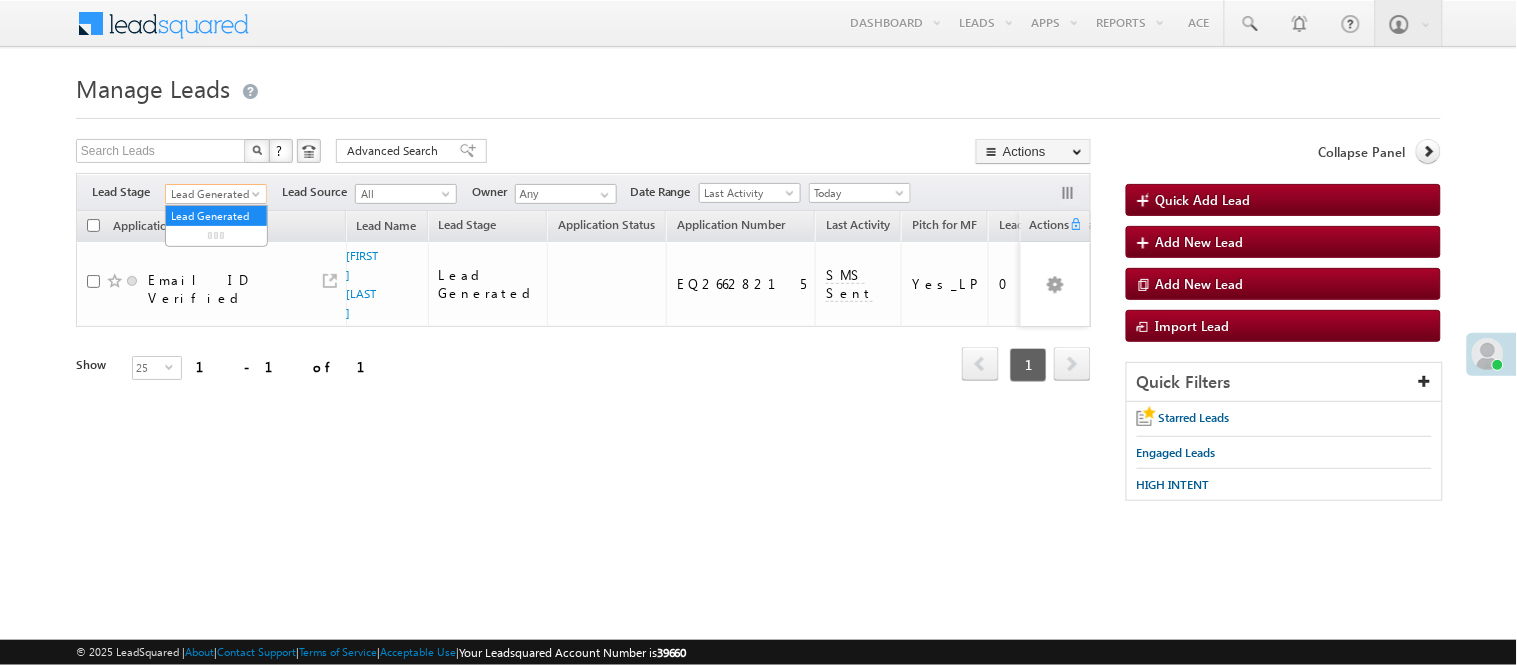 click on "Lead Generated" at bounding box center (213, 194) 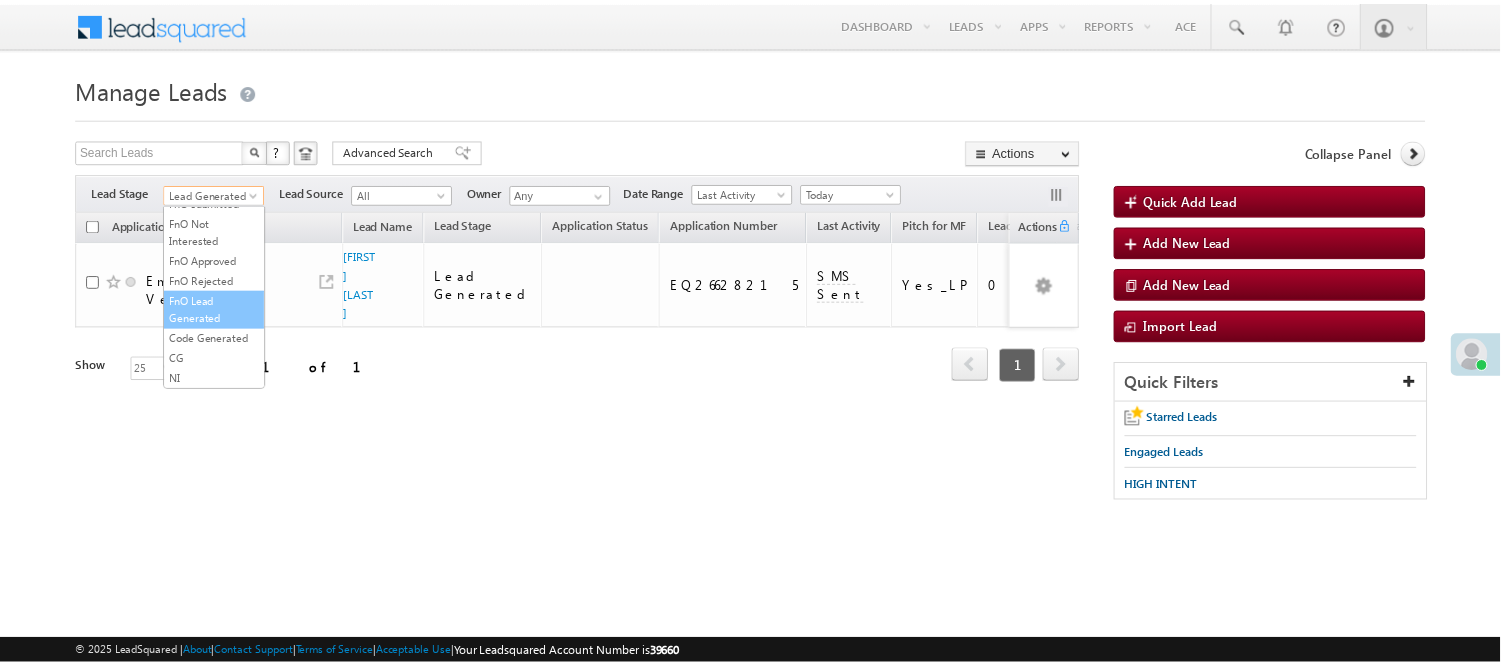 scroll, scrollTop: 496, scrollLeft: 0, axis: vertical 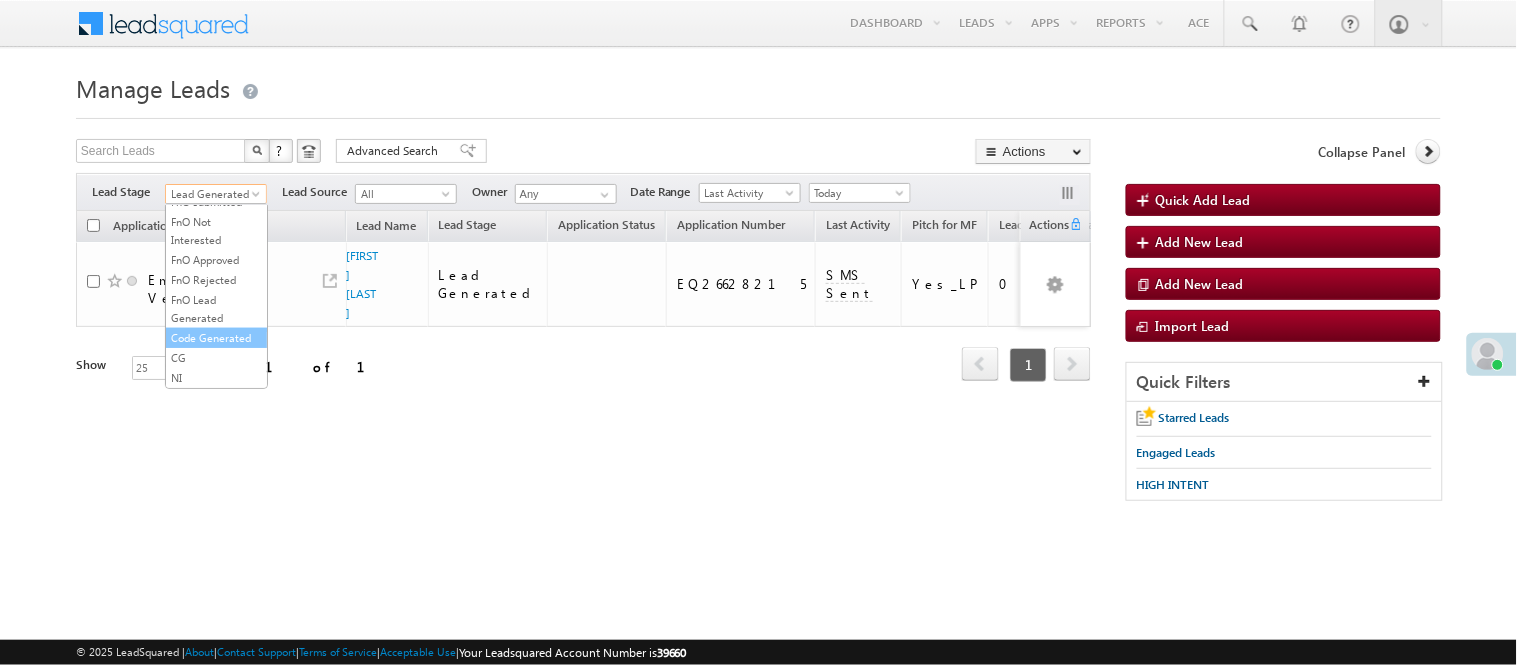 click on "Code Generated" at bounding box center (216, 338) 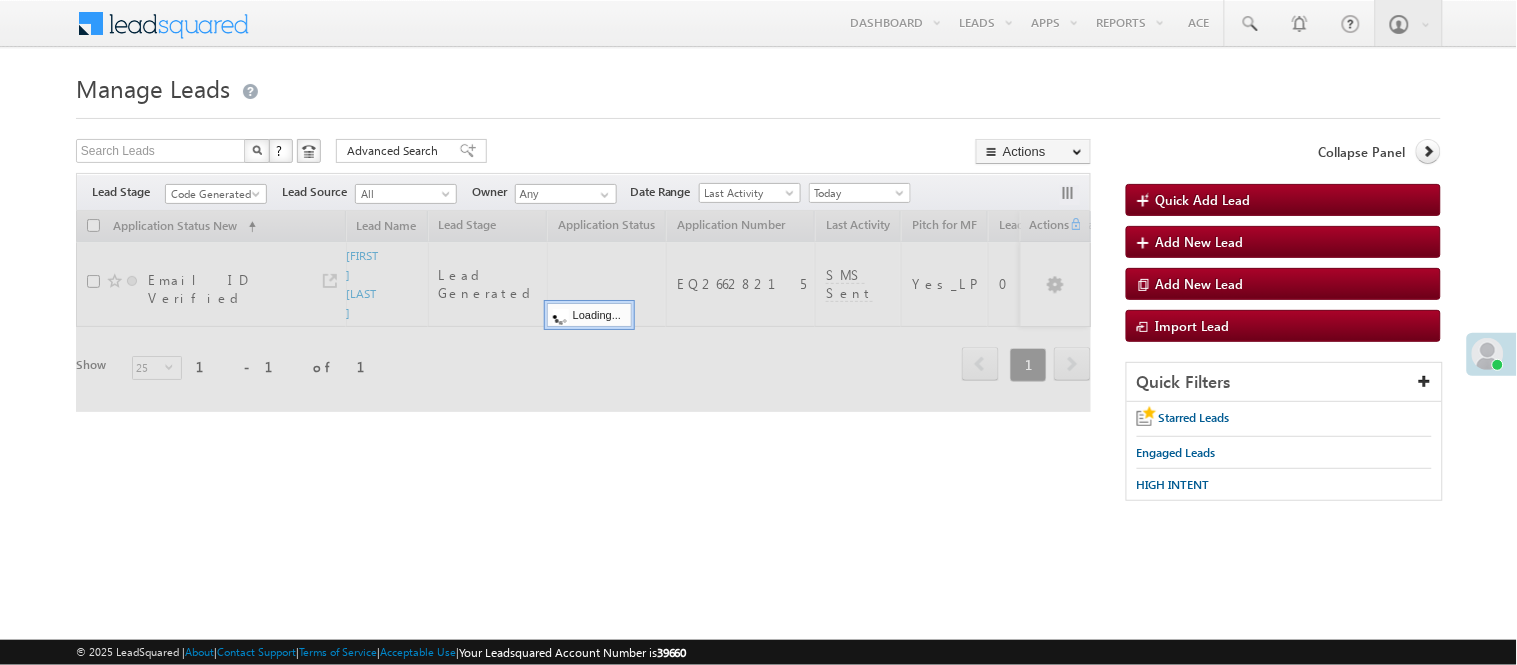 click at bounding box center [758, 112] 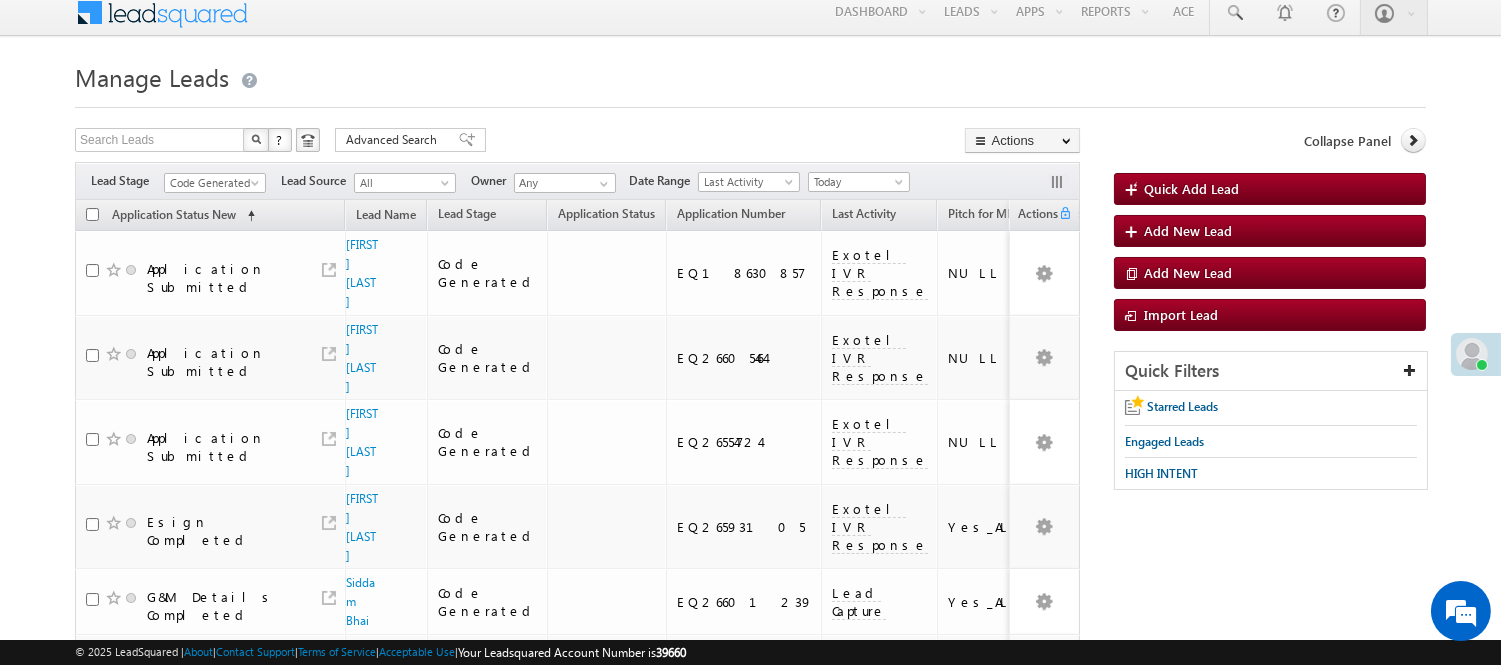 scroll, scrollTop: 0, scrollLeft: 0, axis: both 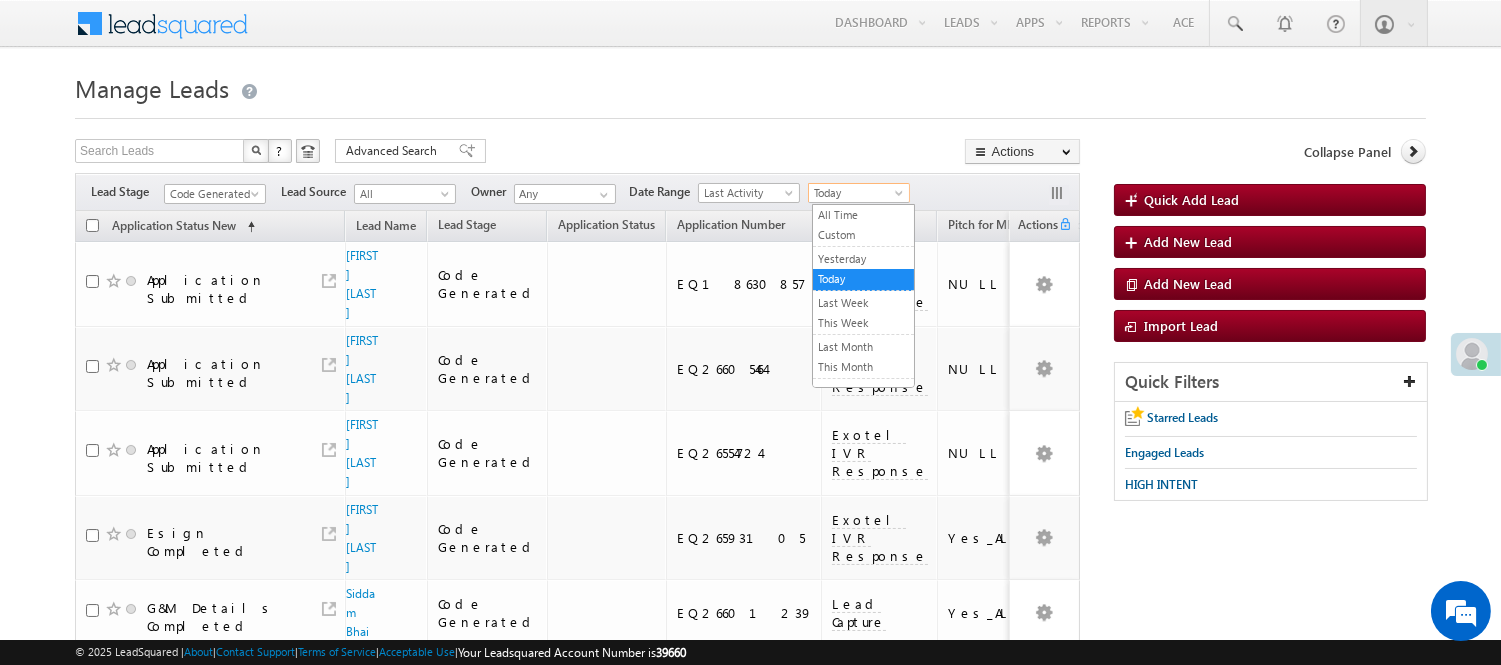 click on "Today" at bounding box center [856, 193] 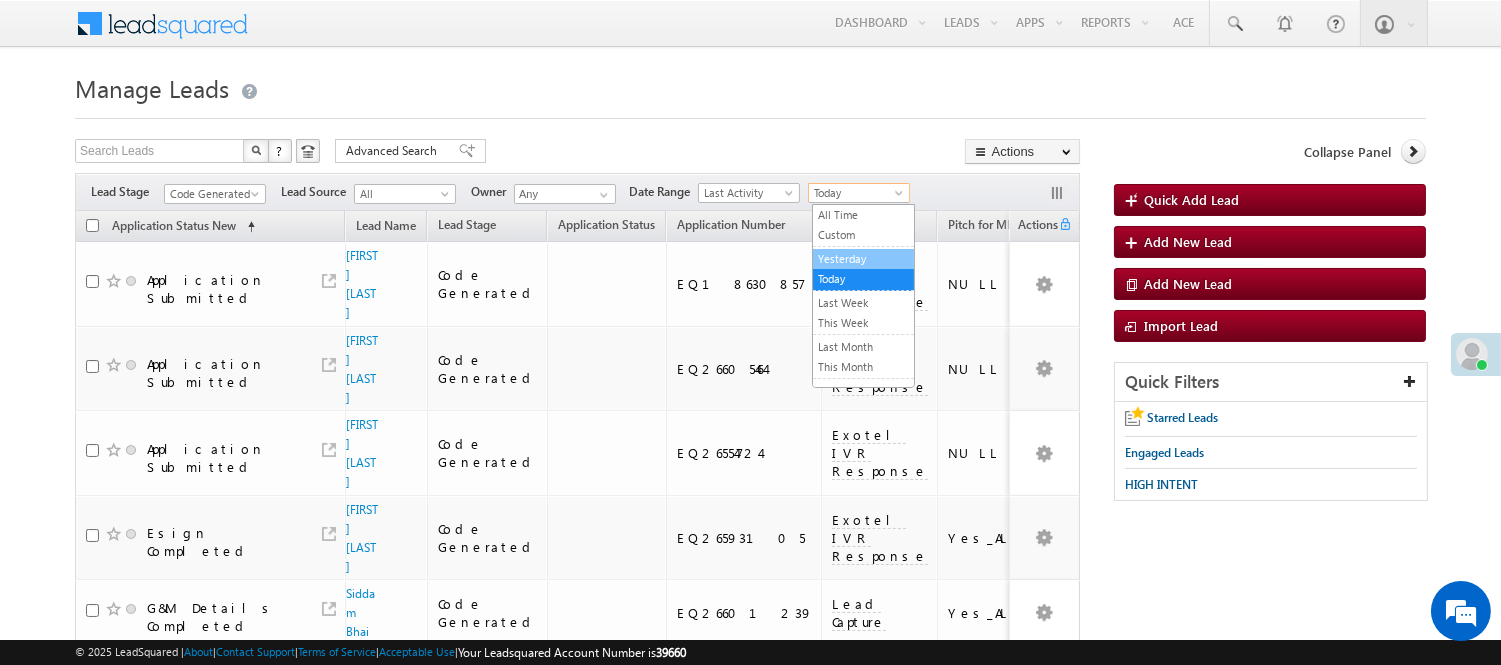 click on "Yesterday" at bounding box center (863, 259) 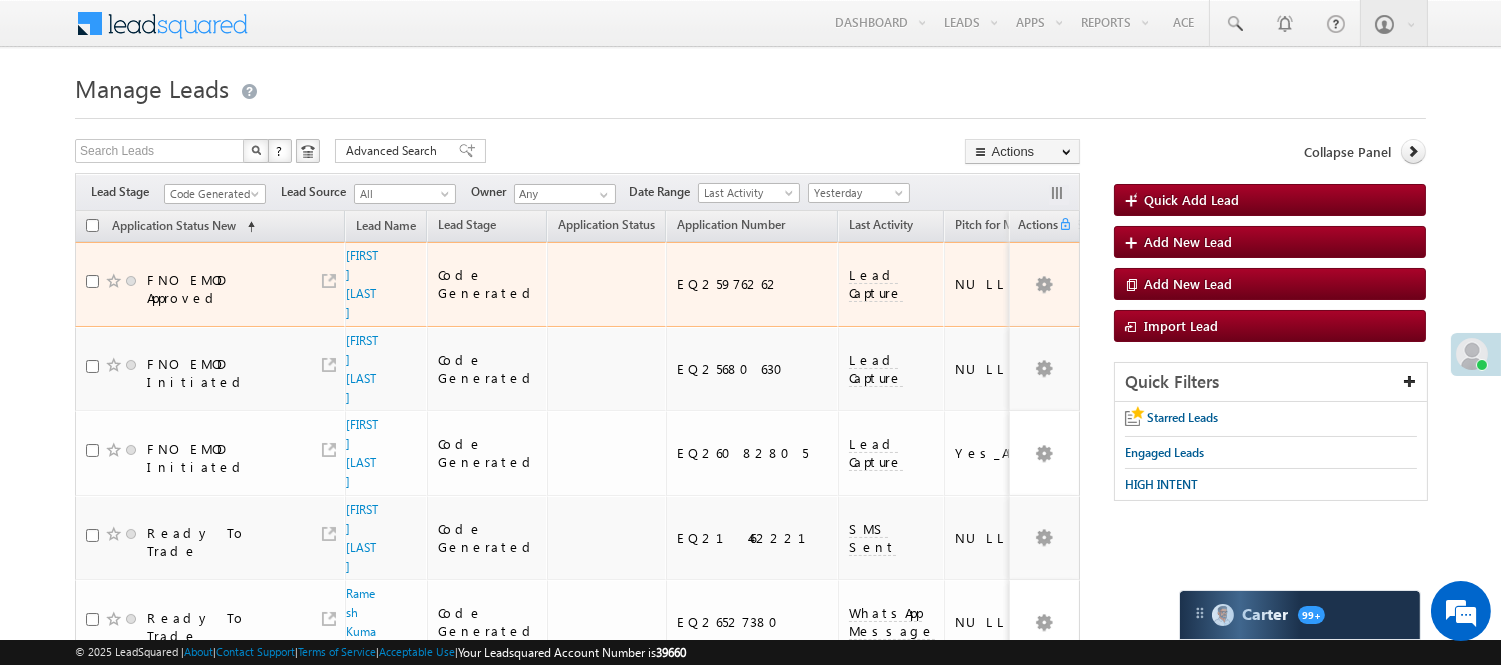 scroll, scrollTop: 0, scrollLeft: 0, axis: both 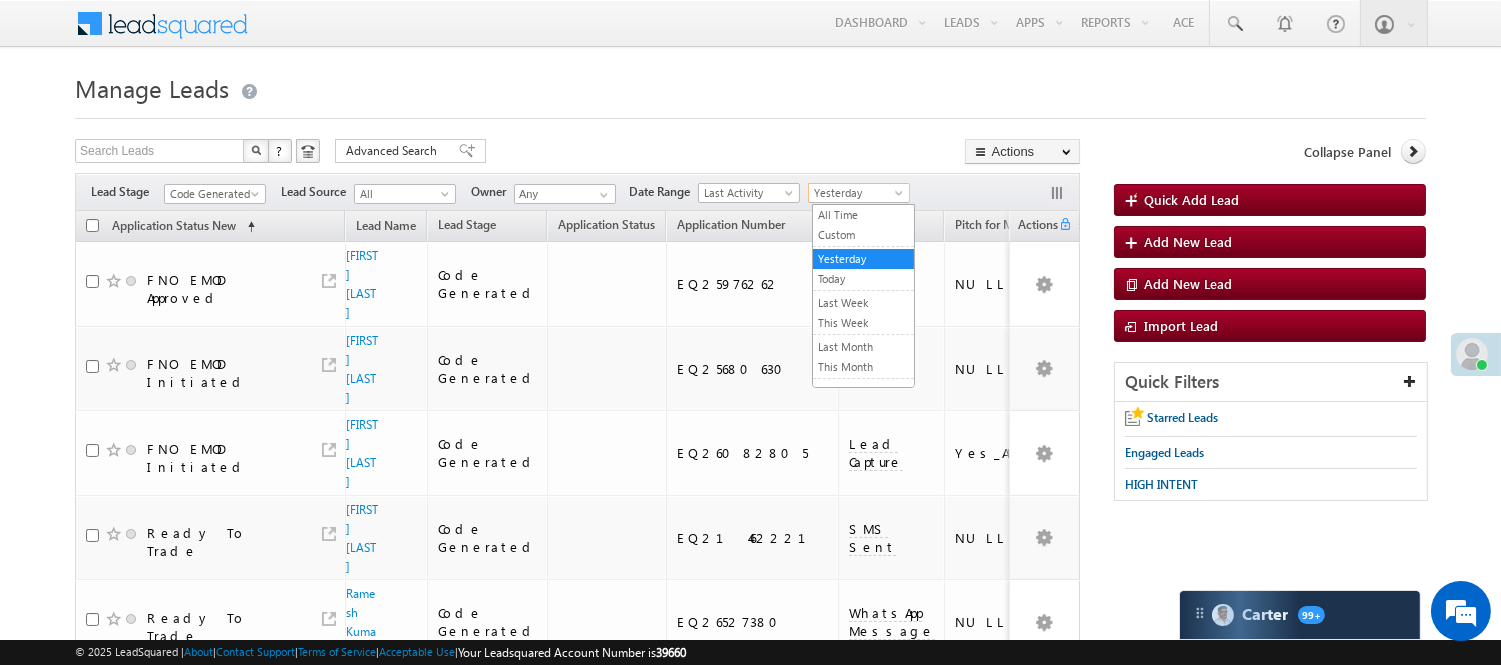 click on "Yesterday" at bounding box center (856, 193) 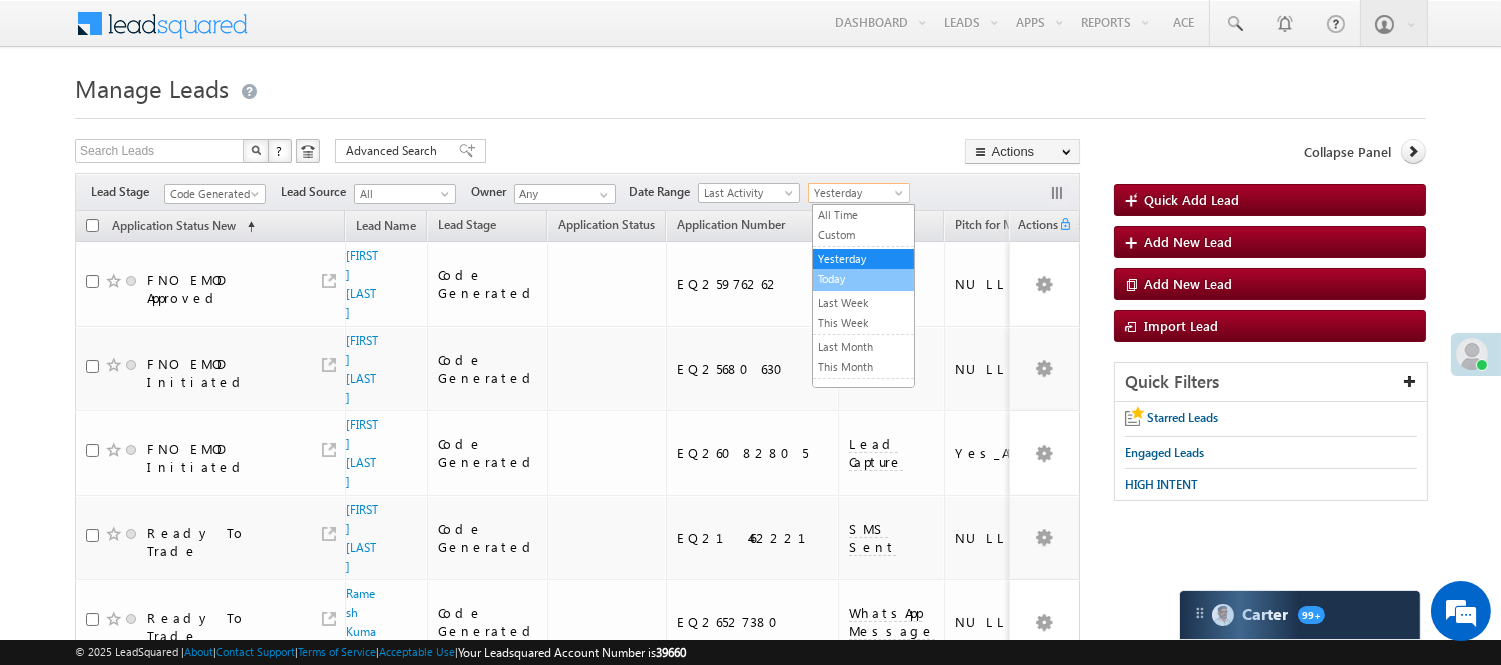 click on "Today" at bounding box center [863, 279] 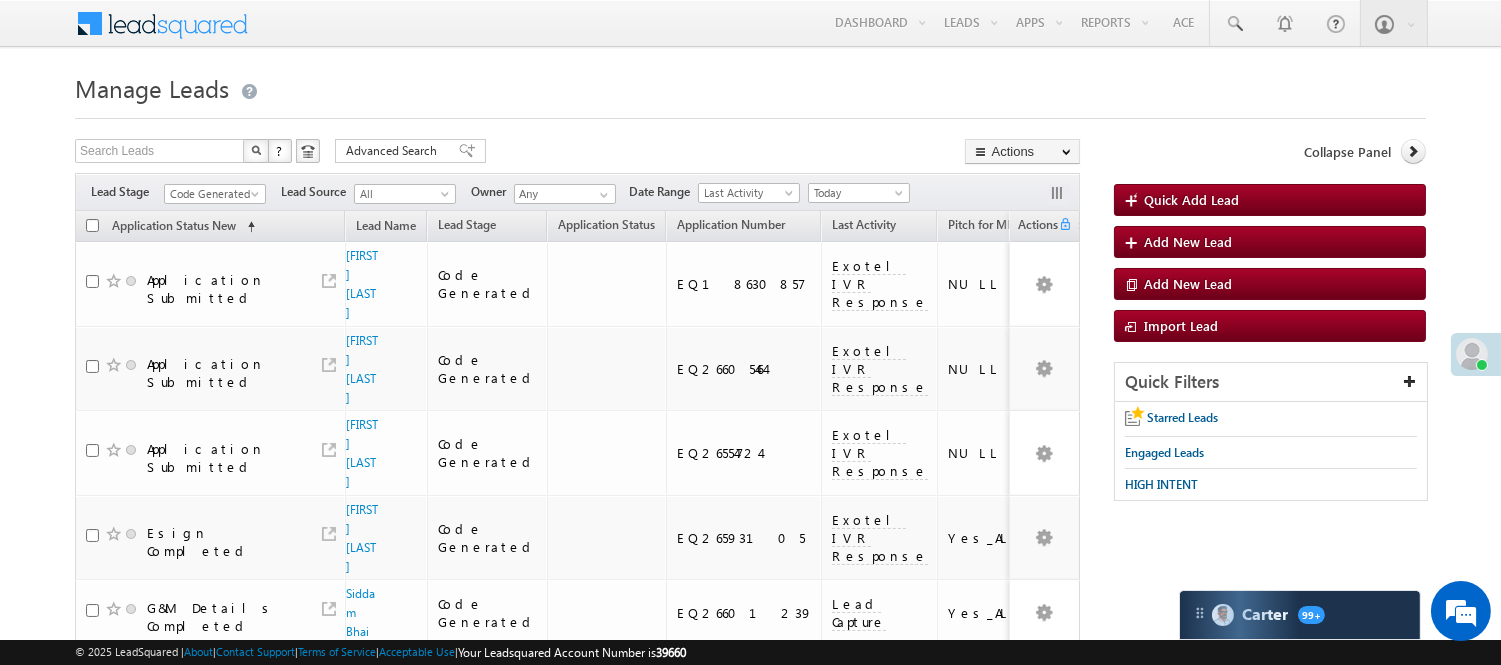click on "Filters
Lead Stage
All Lead Generated Lead Talked - Pitch Not Done Lead Talked - Pitch Done Lead Talked_No-Disposition Application Submitted Payment Done Application Resubmitted Under Objection Lead Called Lead Talked Not Interested FnO Lead Called FnO Lead Talked FnO submitted FnO Not Interested FnO Approved FnO Rejected FnO Lead Generated Code Generated CG NI Code Generated
Lead Source
All All
Owner Any Any" at bounding box center [577, 192] 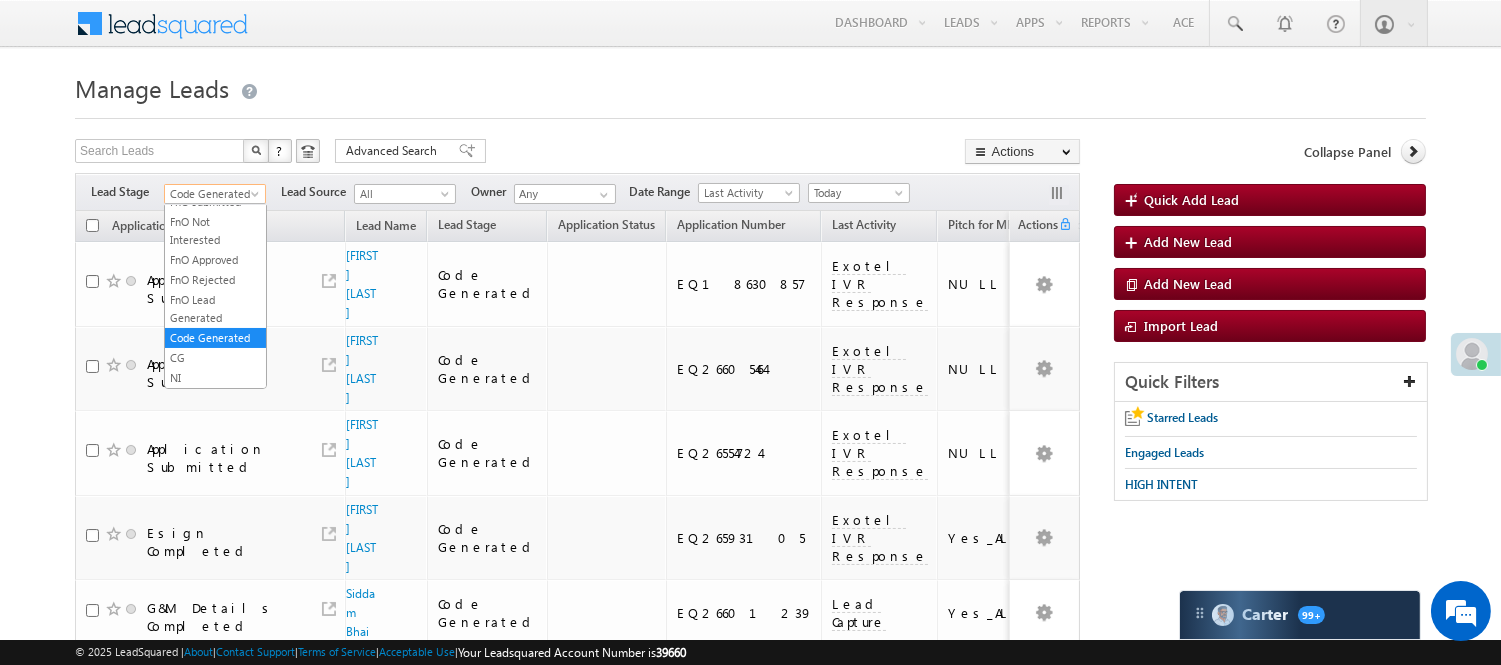 click on "Code Generated" at bounding box center (212, 194) 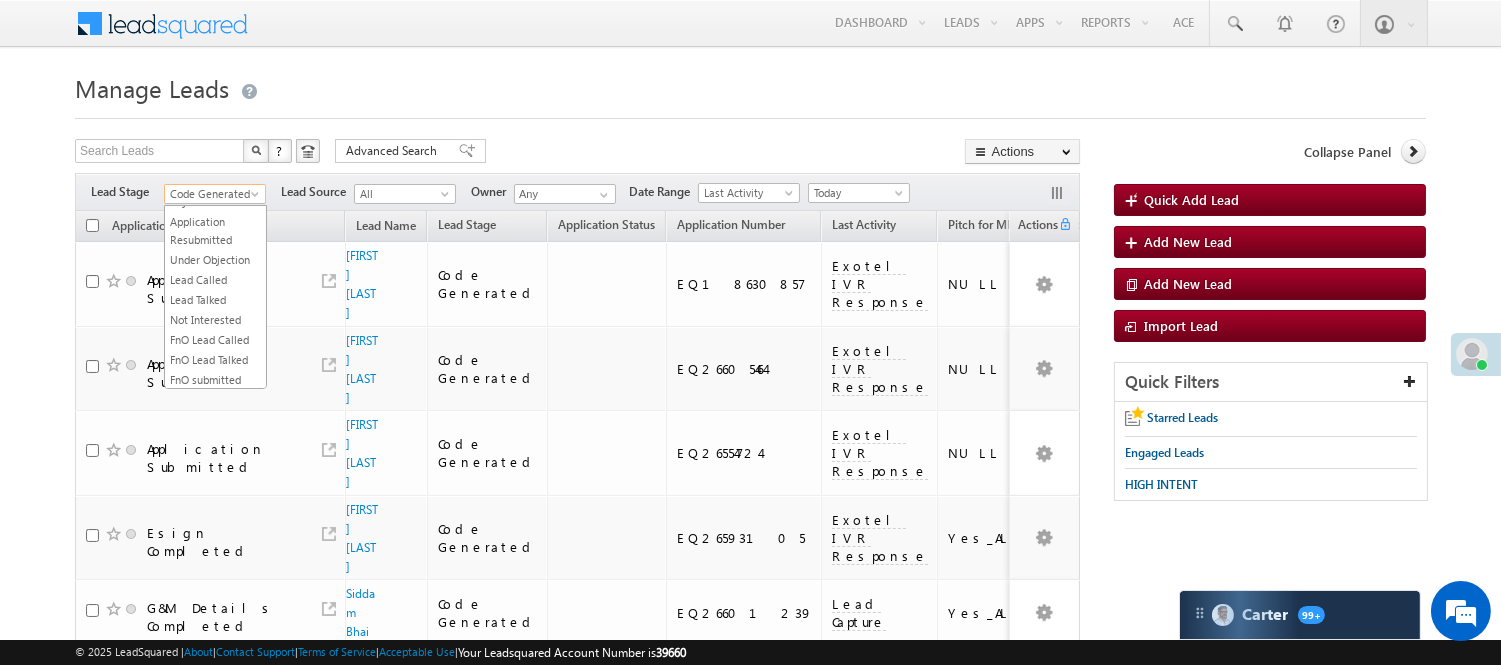 click on "Lead Generated" at bounding box center (215, 30) 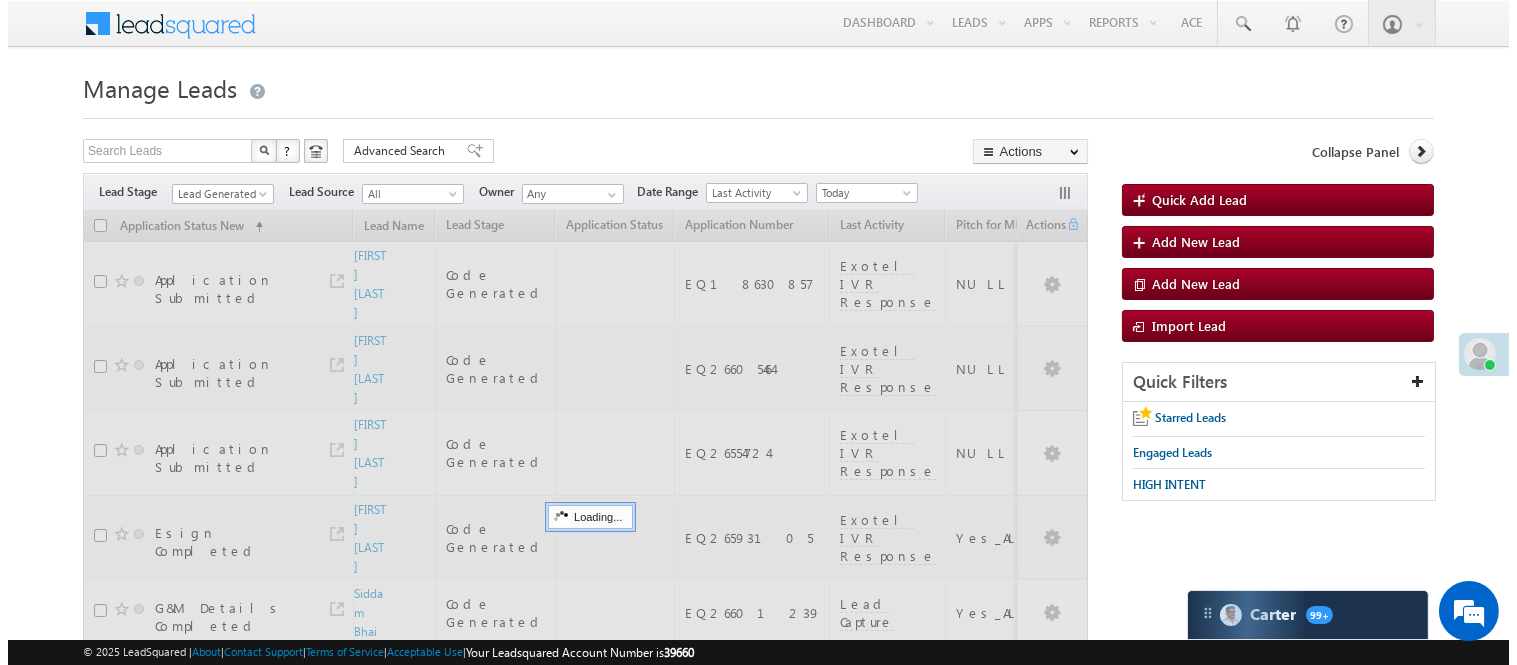 scroll, scrollTop: 0, scrollLeft: 0, axis: both 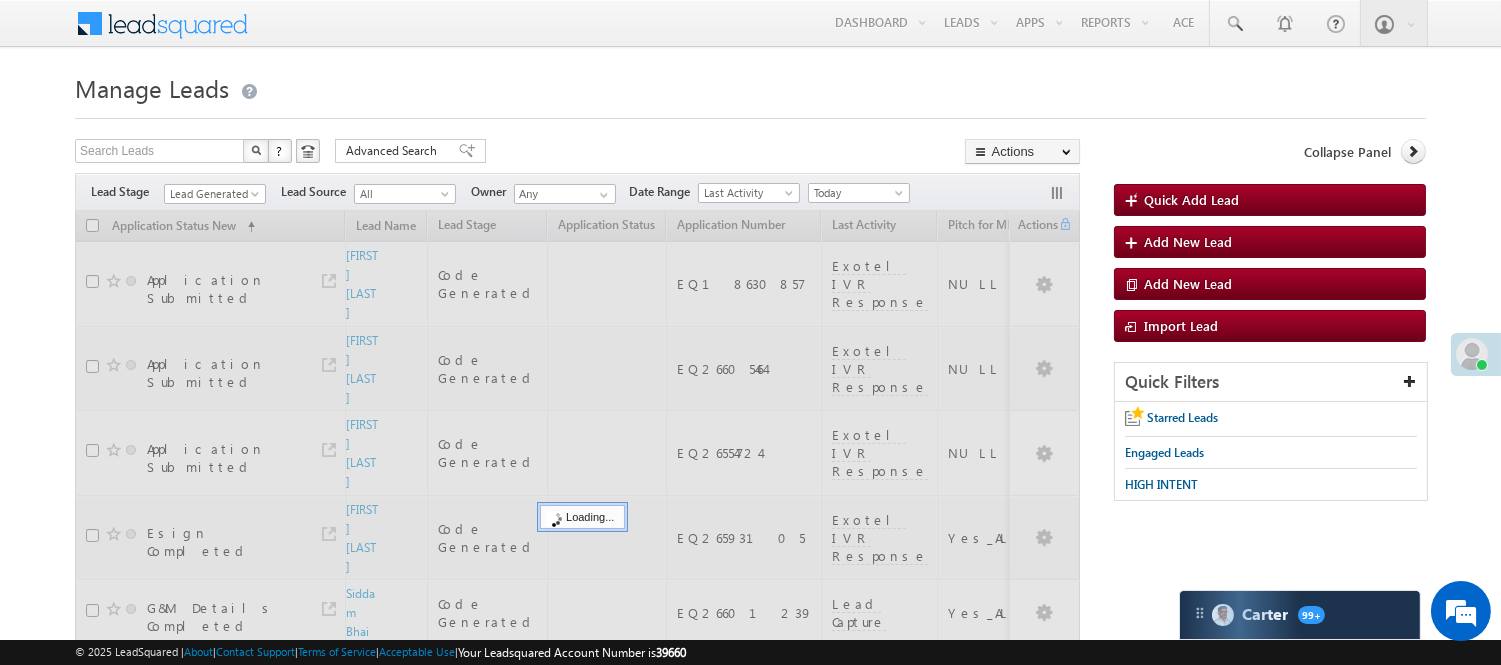 click on "Search Leads X ?   6 results found
Advanced Search
Advanced Search
Advanced search results
Actions Export Leads Reset all Filters
Actions Export Leads Bulk Update Send Email Add to List Add Activity Change Owner Change Stage Delete Merge Leads" at bounding box center [577, 153] 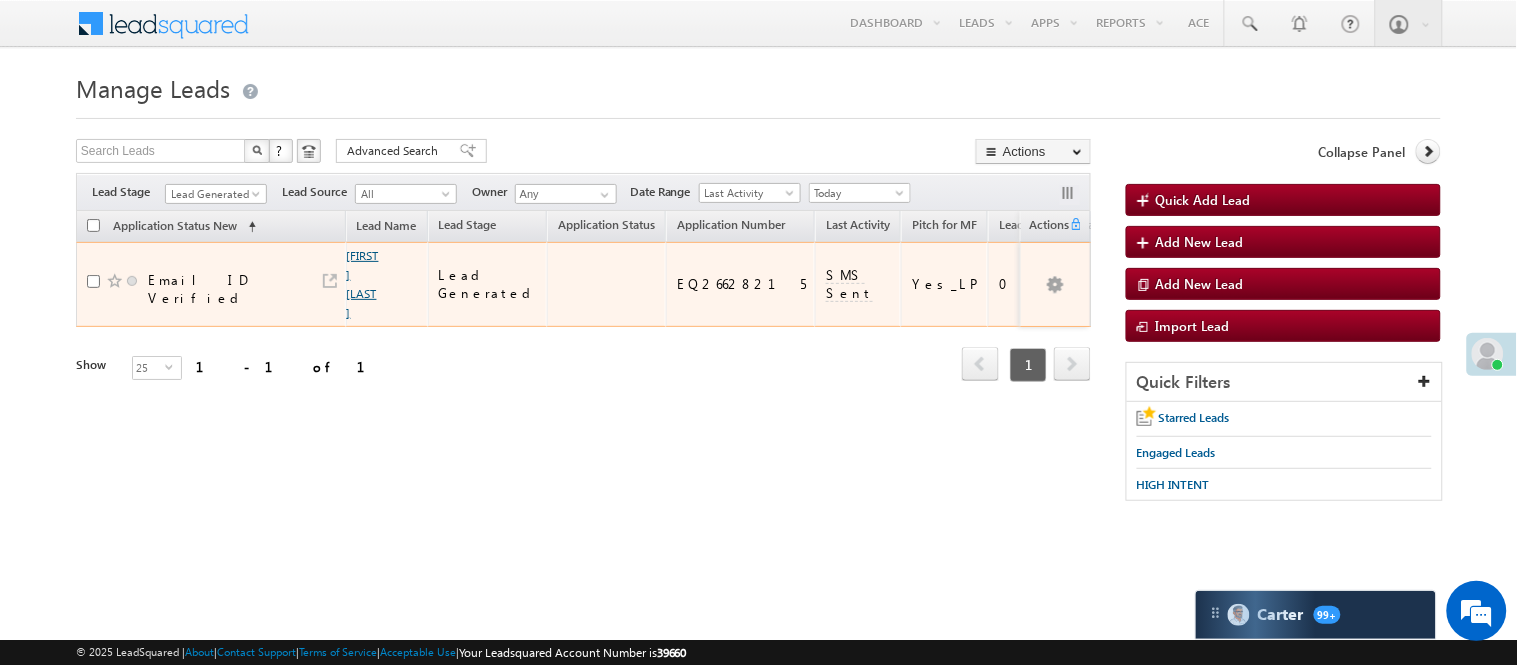 click on "[FIRST] [LAST]" at bounding box center (363, 284) 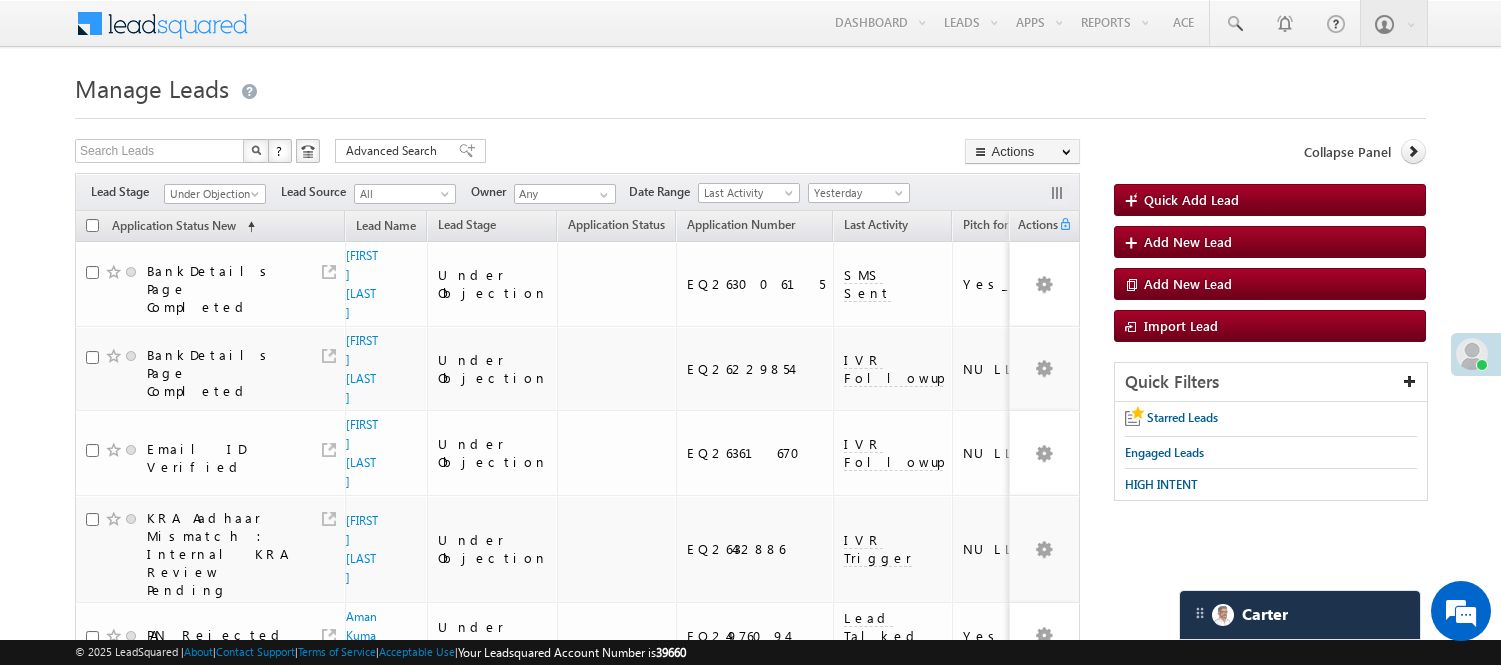 scroll, scrollTop: 0, scrollLeft: 0, axis: both 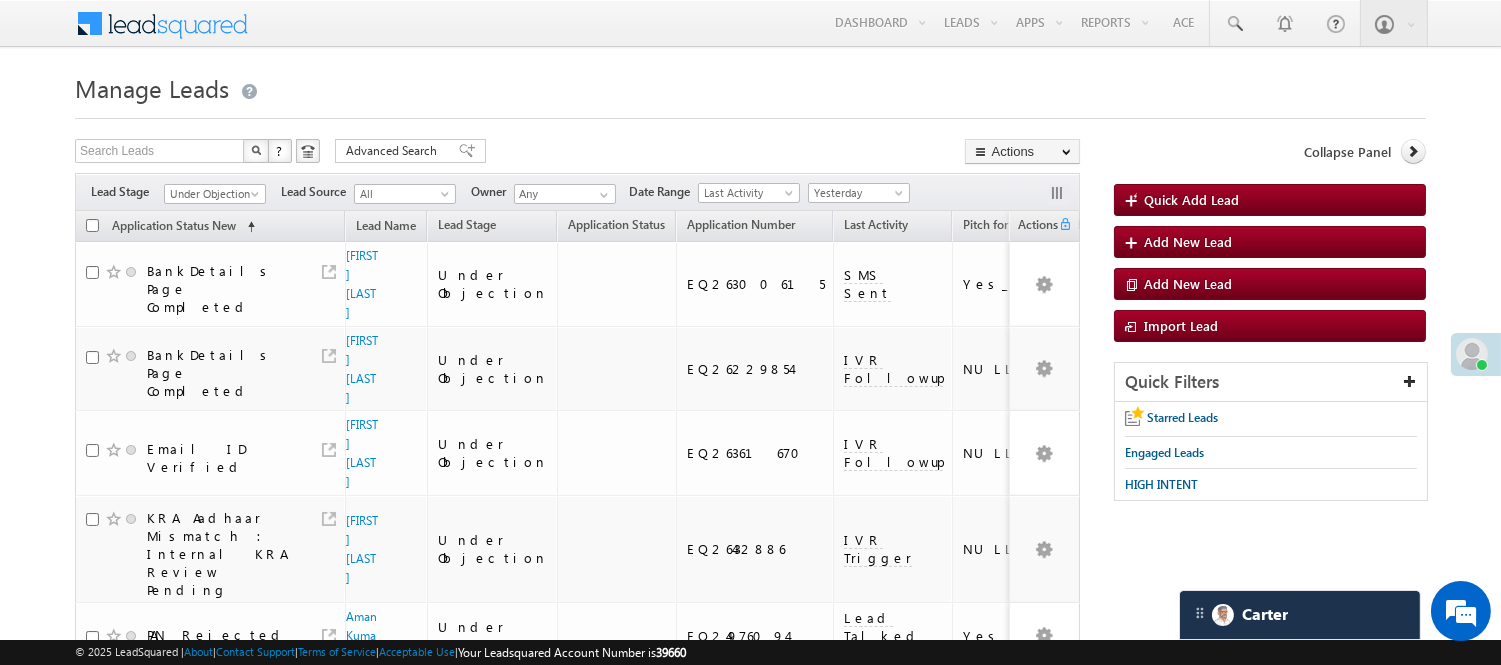 click on "Filters
Lead Stage
Under Objection Under Objection
Lead Source
All All
Owner
Any Any
Go" at bounding box center [577, 192] 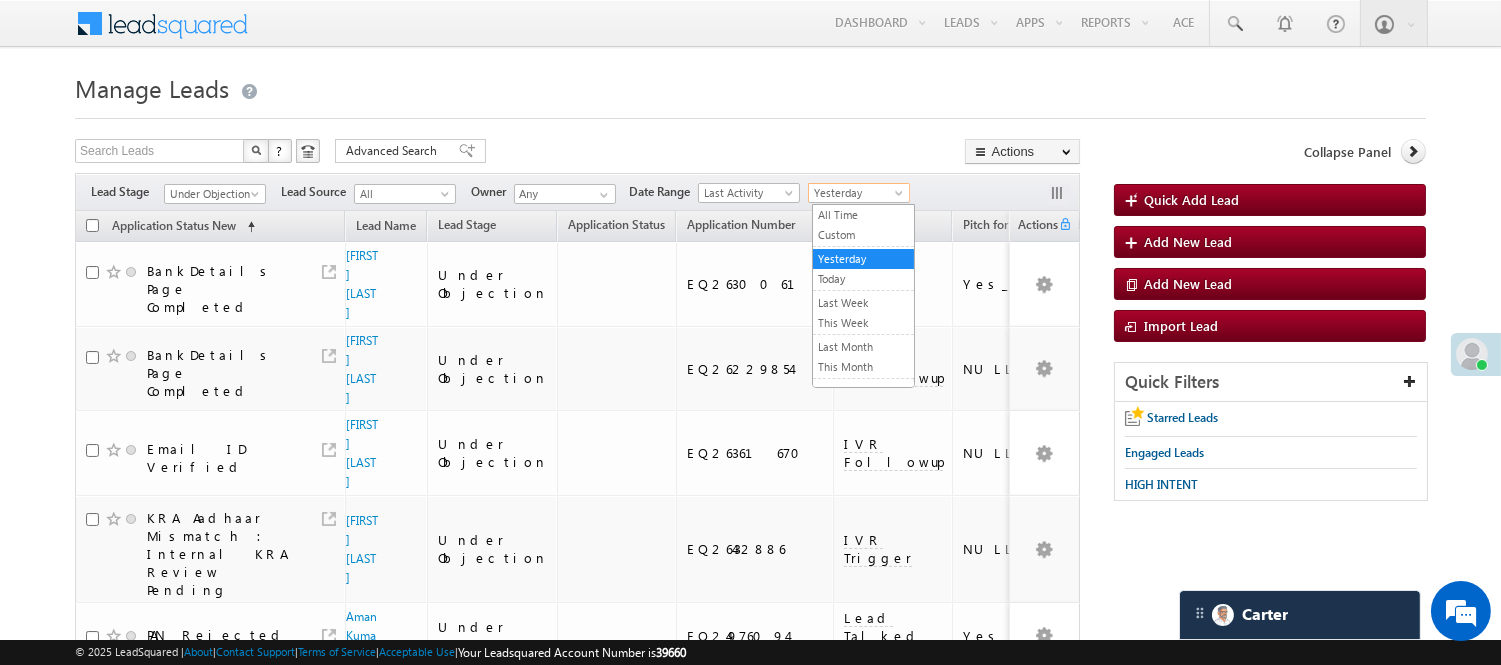 click on "Yesterday" at bounding box center [856, 193] 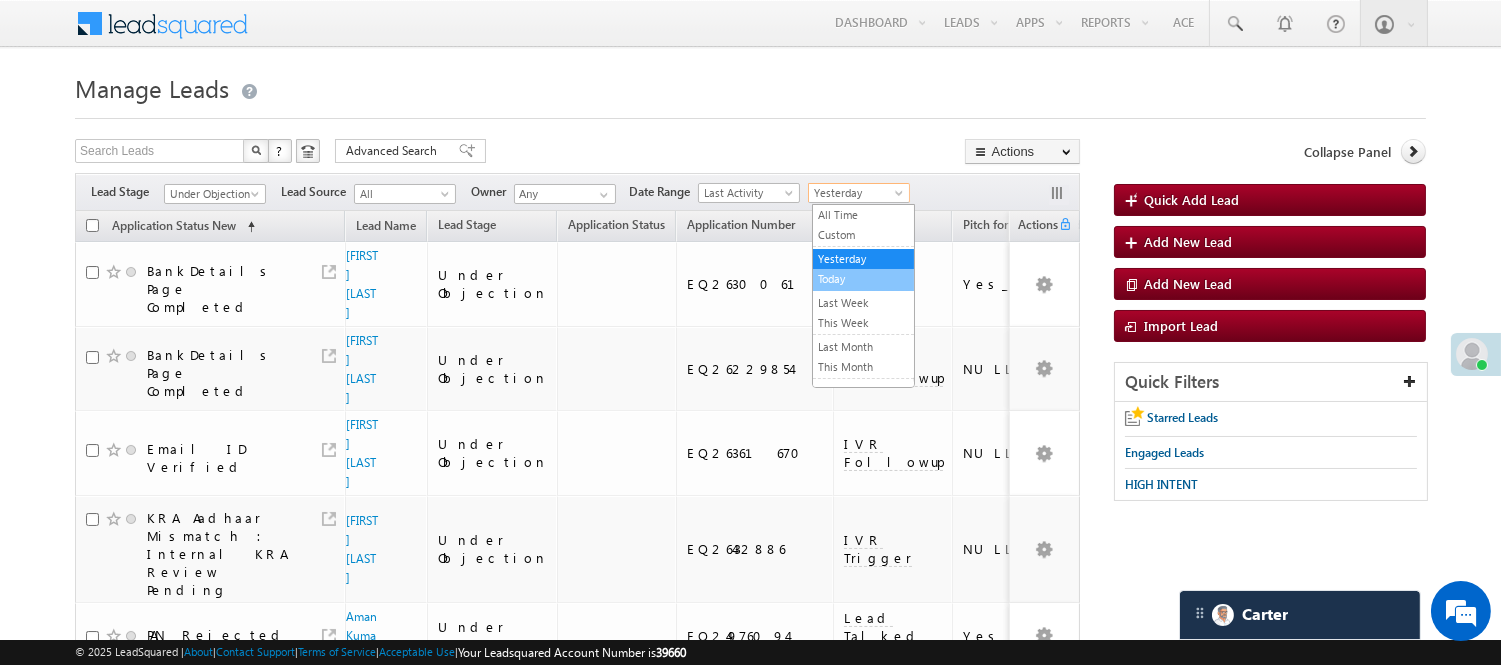 click on "Today" at bounding box center (863, 279) 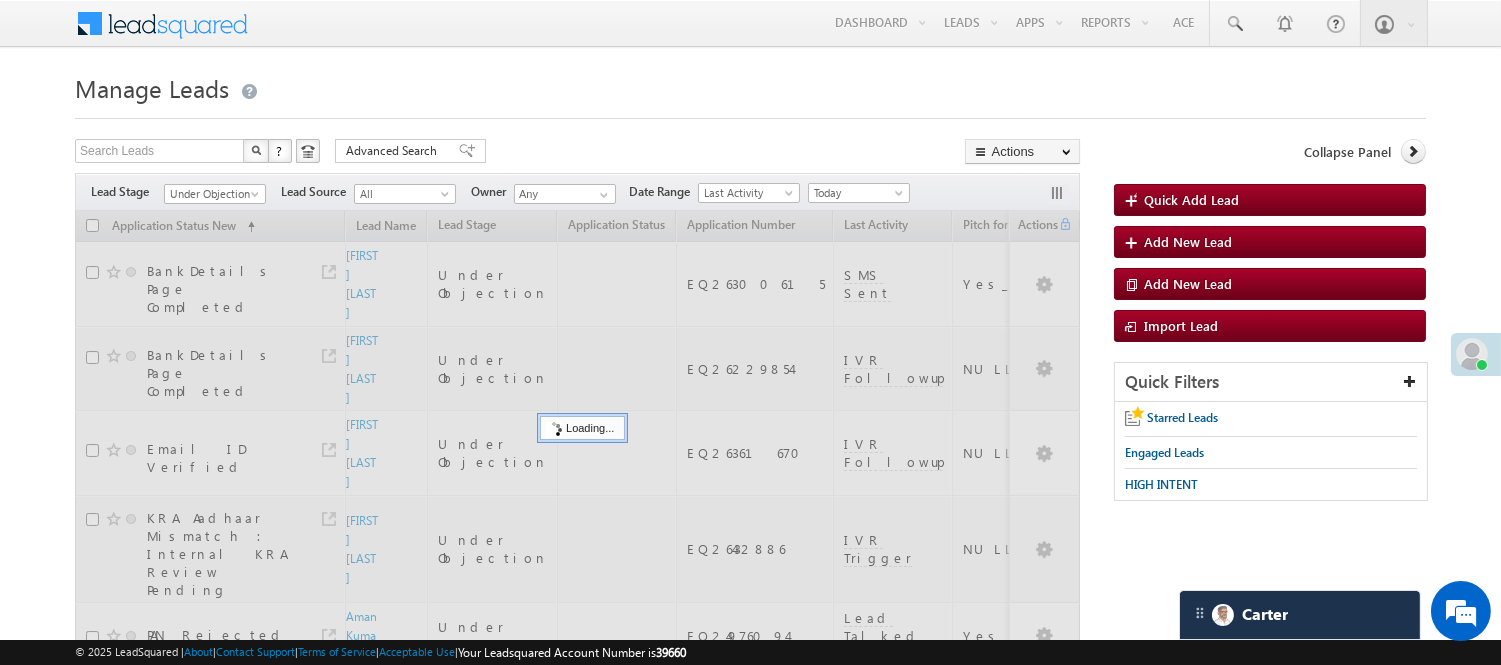 click on "Under Objection" at bounding box center (212, 194) 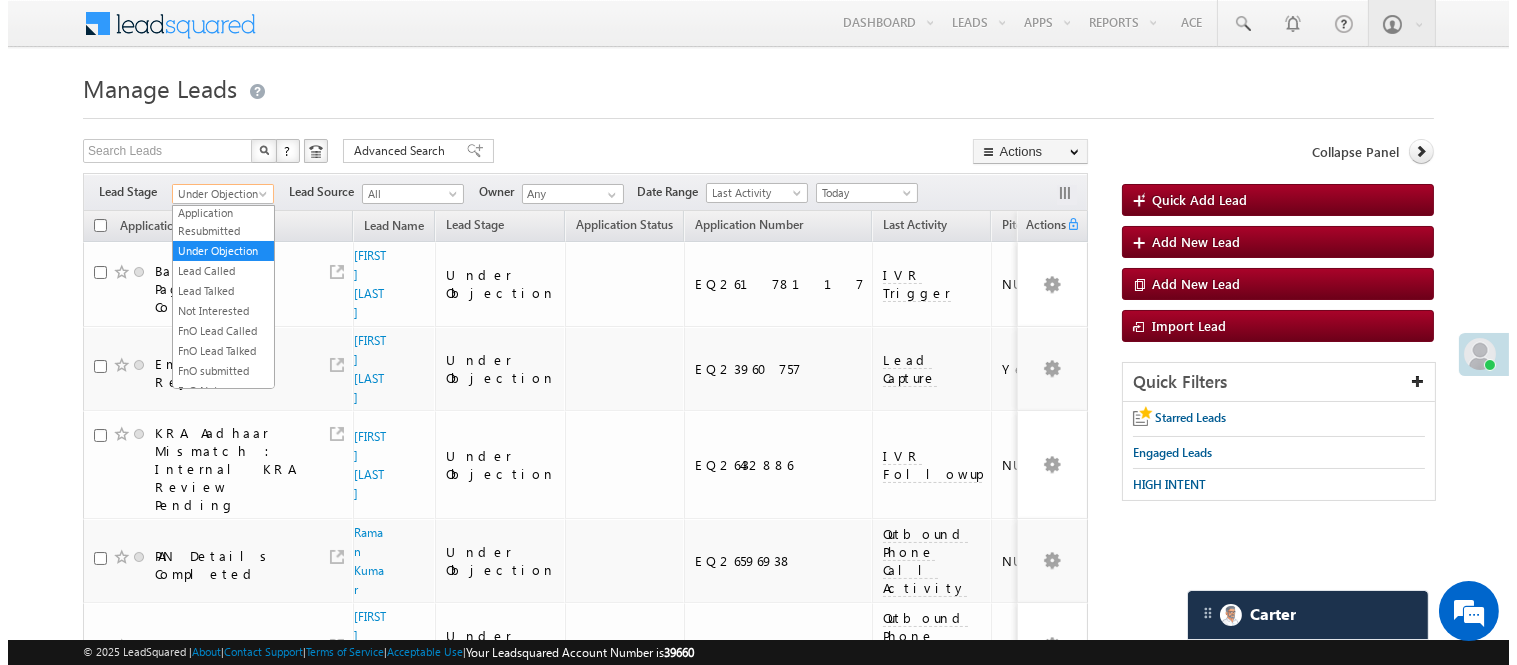 scroll, scrollTop: 0, scrollLeft: 0, axis: both 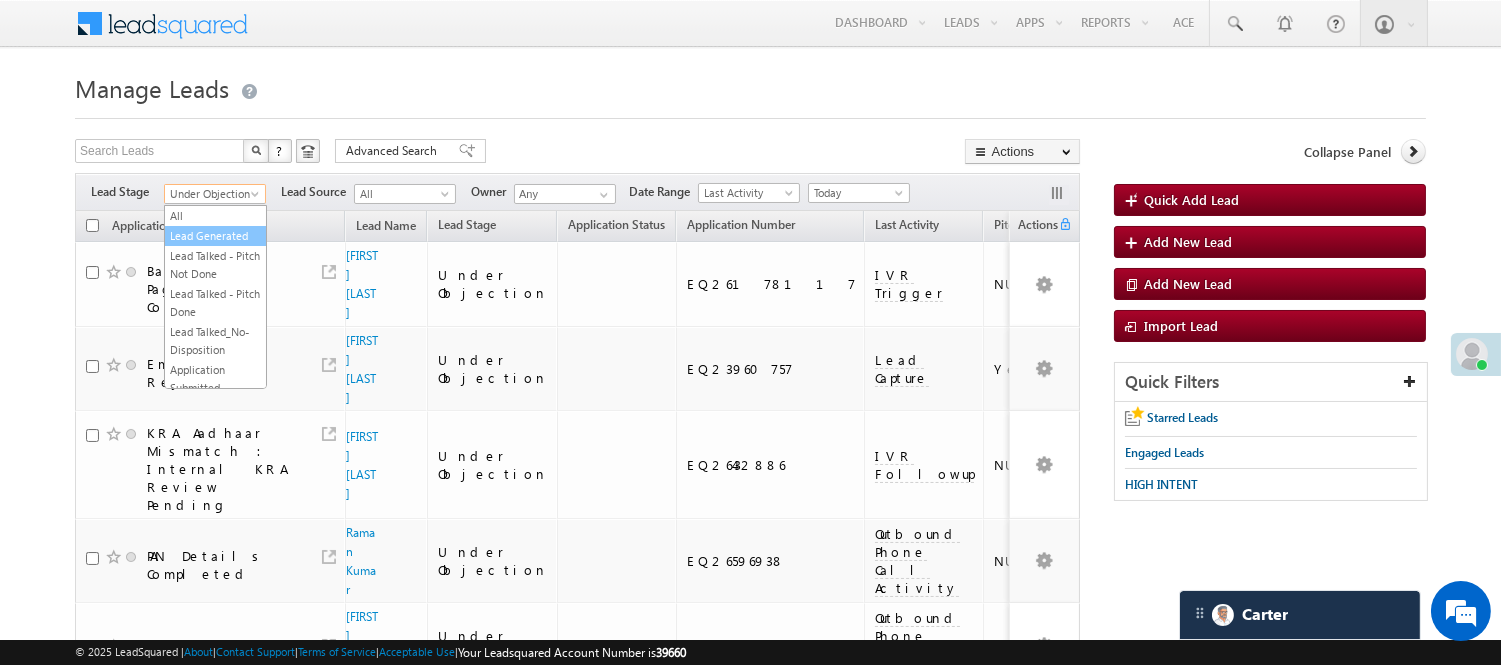 click on "Lead Generated" at bounding box center (215, 236) 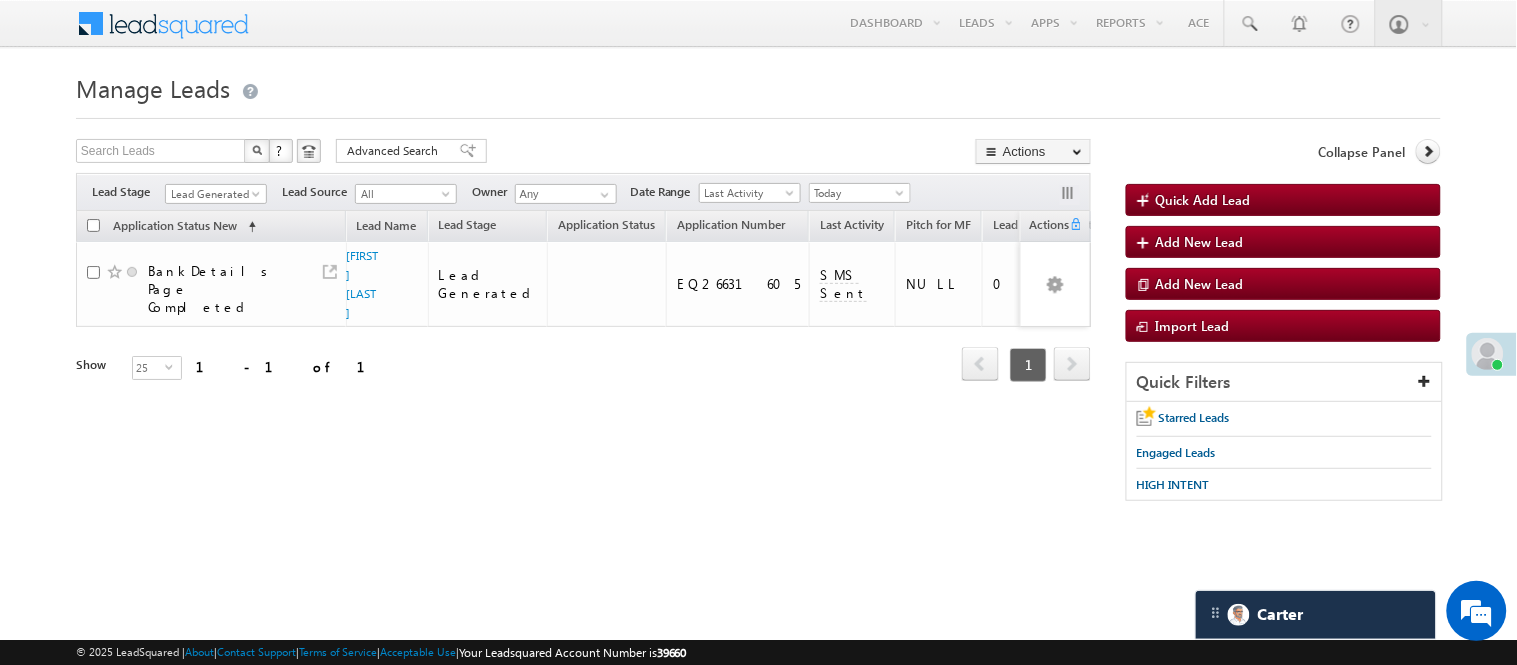 click on "Search Leads X ?   1 results found
Advanced Search
Advanced Search
Advanced search results
Actions Export Leads Reset all Filters
Actions Export Leads Bulk Update Send Email Add to List Add Activity Change Owner Change Stage Delete Merge Leads" at bounding box center (583, 153) 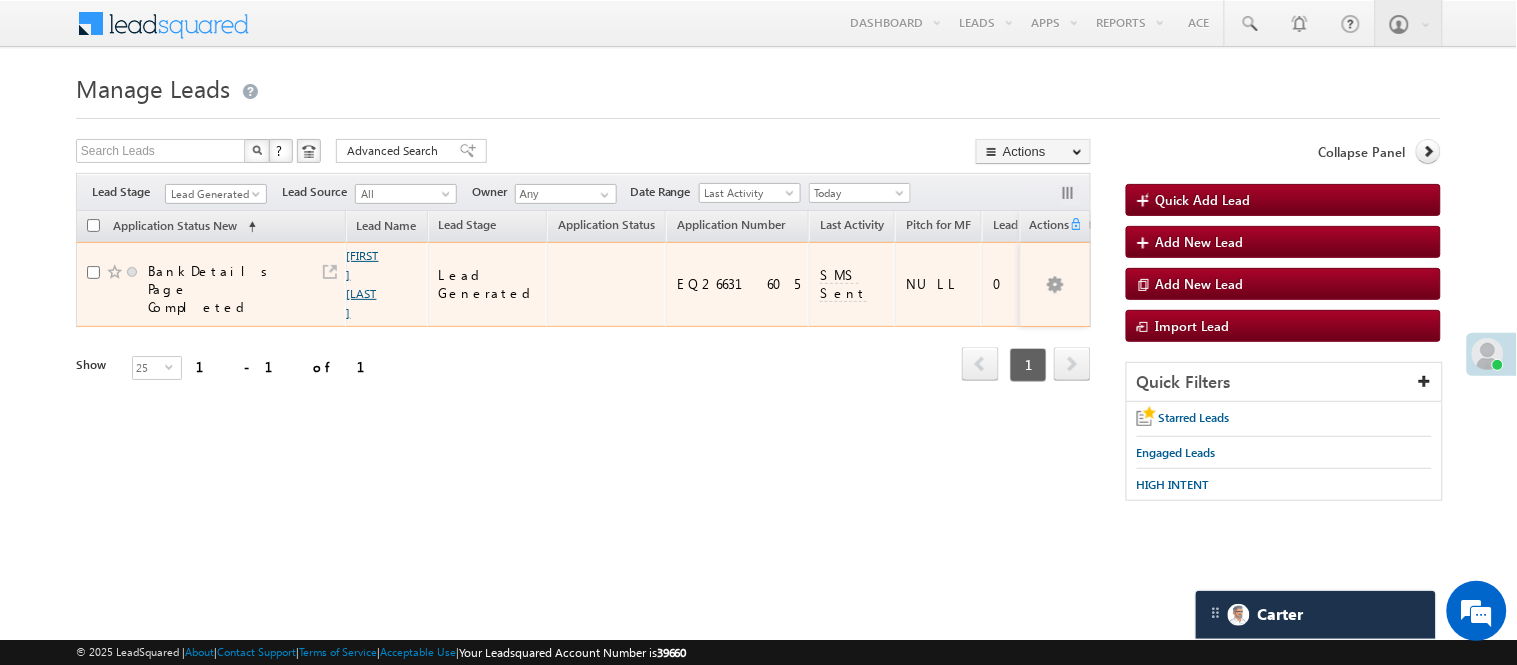 click on "Ashish Salgaonkar" at bounding box center [363, 284] 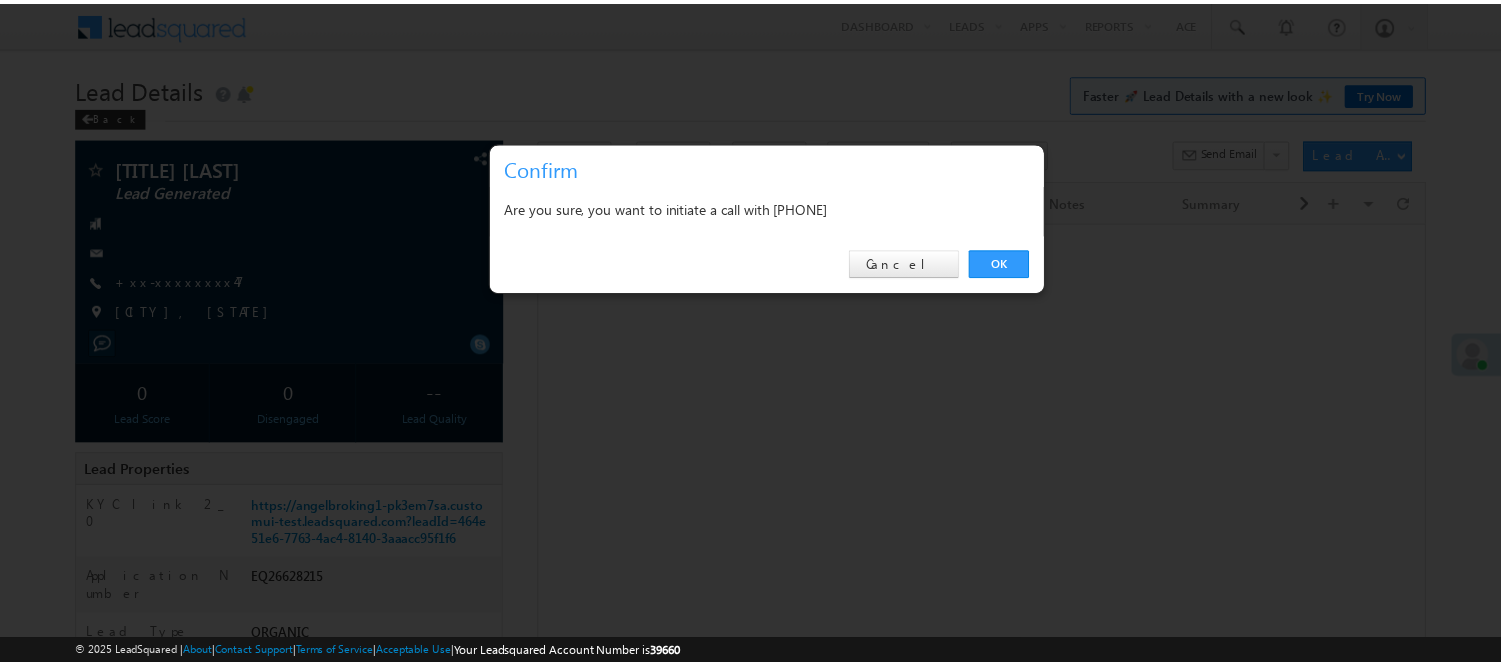 scroll, scrollTop: 0, scrollLeft: 0, axis: both 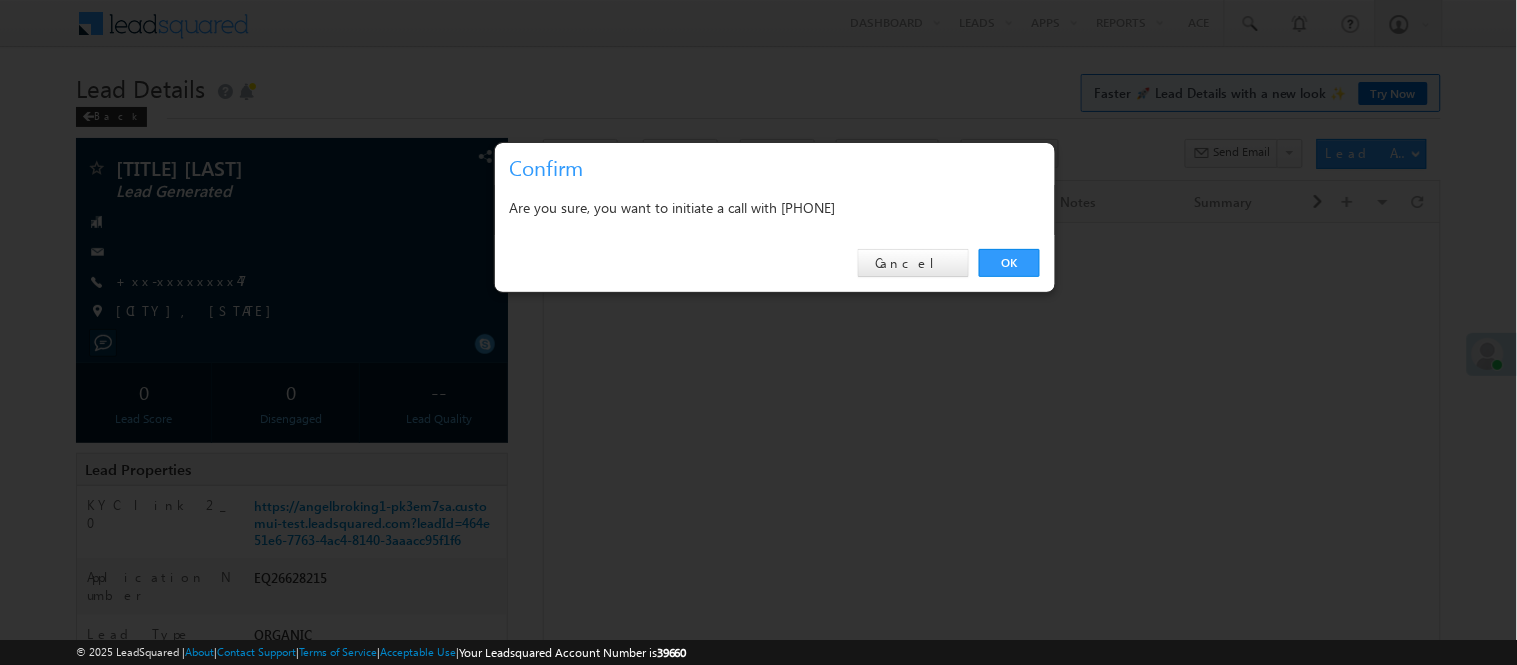 click on "OK" at bounding box center [1009, 263] 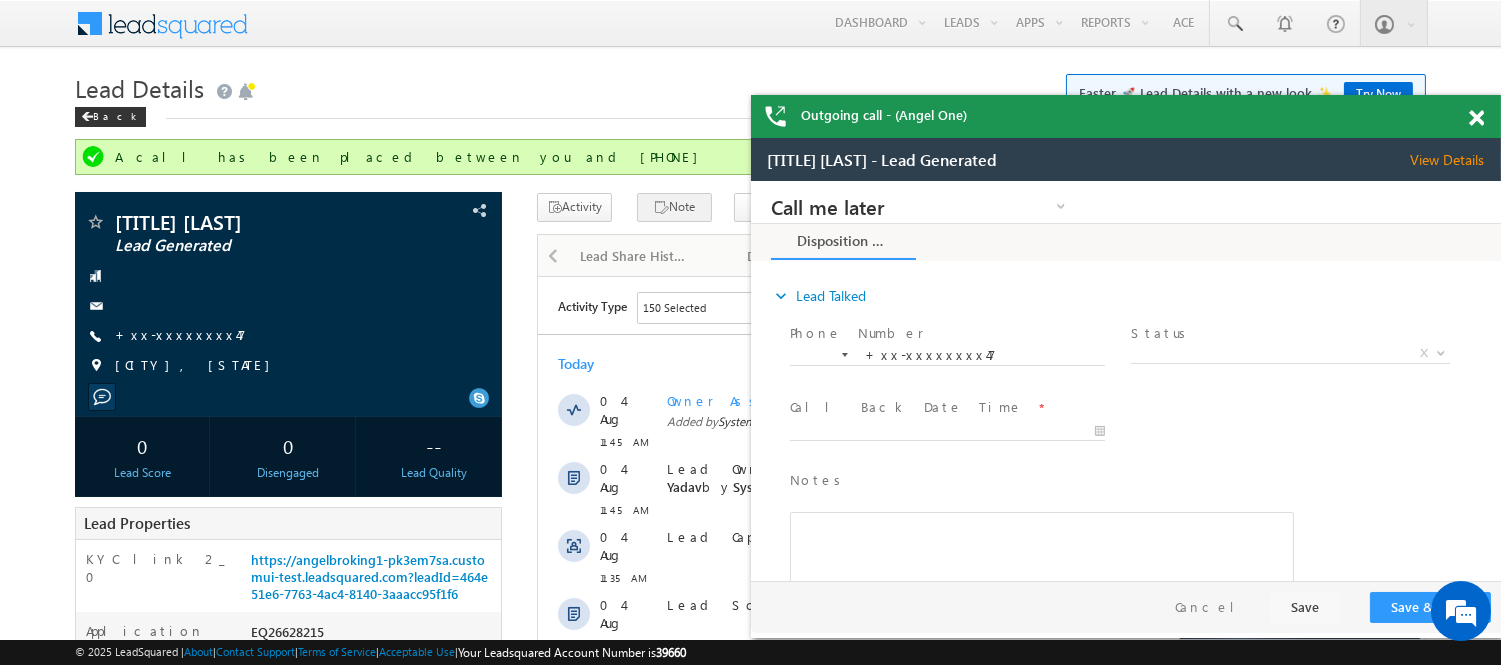 scroll, scrollTop: 0, scrollLeft: 0, axis: both 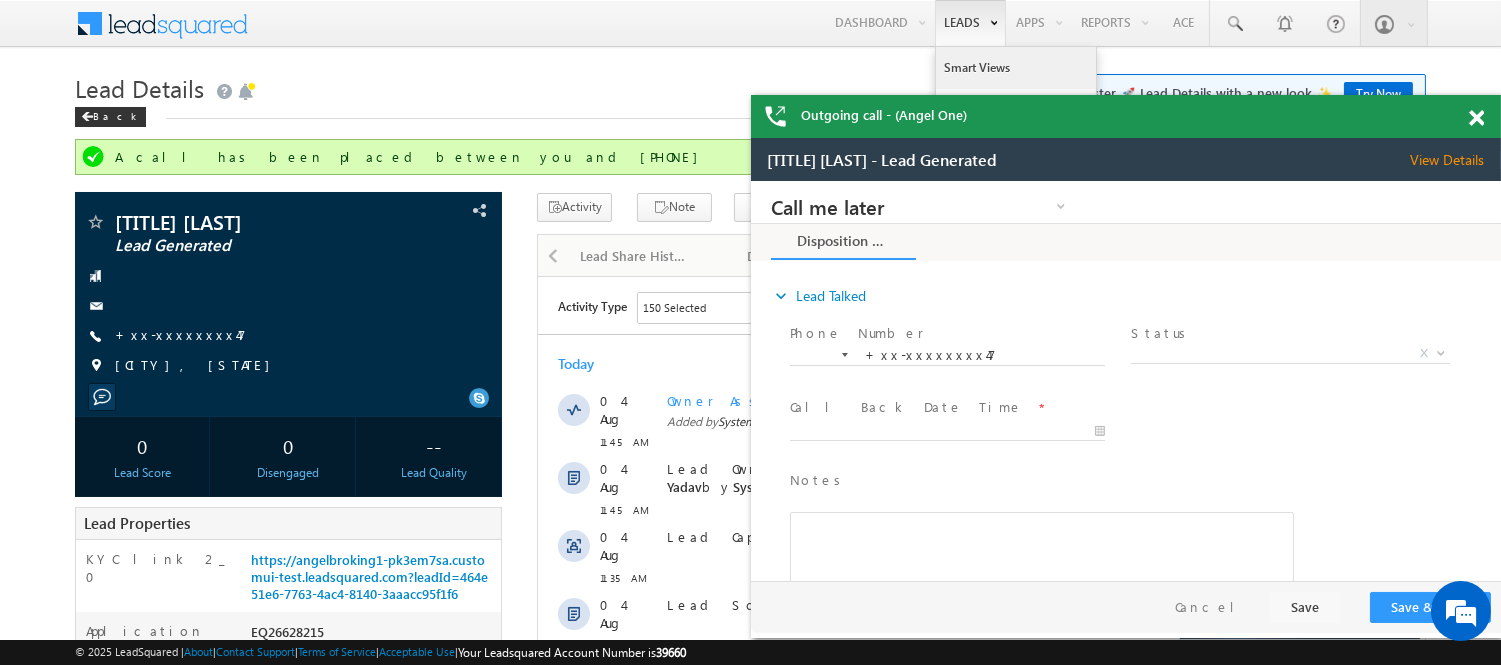 click on "Smart Views" at bounding box center [1016, 68] 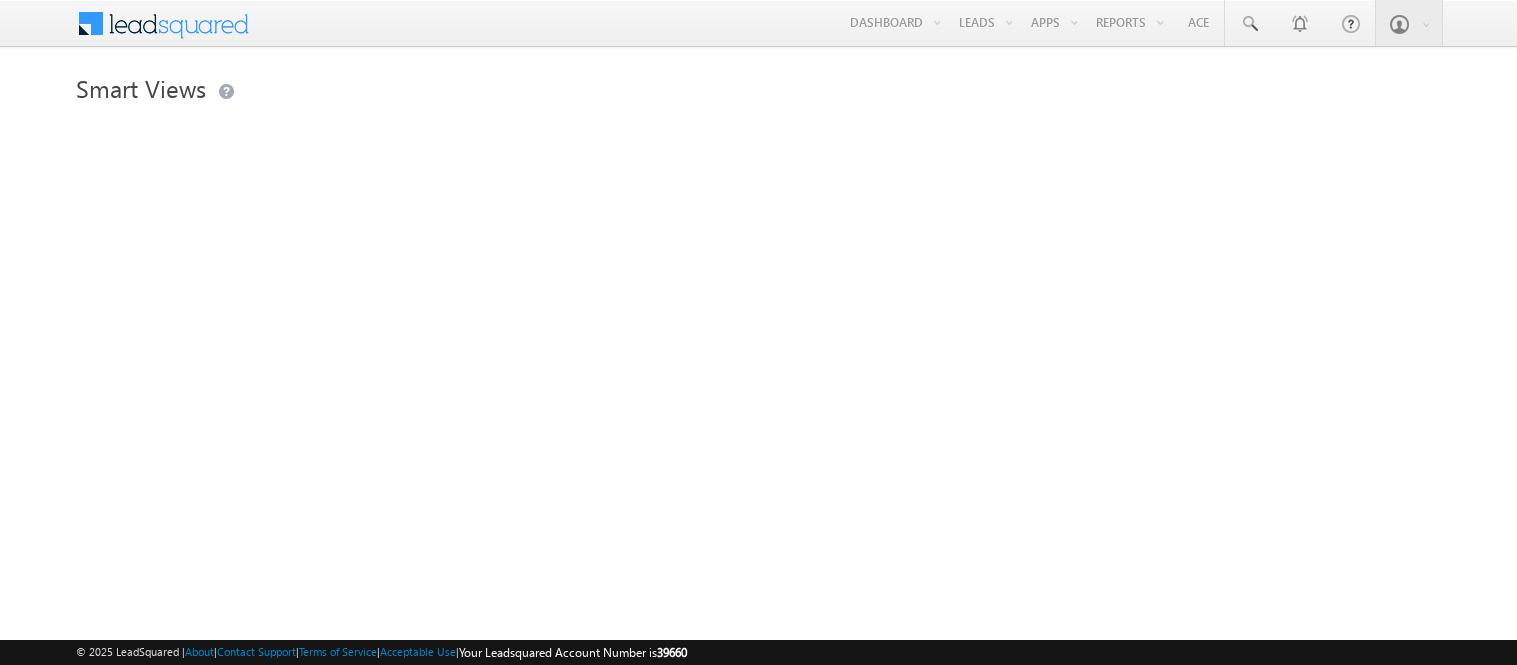 scroll, scrollTop: 0, scrollLeft: 0, axis: both 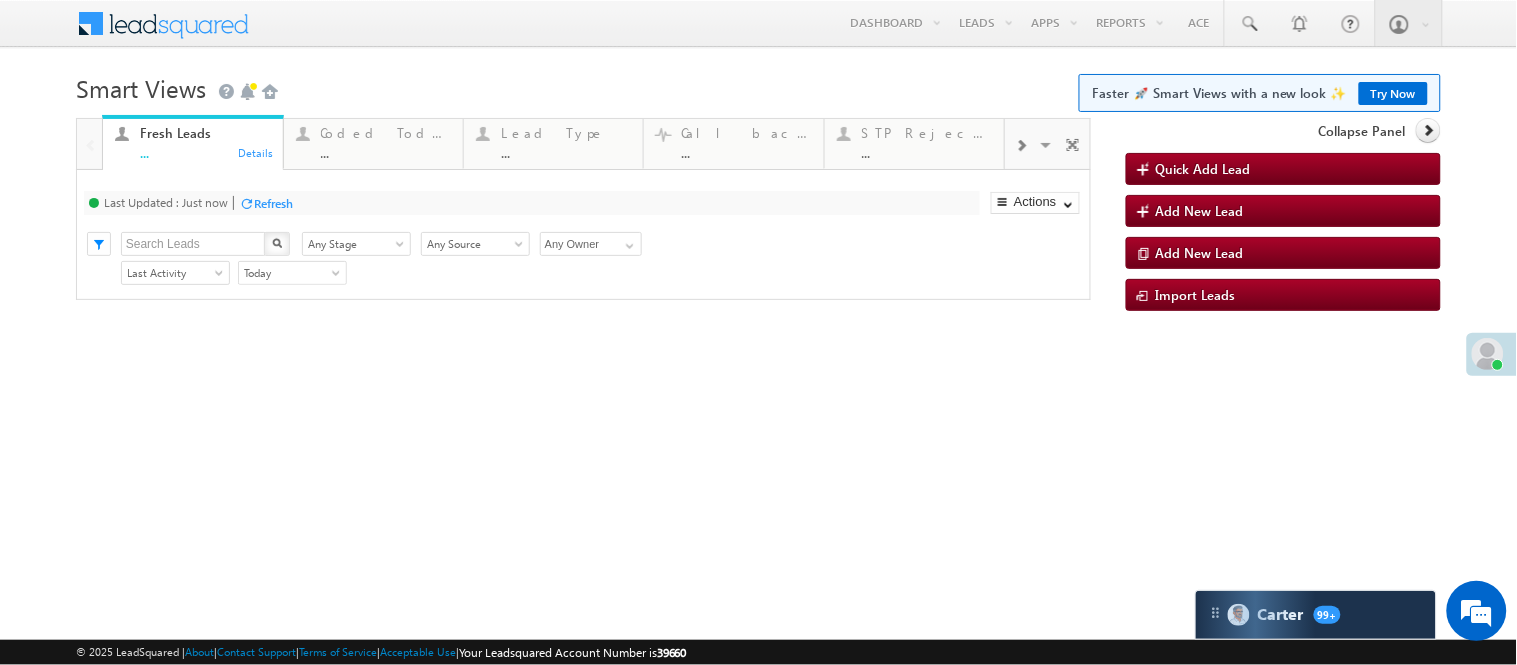 click on "..." at bounding box center [386, 152] 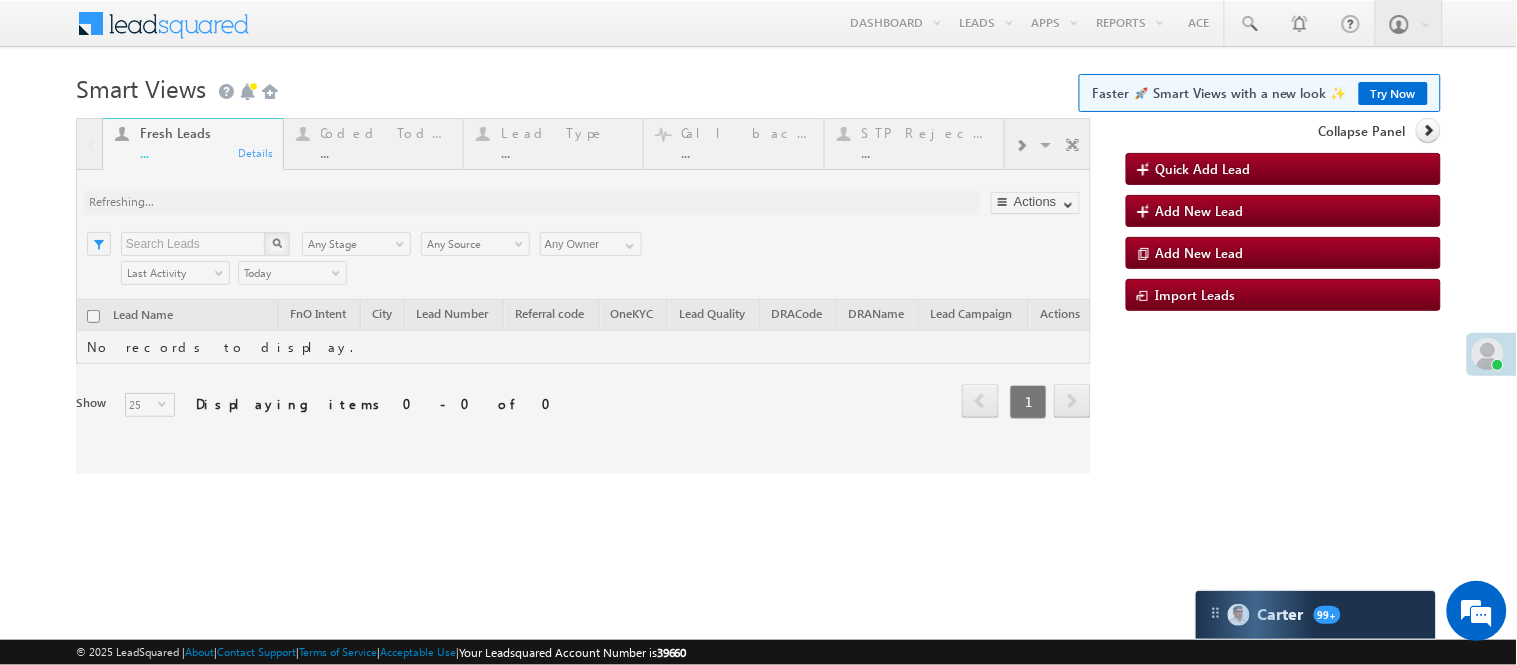 click at bounding box center (583, 296) 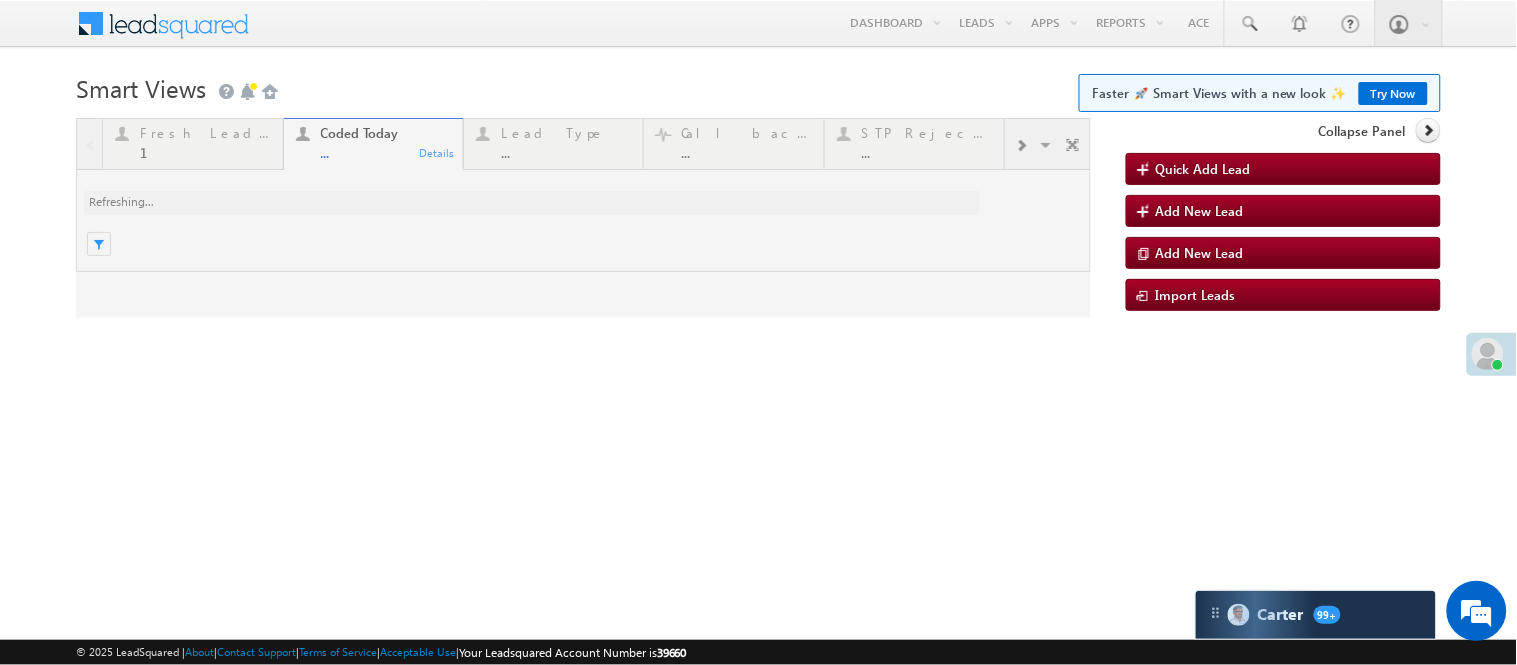 scroll, scrollTop: 0, scrollLeft: 0, axis: both 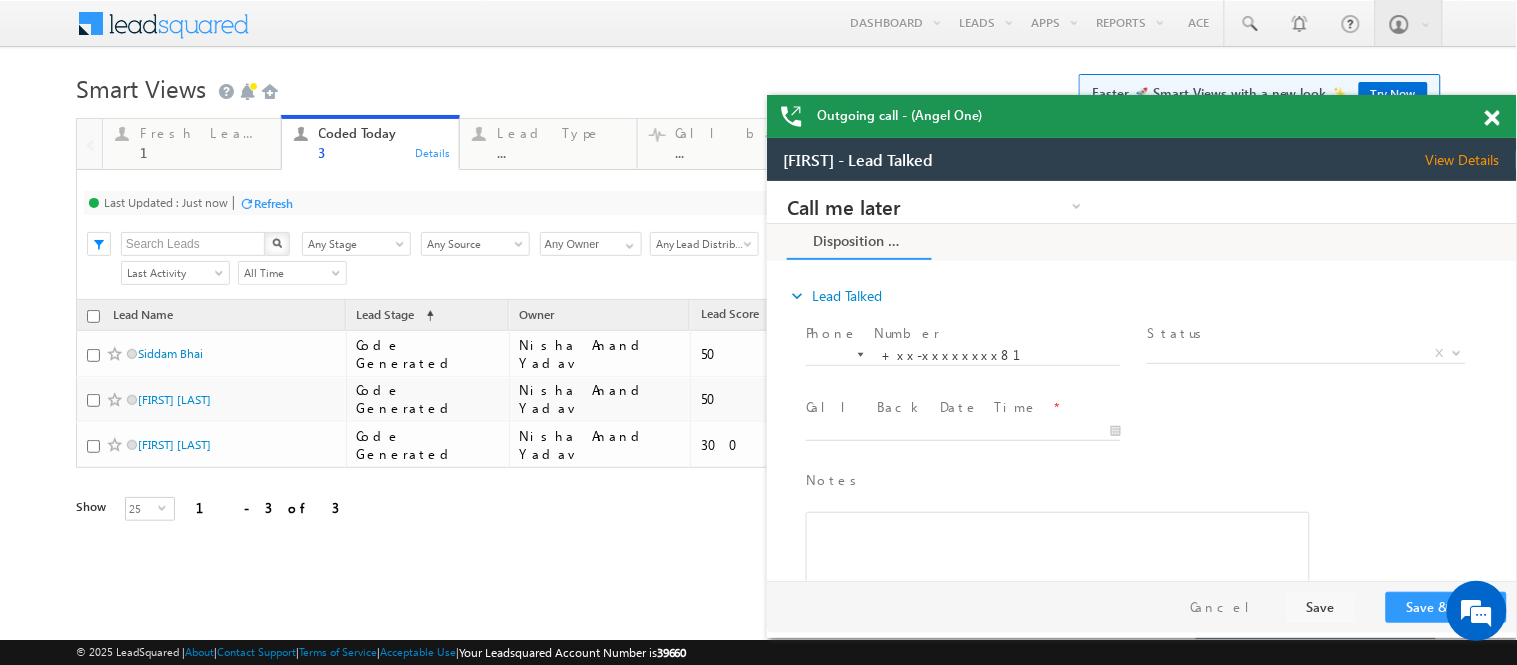 click at bounding box center [1492, 118] 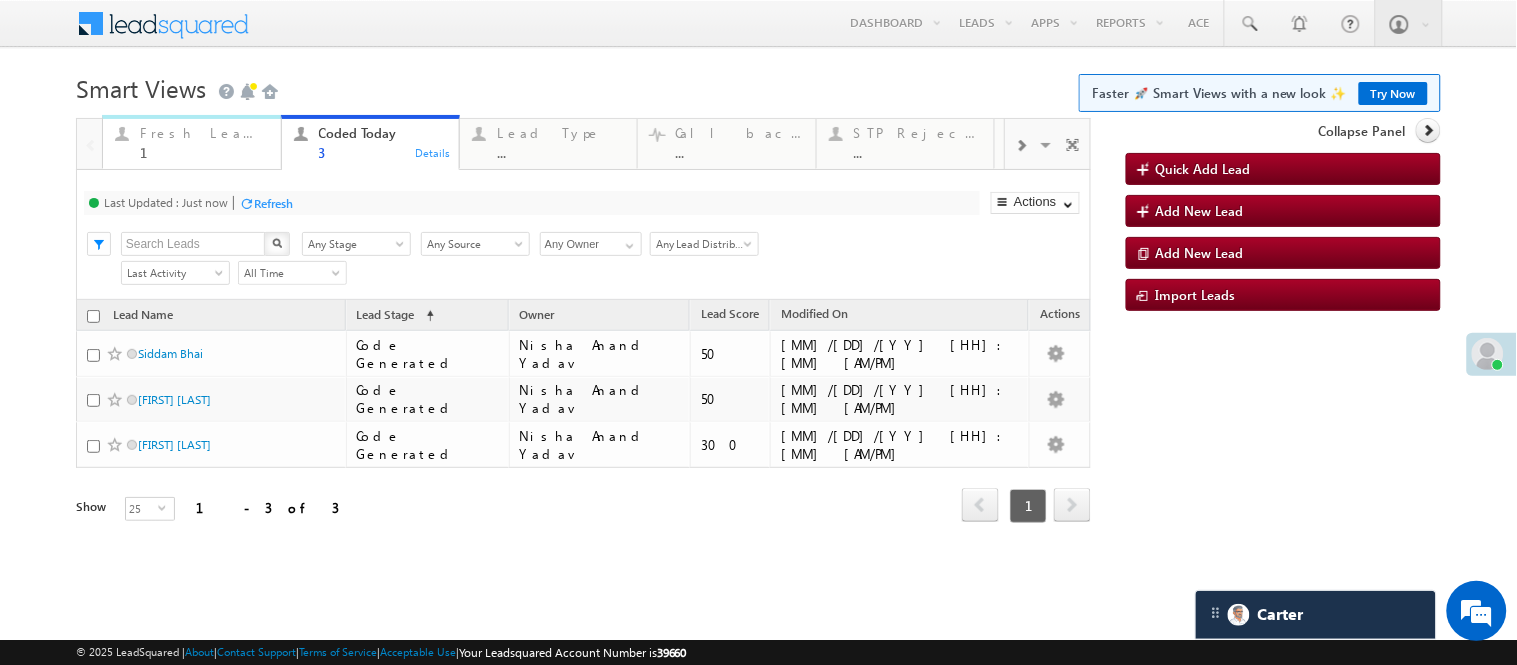 click on "1" at bounding box center (204, 152) 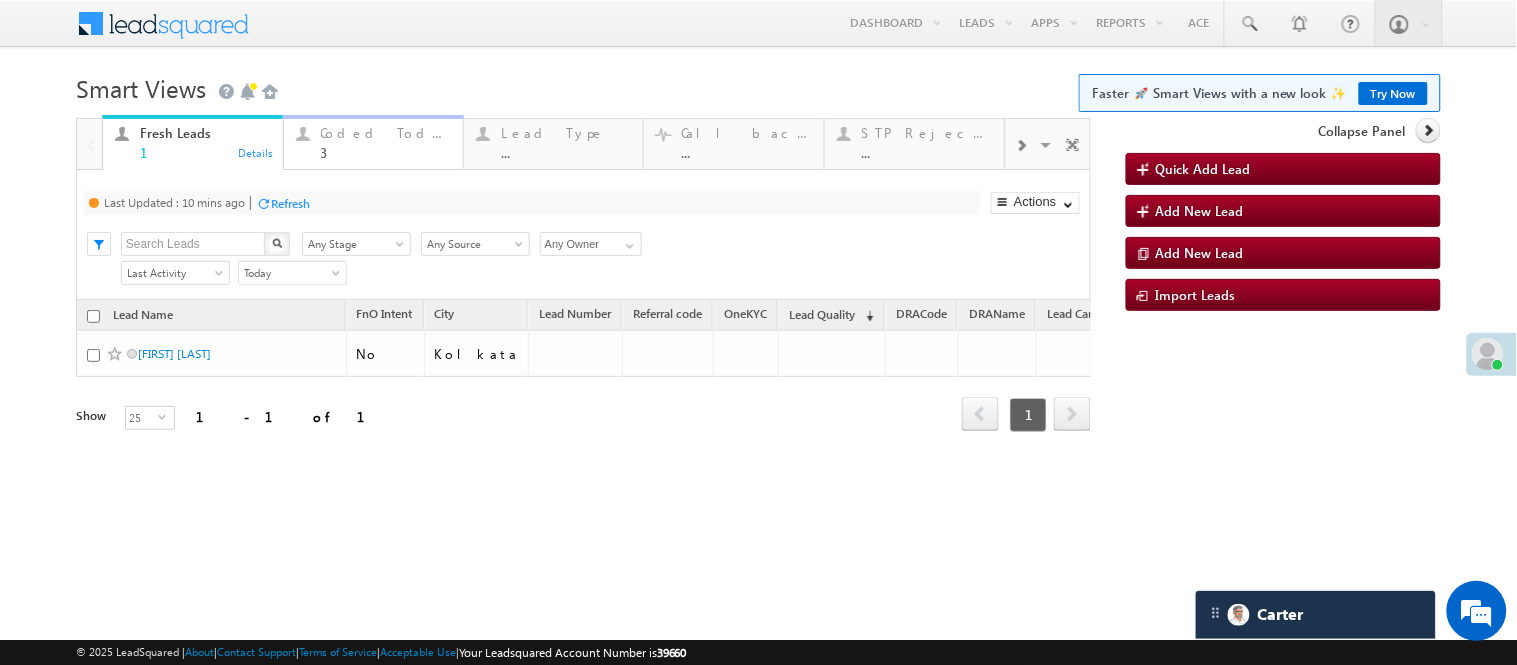 click on "Coded Today" at bounding box center [386, 133] 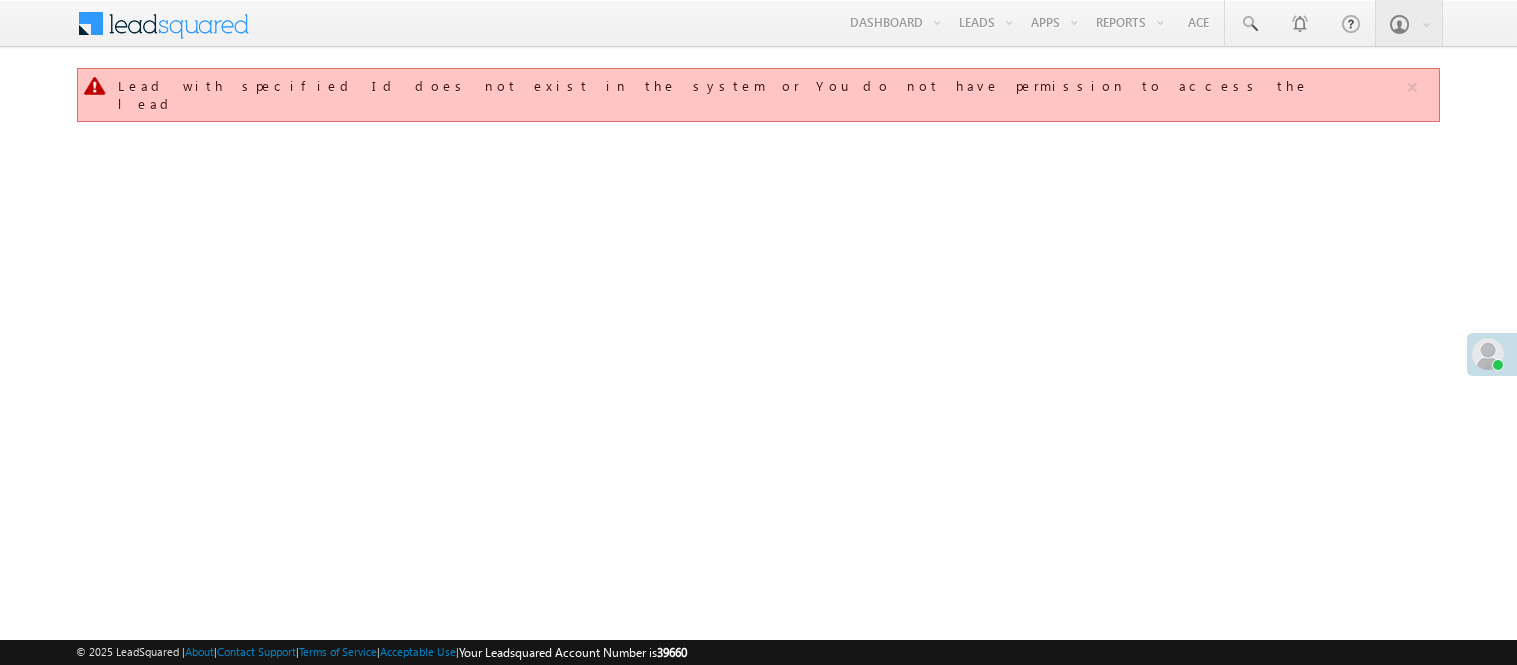 scroll, scrollTop: 0, scrollLeft: 0, axis: both 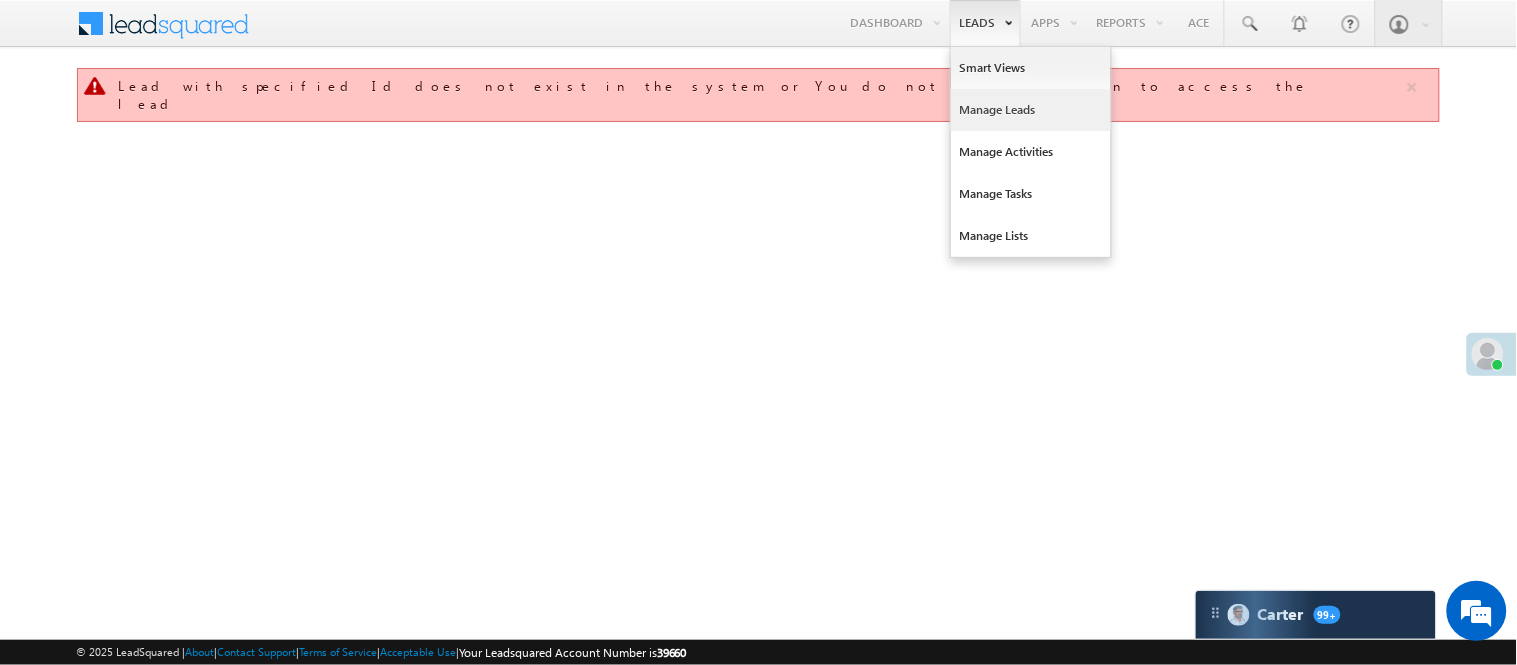 click on "Manage Leads" at bounding box center (1031, 110) 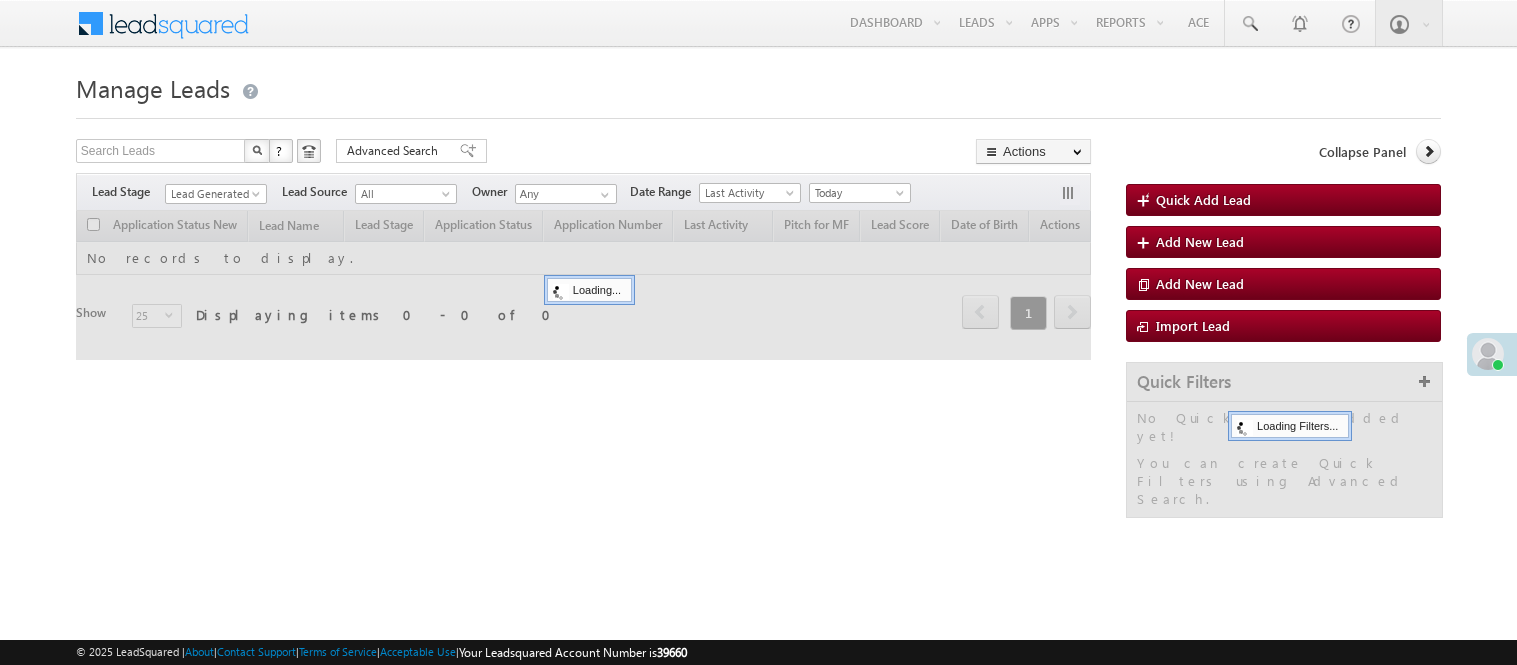 scroll, scrollTop: 0, scrollLeft: 0, axis: both 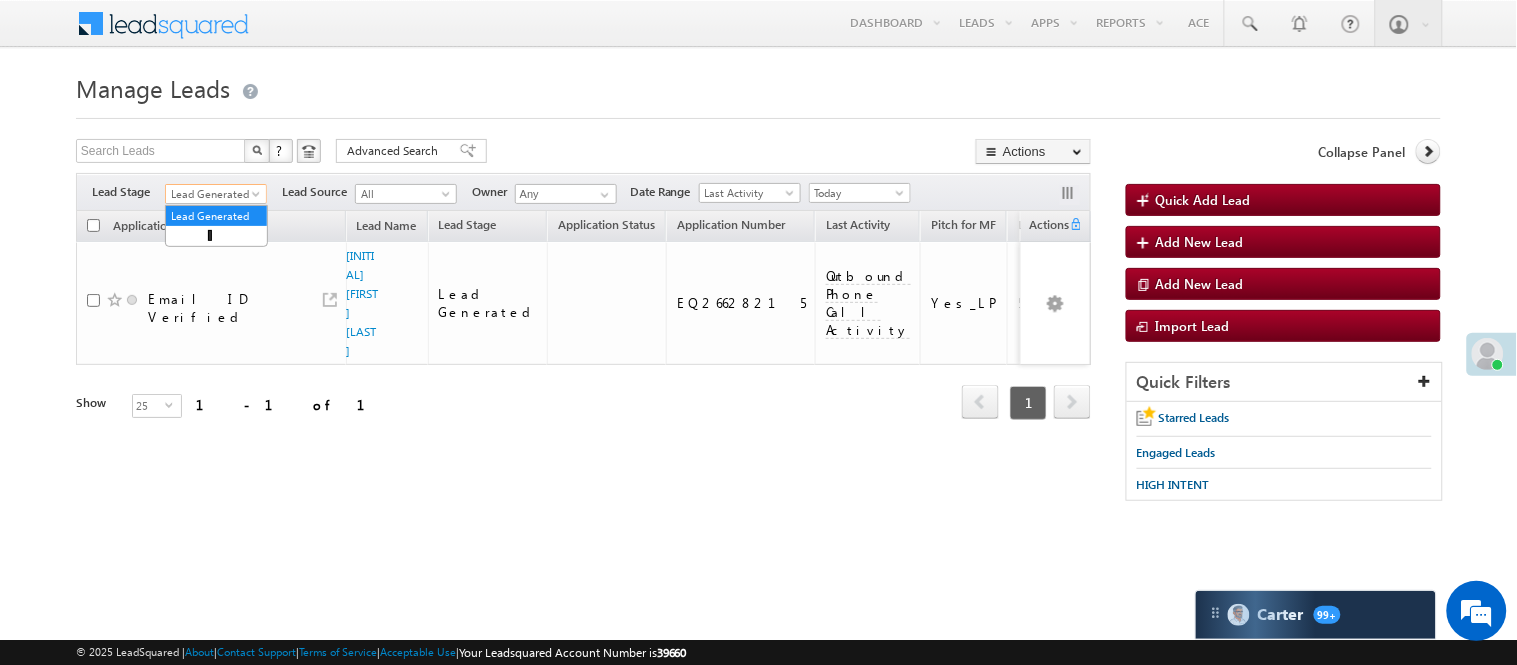 click on "Lead Generated" at bounding box center (216, 194) 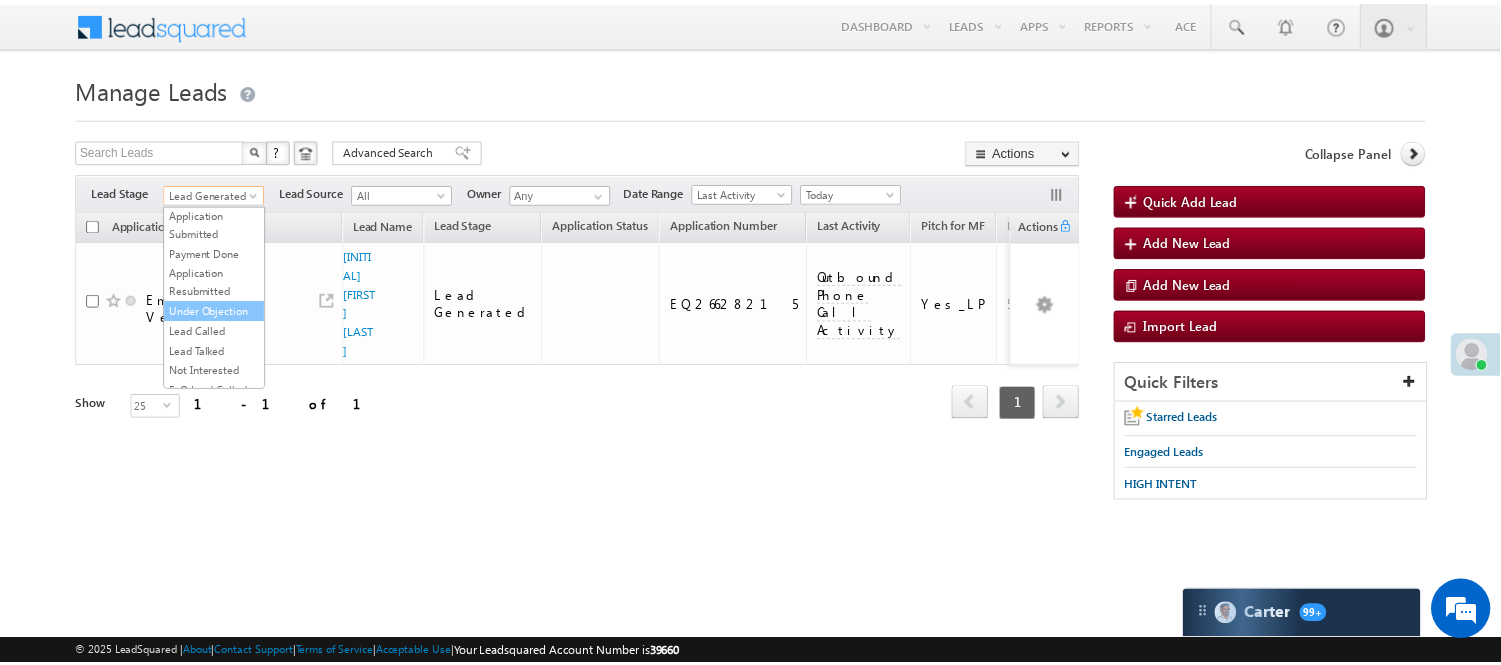scroll, scrollTop: 333, scrollLeft: 0, axis: vertical 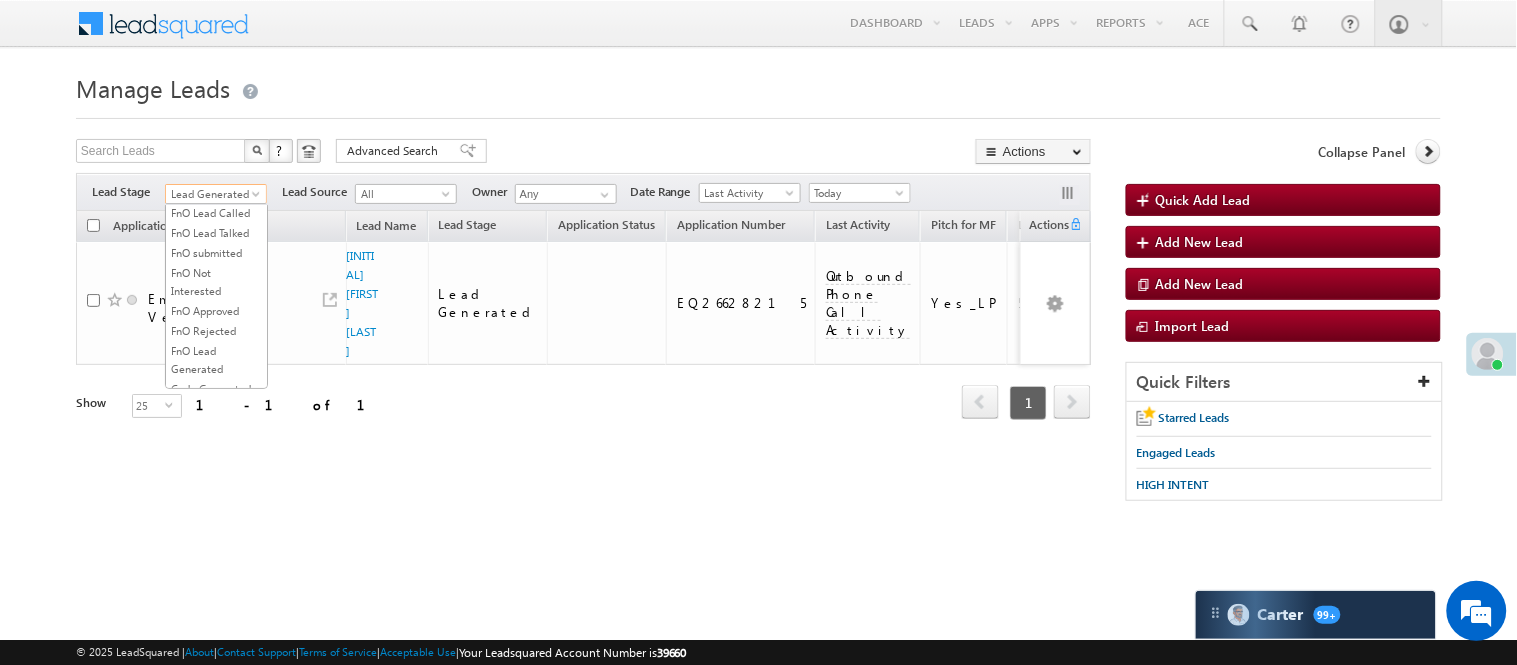 click on "Lead Called" at bounding box center [216, 153] 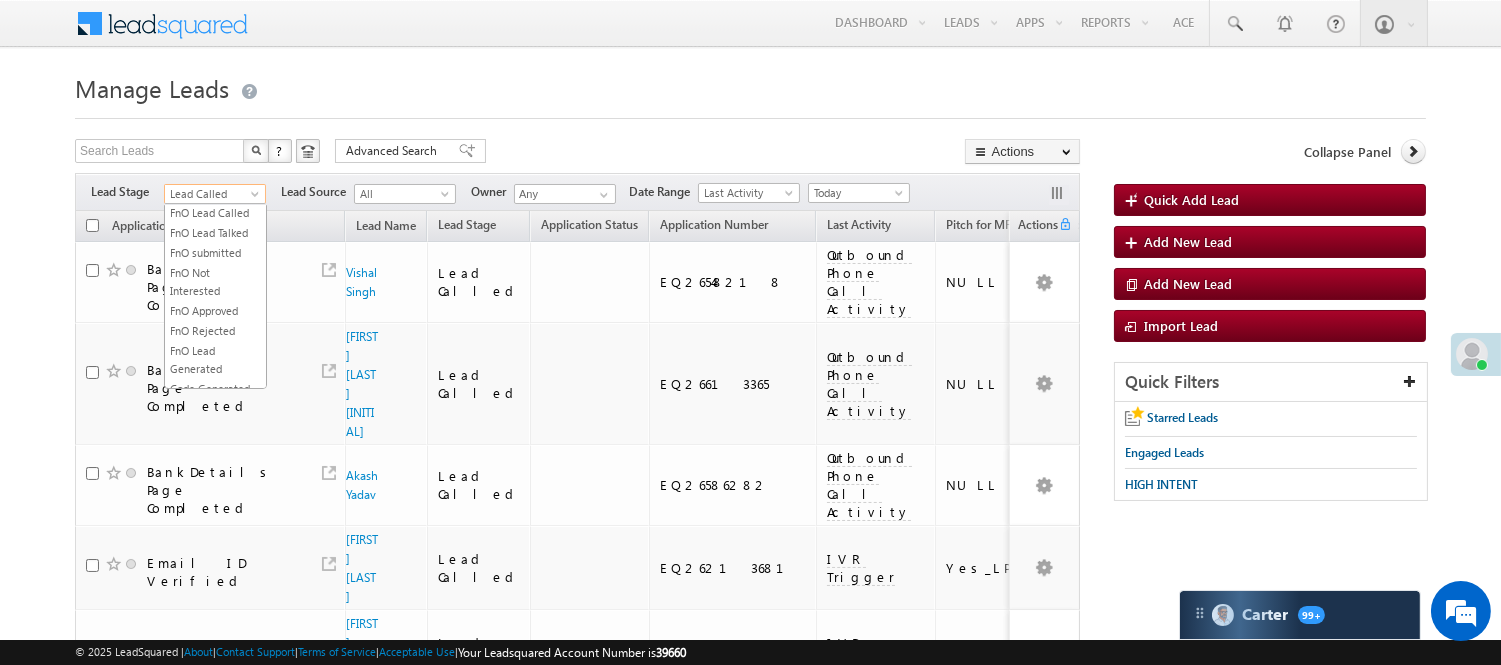 scroll, scrollTop: 326, scrollLeft: 0, axis: vertical 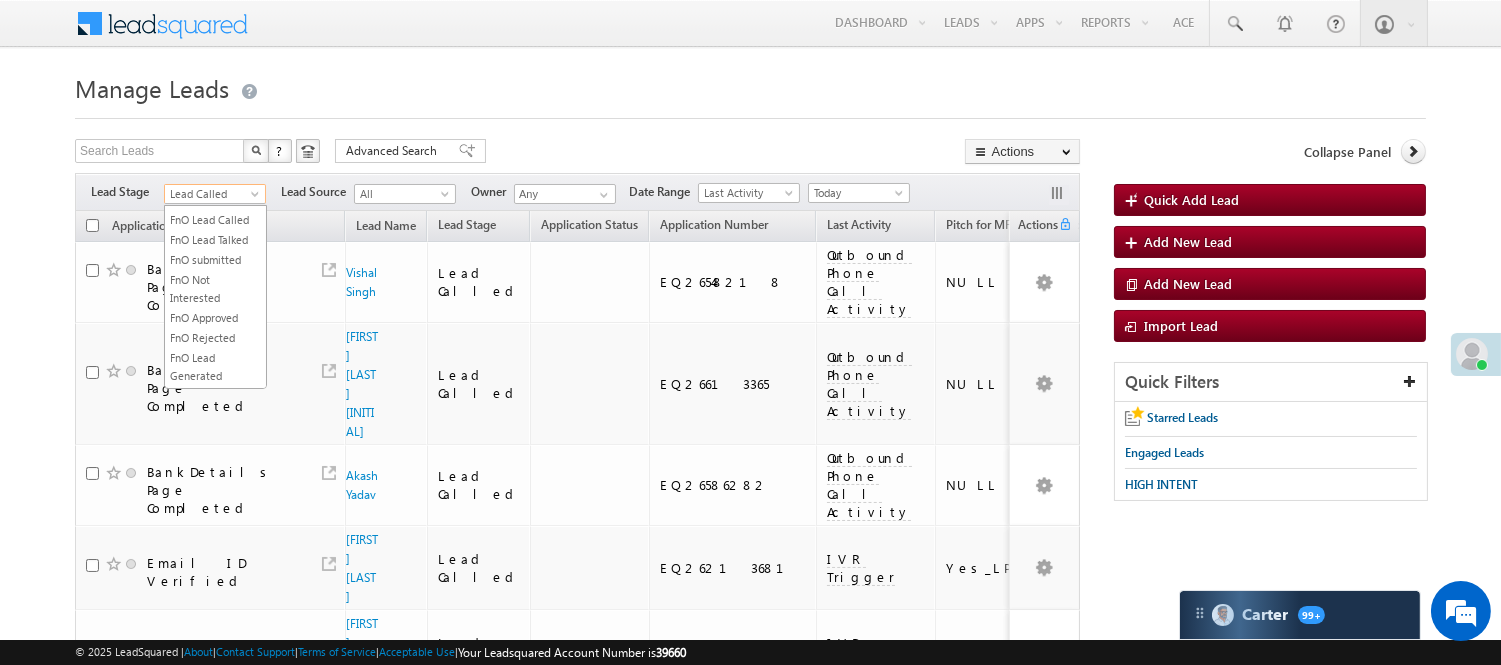 click on "Lead Called" at bounding box center (215, 194) 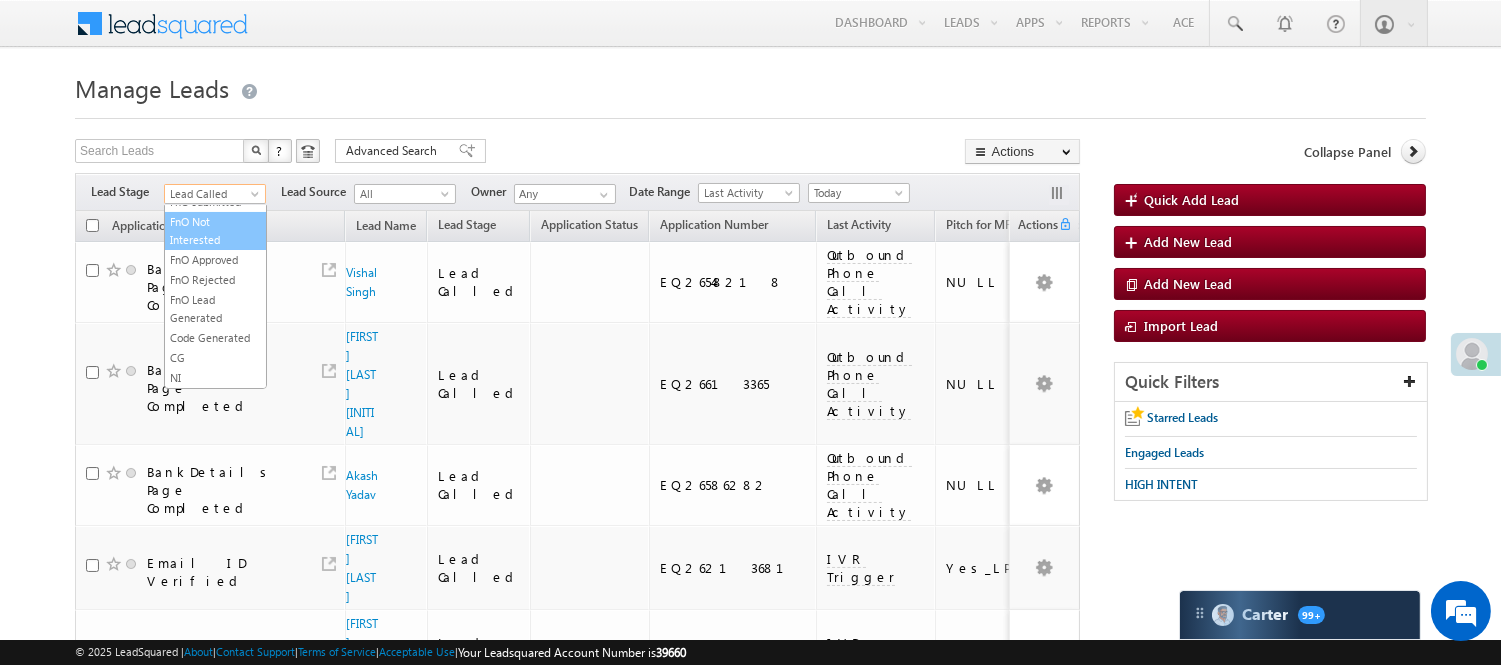 scroll, scrollTop: 496, scrollLeft: 0, axis: vertical 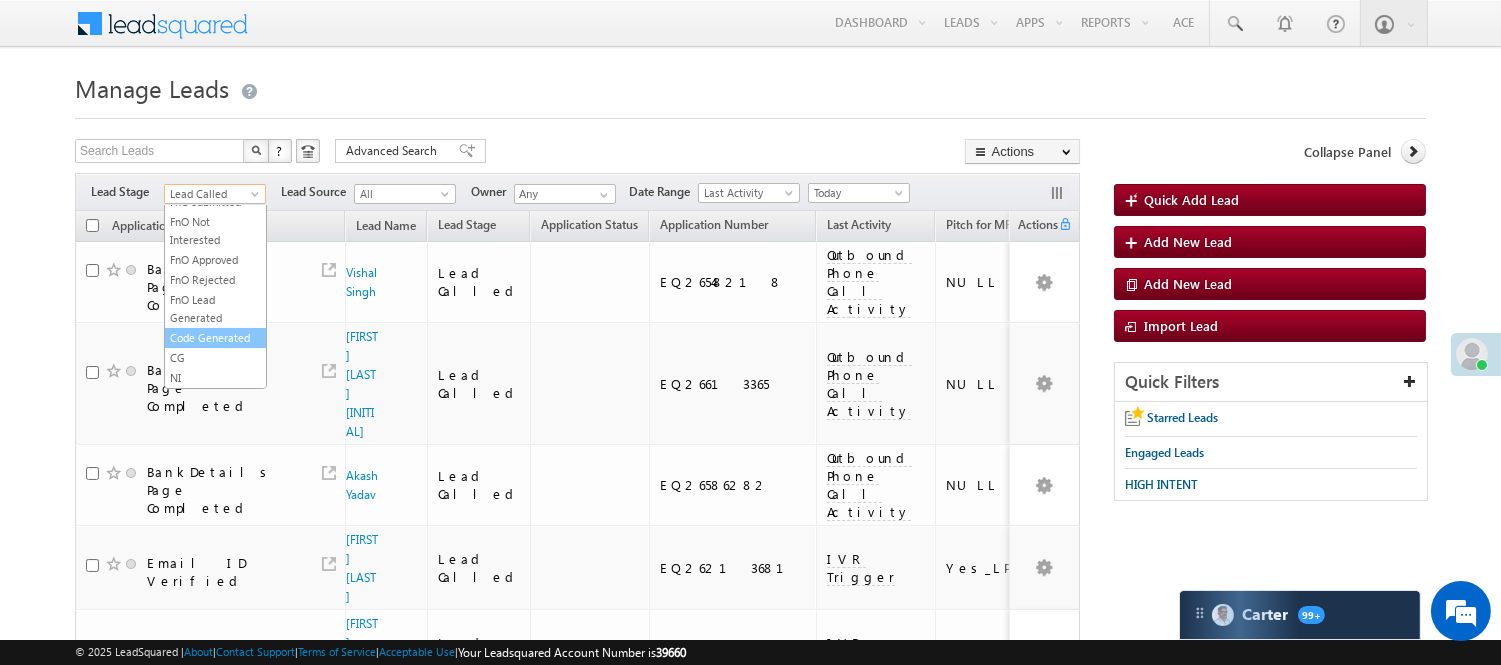 click on "Code Generated" at bounding box center [215, 338] 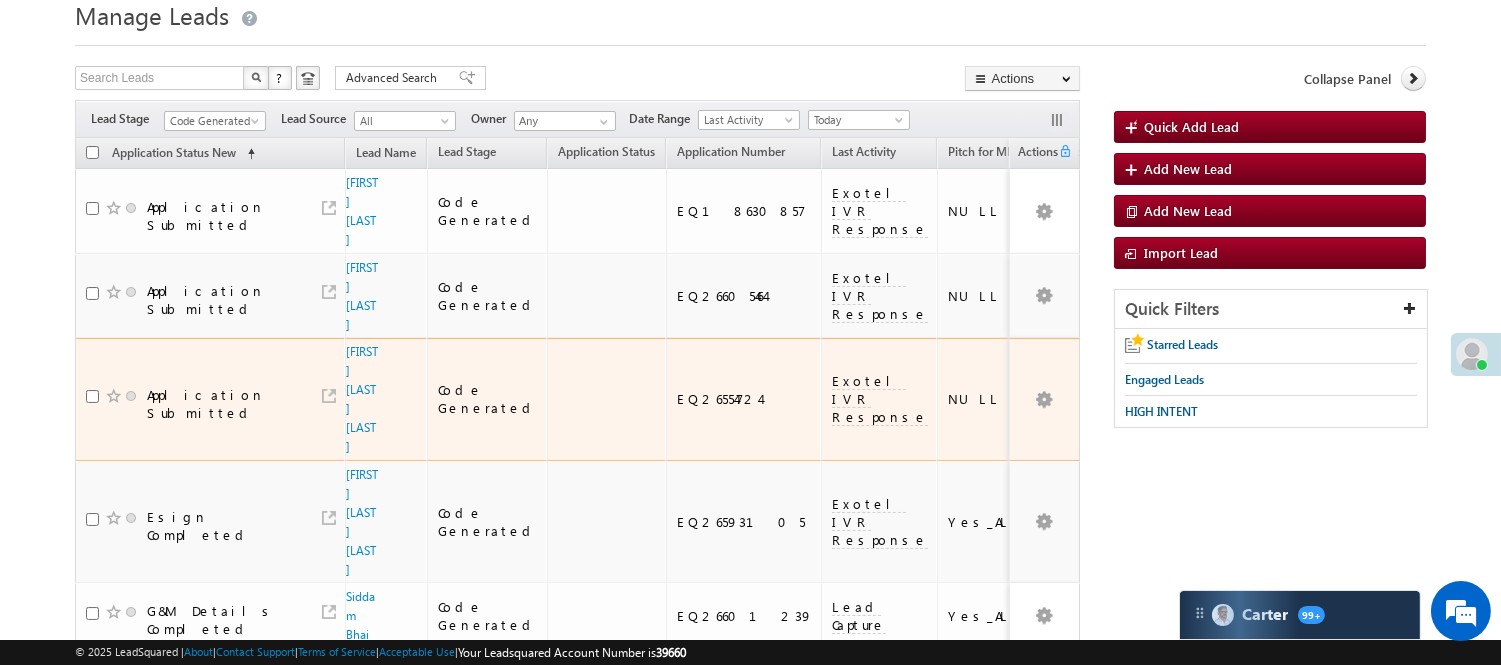 scroll, scrollTop: 0, scrollLeft: 0, axis: both 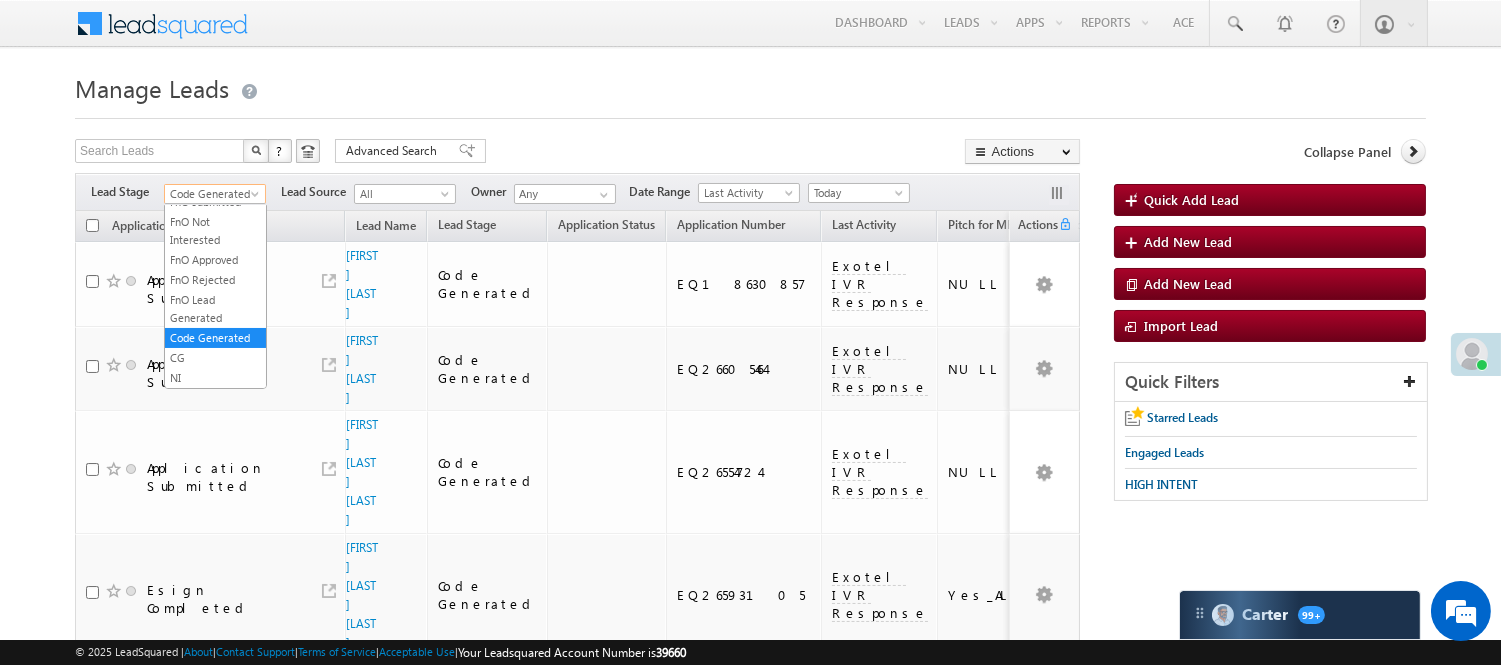 drag, startPoint x: 228, startPoint y: 193, endPoint x: 236, endPoint y: 226, distance: 33.955853 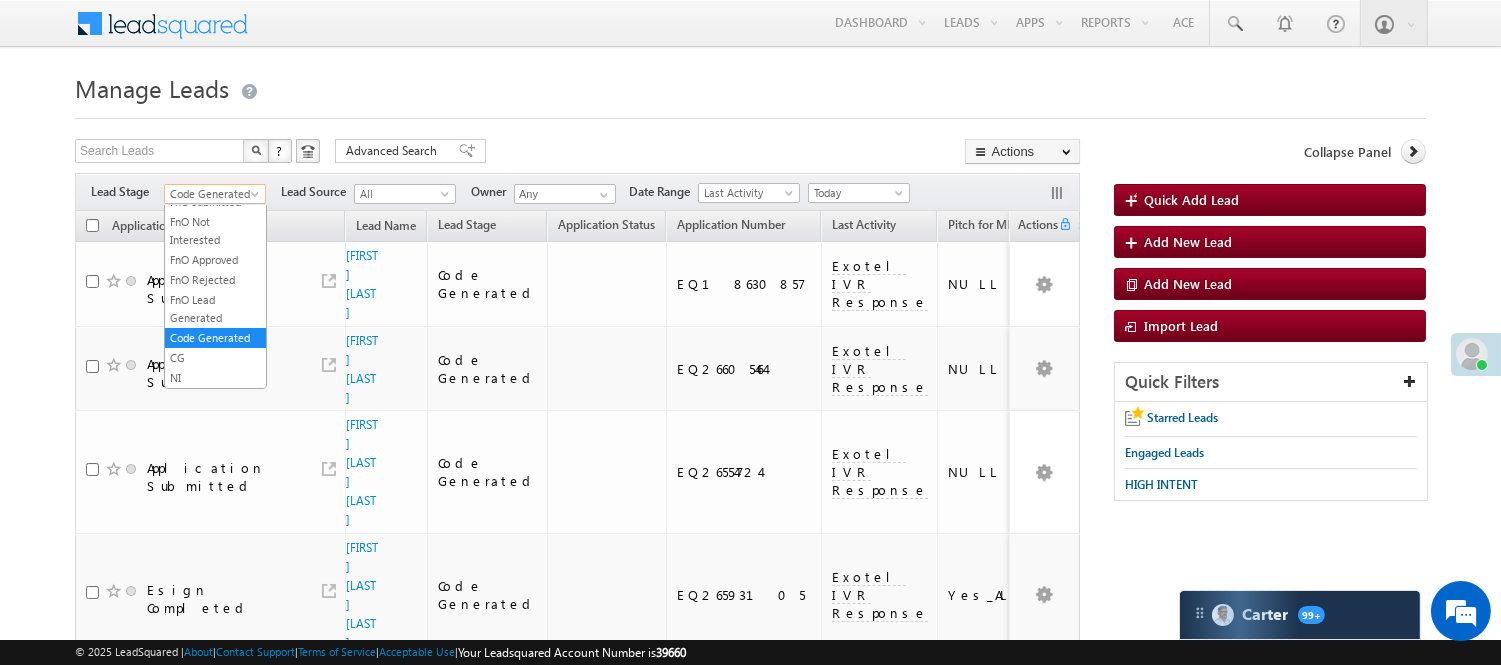 click on "Code Generated" at bounding box center [212, 194] 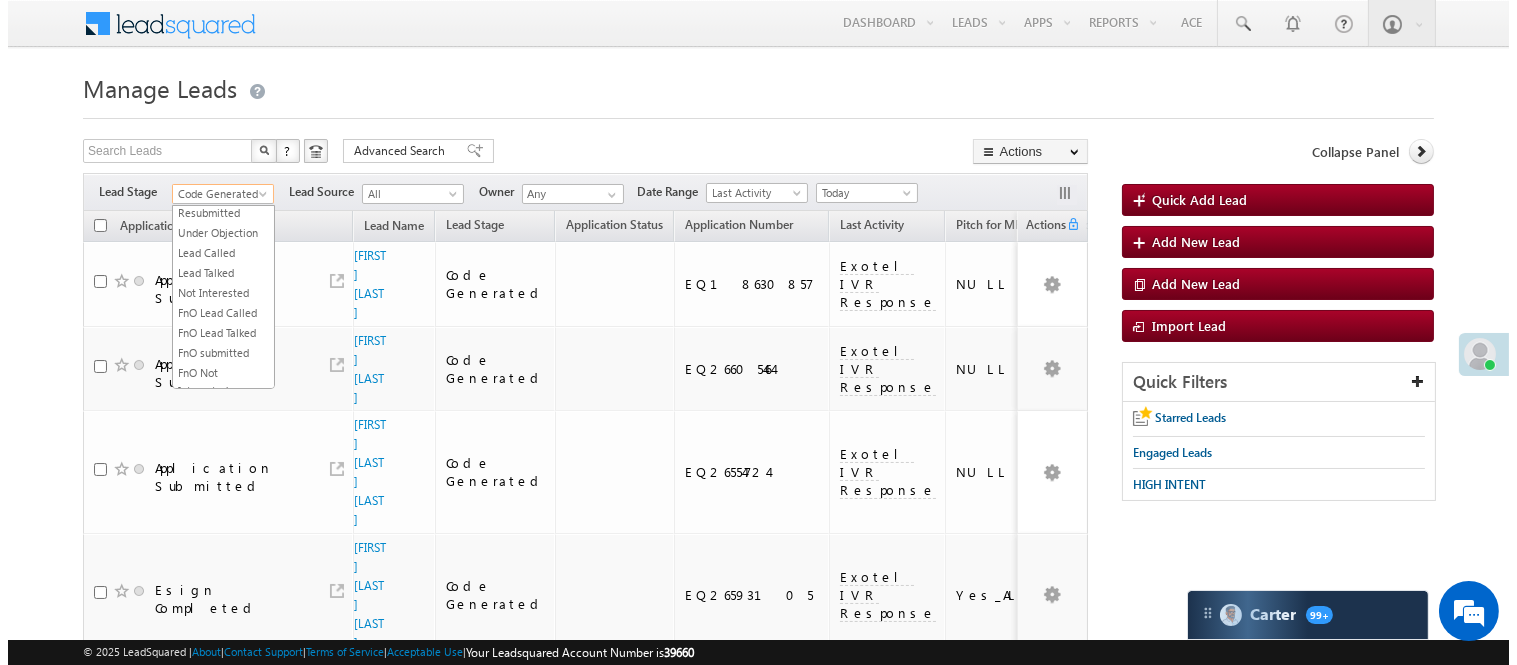 scroll, scrollTop: 0, scrollLeft: 0, axis: both 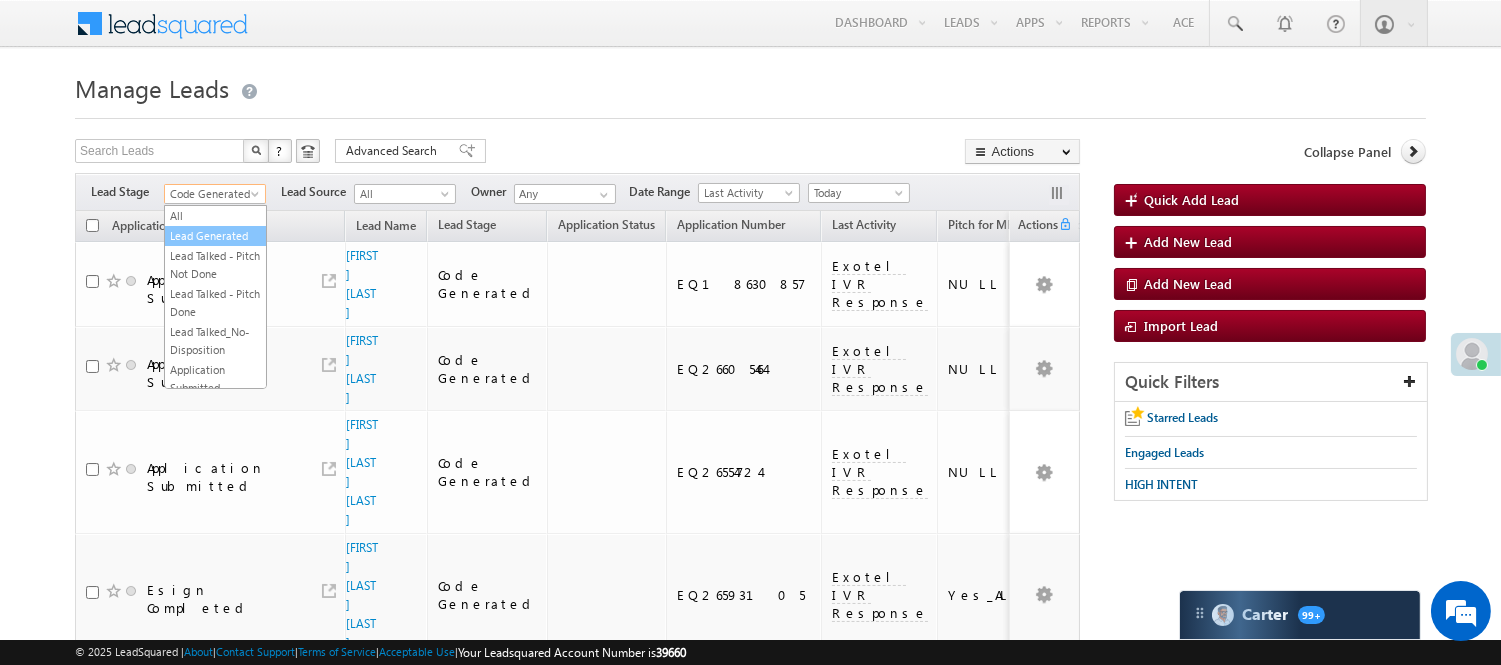 click on "Lead Generated" at bounding box center (215, 236) 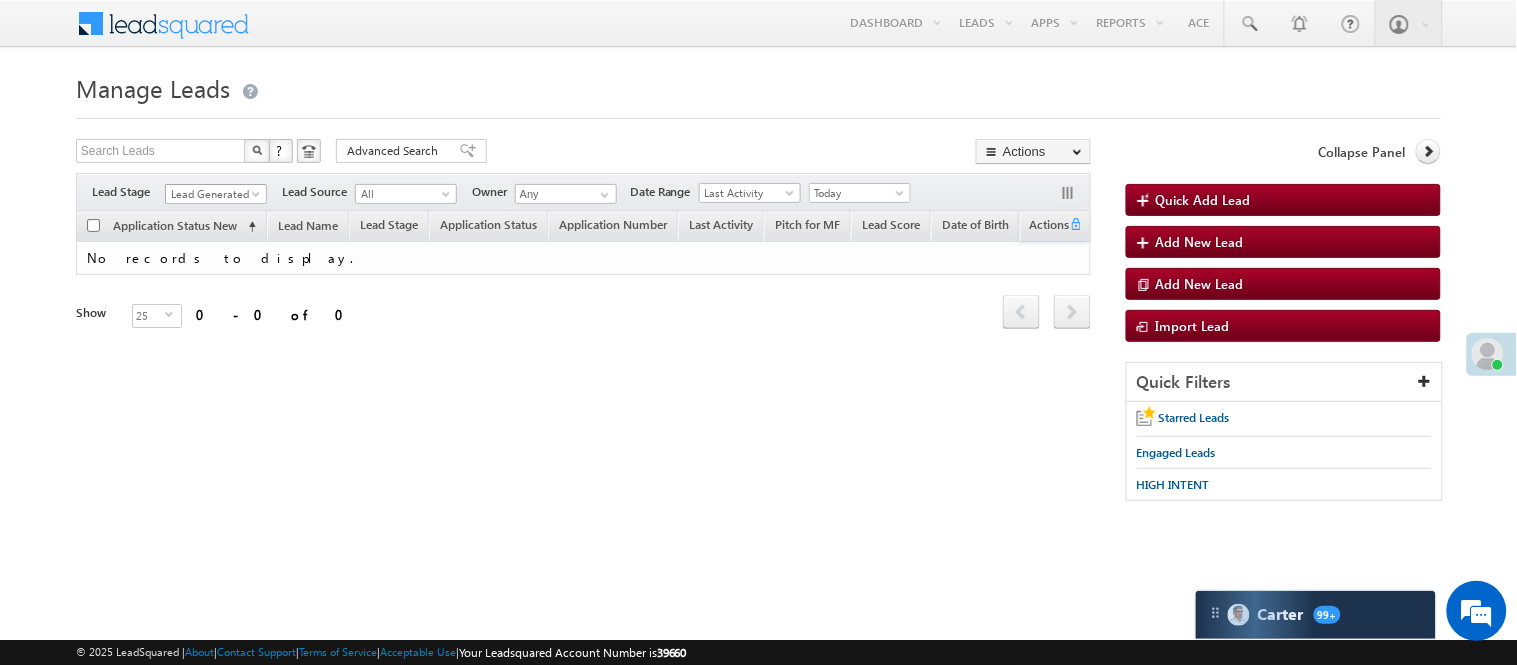 click on "Lead Generated" at bounding box center [213, 194] 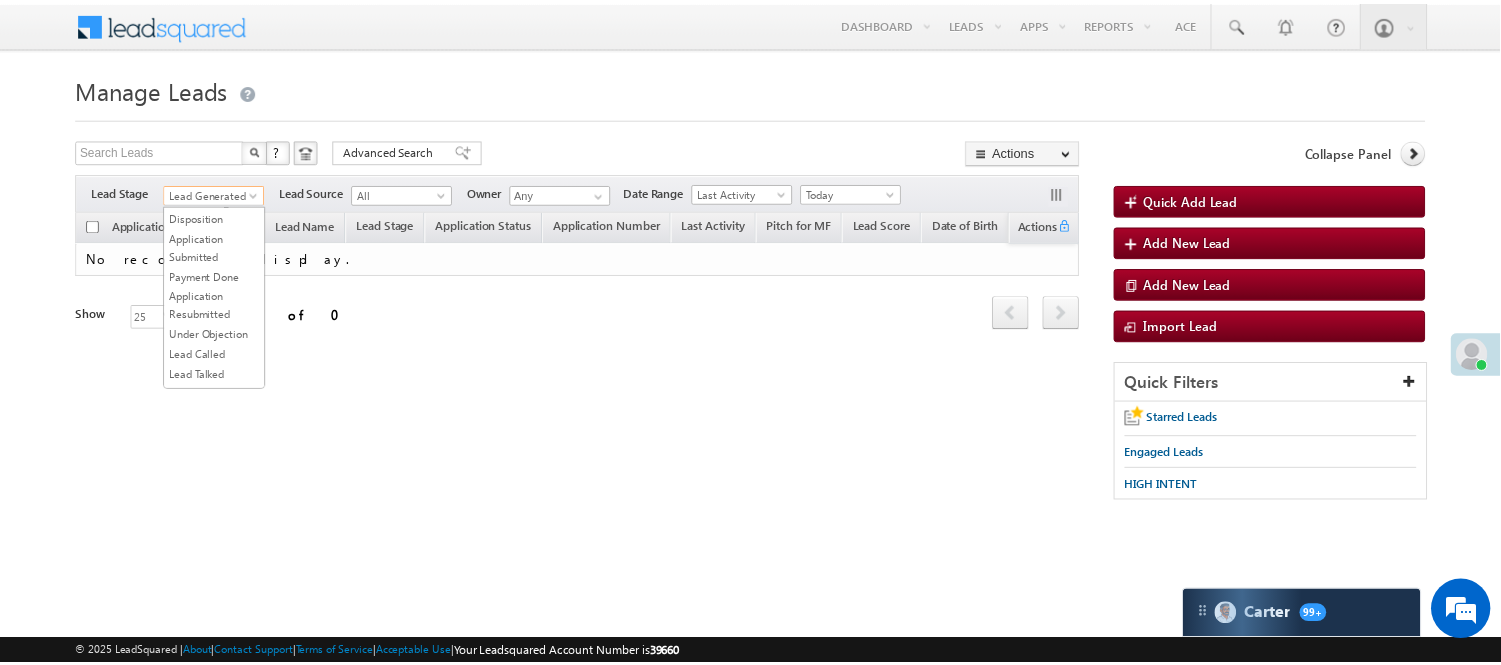 scroll, scrollTop: 444, scrollLeft: 0, axis: vertical 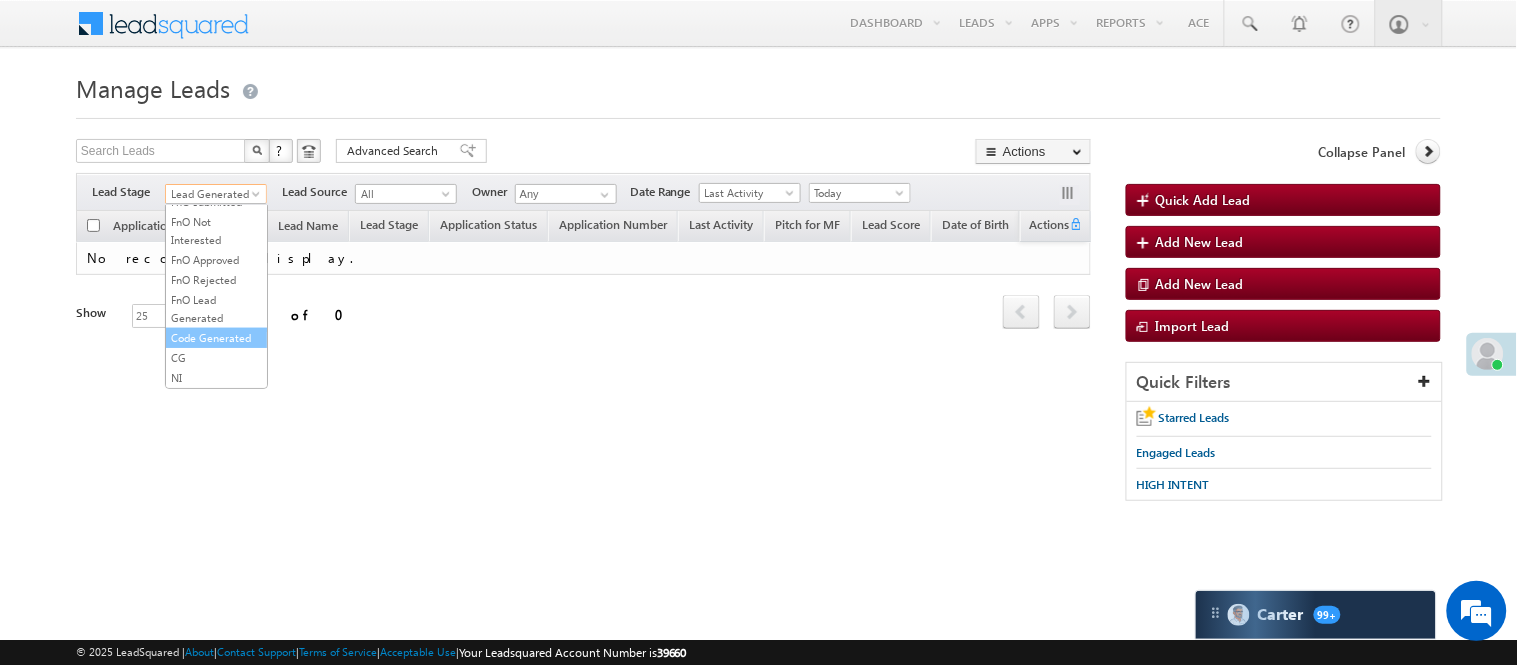 click on "Code Generated" at bounding box center [216, 338] 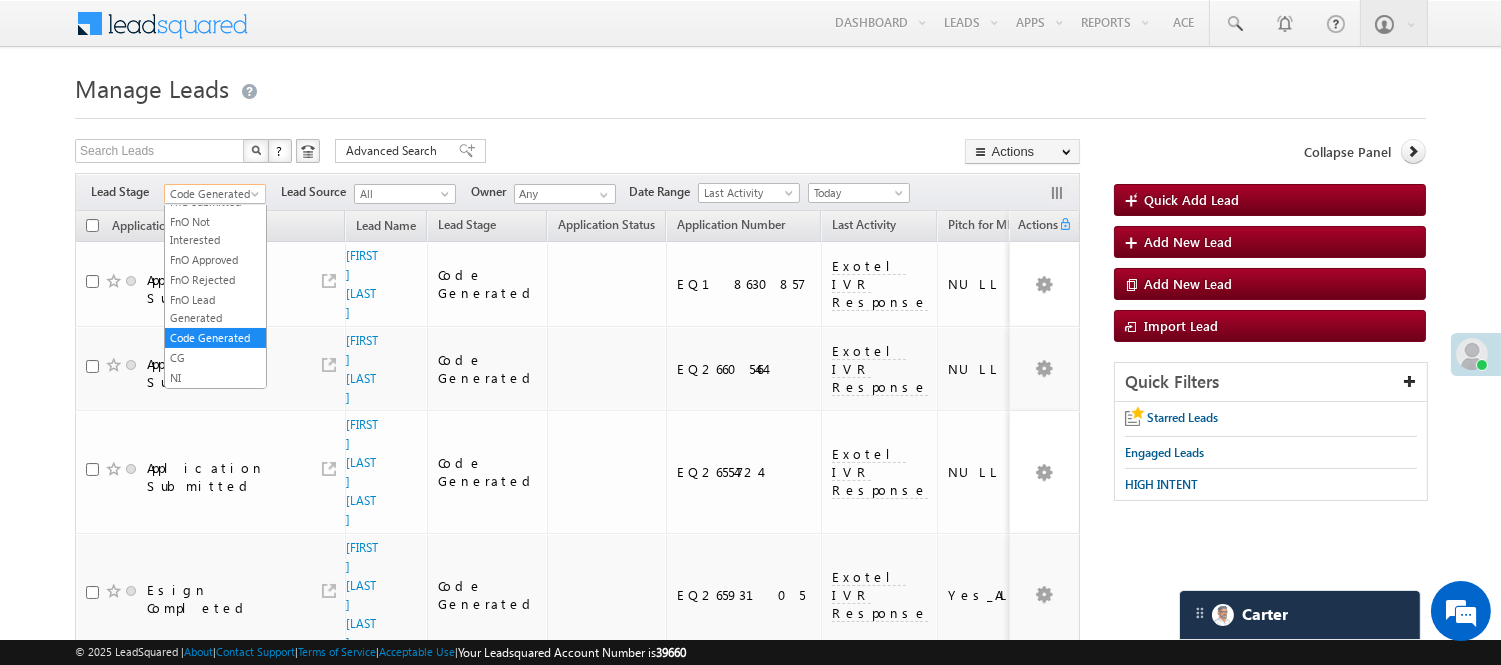 scroll, scrollTop: 455, scrollLeft: 0, axis: vertical 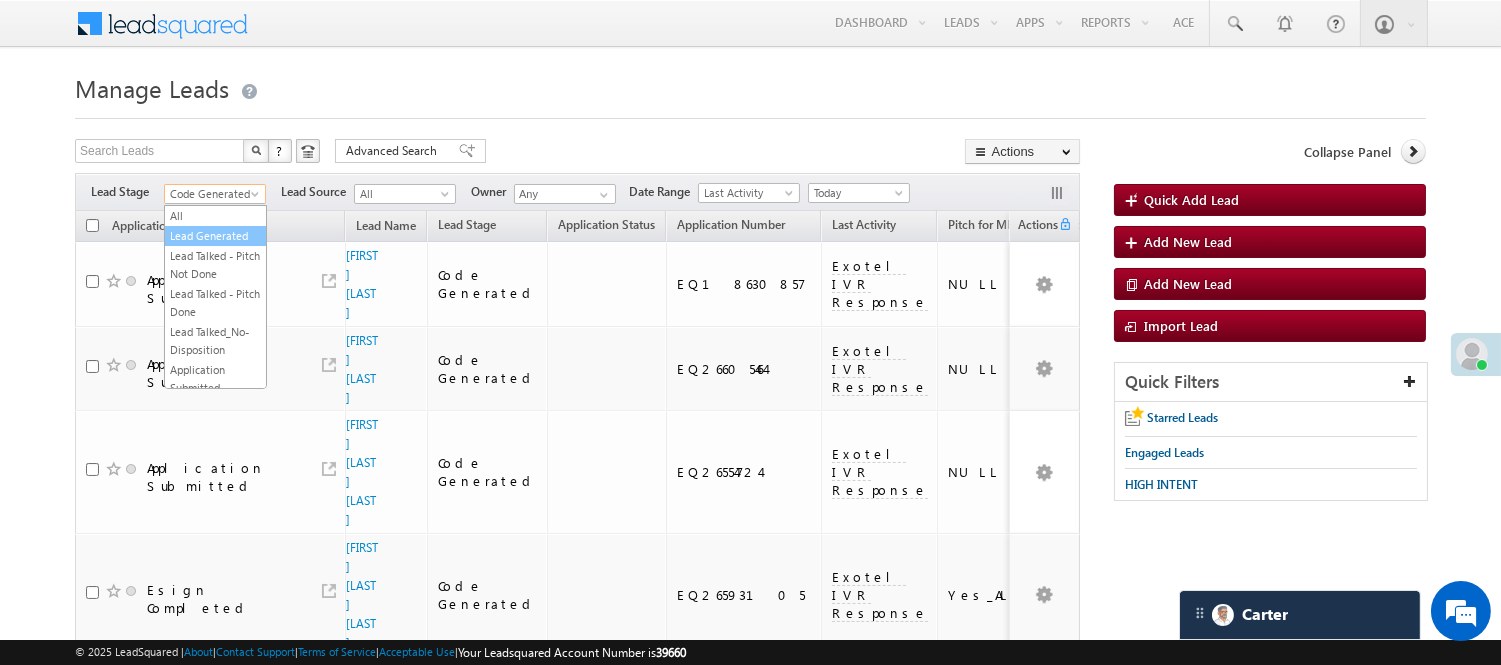 click on "Lead Generated" at bounding box center (215, 236) 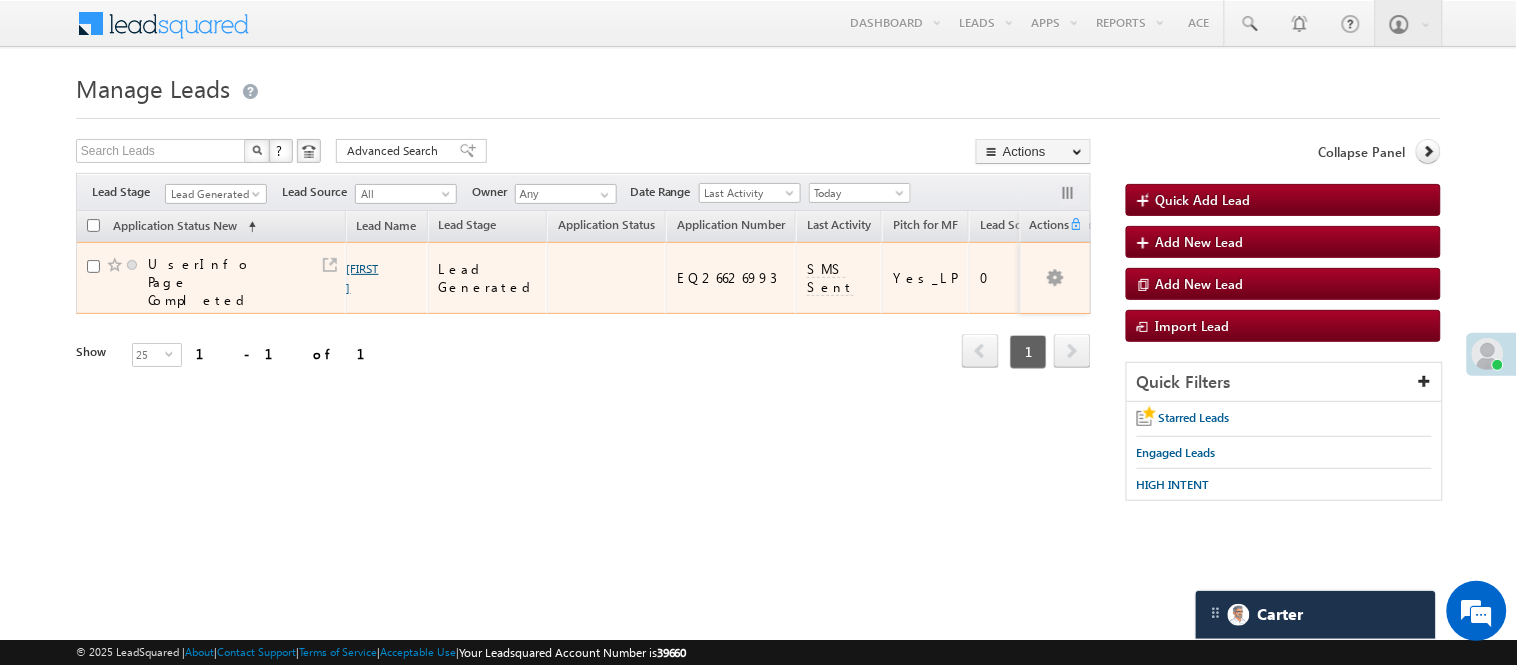 click on "[FIRST]" at bounding box center (363, 278) 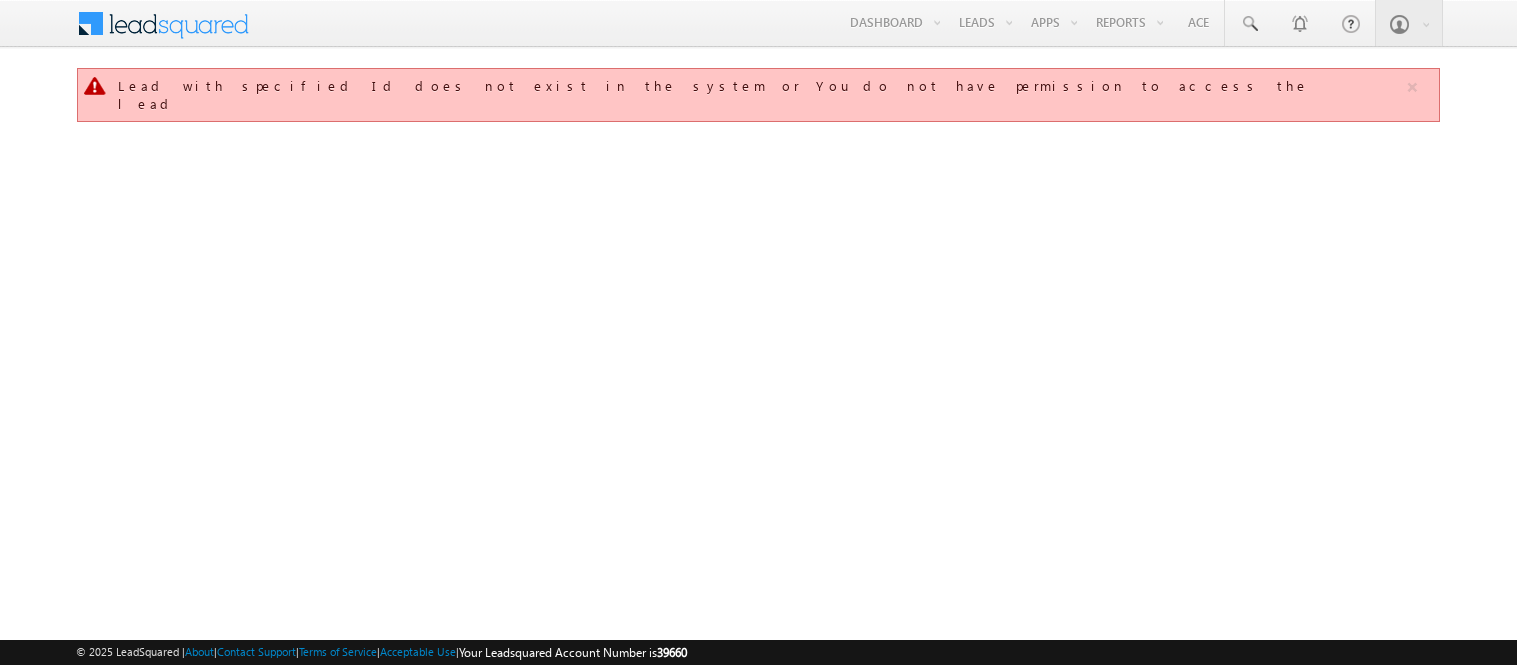 scroll, scrollTop: 0, scrollLeft: 0, axis: both 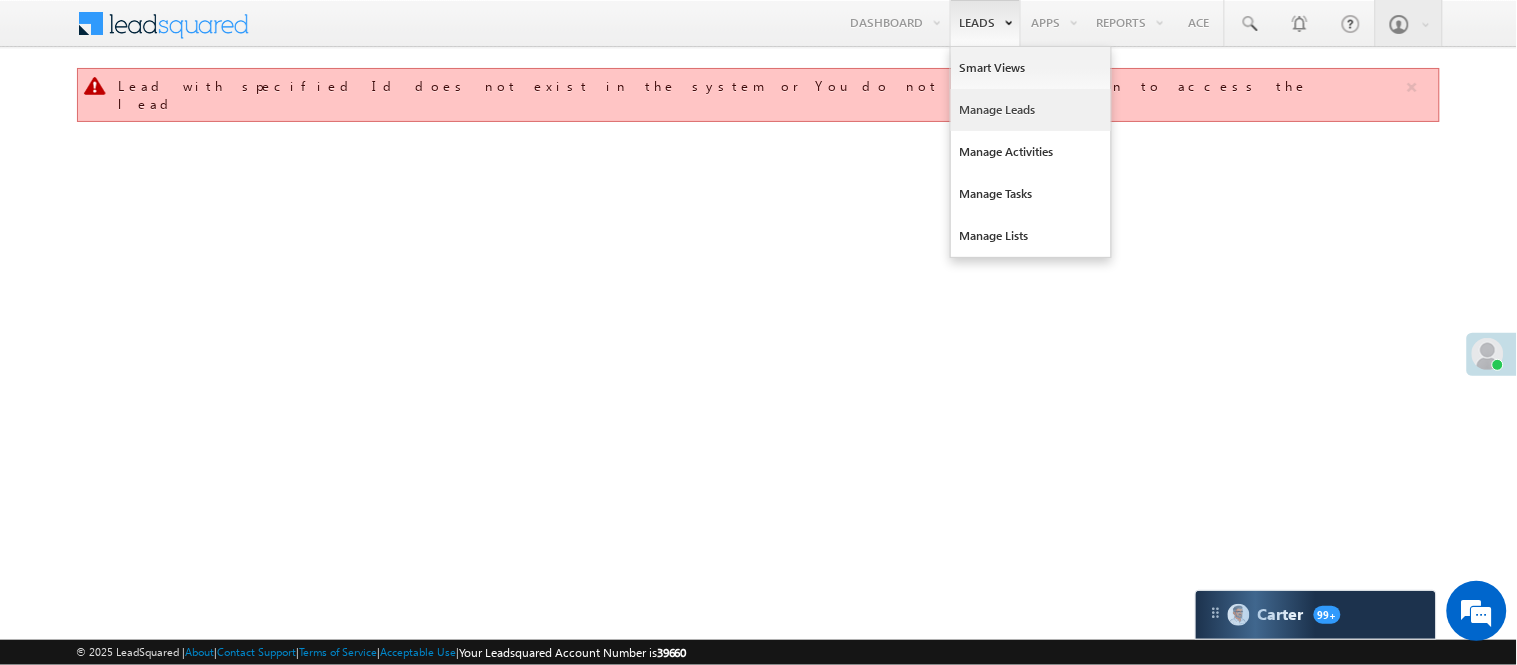 click on "Manage Leads" at bounding box center (1031, 110) 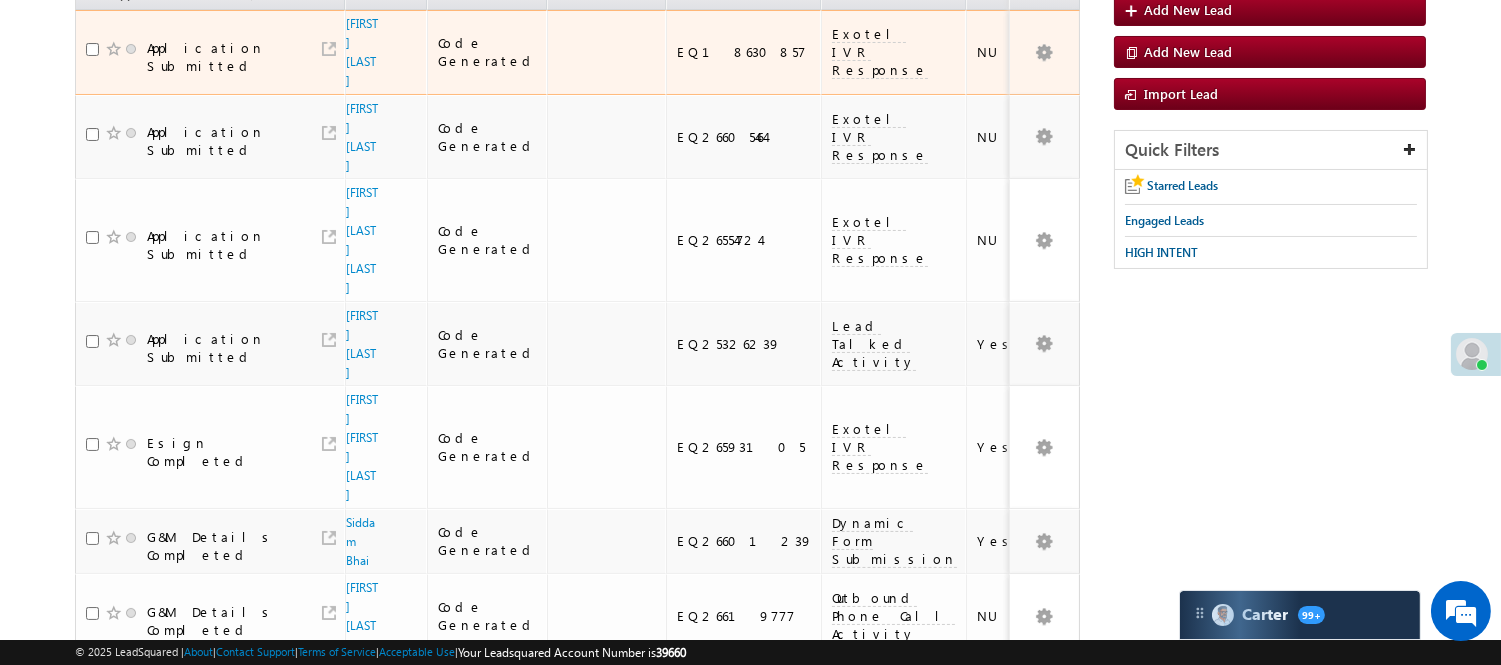 scroll, scrollTop: 0, scrollLeft: 0, axis: both 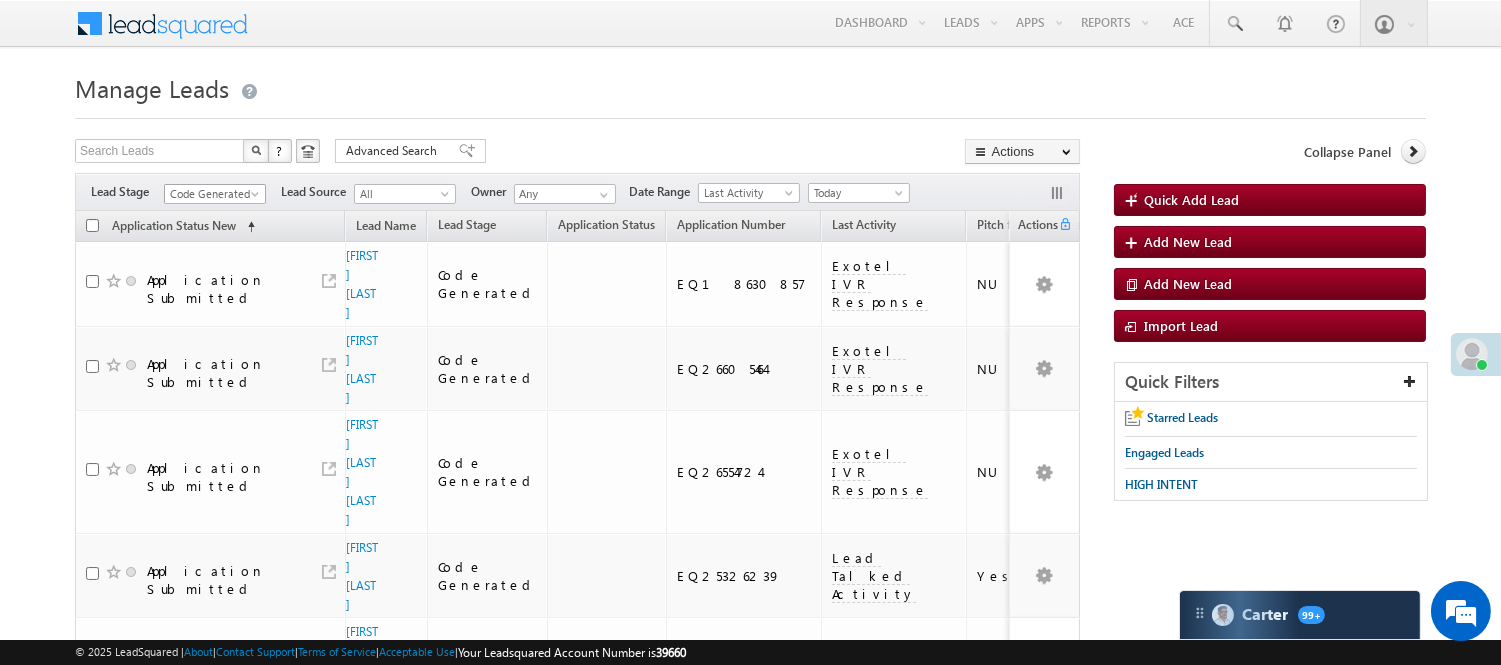 click on "Code Generated" at bounding box center [212, 194] 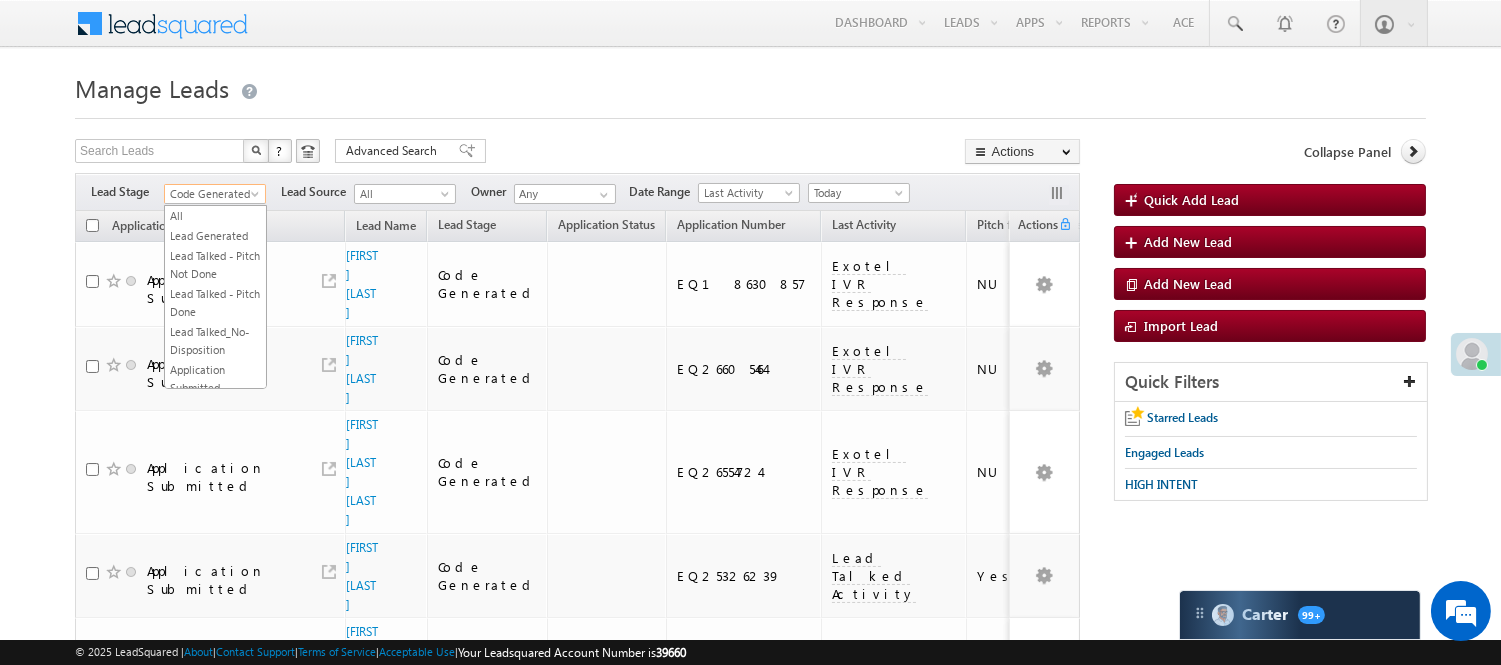 scroll, scrollTop: 0, scrollLeft: 0, axis: both 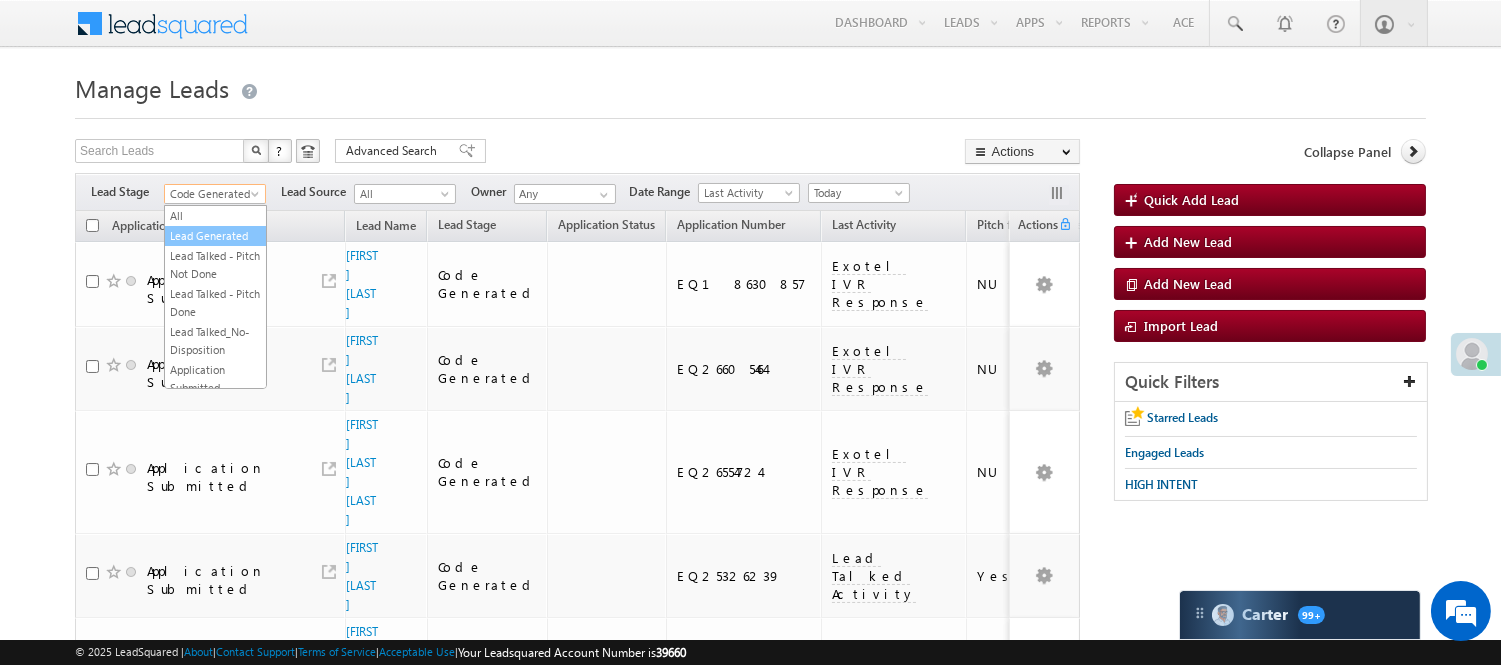 click on "Lead Generated" at bounding box center (215, 236) 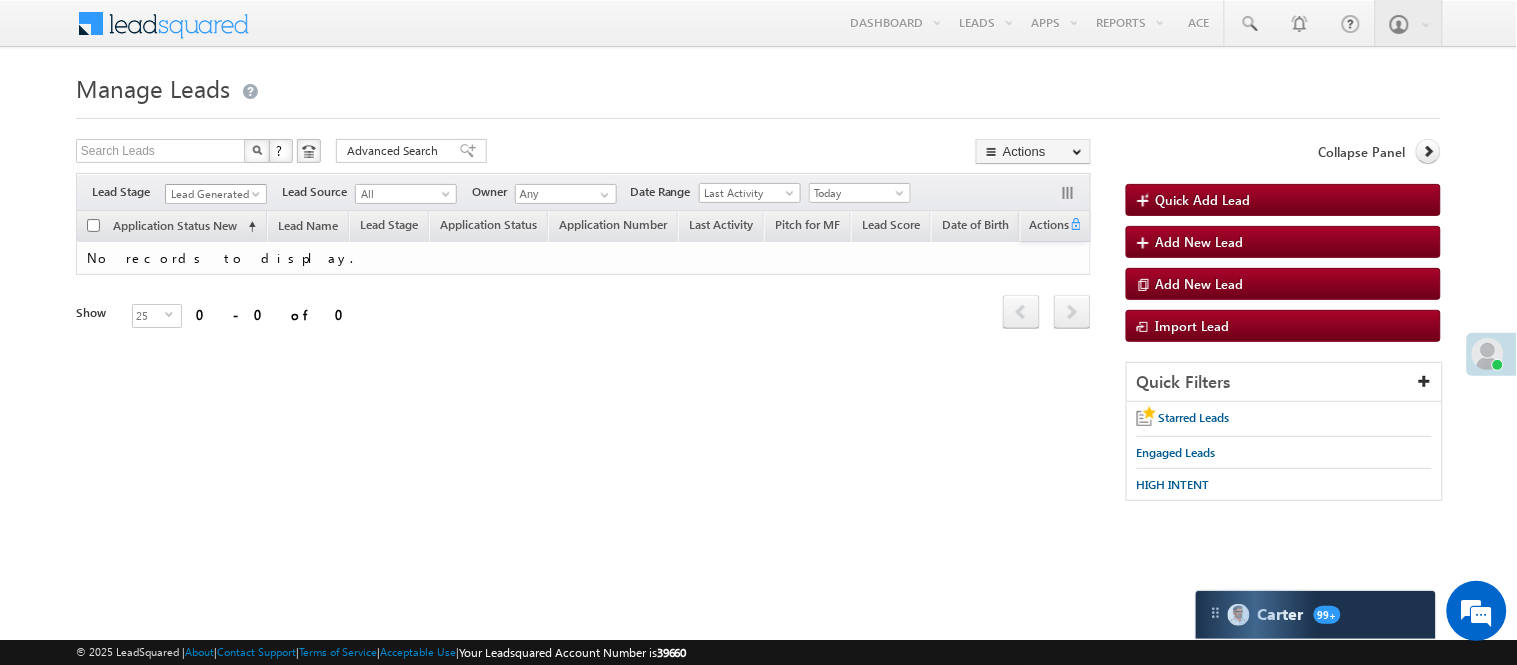 drag, startPoint x: 221, startPoint y: 186, endPoint x: 226, endPoint y: 206, distance: 20.615528 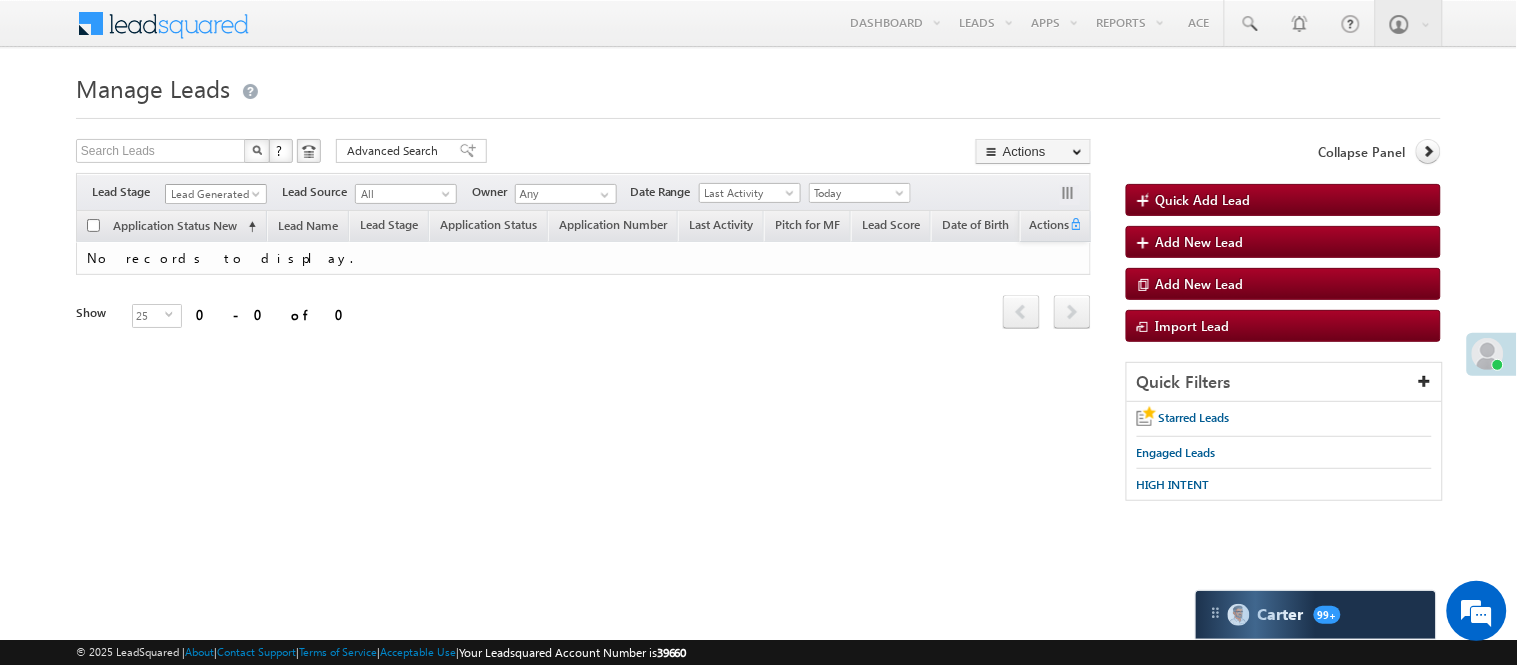 click on "Lead Generated" at bounding box center [213, 194] 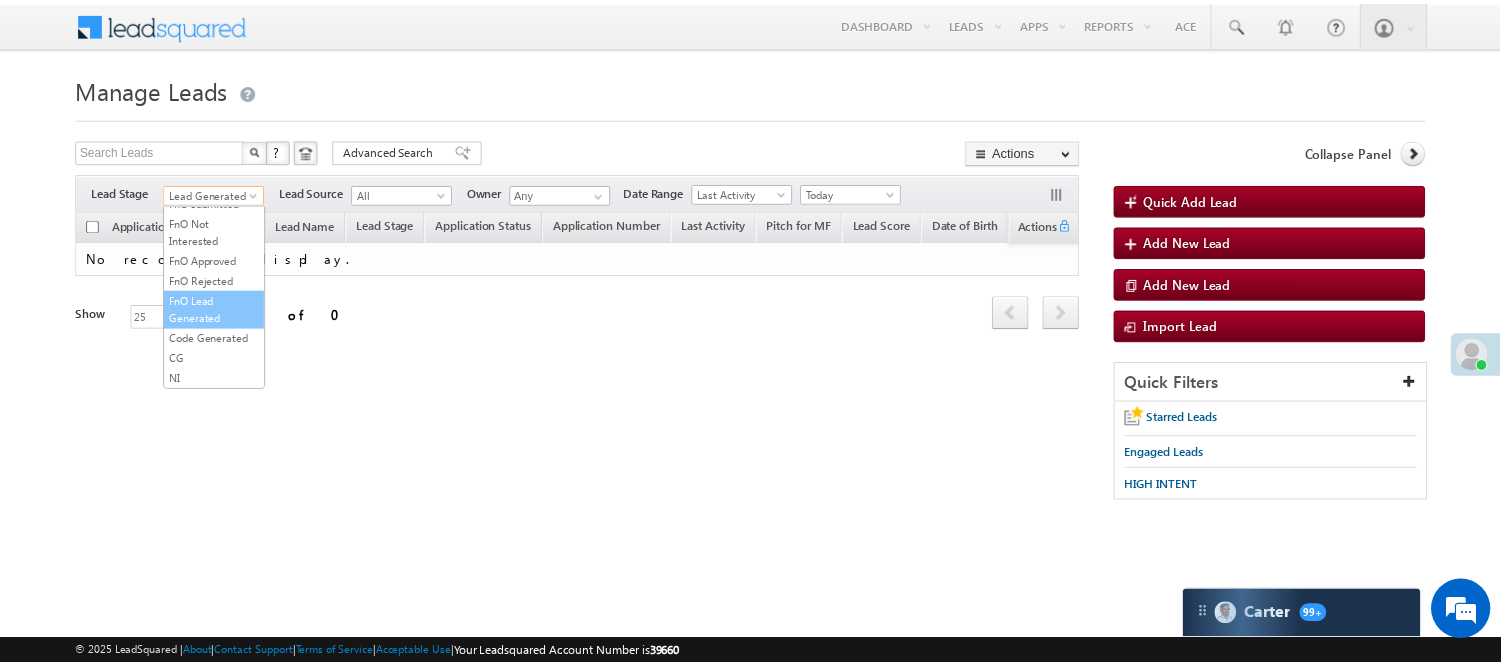 scroll, scrollTop: 496, scrollLeft: 0, axis: vertical 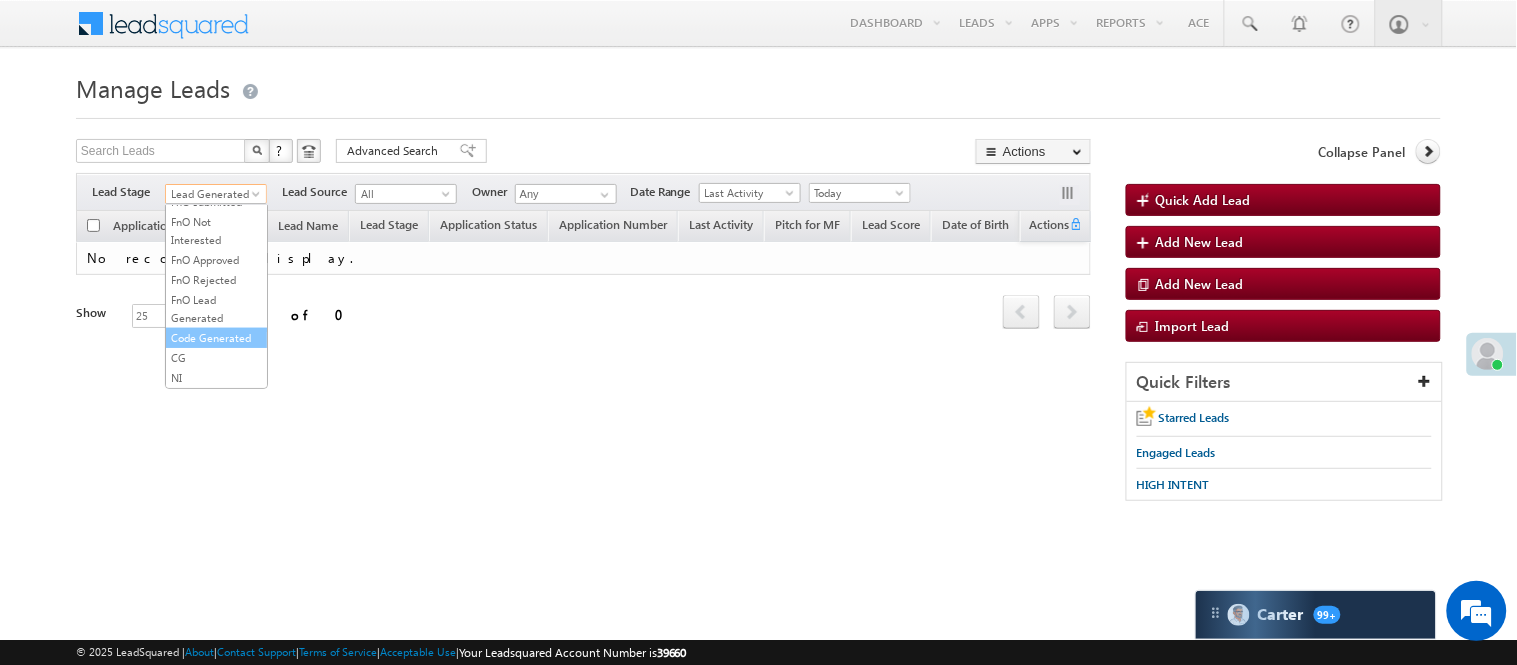 click on "Code Generated" at bounding box center (216, 338) 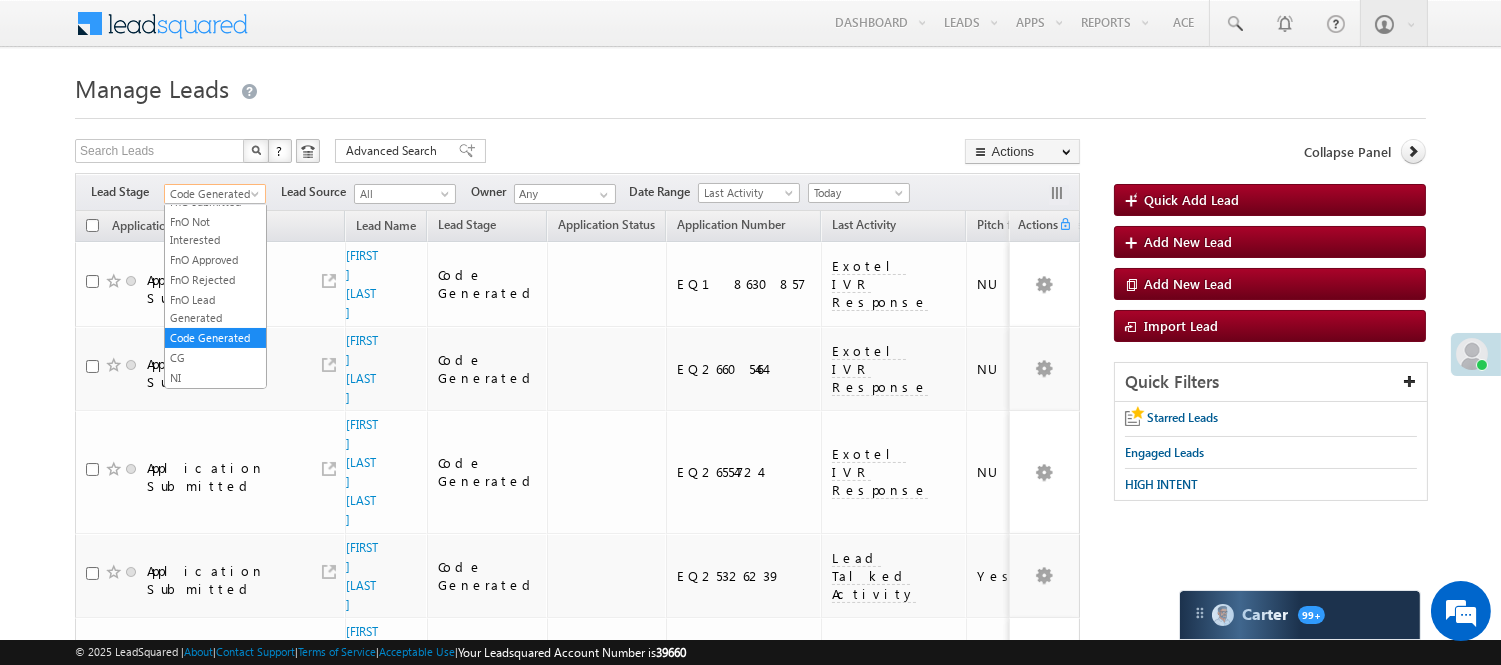 click on "Code Generated" at bounding box center [212, 194] 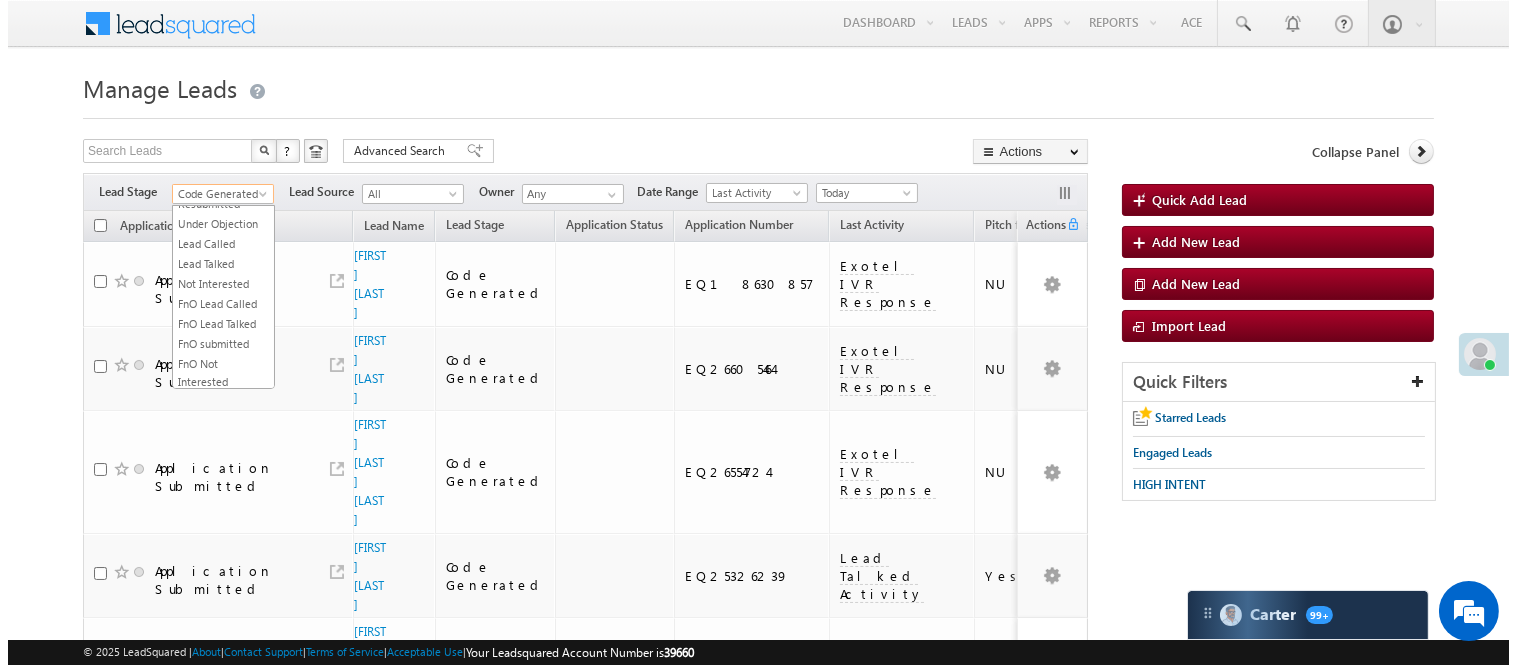 scroll, scrollTop: 0, scrollLeft: 0, axis: both 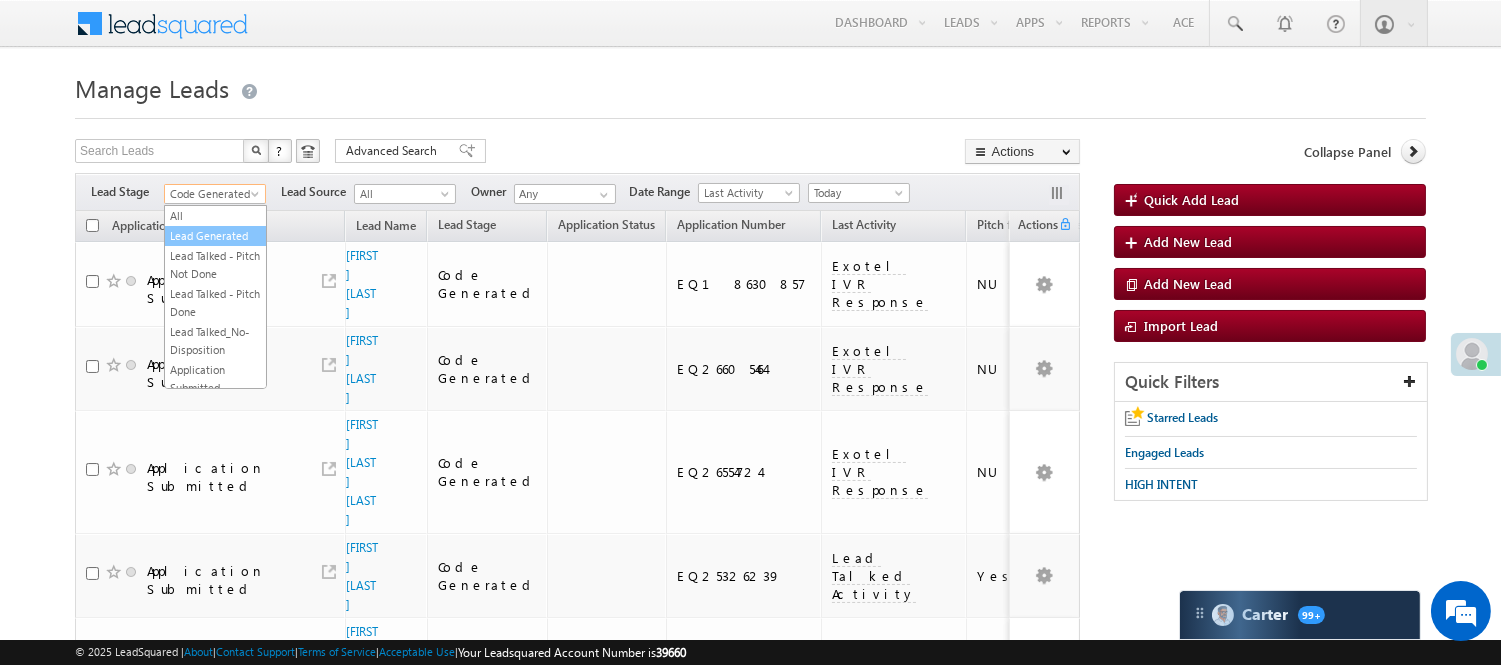 click on "Lead Generated" at bounding box center [215, 236] 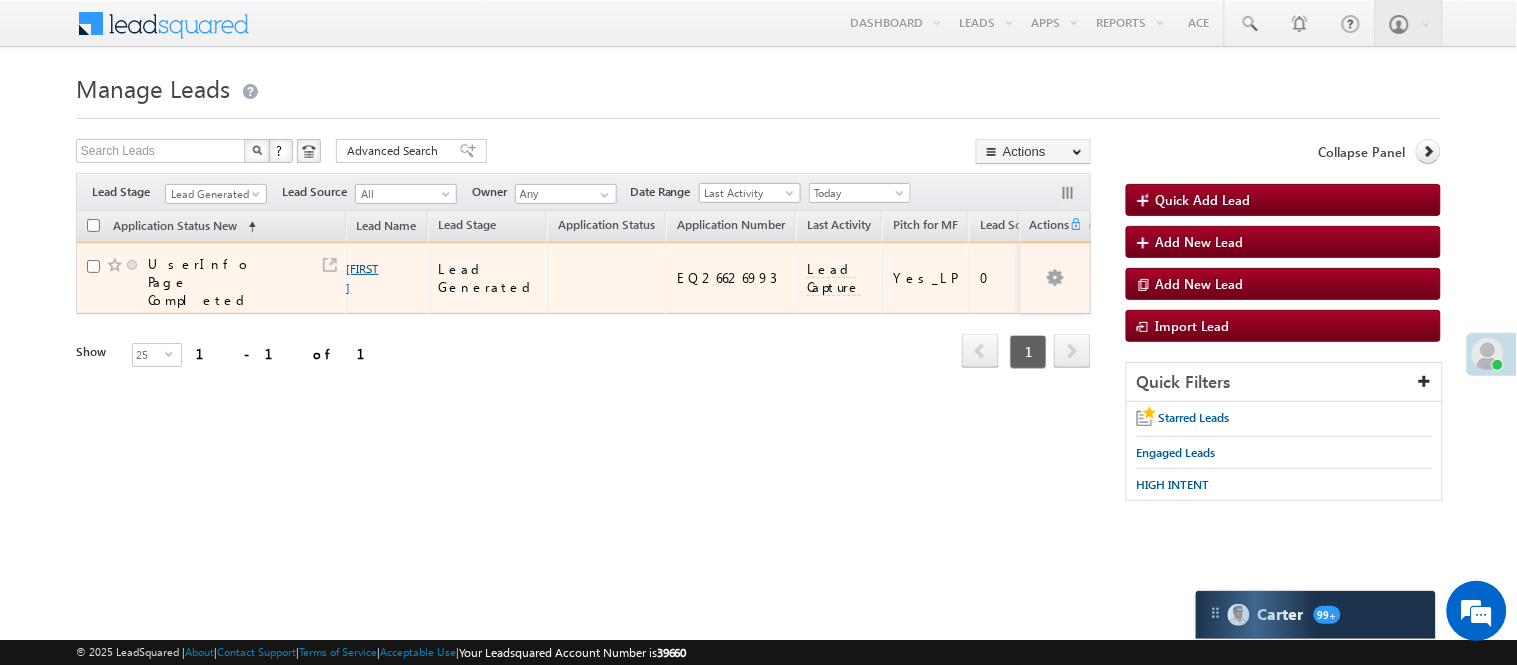 click on "[FIRST]" at bounding box center (363, 278) 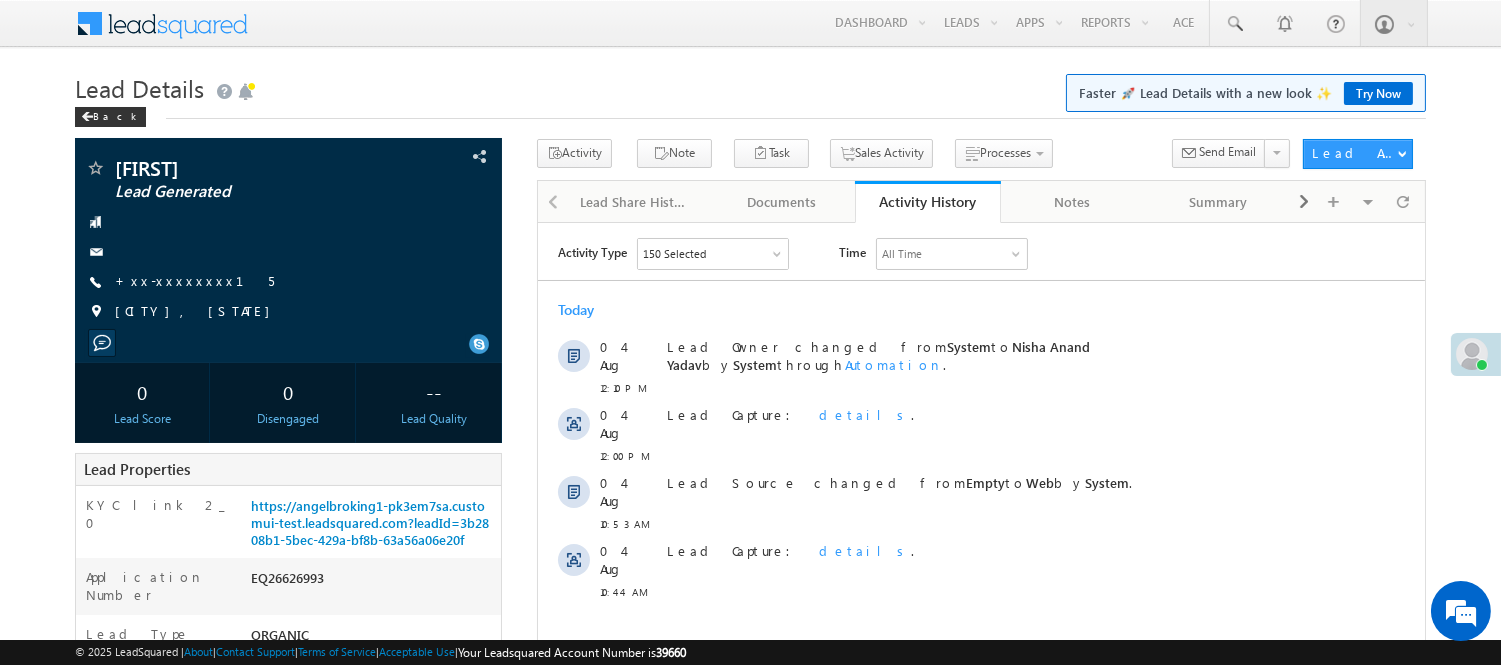 scroll, scrollTop: 0, scrollLeft: 0, axis: both 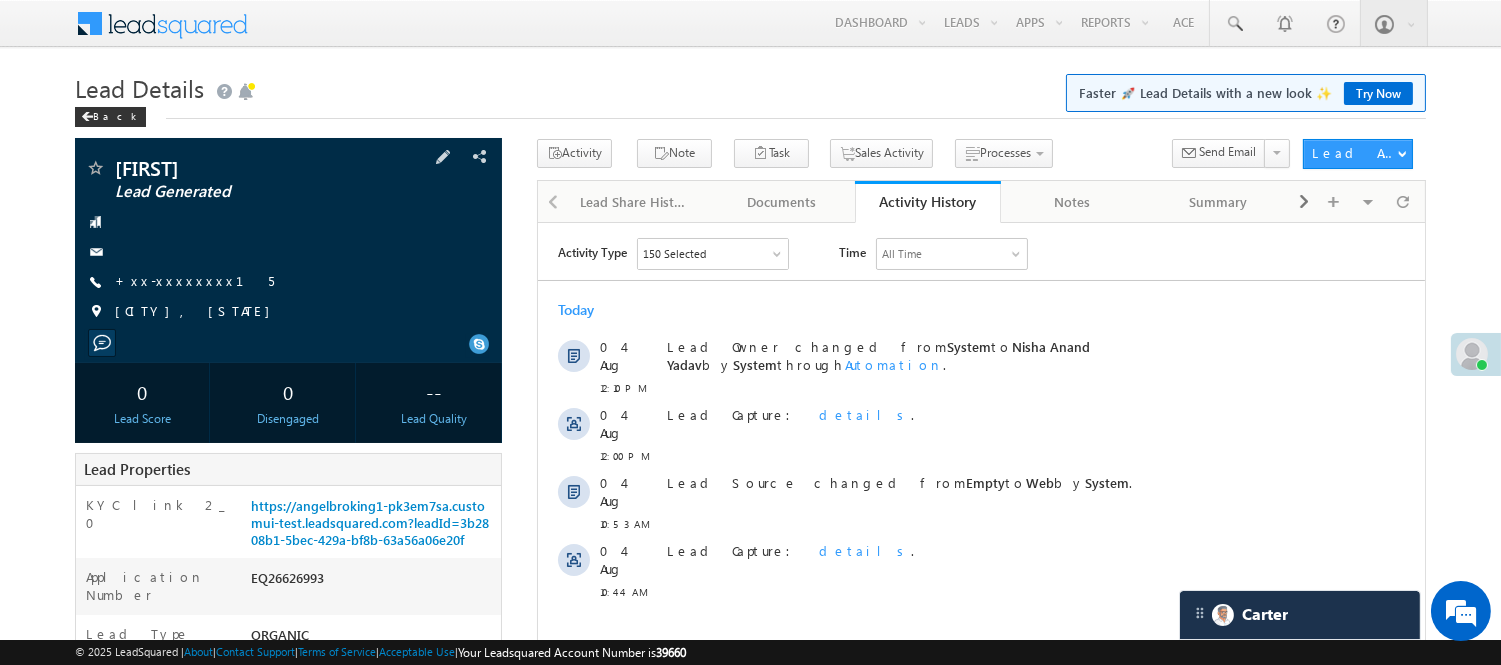 click on "[FIRST]
Lead Generated
[PHONE]" at bounding box center (288, 245) 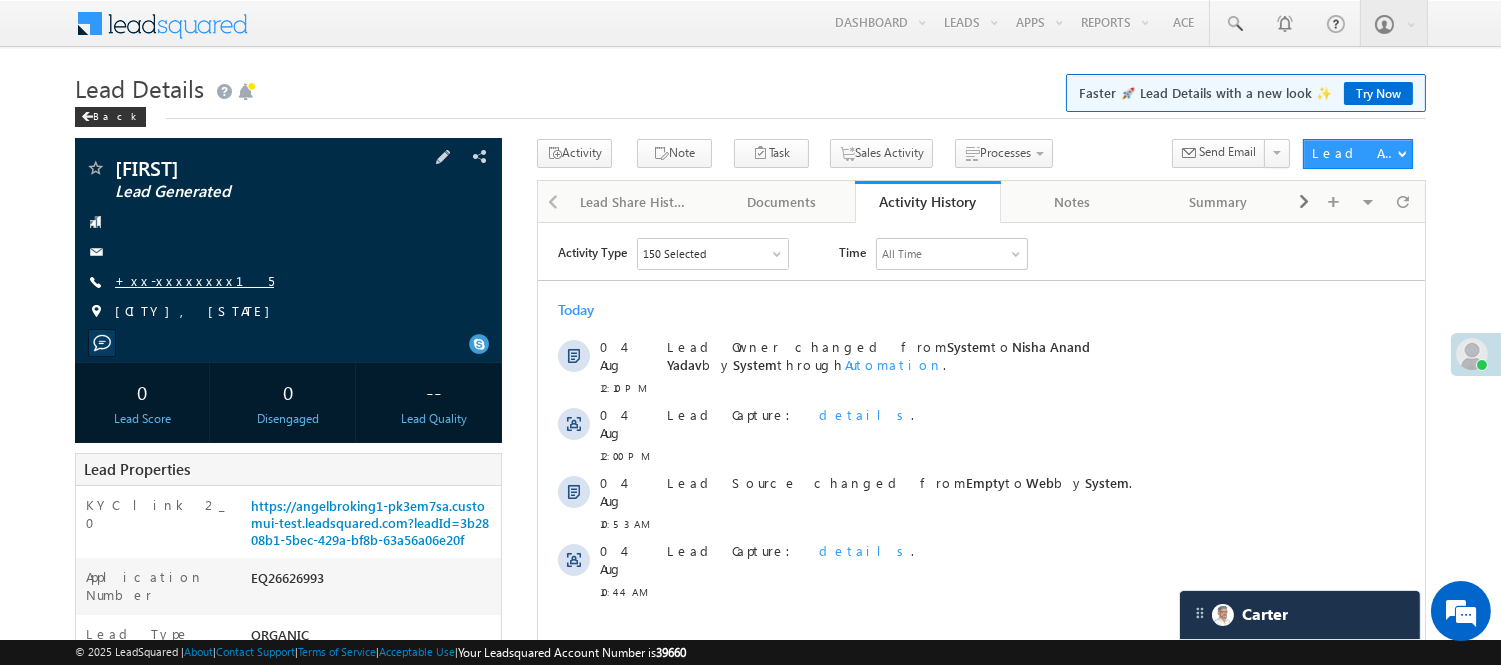 click on "+xx-xxxxxxxx15" at bounding box center (194, 280) 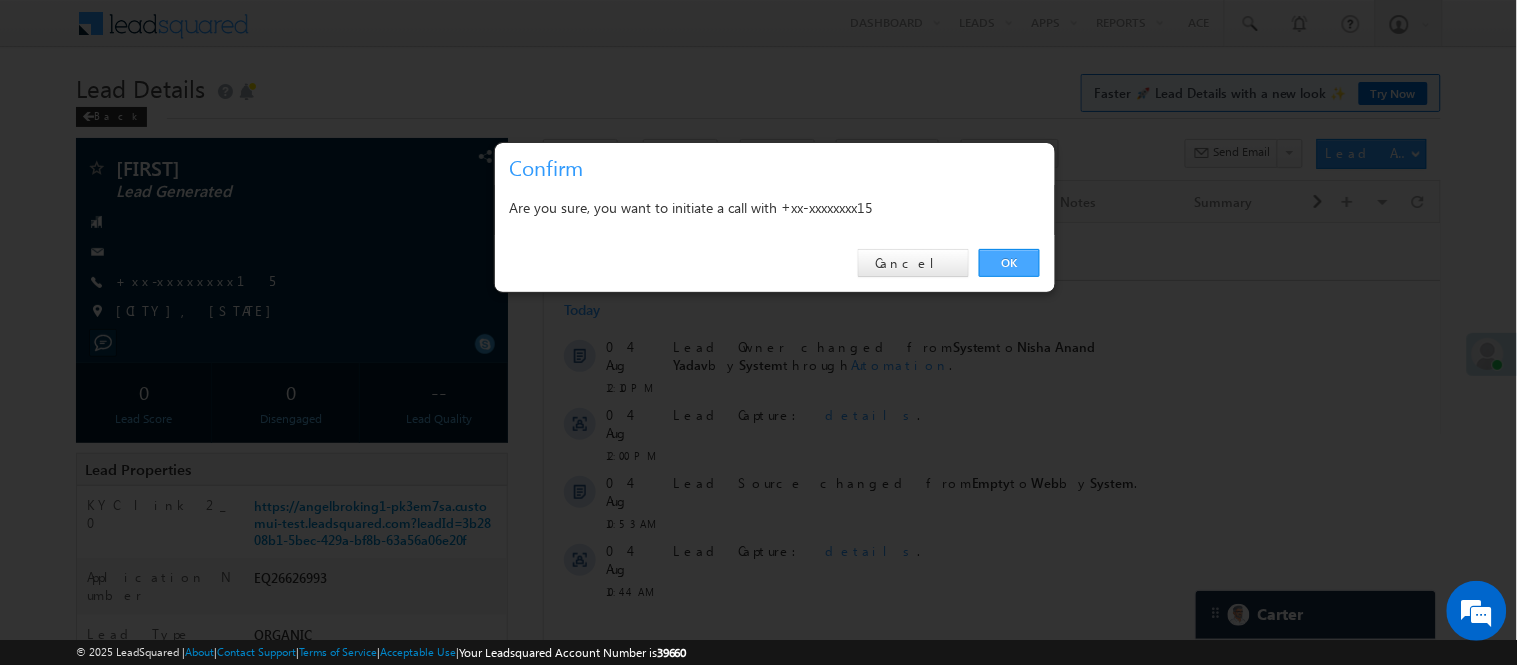 drag, startPoint x: 1035, startPoint y: 267, endPoint x: 485, endPoint y: 41, distance: 594.62256 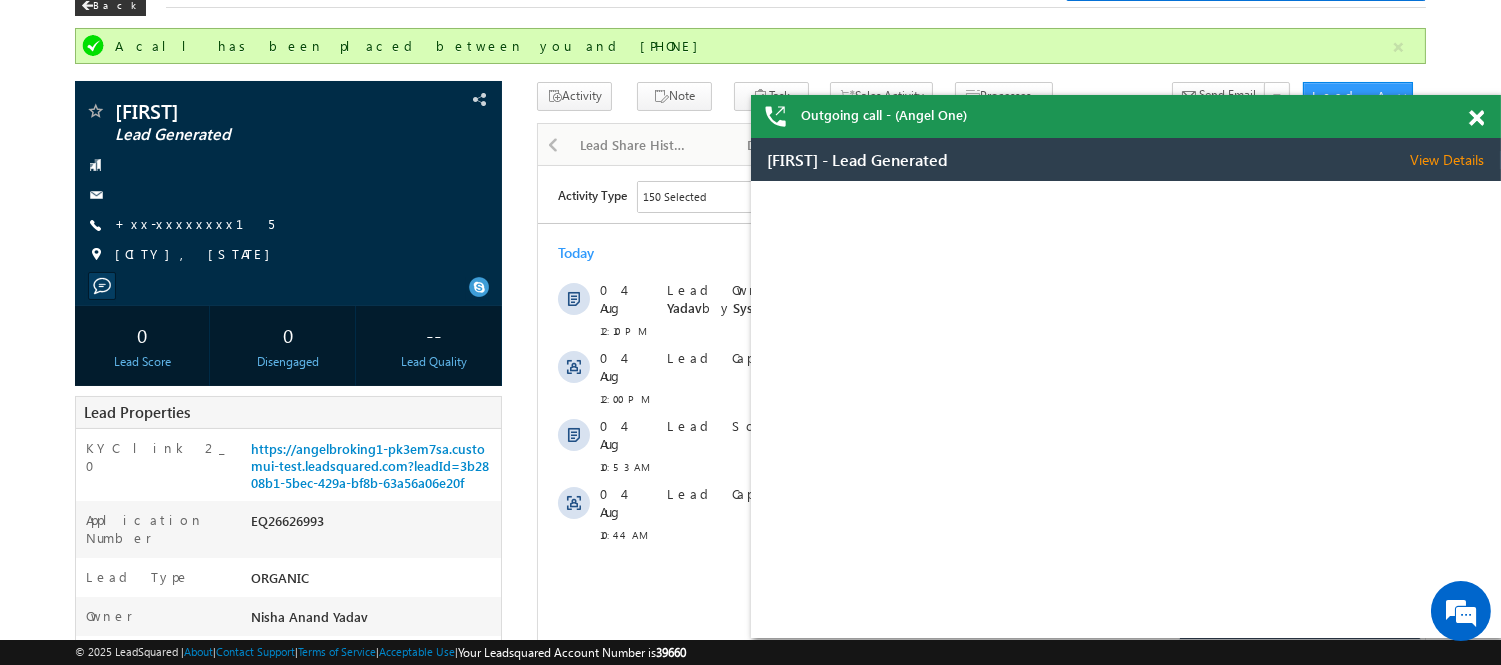 scroll, scrollTop: 0, scrollLeft: 0, axis: both 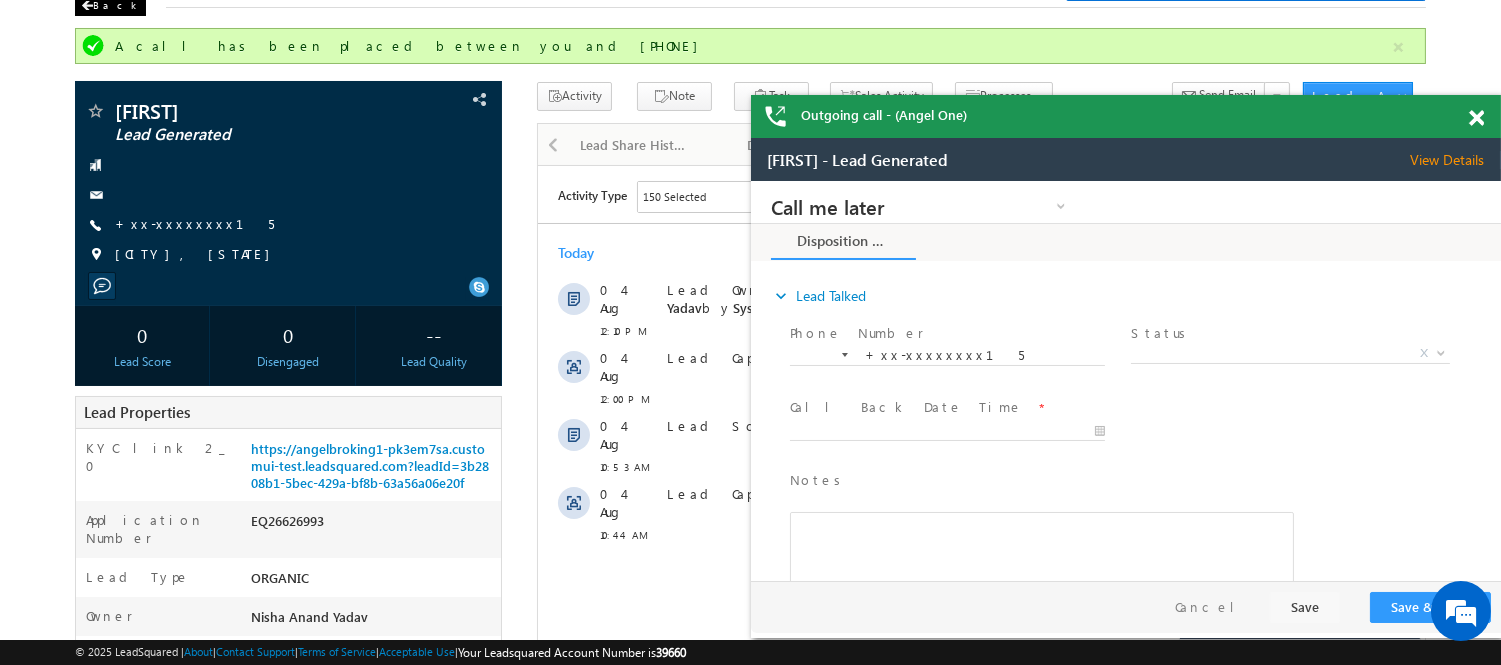 click at bounding box center [87, 6] 